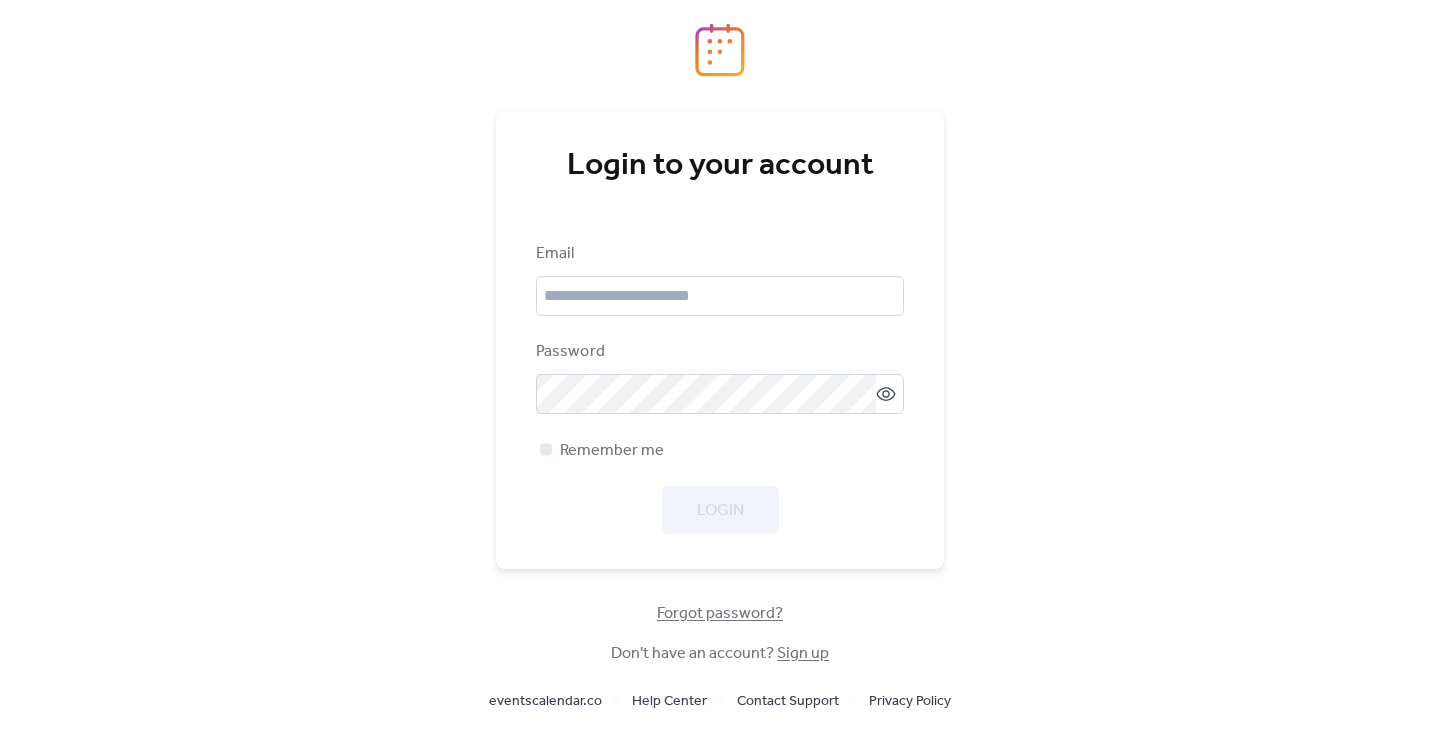 scroll, scrollTop: 0, scrollLeft: 0, axis: both 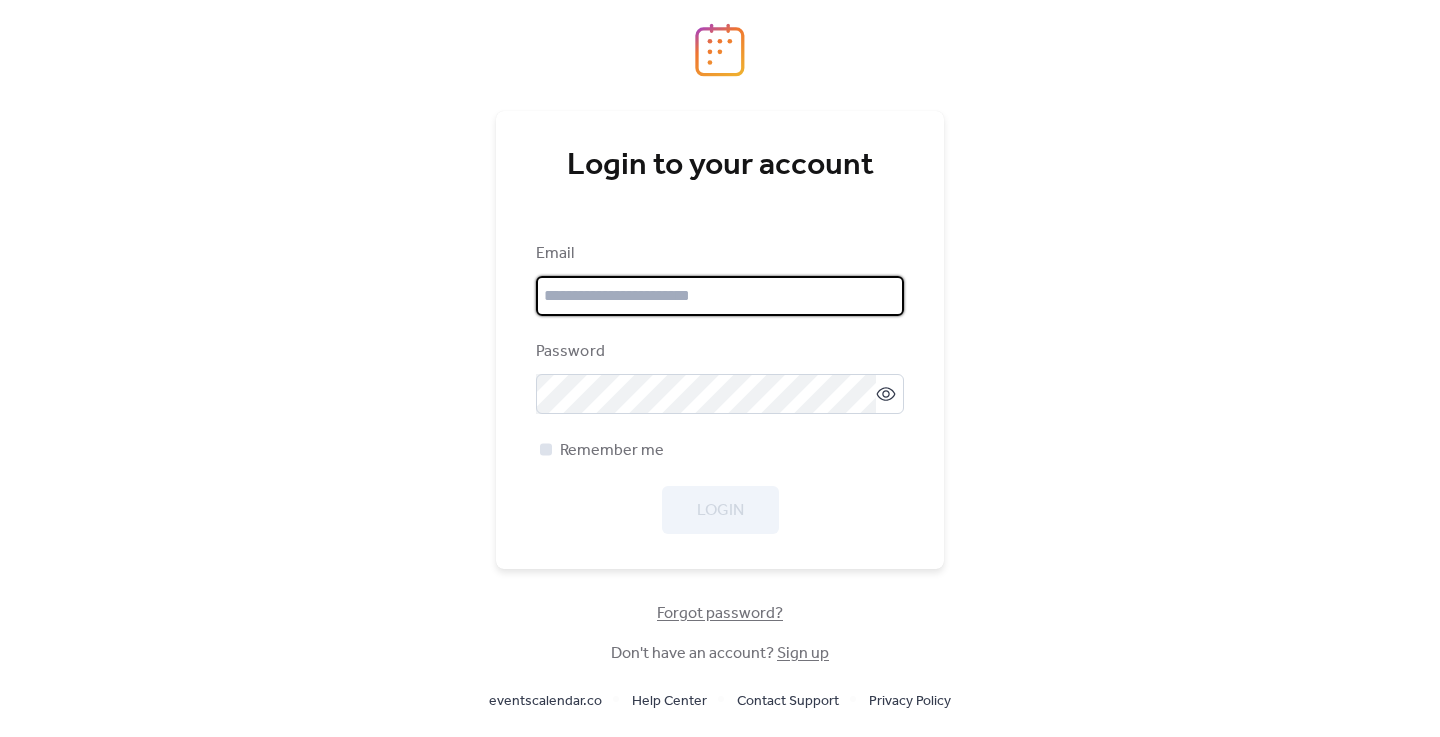 type on "**********" 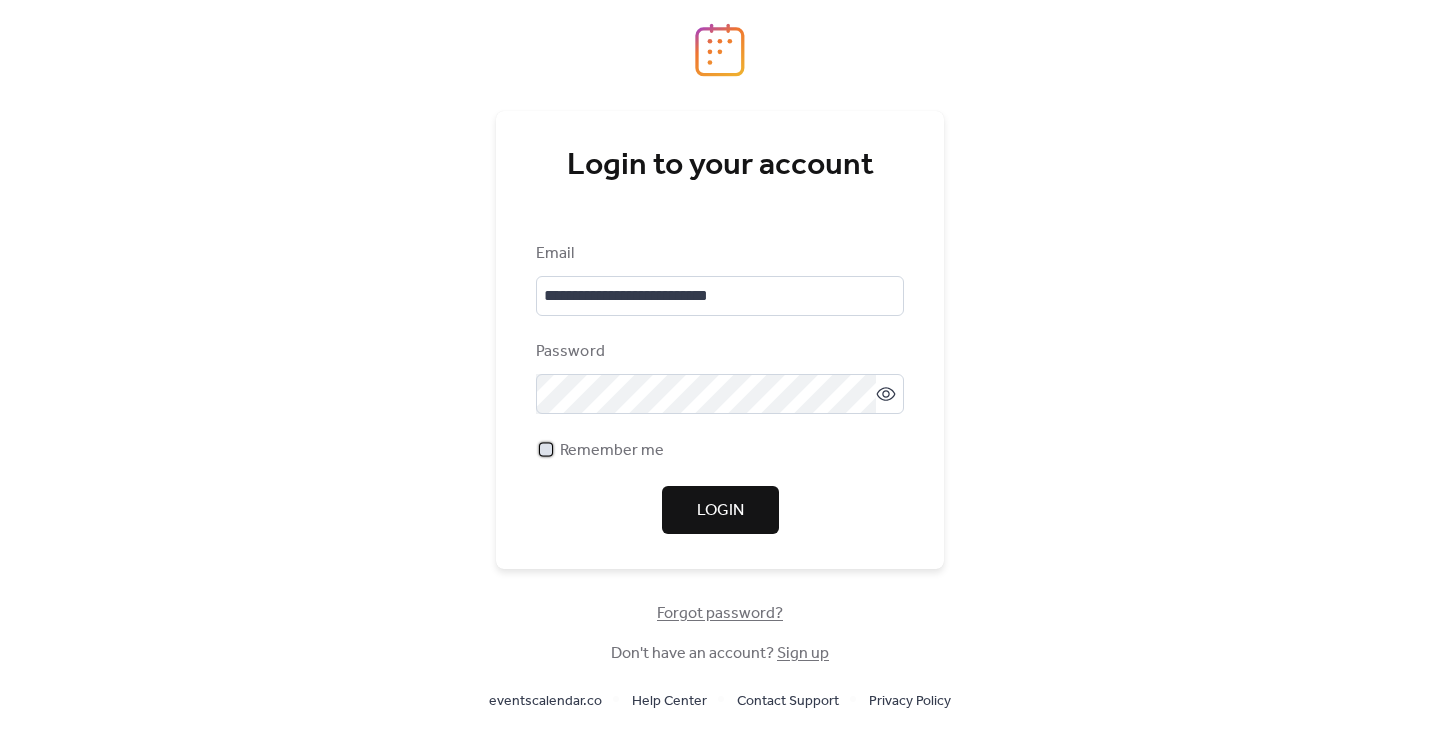 click at bounding box center [546, 449] 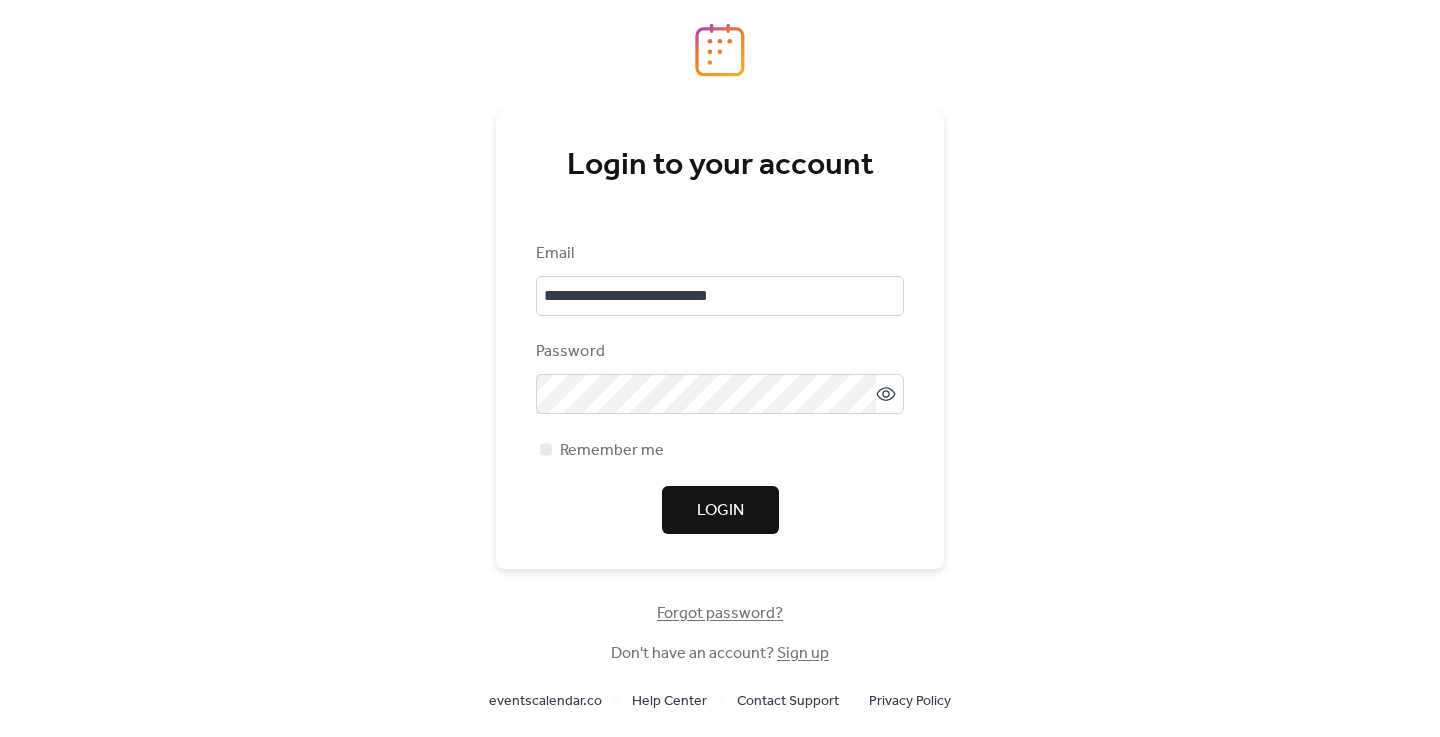 click on "Login" at bounding box center (720, 510) 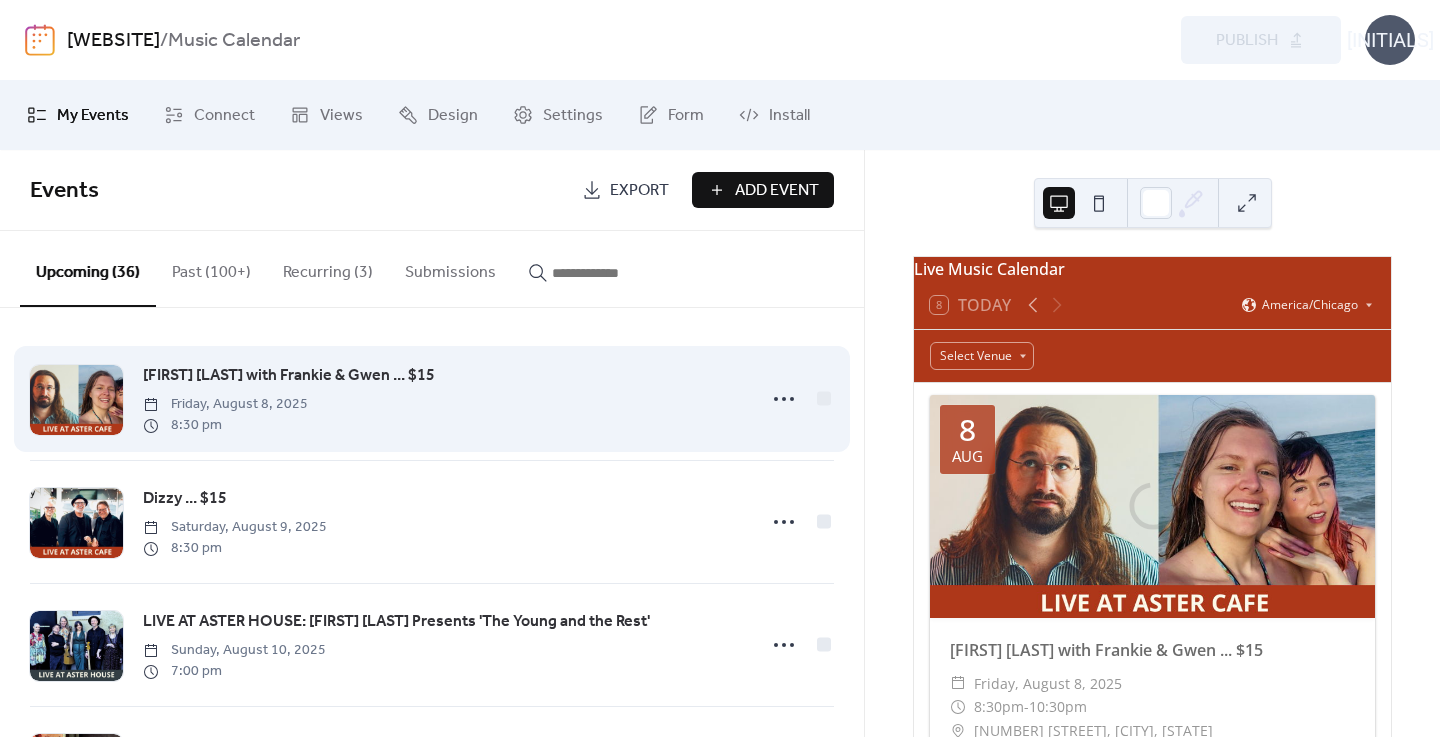 scroll, scrollTop: 0, scrollLeft: 0, axis: both 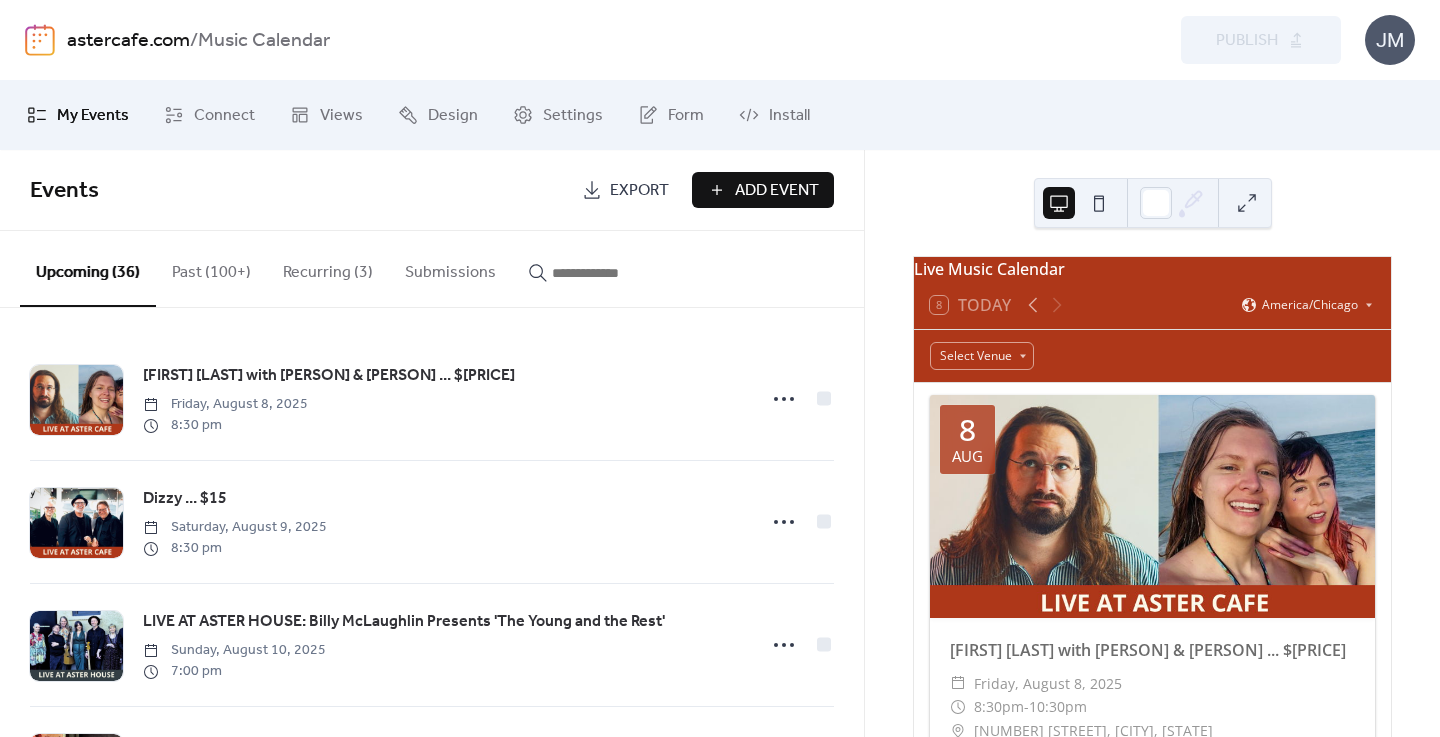 click on "Add Event" at bounding box center [763, 190] 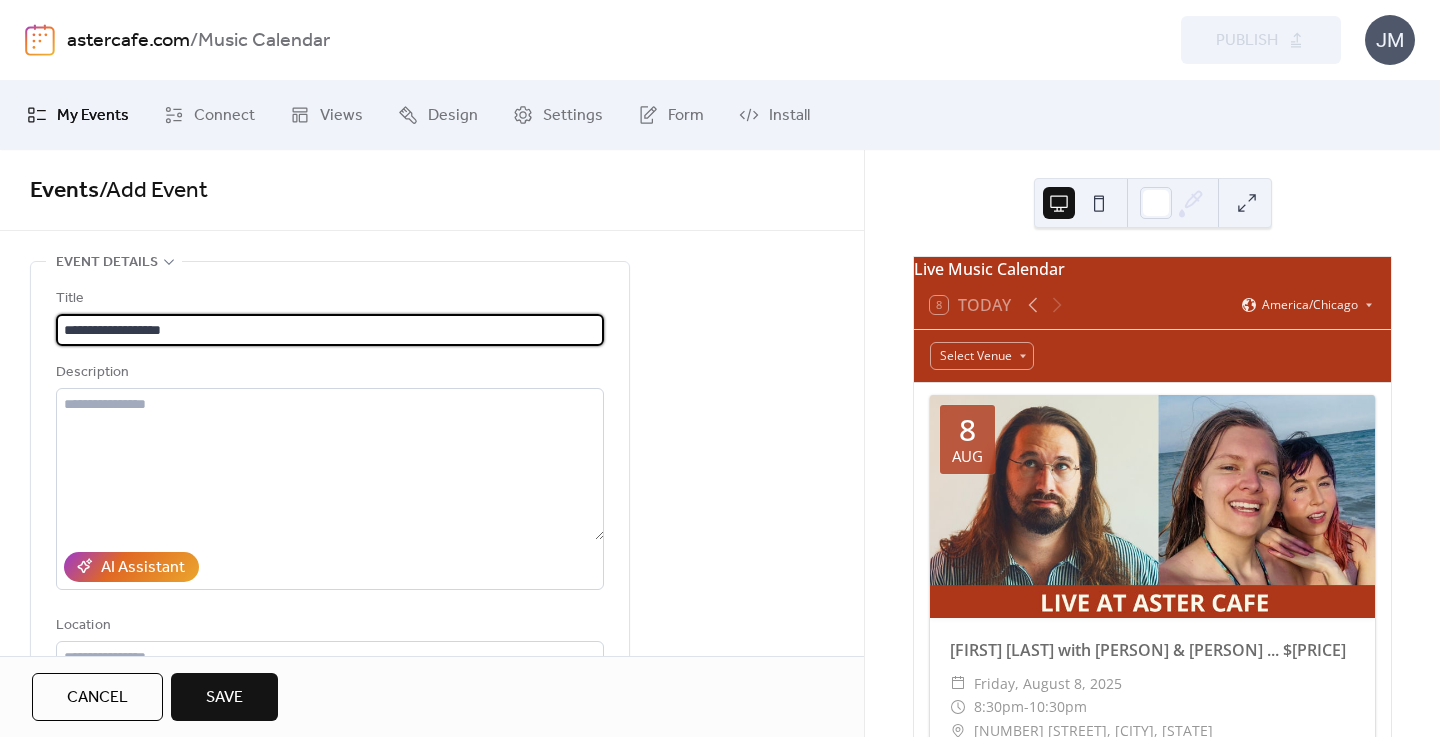 type on "**********" 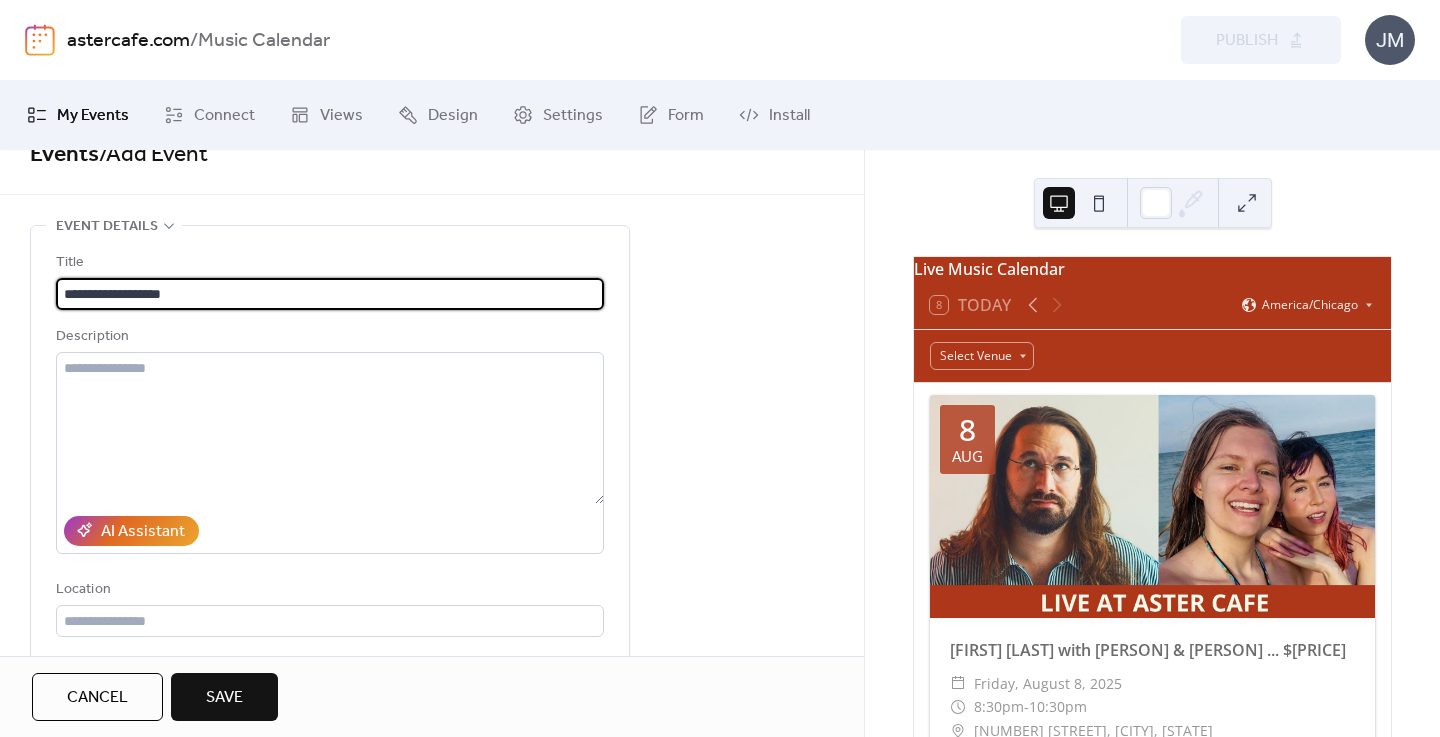 scroll, scrollTop: 0, scrollLeft: 0, axis: both 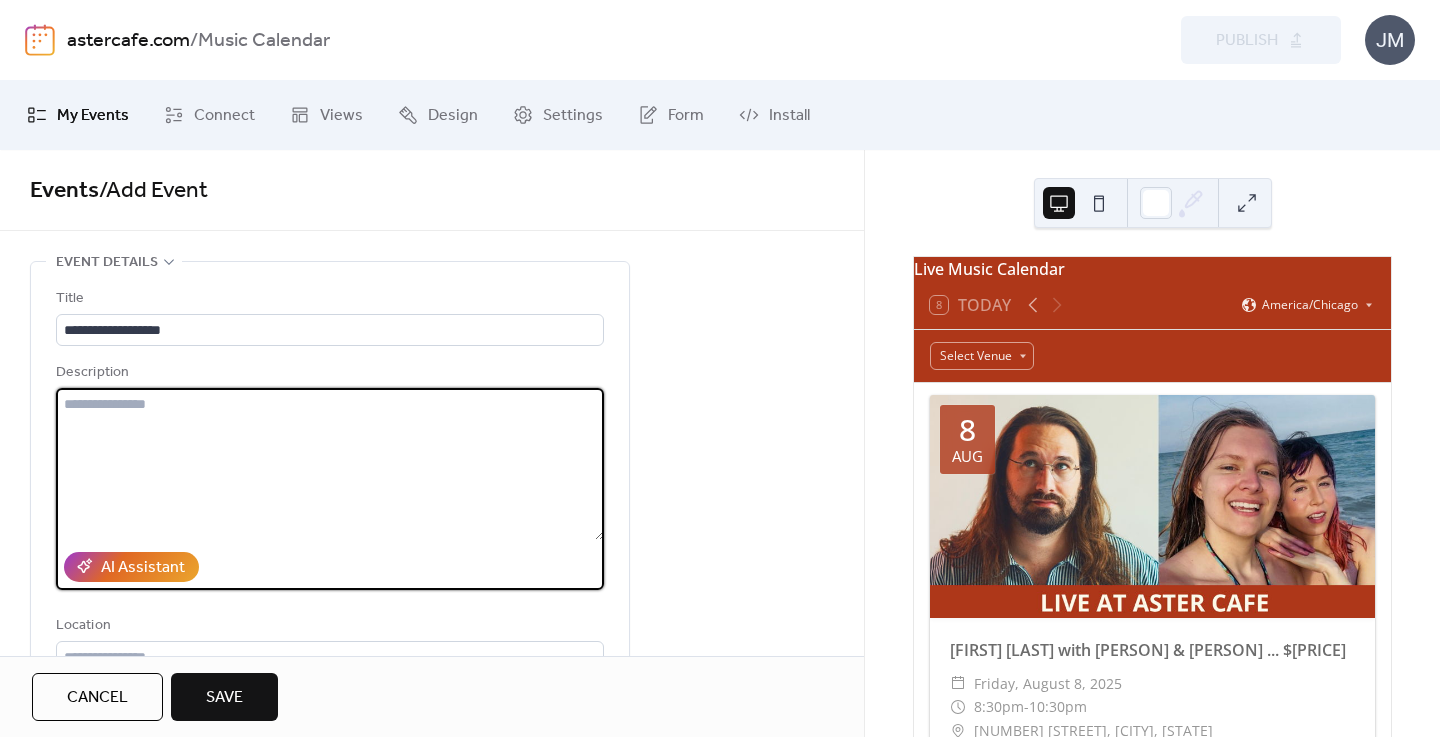 click at bounding box center [330, 464] 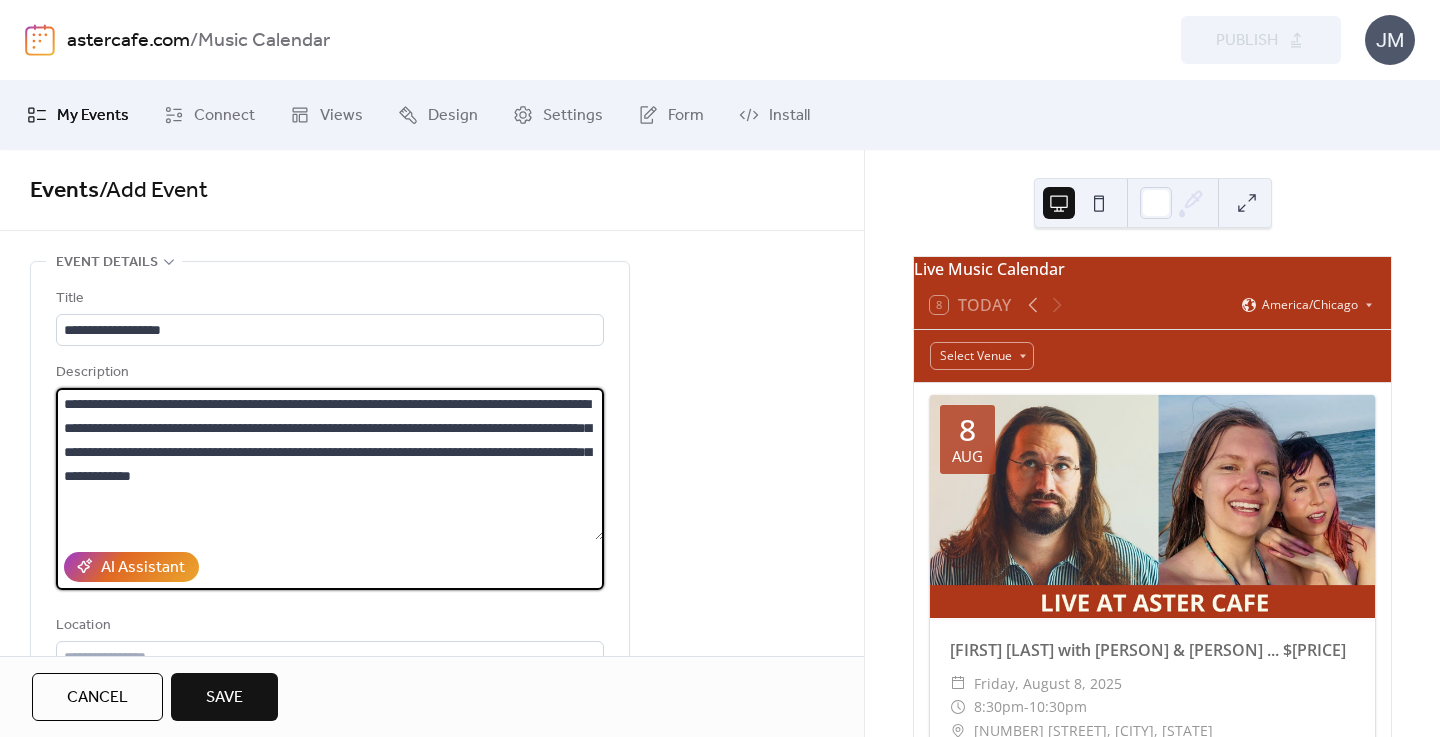 paste on "**********" 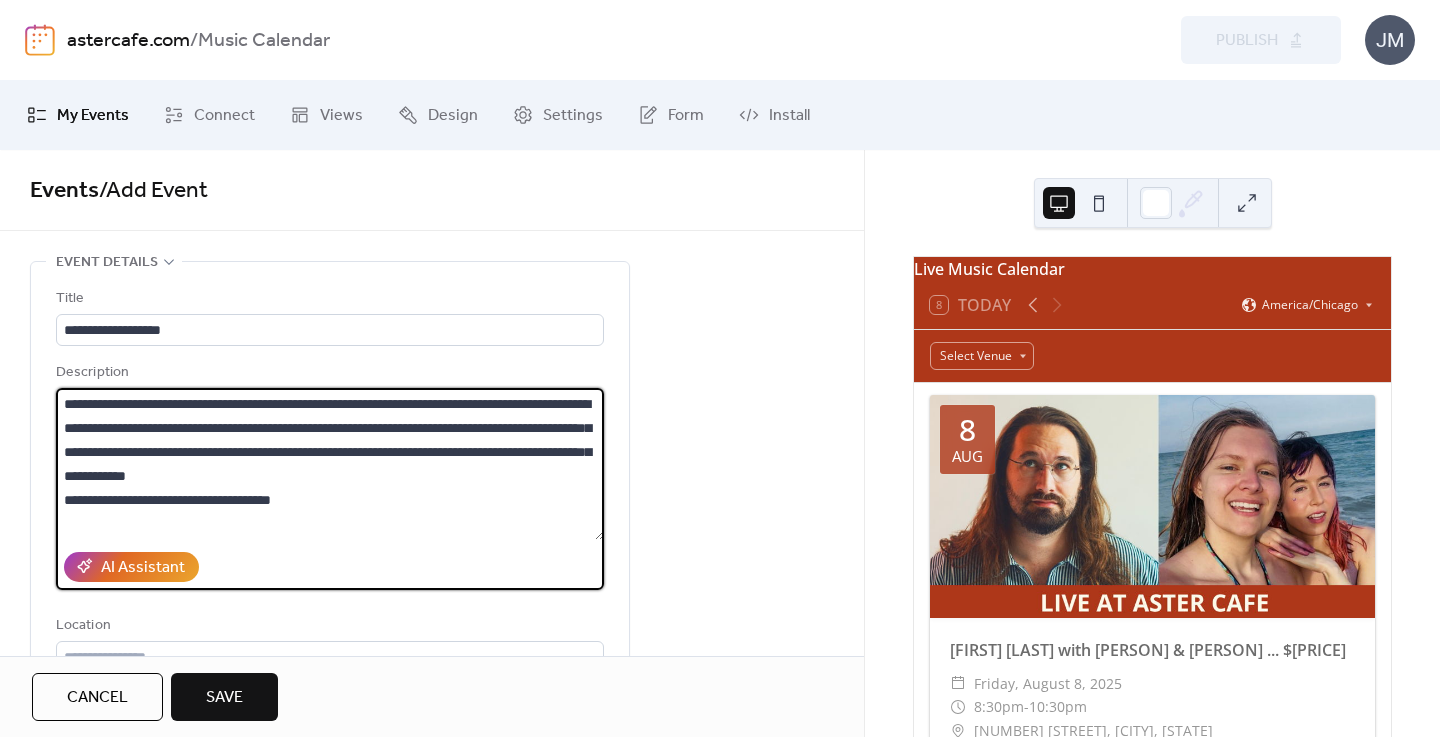 drag, startPoint x: 141, startPoint y: 499, endPoint x: 52, endPoint y: 499, distance: 89 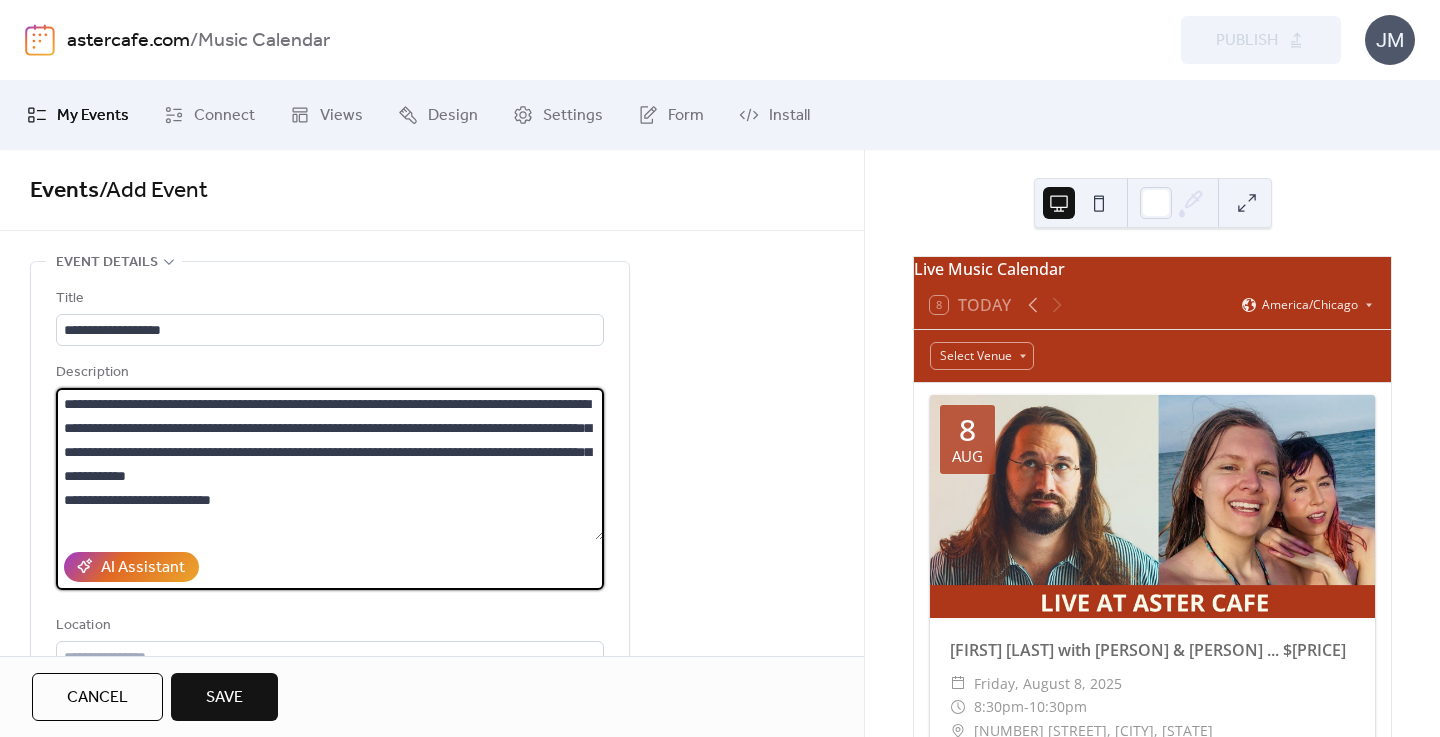 scroll, scrollTop: 254, scrollLeft: 0, axis: vertical 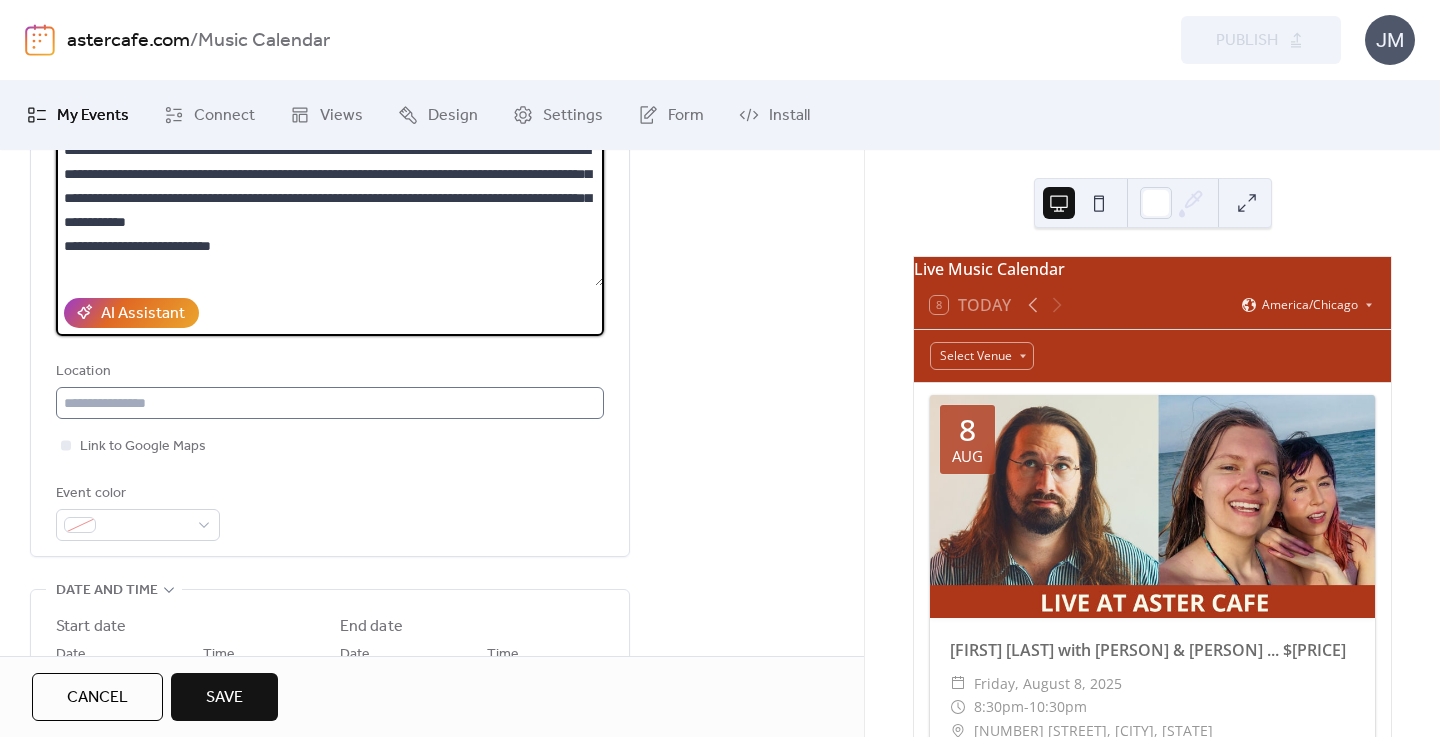 type on "**********" 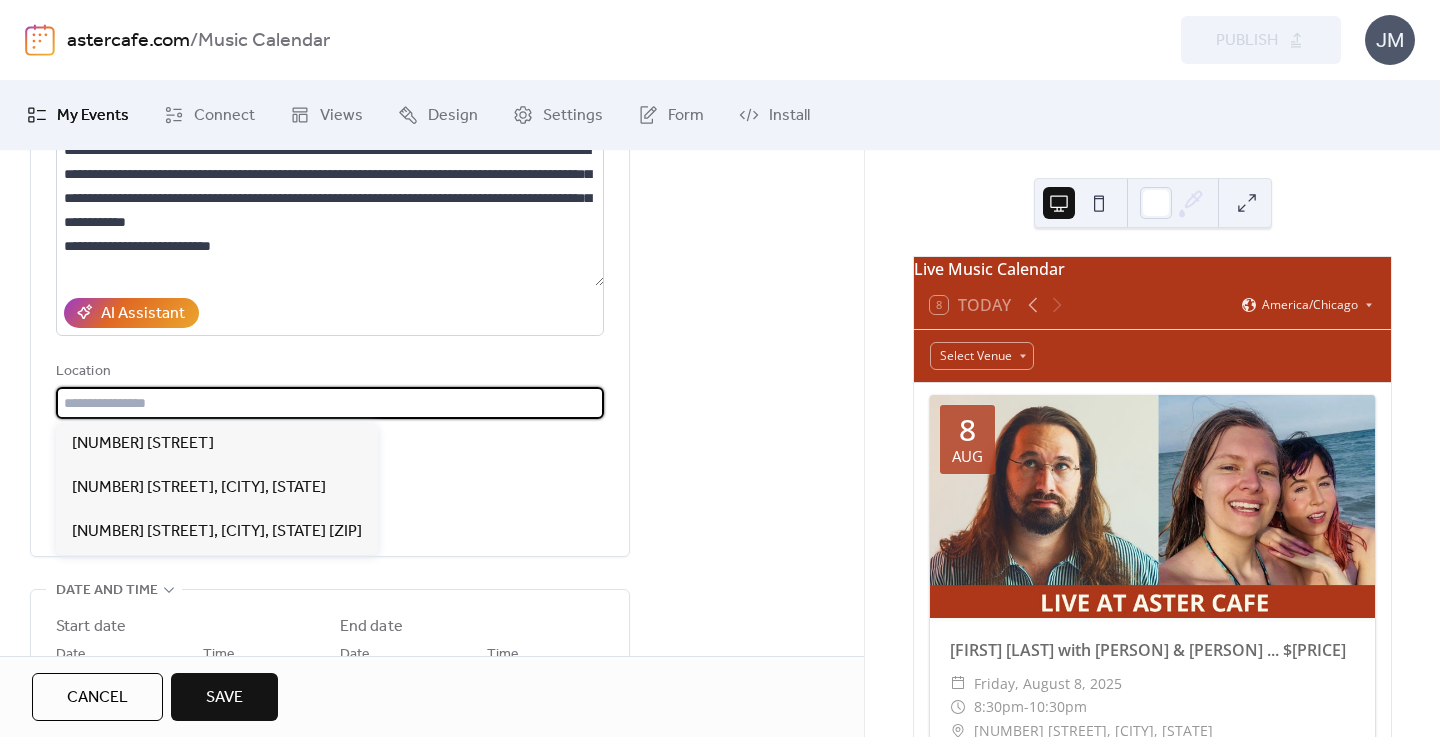 click at bounding box center (330, 403) 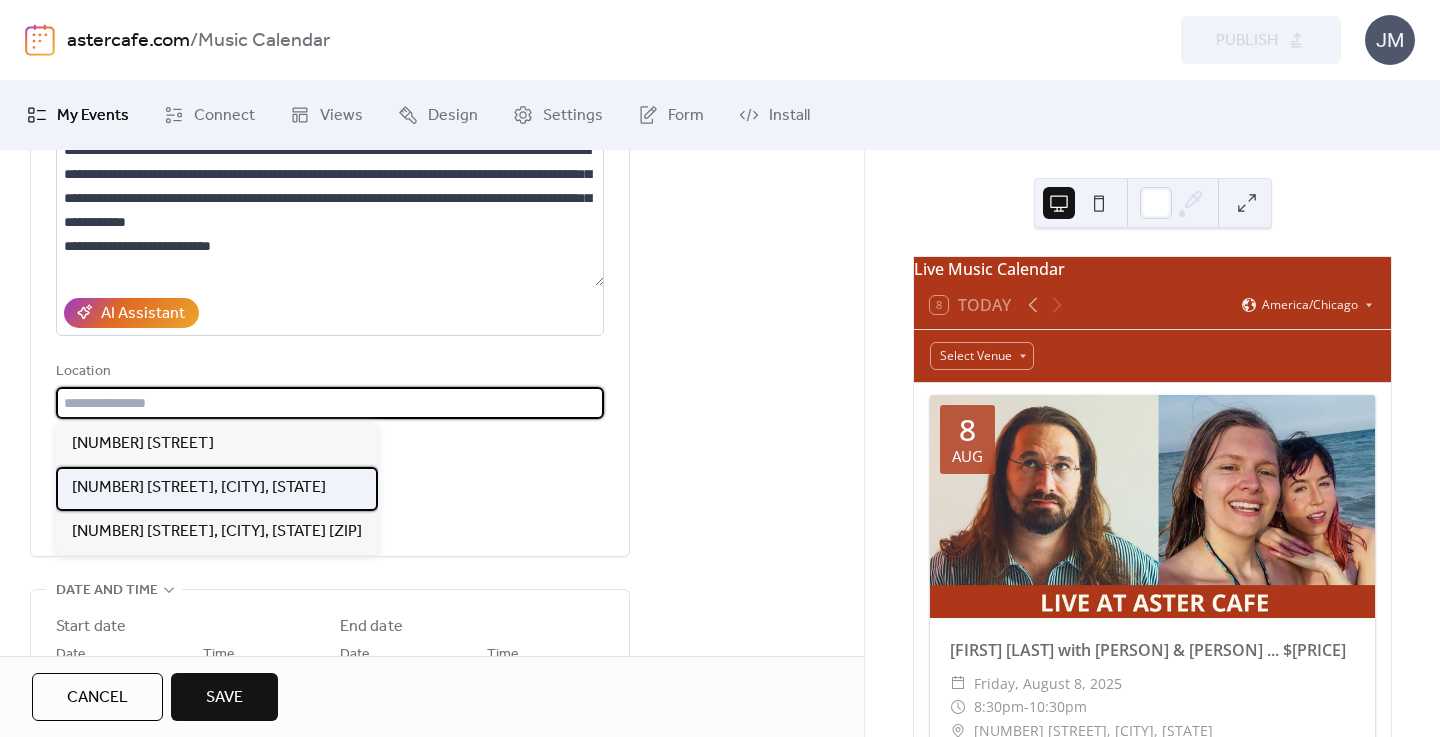 click on "[NUMBER] [STREET], [CITY], [STATE]" at bounding box center [199, 488] 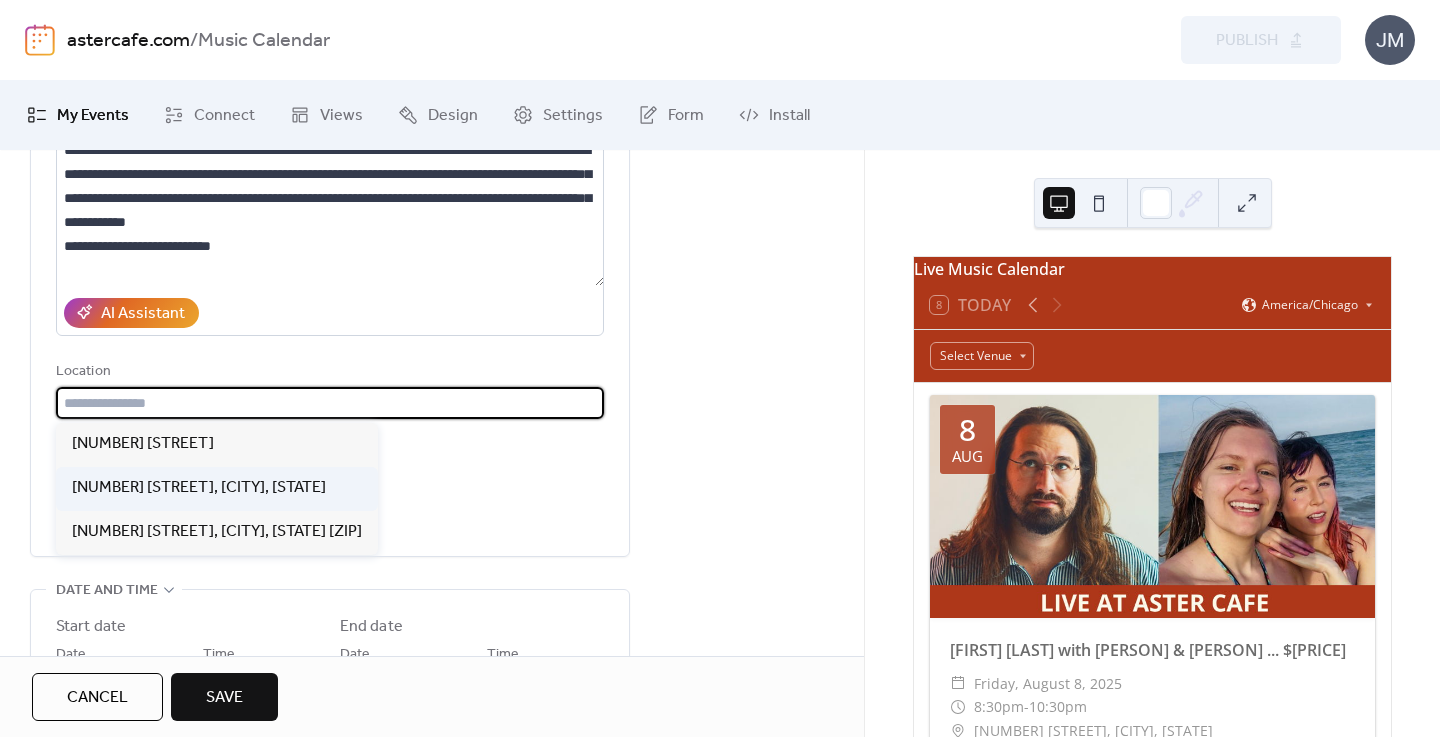 type on "**********" 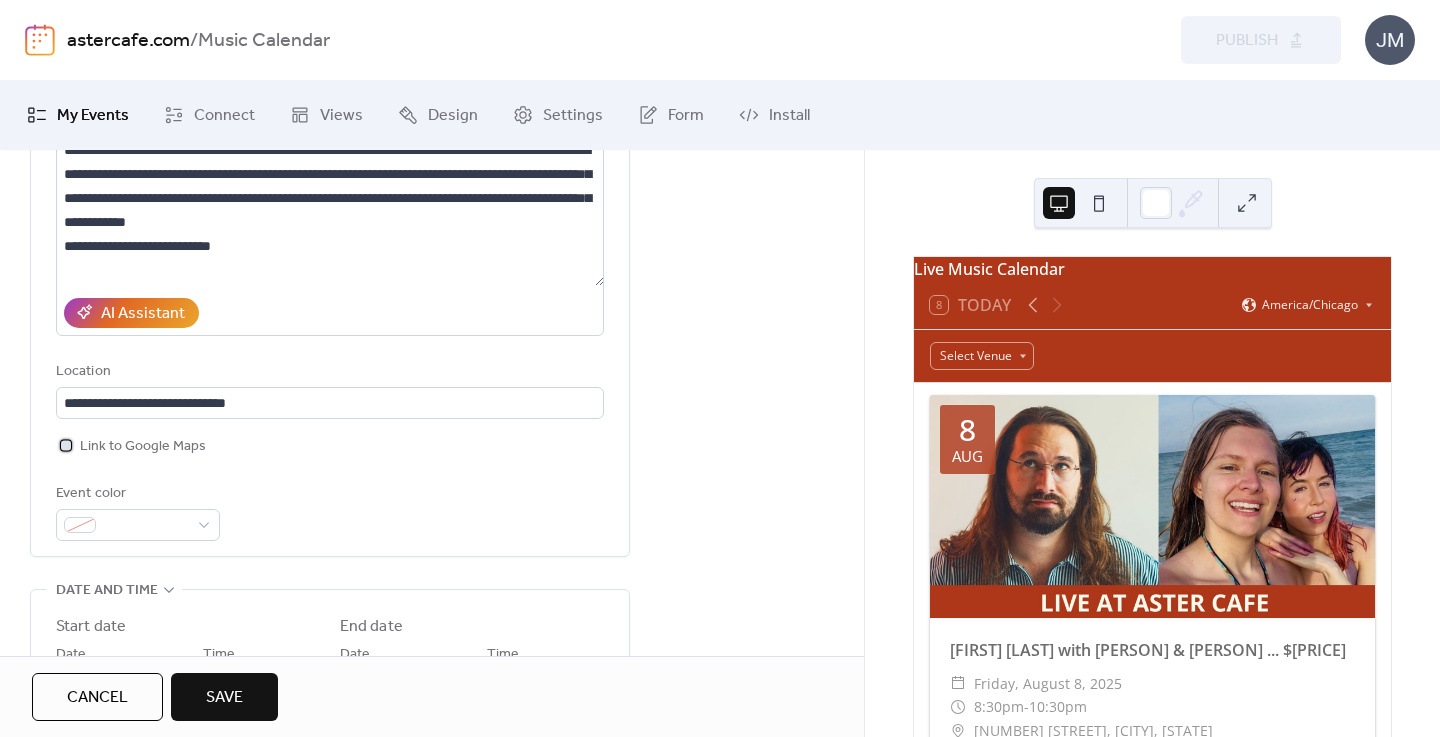 click on "Link to Google Maps" at bounding box center (143, 447) 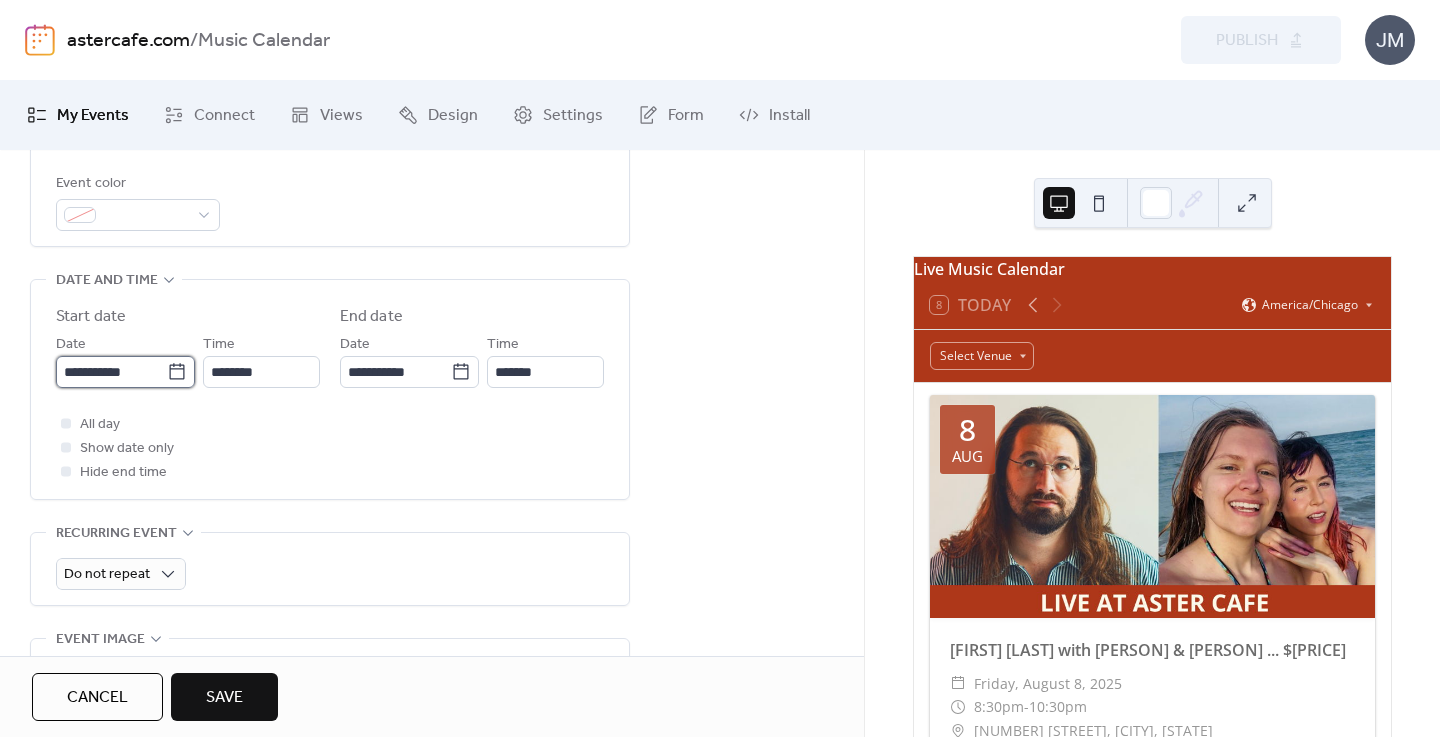 click on "**********" at bounding box center (111, 372) 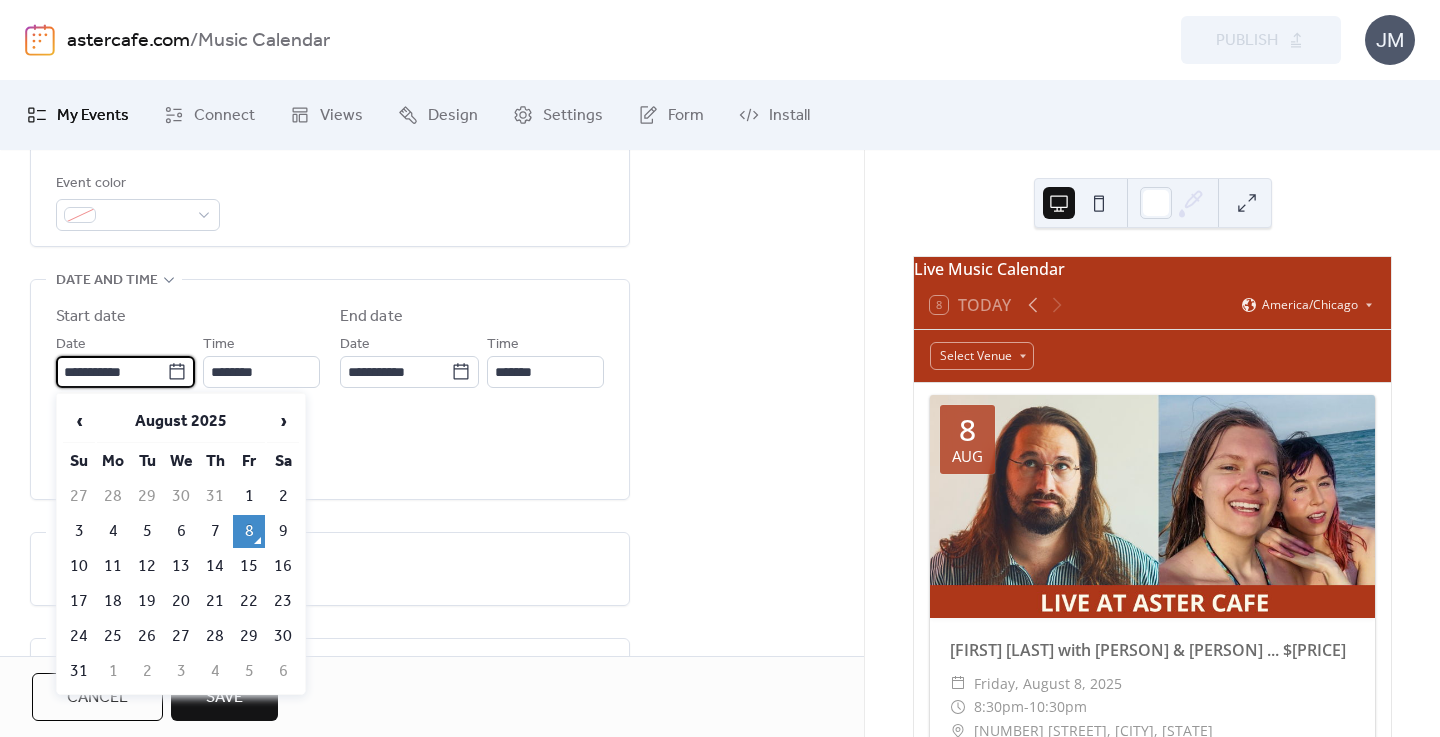 click on "**********" at bounding box center (432, 491) 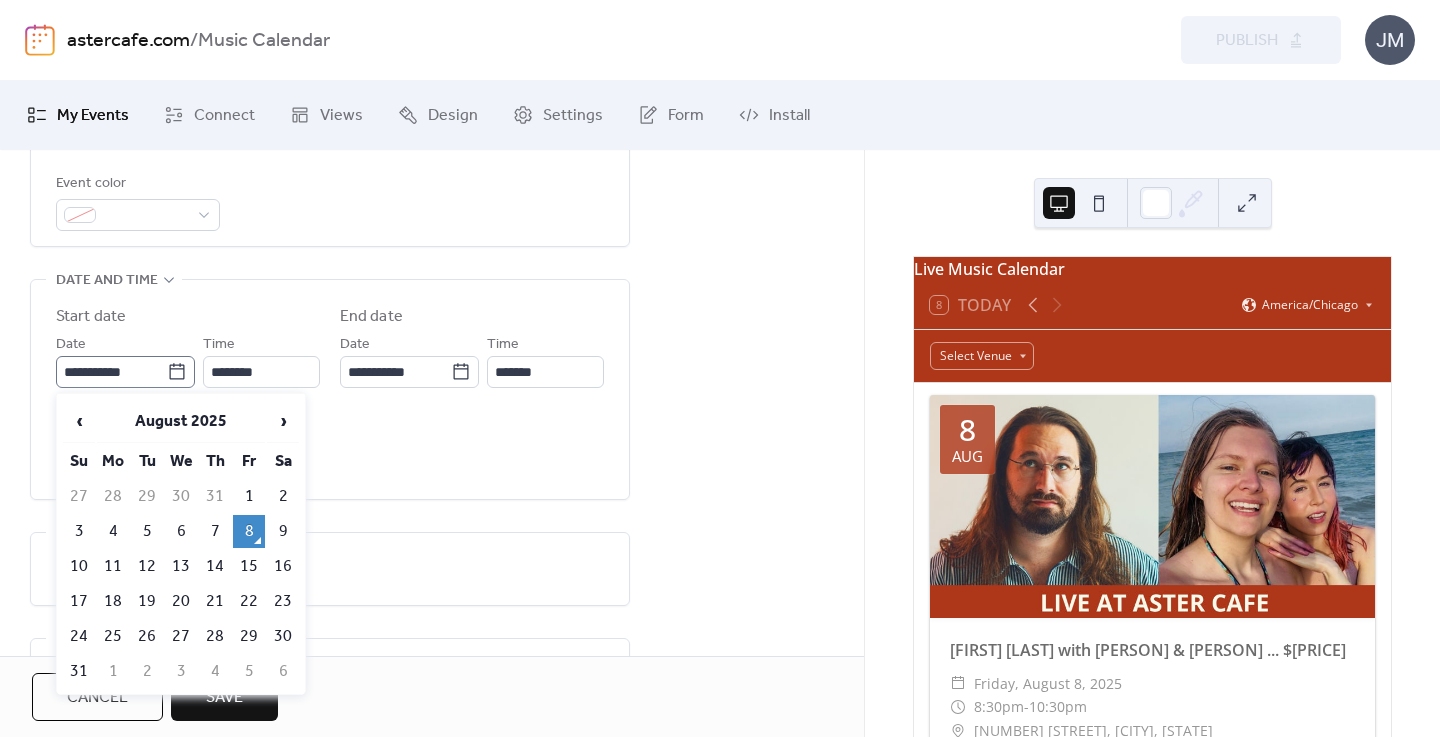 click 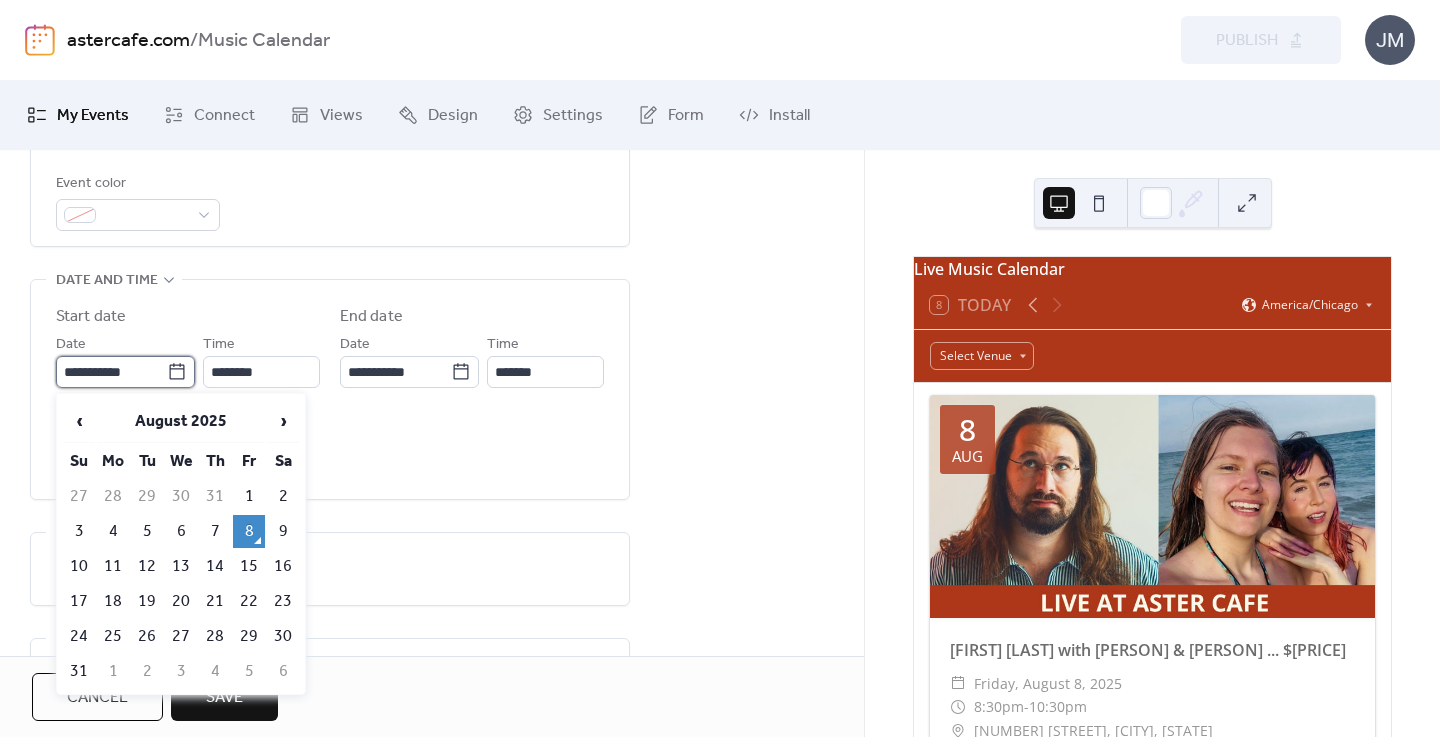 click on "**********" at bounding box center [111, 372] 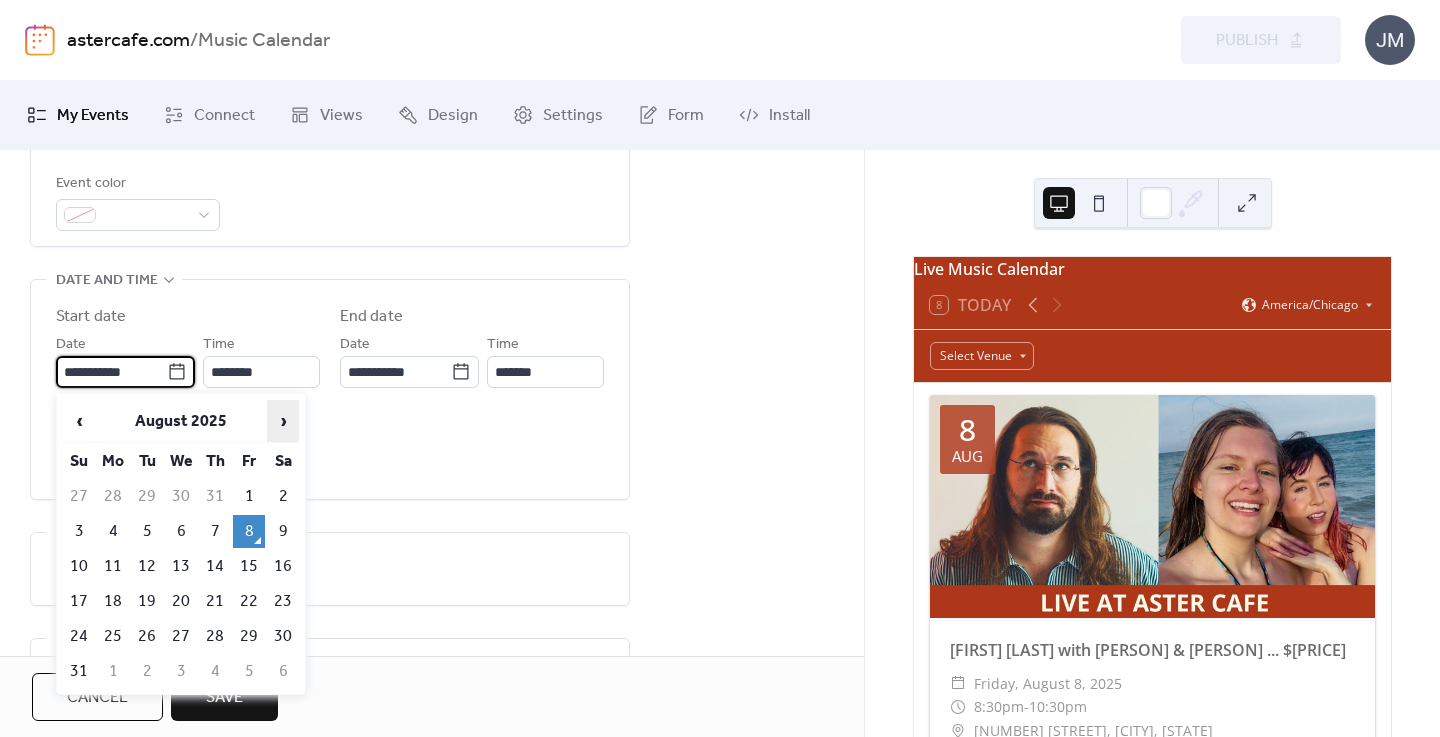 click on "›" at bounding box center (283, 421) 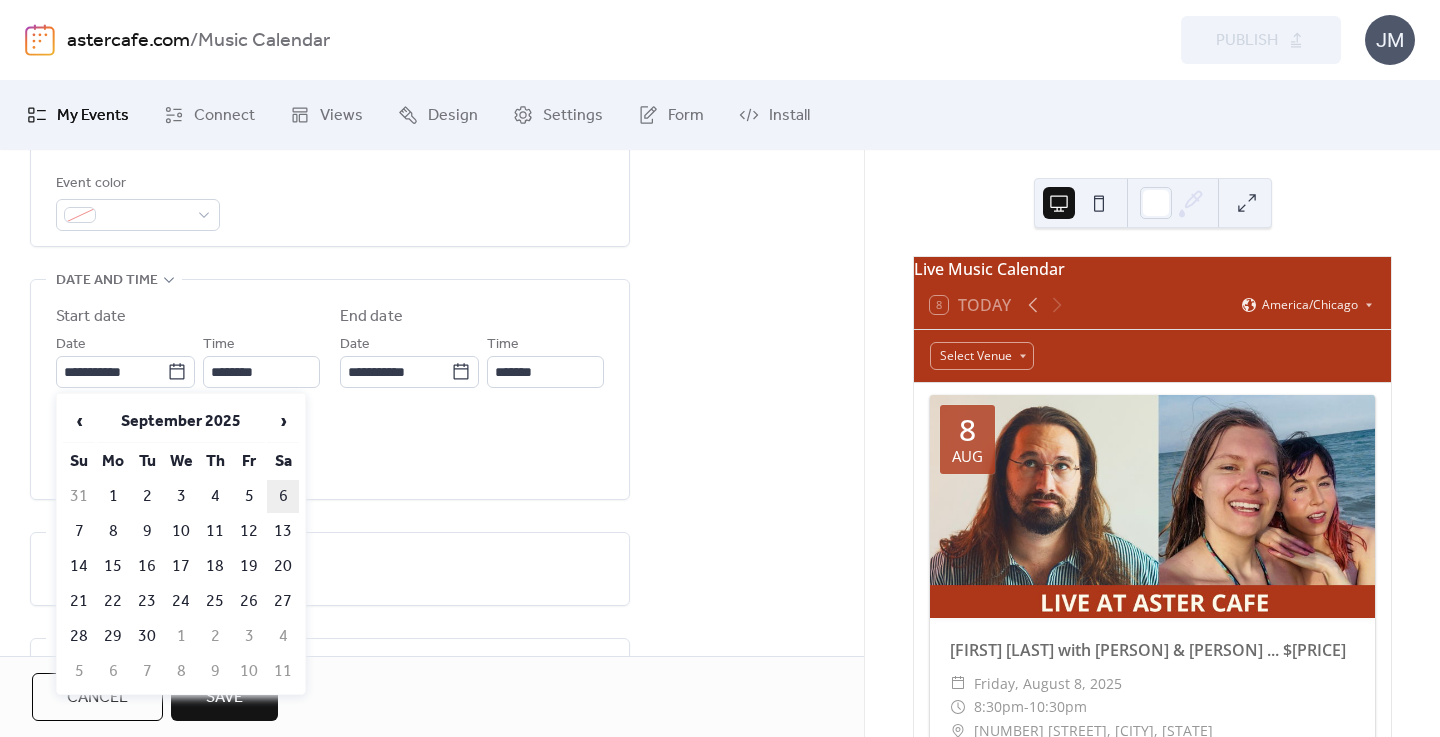 click on "6" at bounding box center [283, 496] 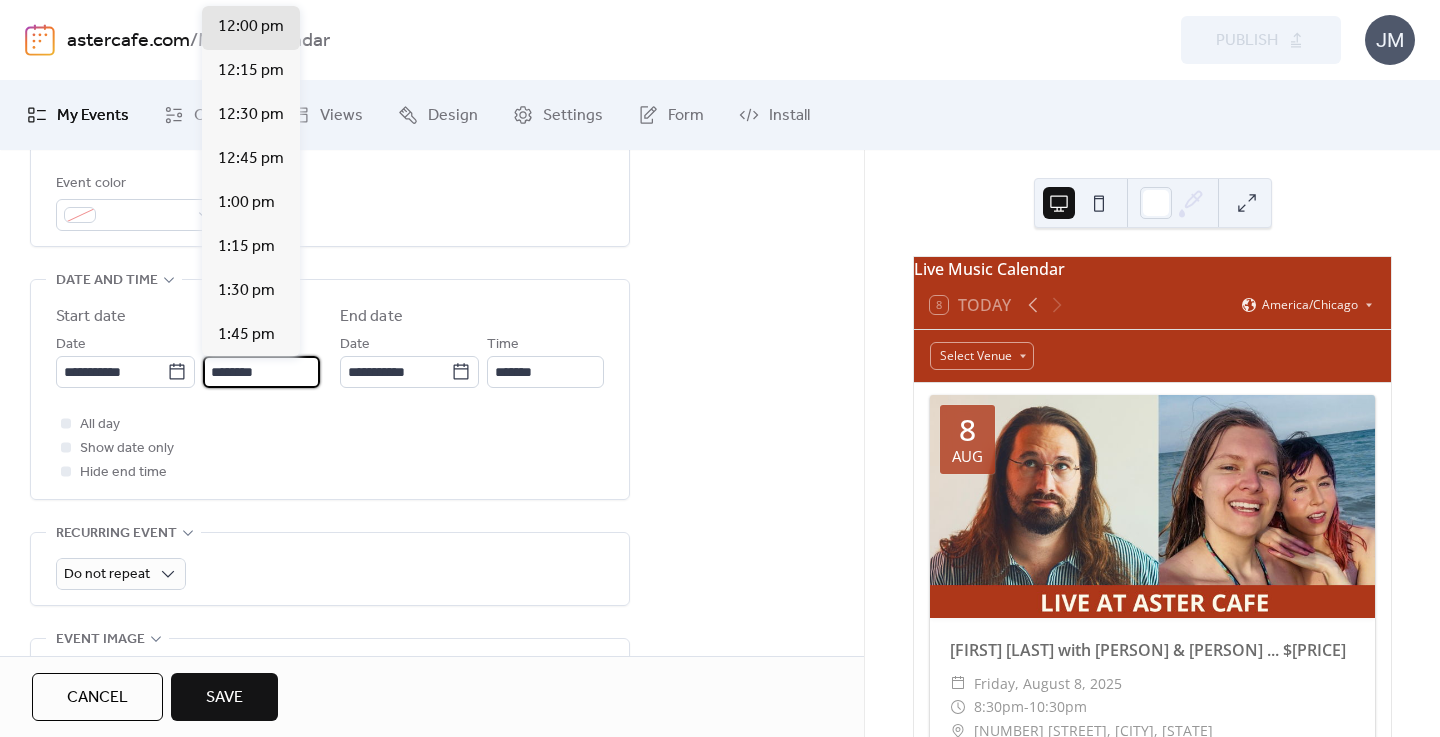 drag, startPoint x: 224, startPoint y: 370, endPoint x: 207, endPoint y: 370, distance: 17 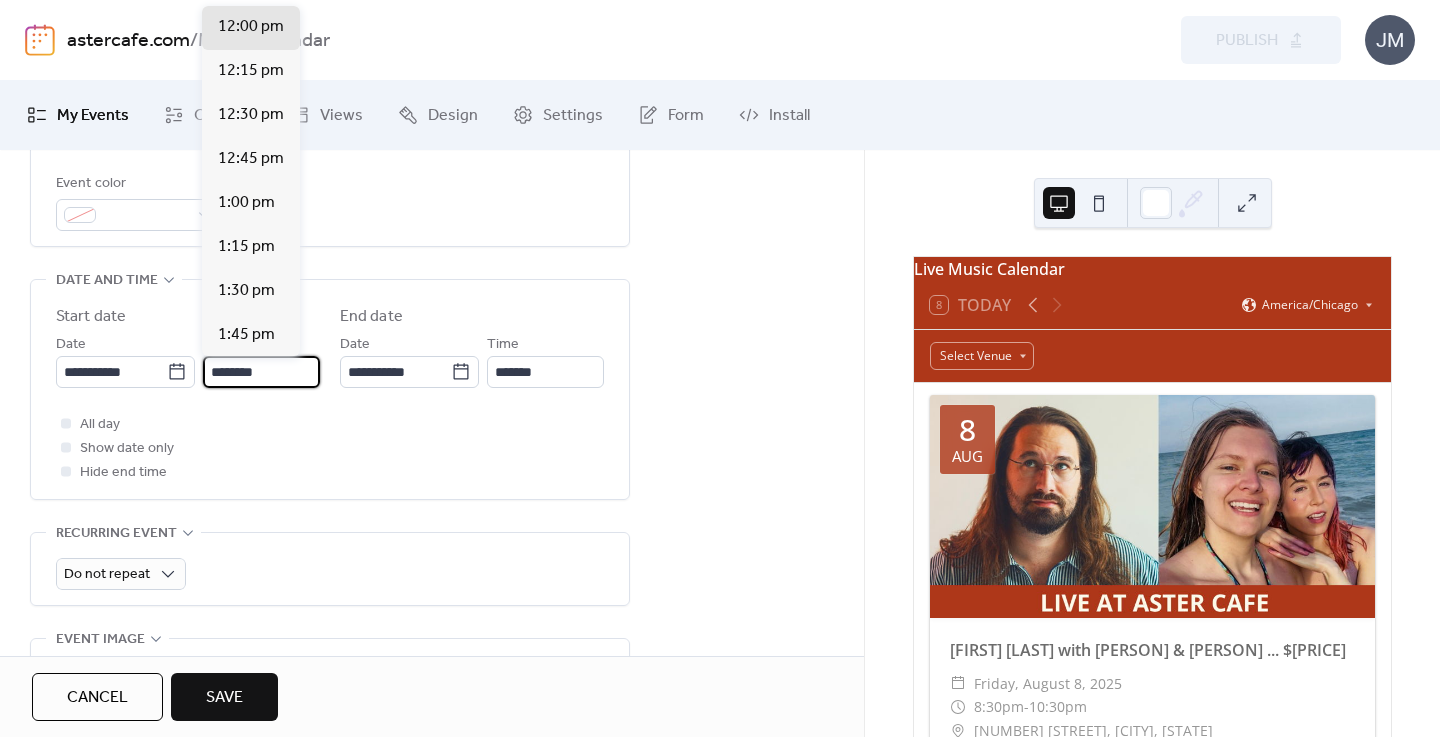 click on "********" at bounding box center (261, 372) 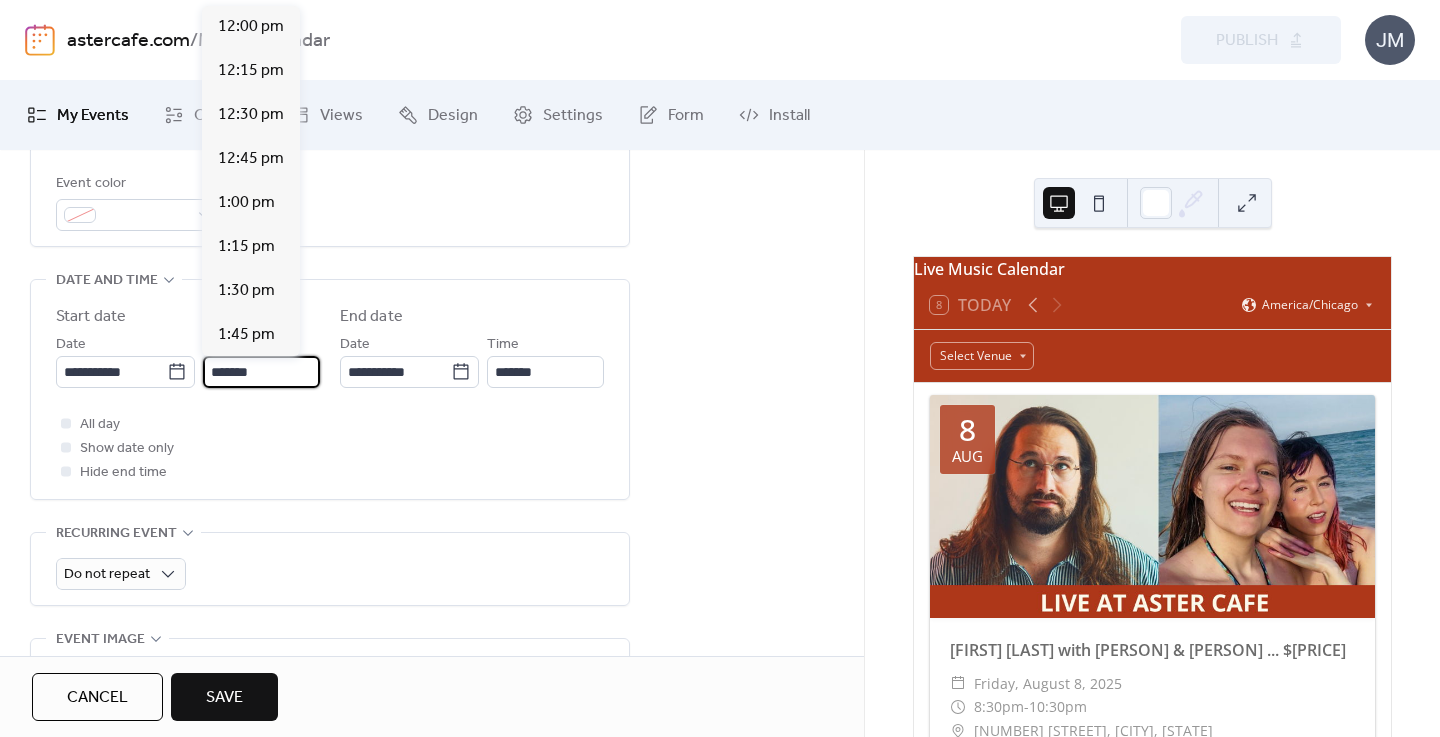 scroll, scrollTop: 3520, scrollLeft: 0, axis: vertical 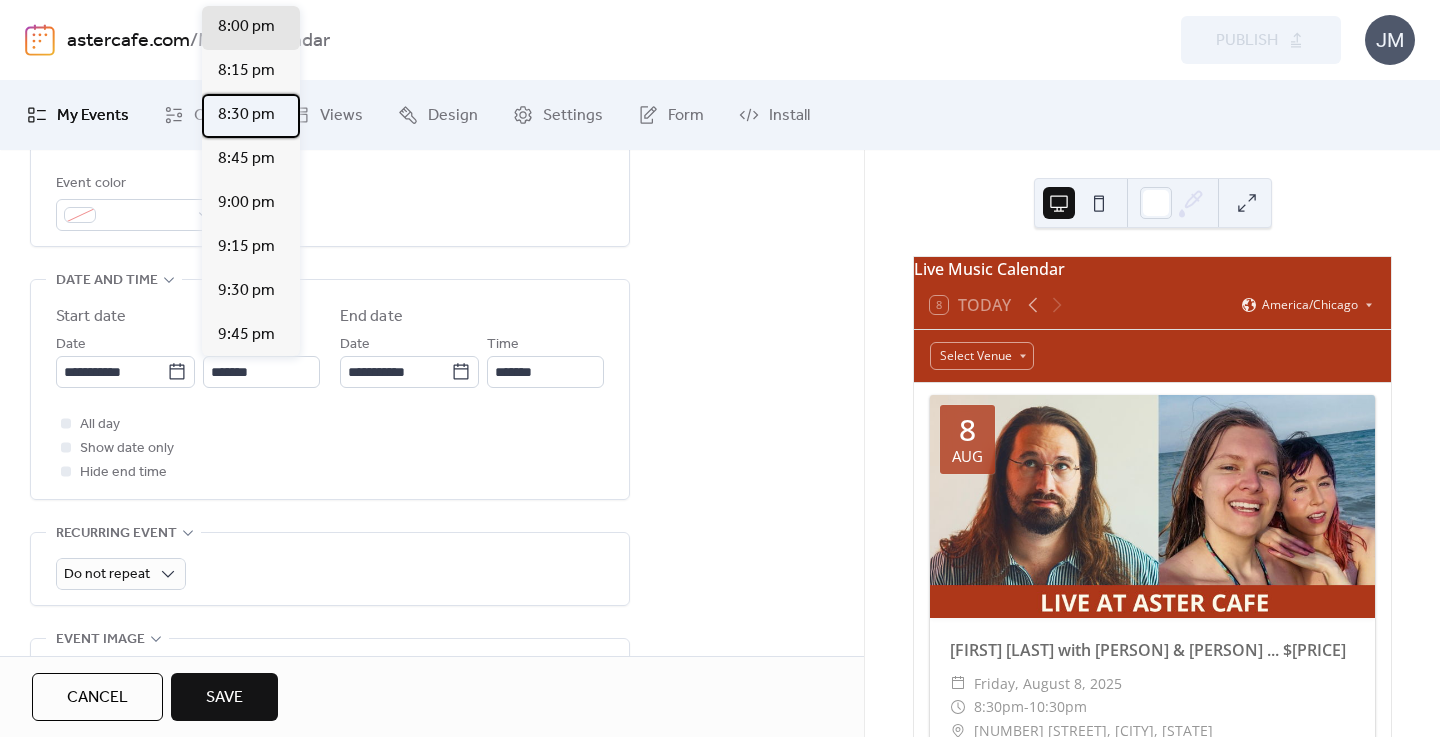 click on "8:30 pm" at bounding box center [246, 115] 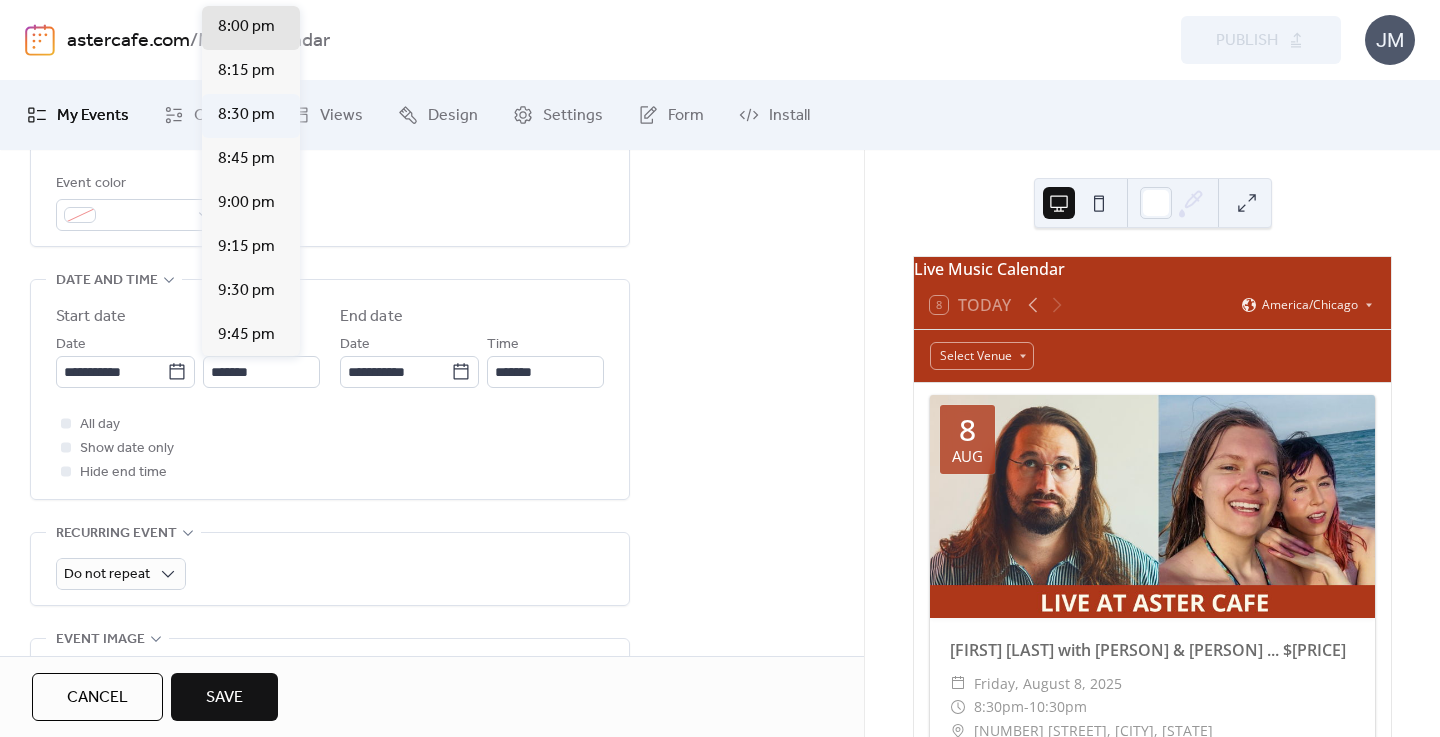type on "*******" 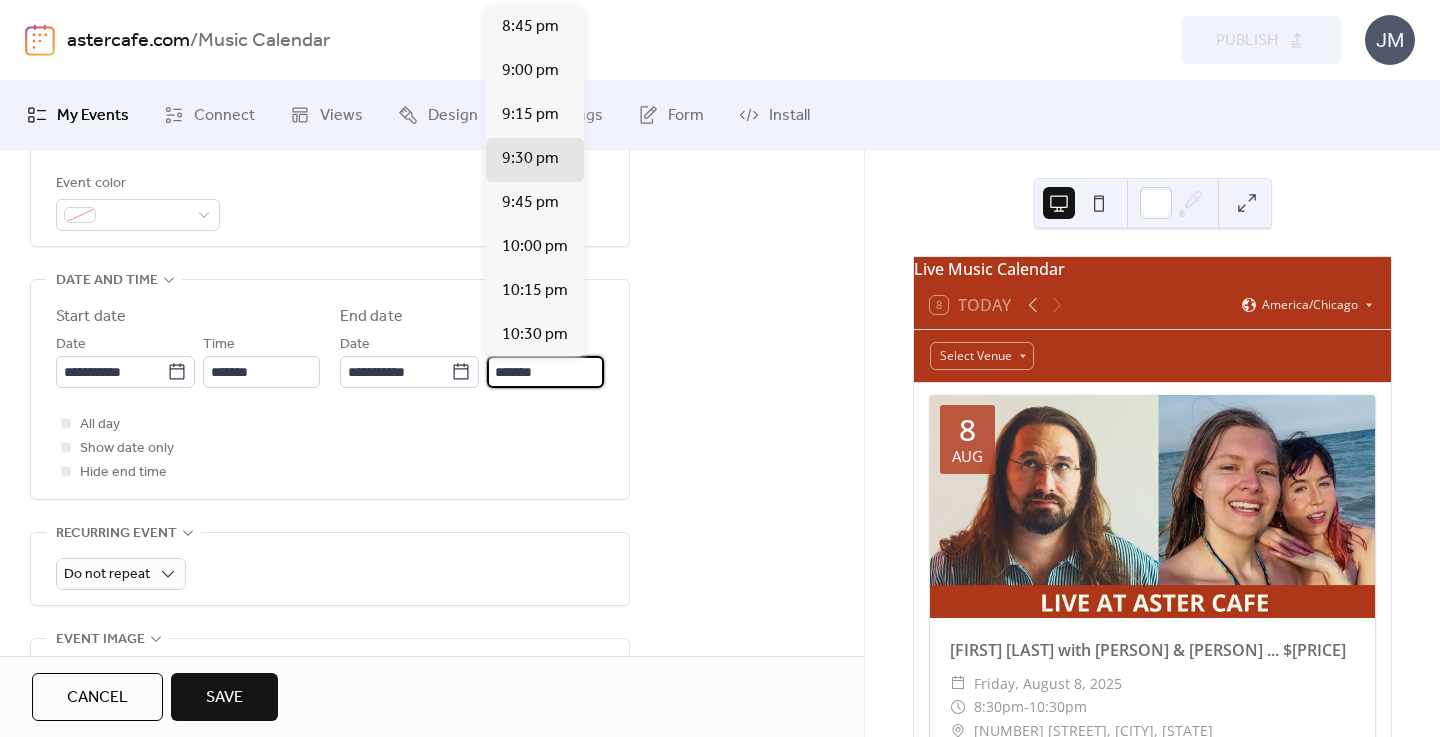 click on "*******" at bounding box center [545, 372] 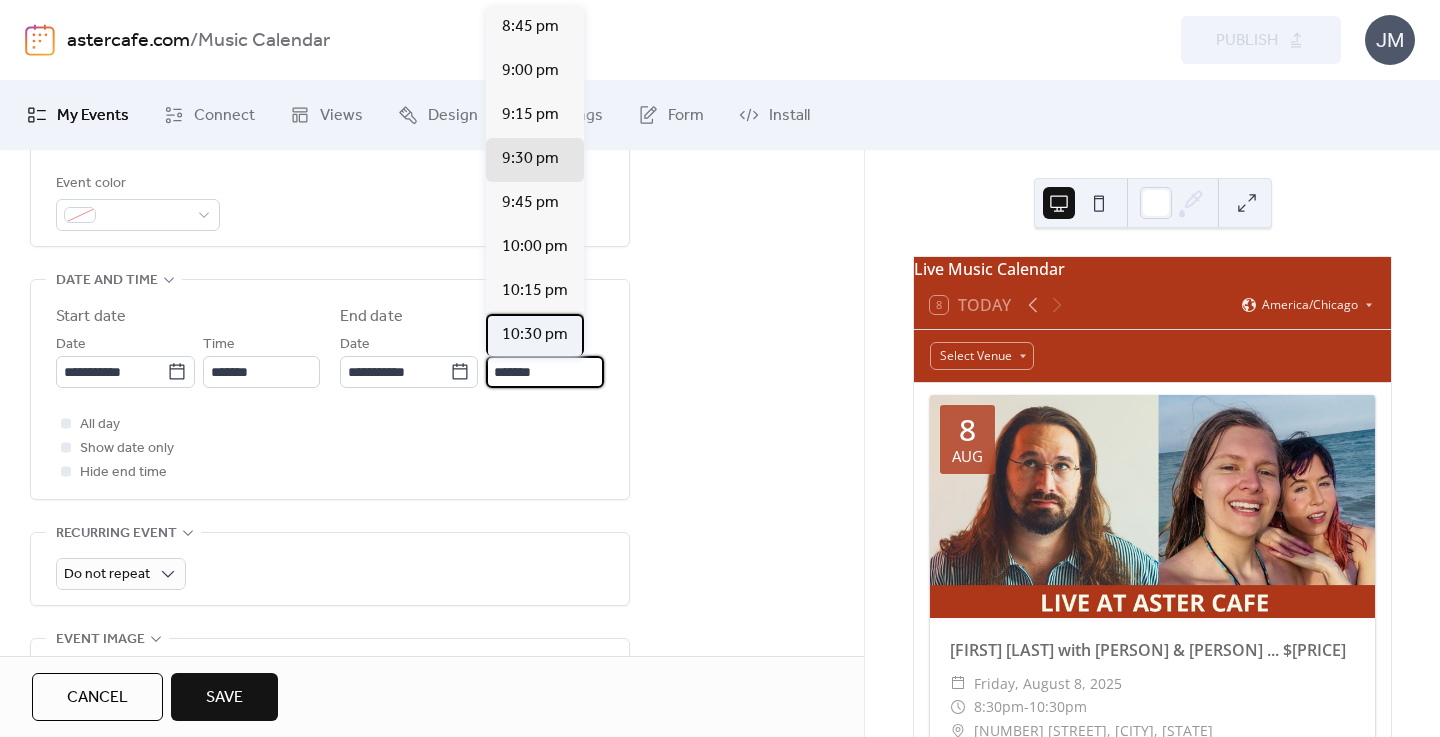 click on "10:30 pm" at bounding box center [535, 335] 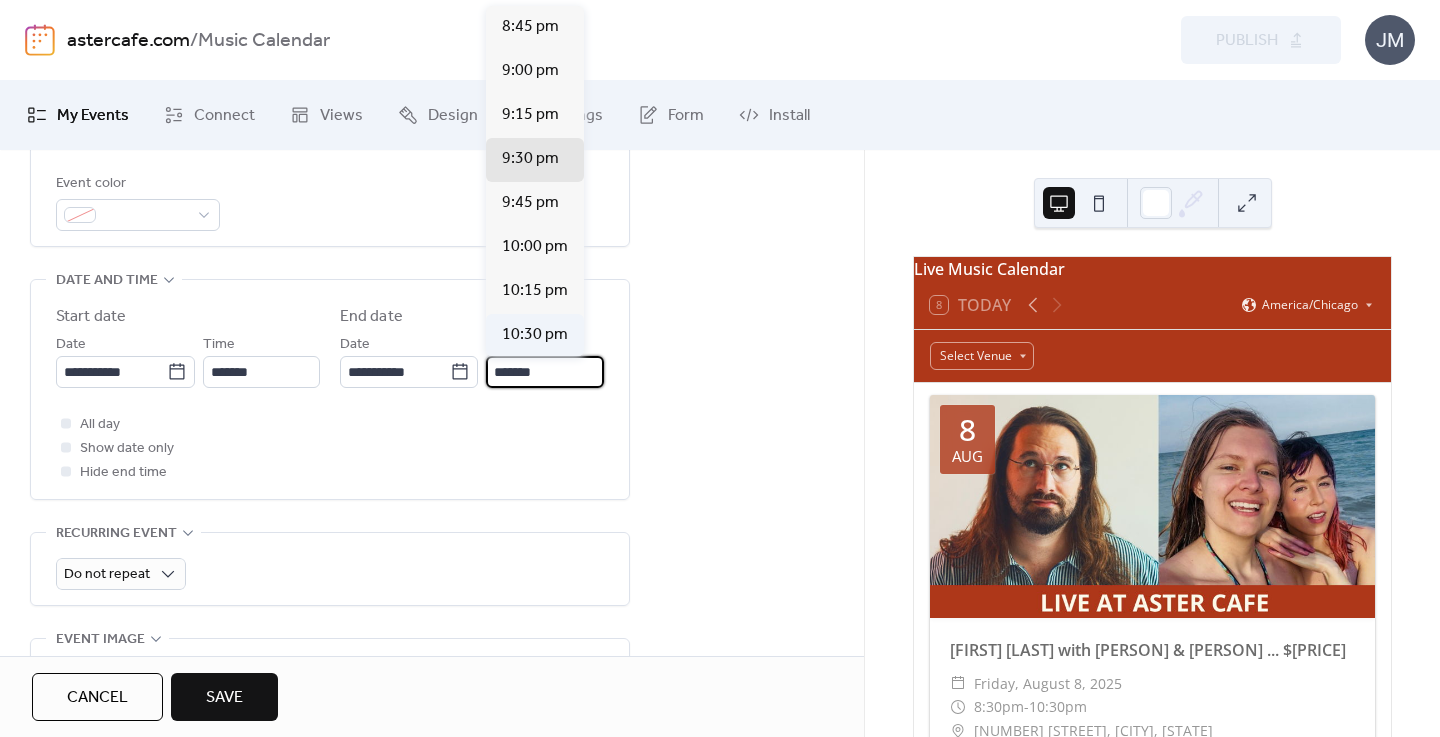 type on "********" 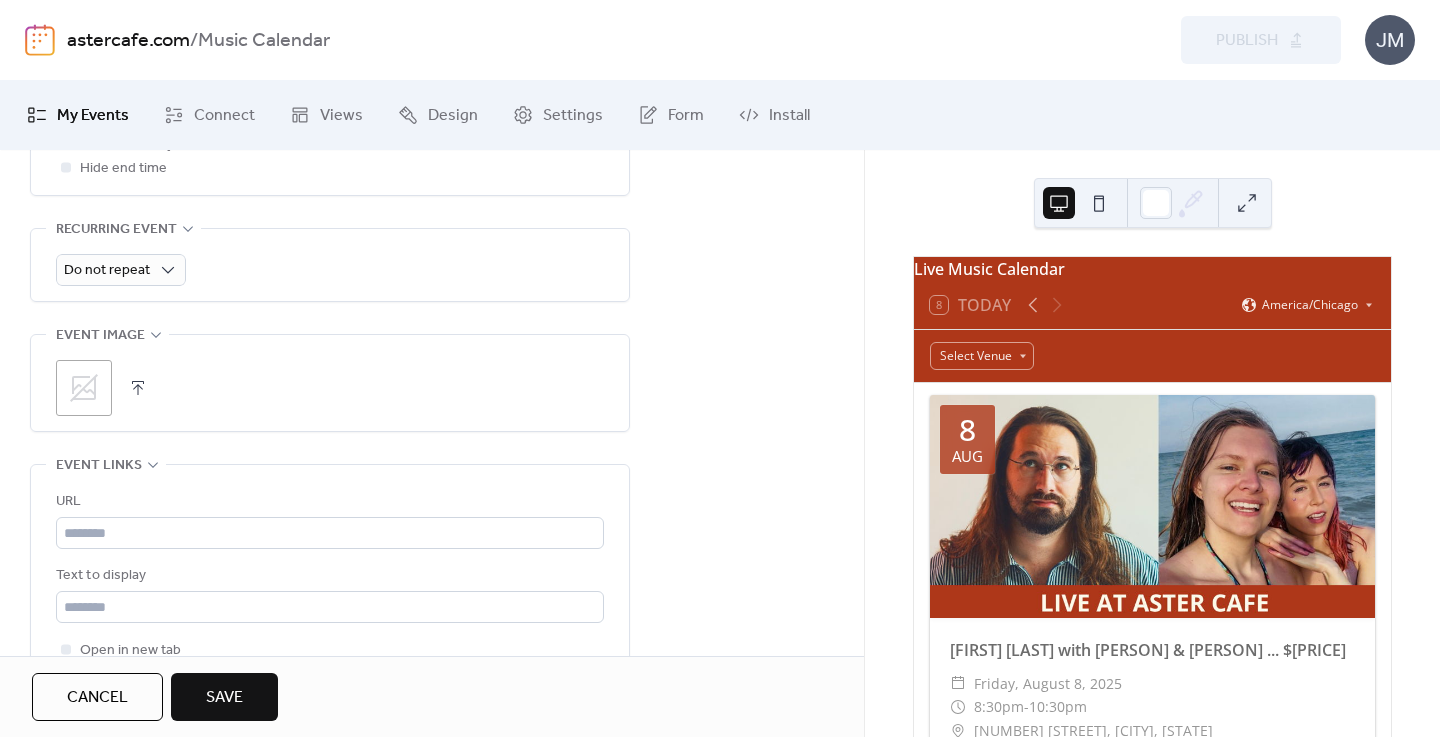 scroll, scrollTop: 868, scrollLeft: 0, axis: vertical 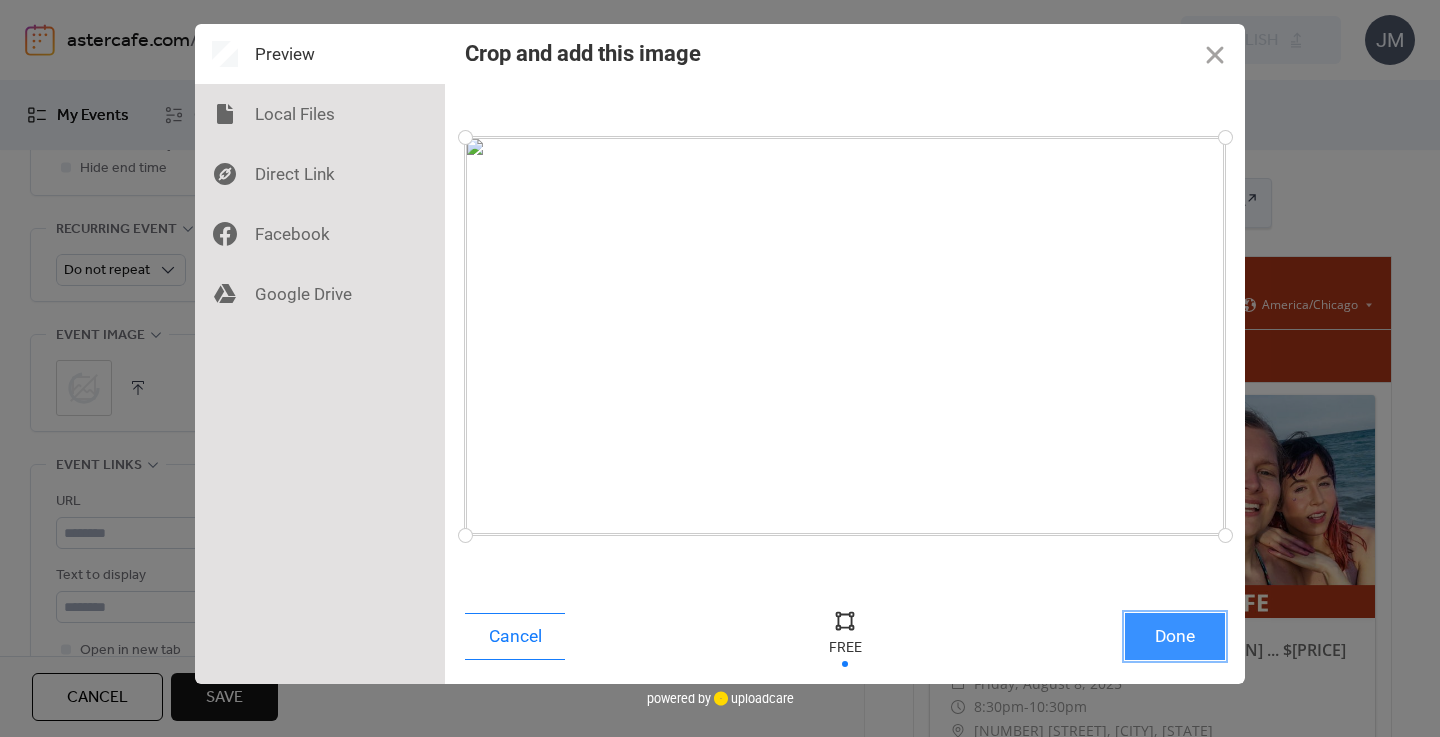 click on "Done" at bounding box center (1175, 636) 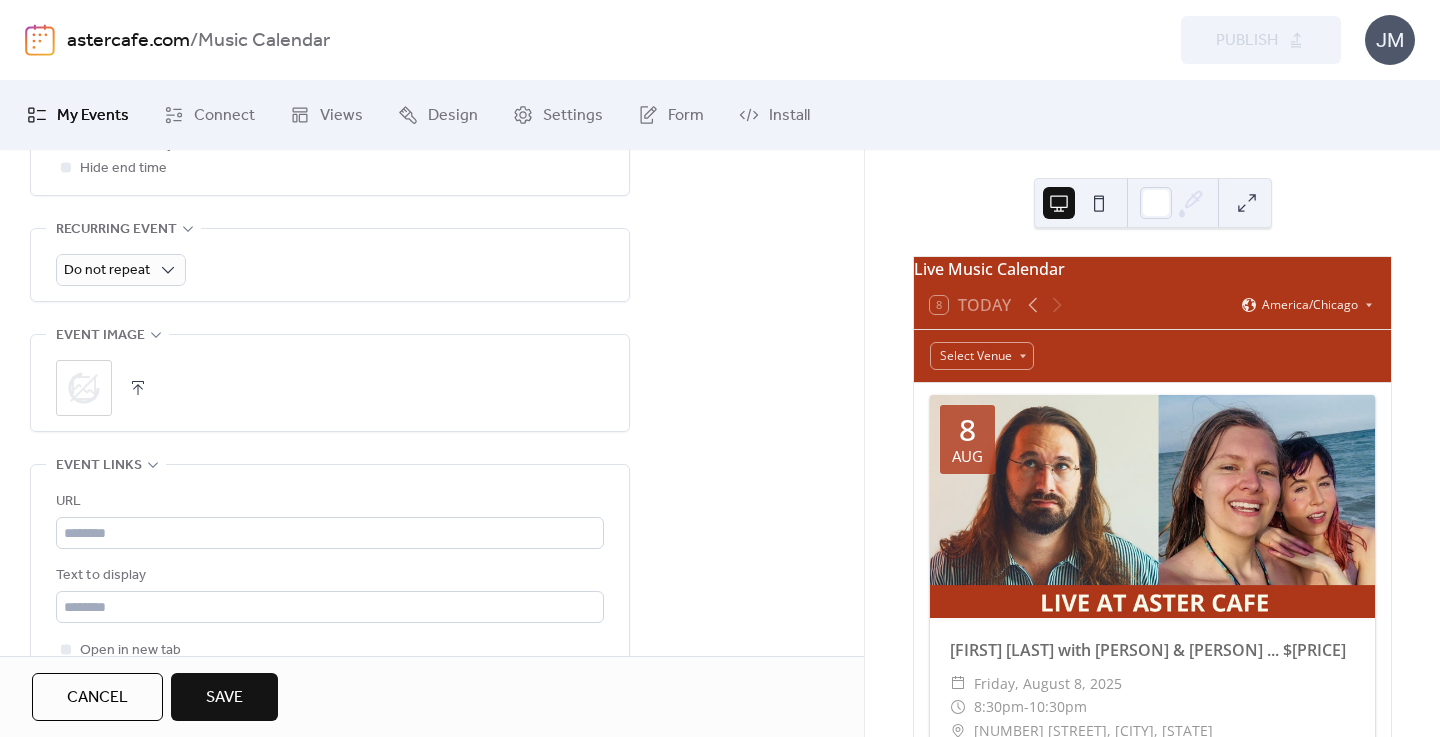 scroll, scrollTop: 1007, scrollLeft: 0, axis: vertical 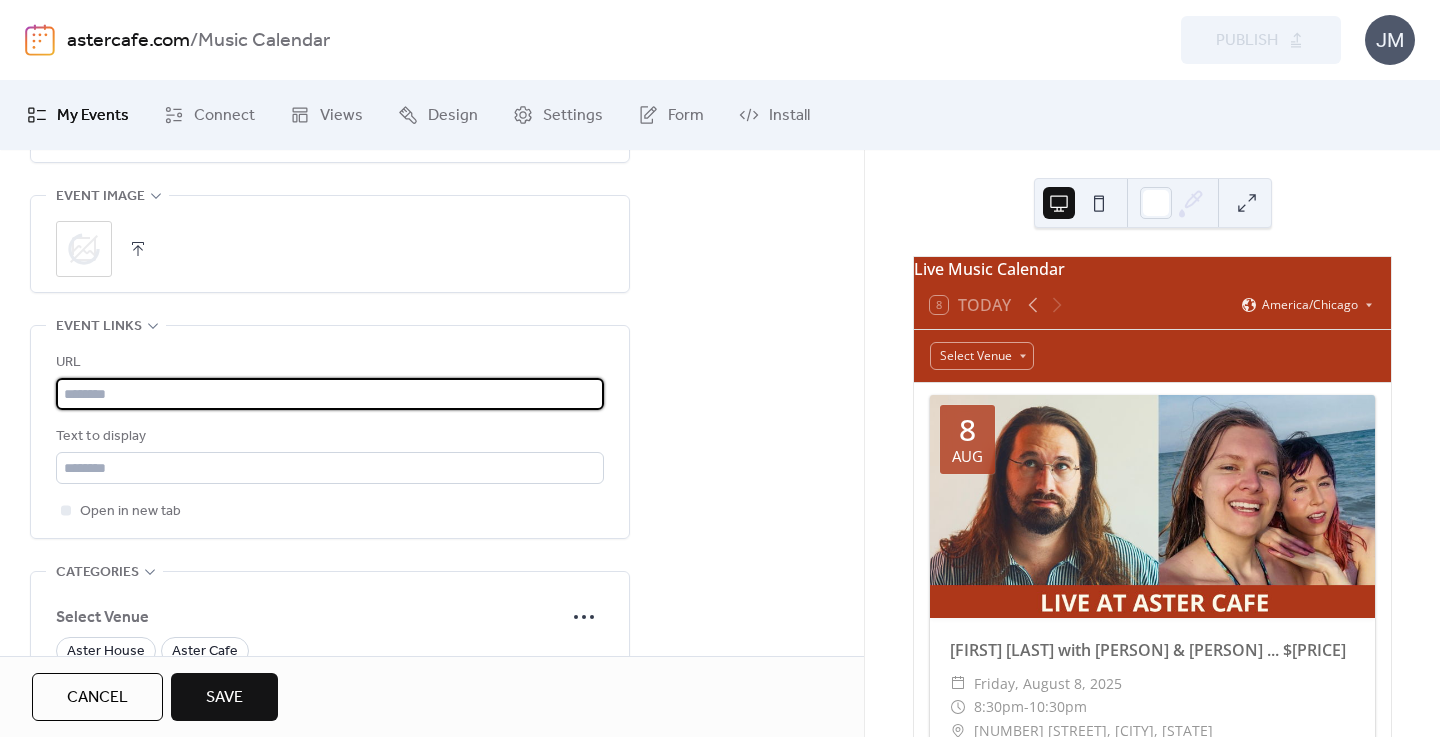 click at bounding box center [330, 394] 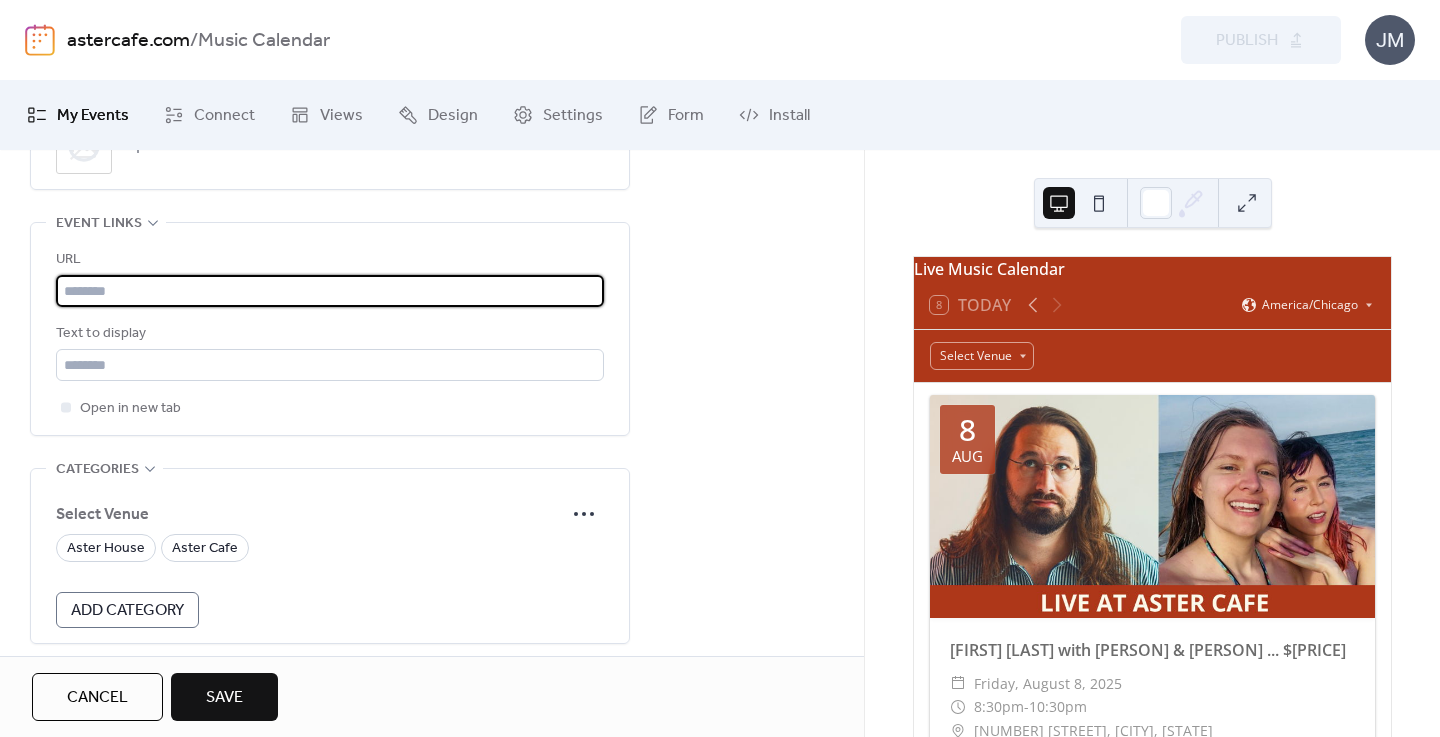 scroll, scrollTop: 1109, scrollLeft: 0, axis: vertical 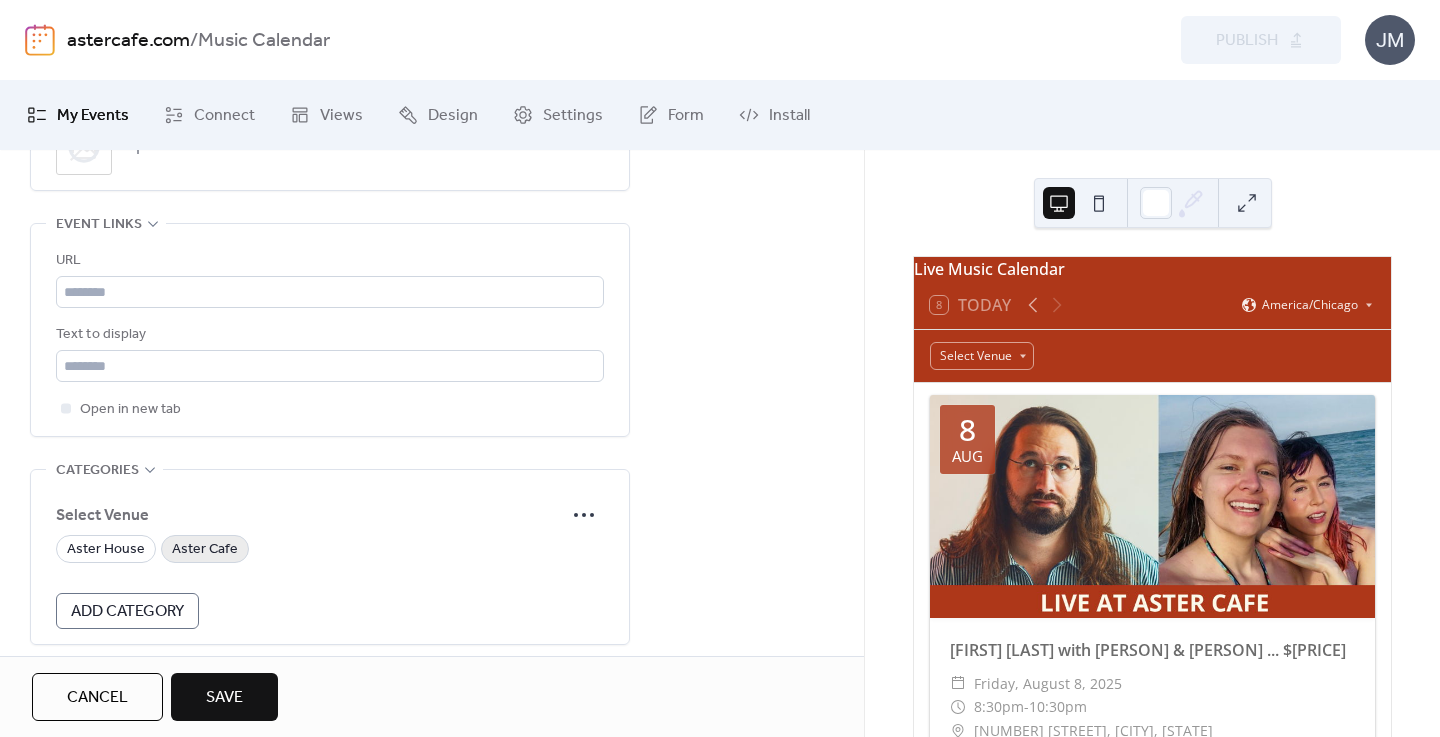 click on "Aster Cafe" at bounding box center [205, 550] 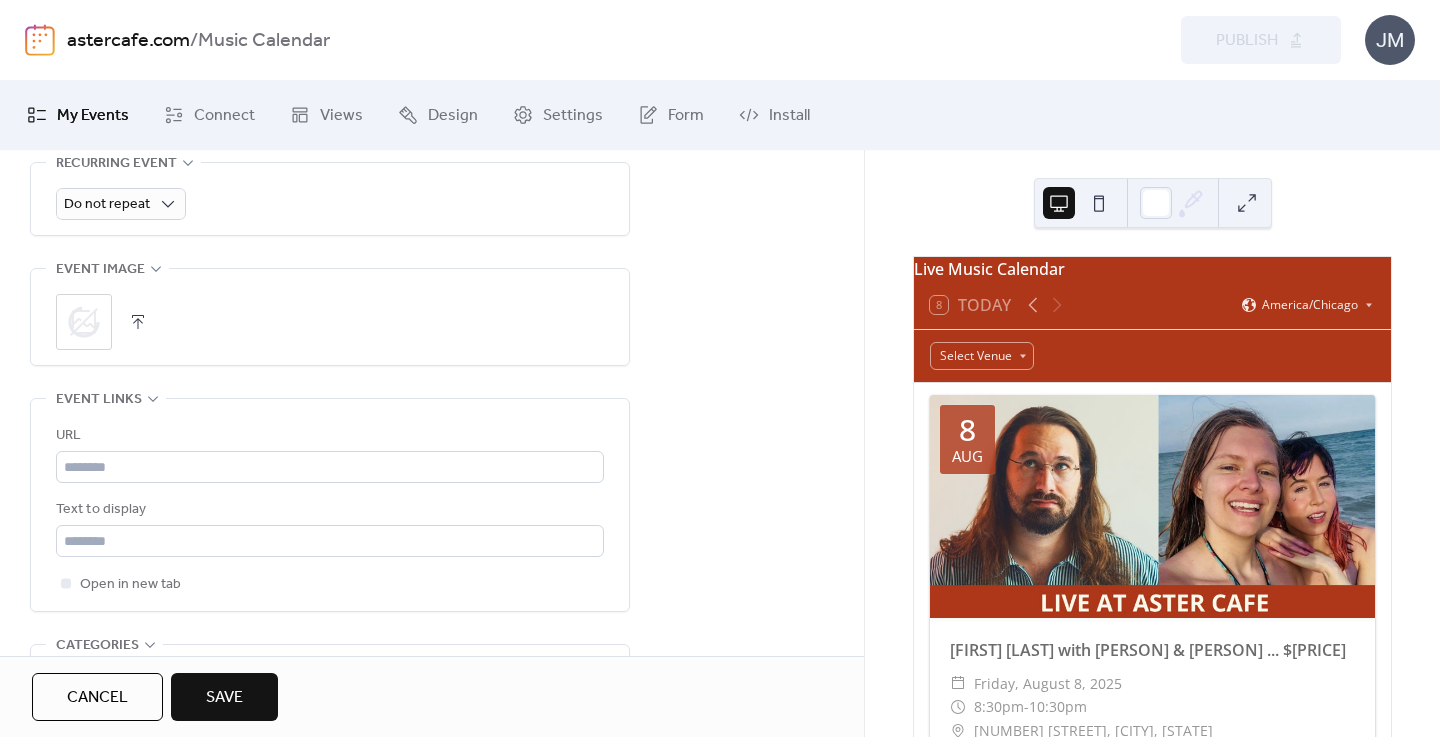 scroll, scrollTop: 932, scrollLeft: 0, axis: vertical 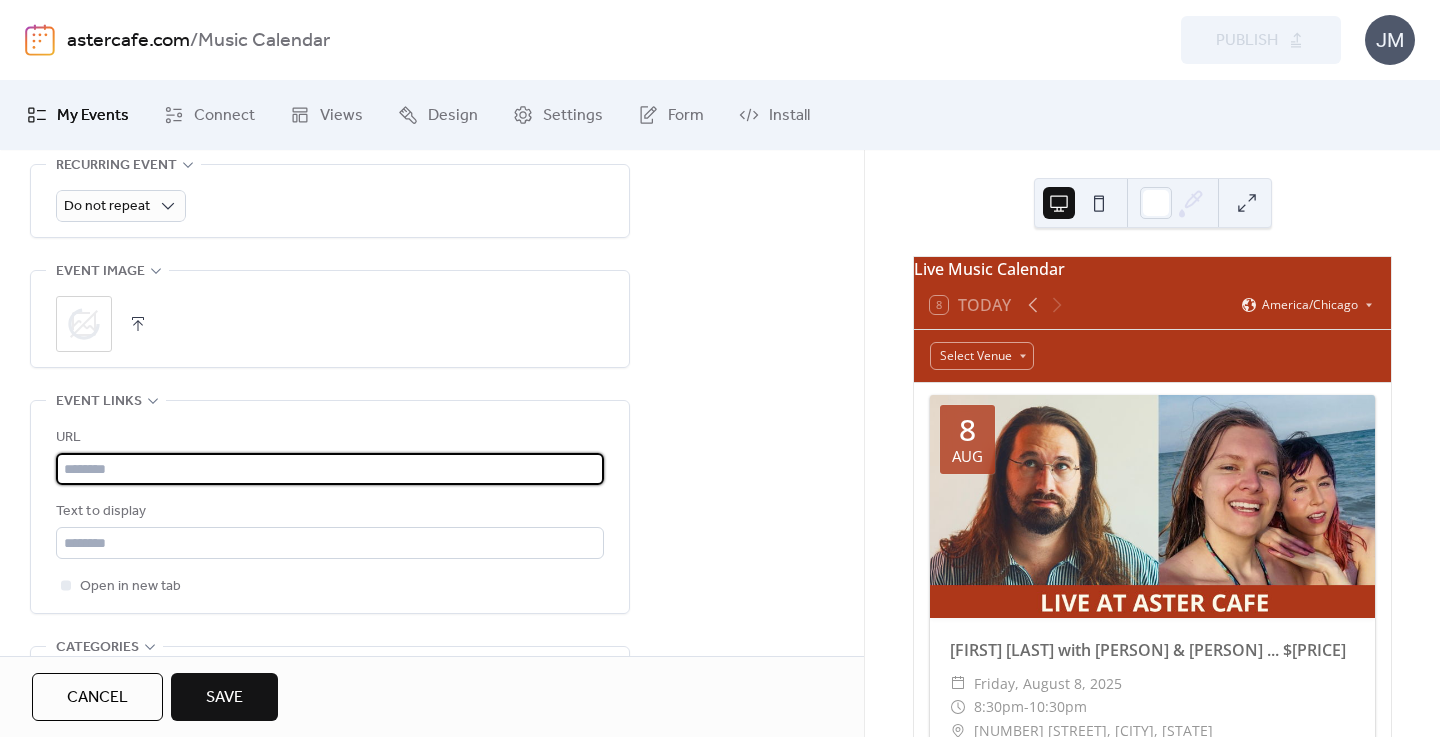 click at bounding box center [330, 469] 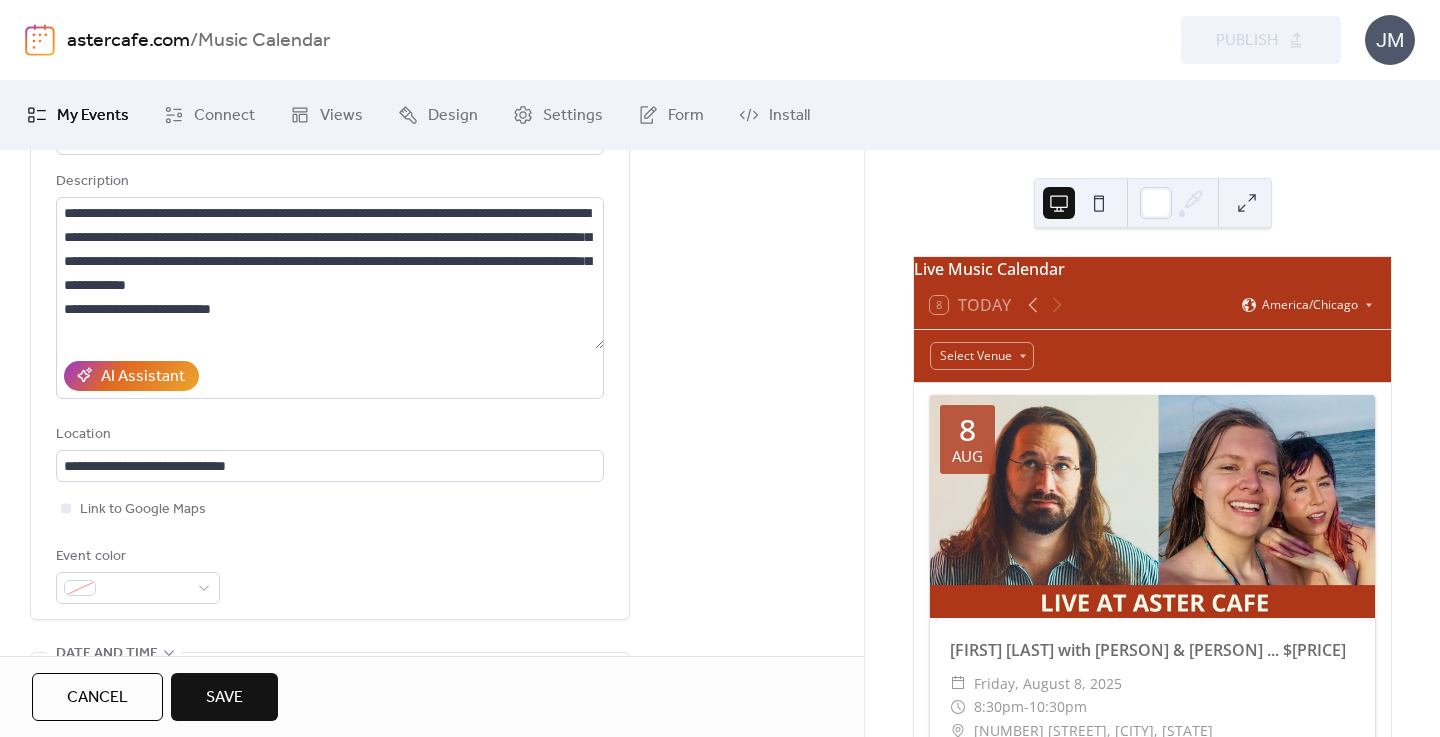 scroll, scrollTop: 0, scrollLeft: 0, axis: both 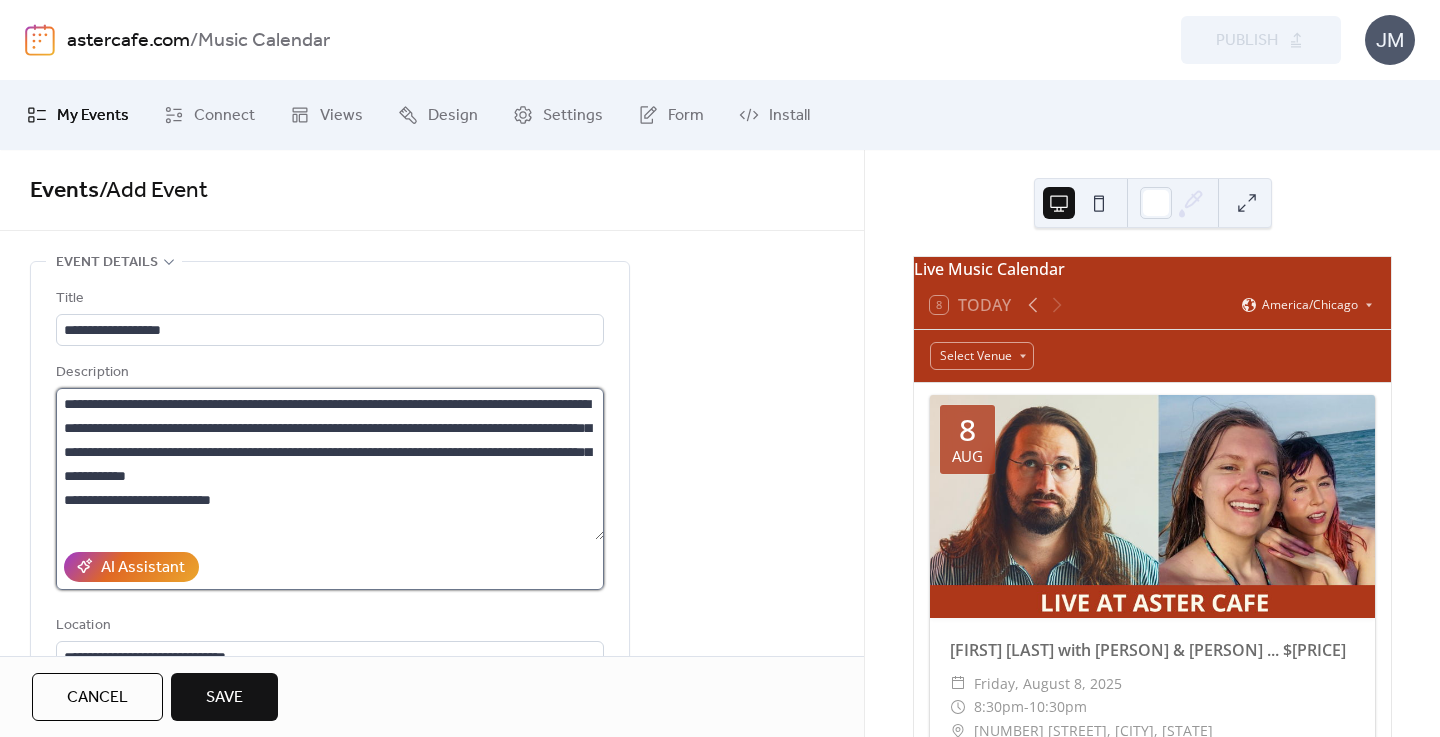click on "**********" at bounding box center (330, 464) 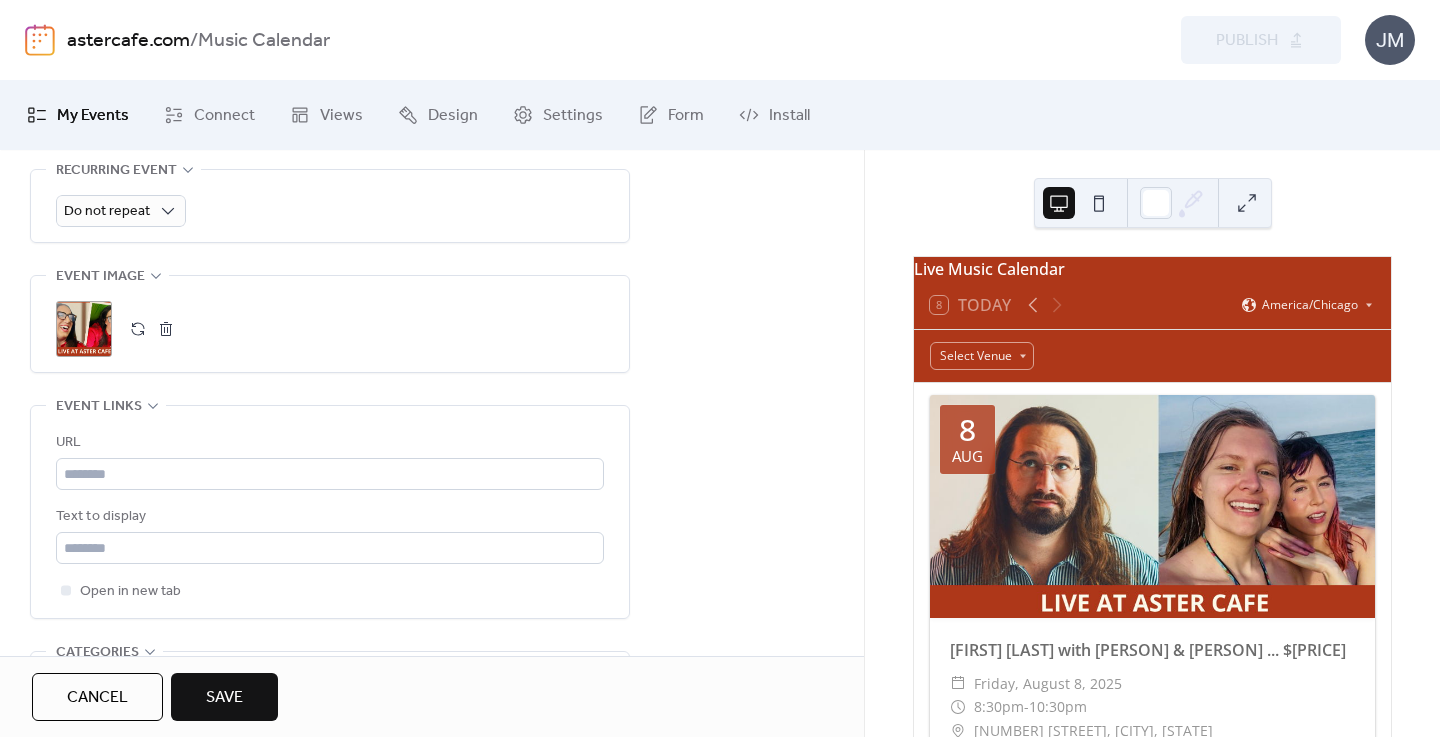 scroll, scrollTop: 1196, scrollLeft: 0, axis: vertical 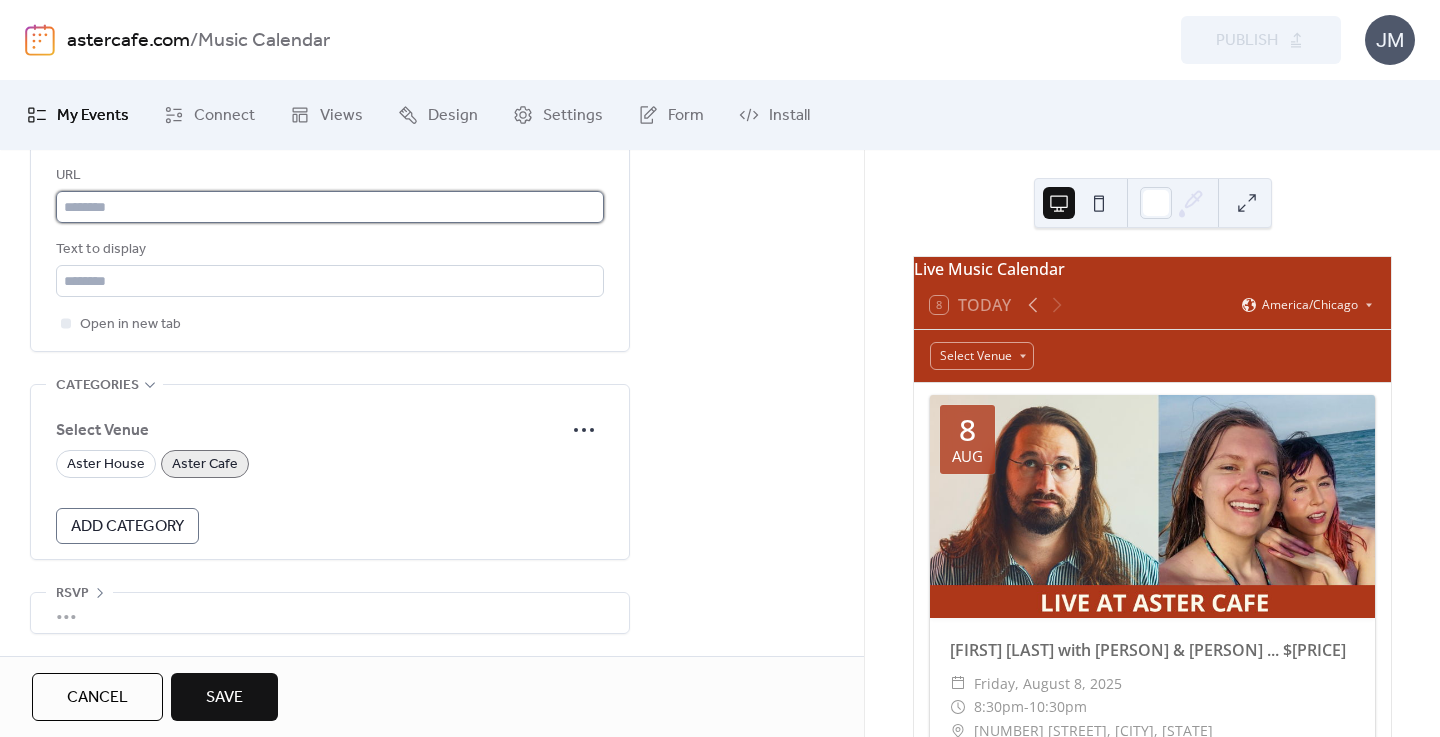 click at bounding box center (330, 207) 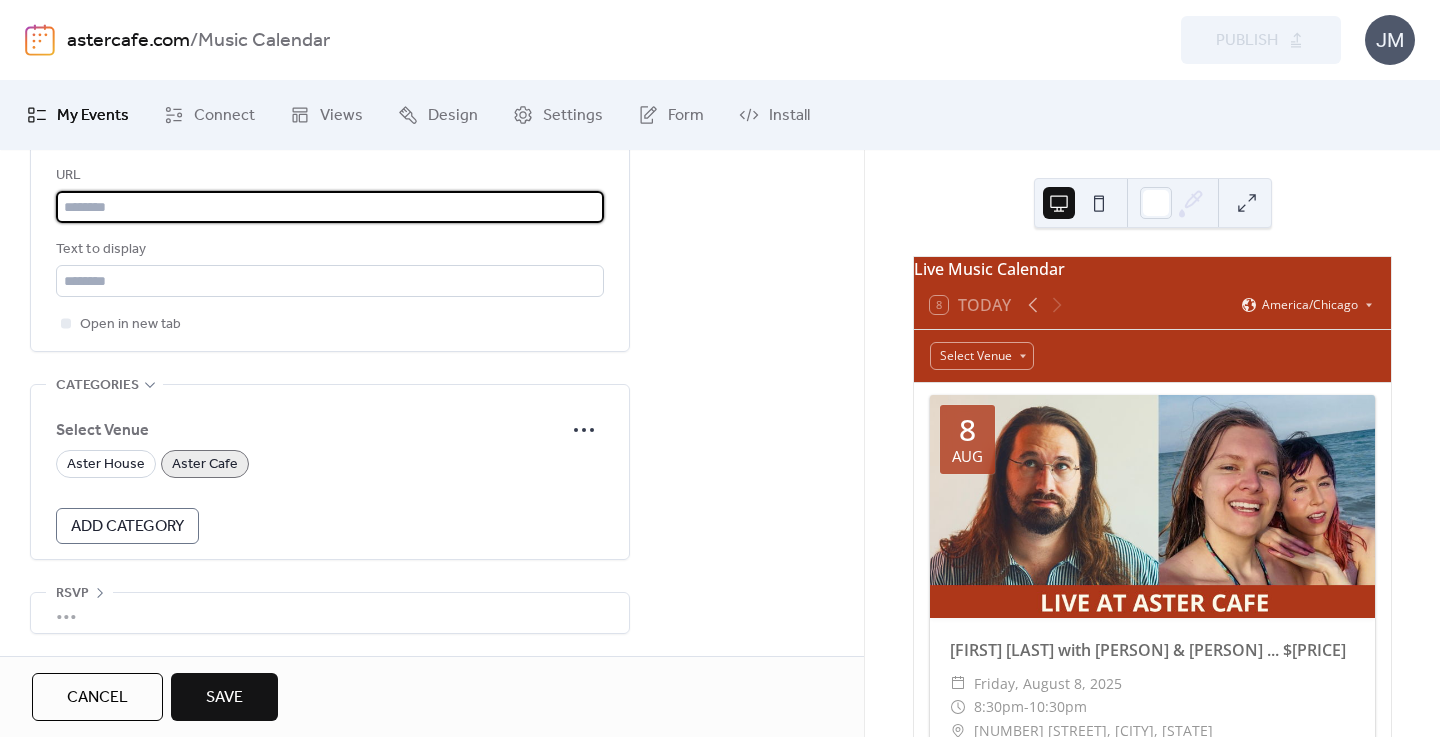 paste on "**********" 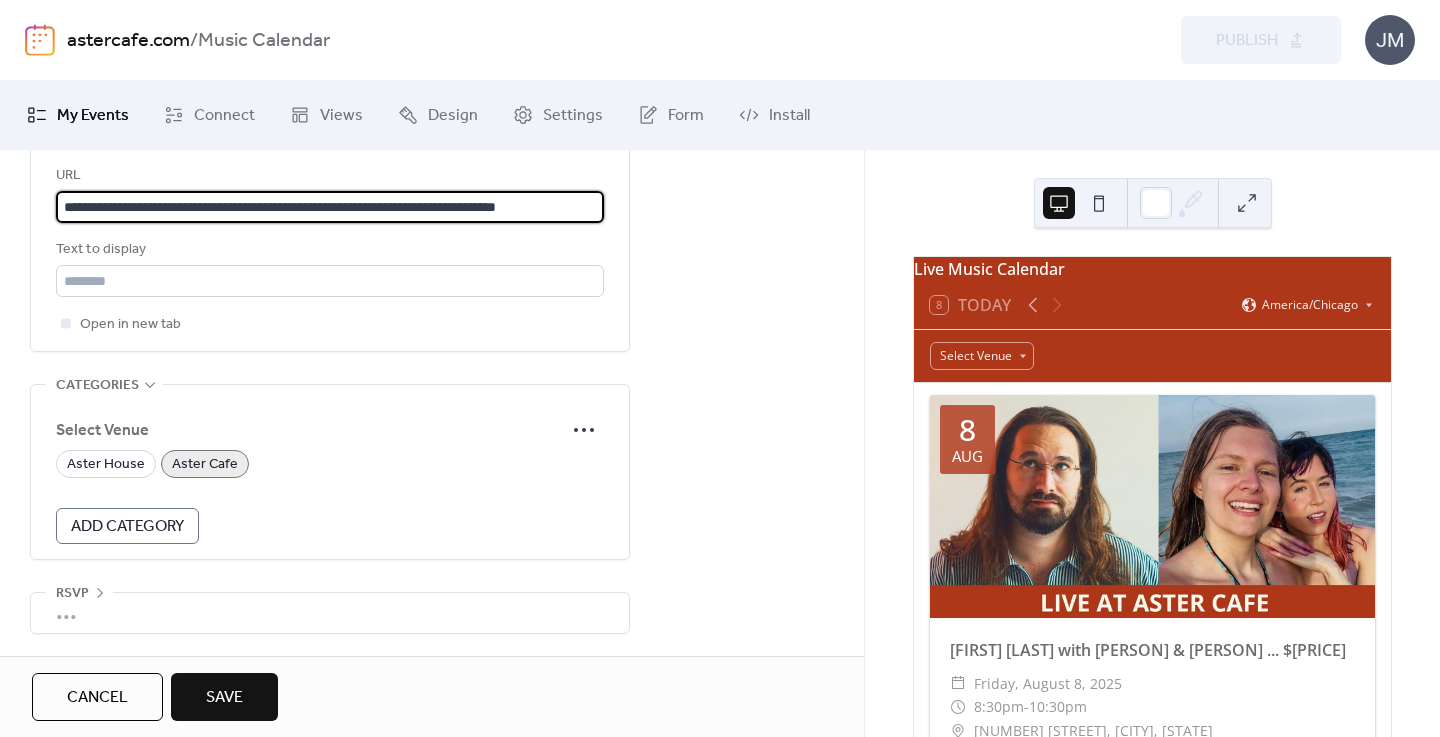 scroll, scrollTop: 0, scrollLeft: 22, axis: horizontal 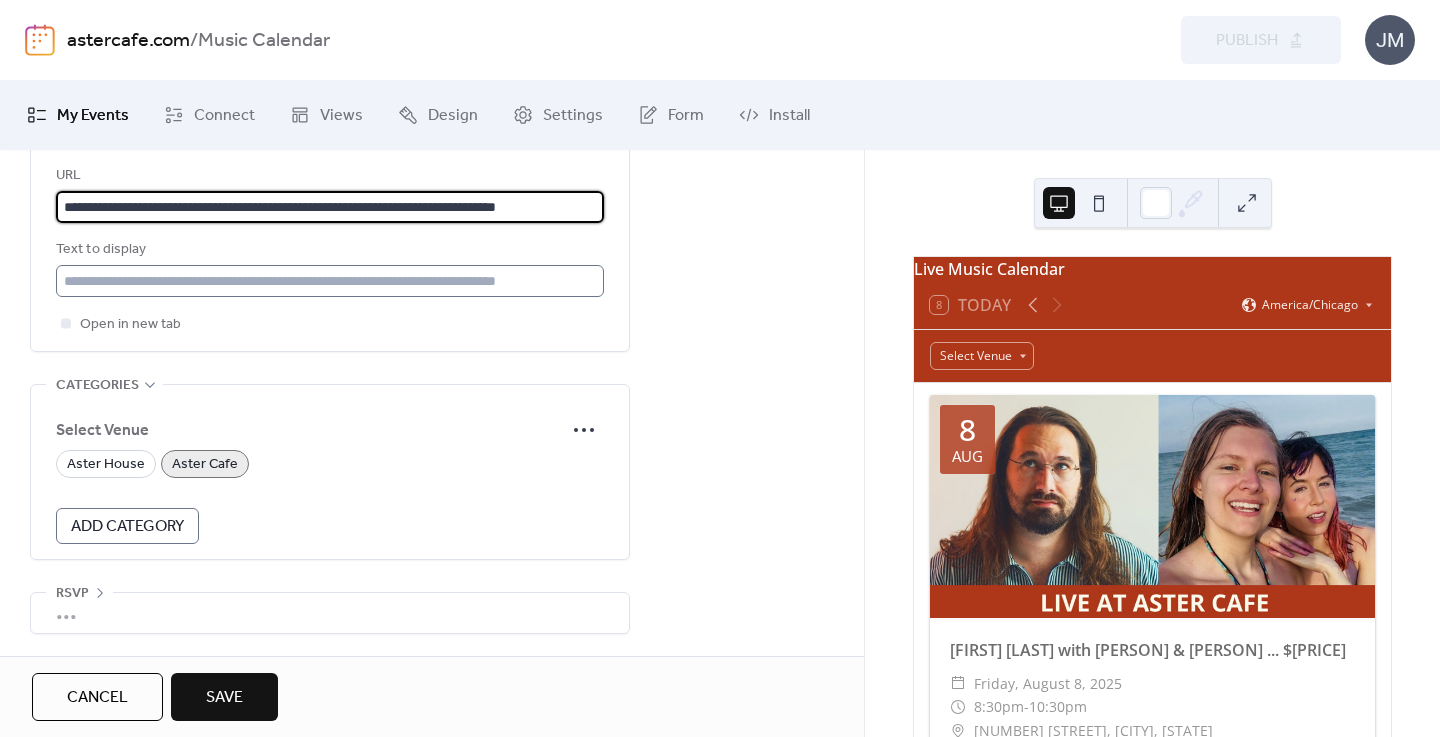 type on "**********" 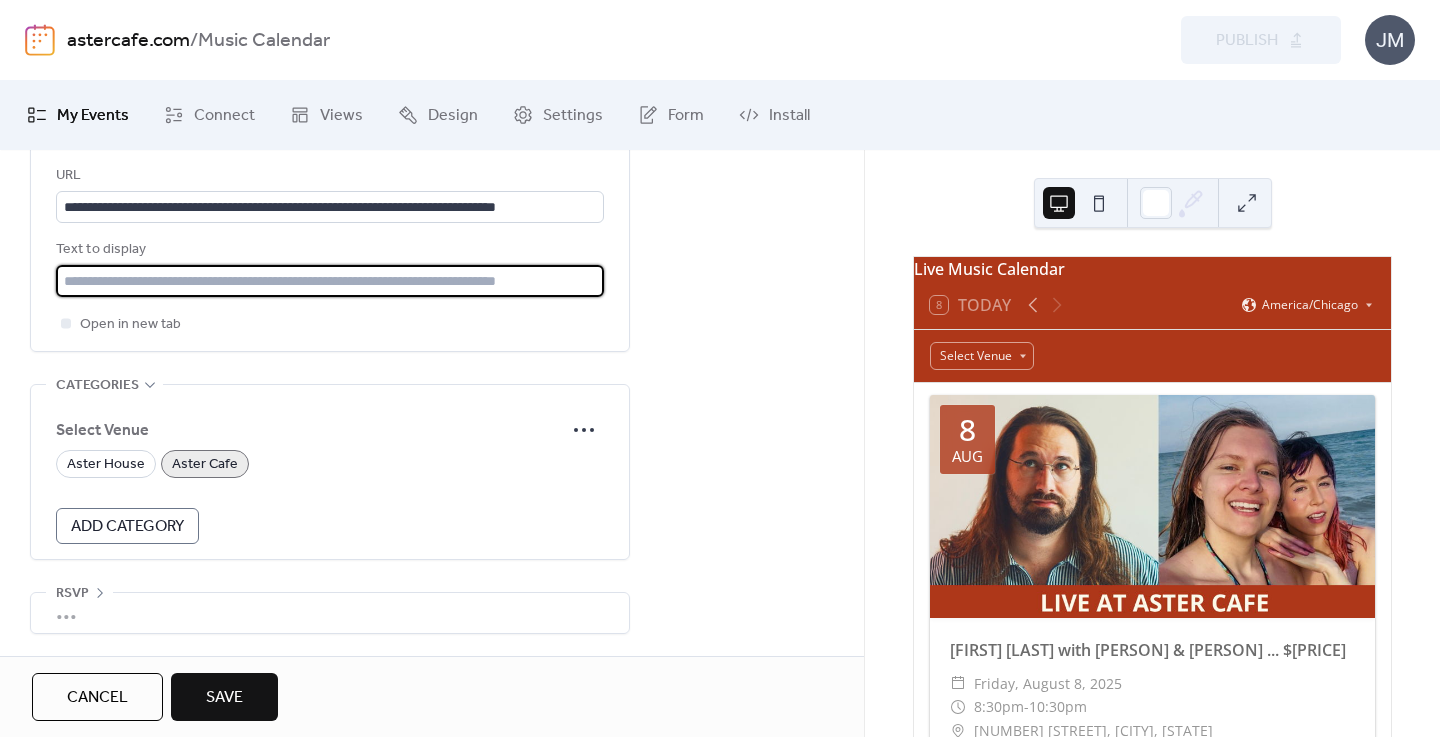 click at bounding box center (330, 281) 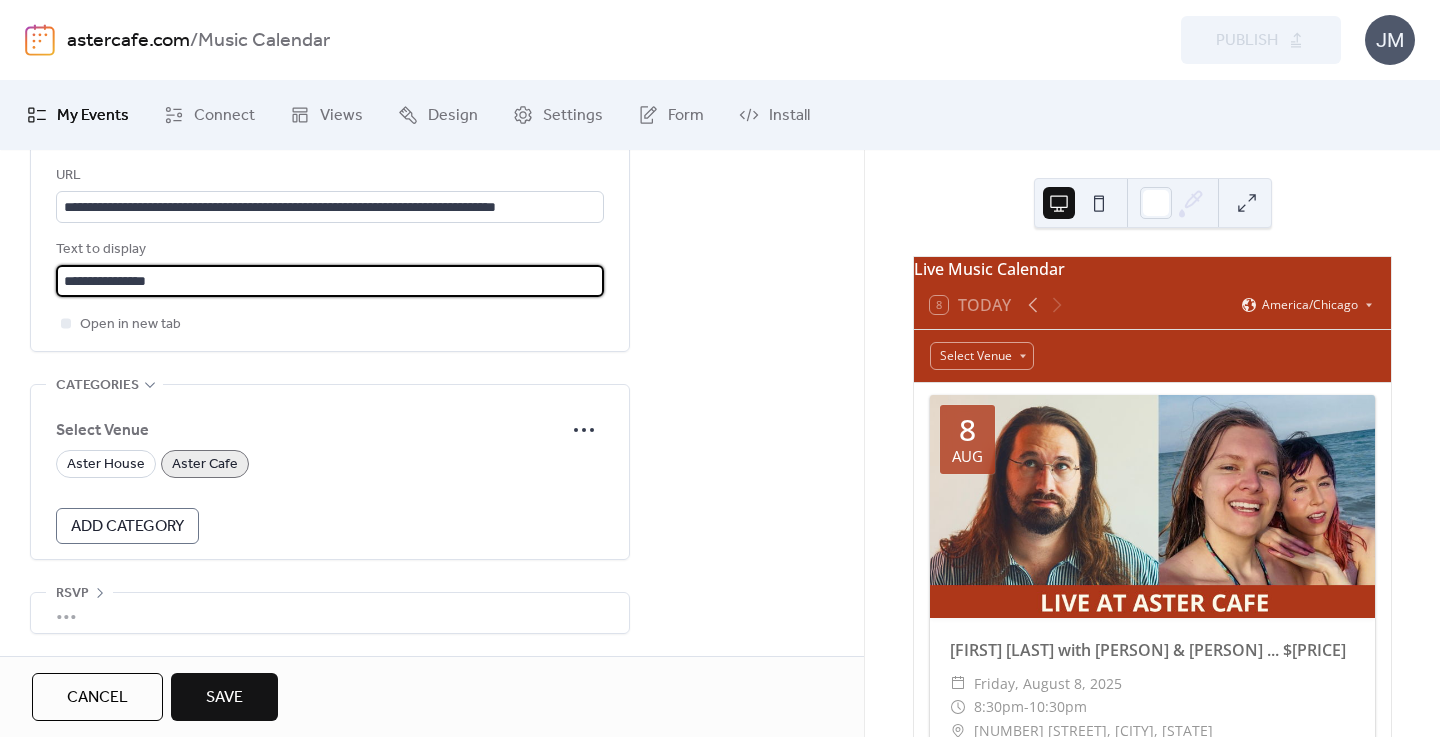 type on "**********" 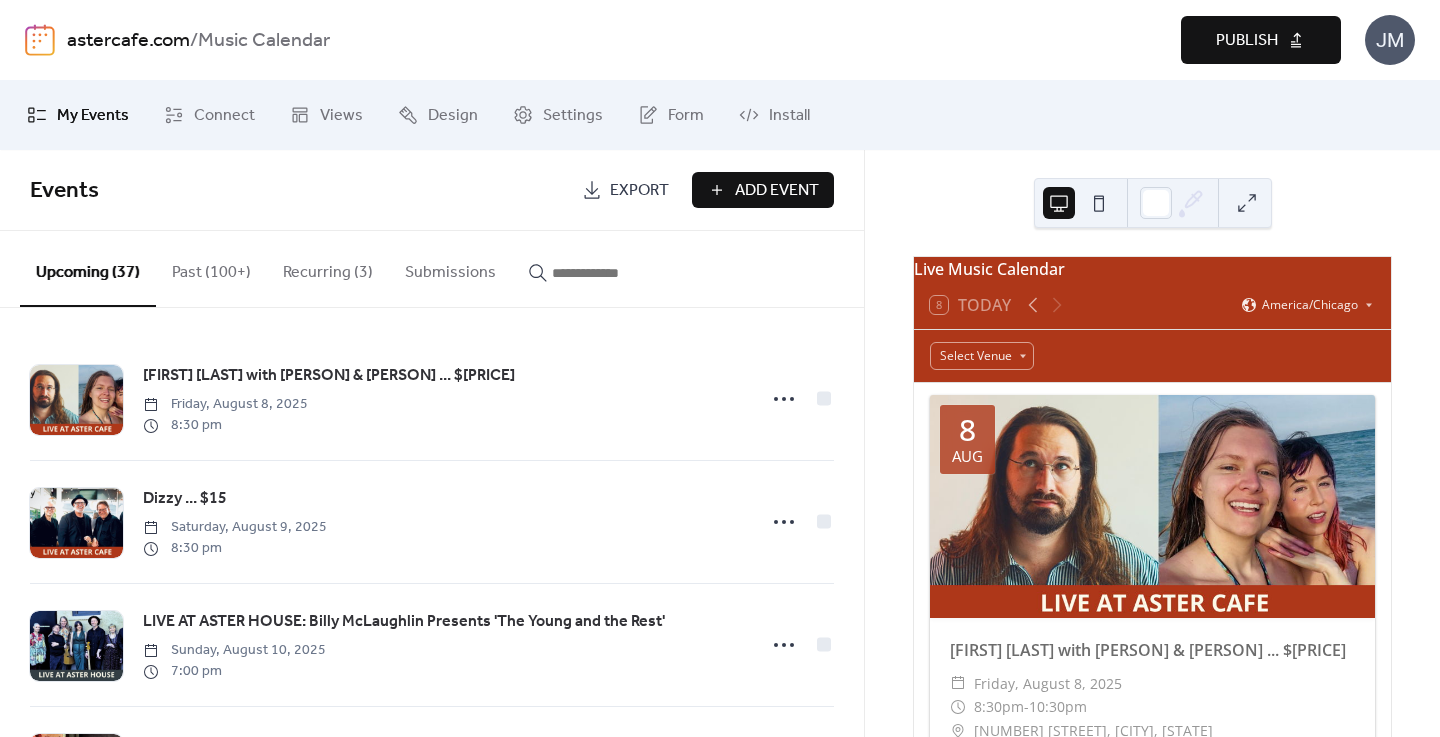 click on "Publish" at bounding box center [1247, 41] 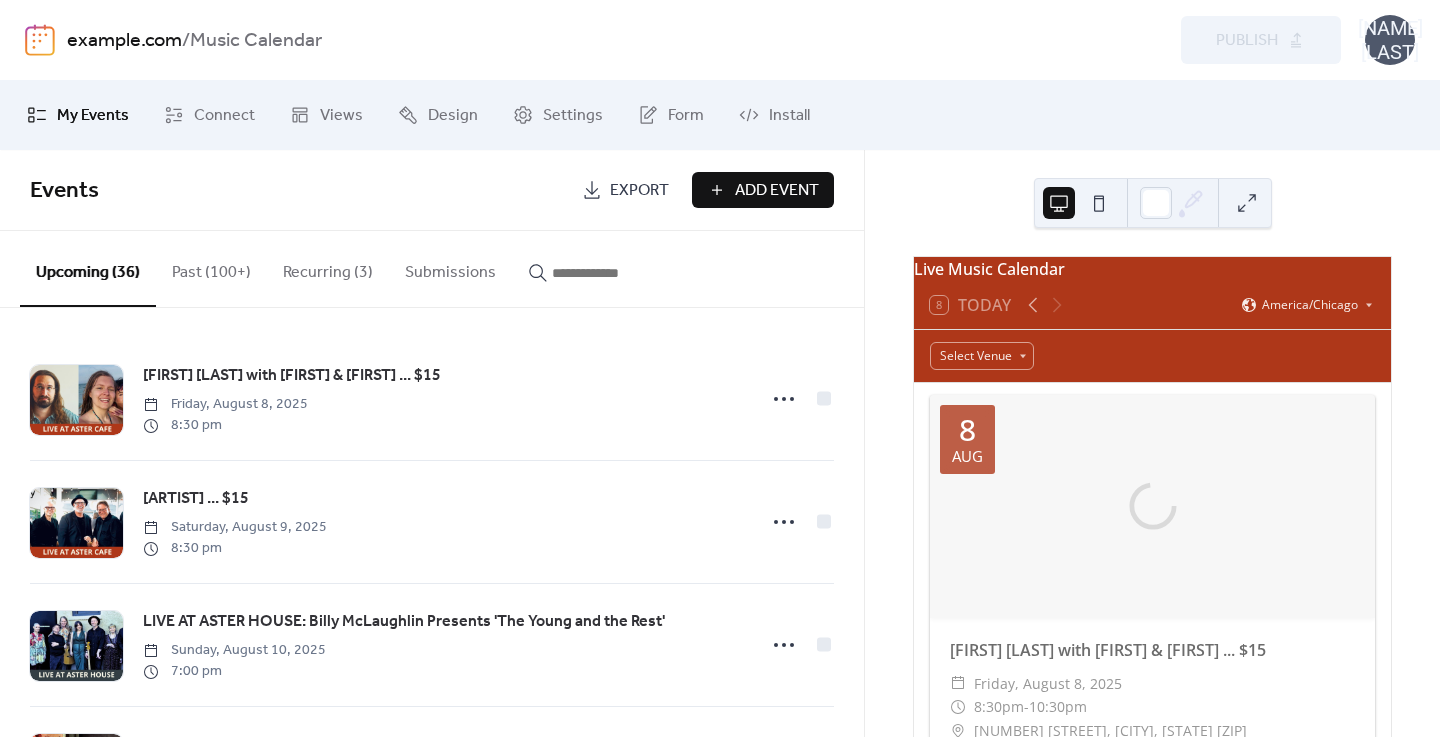 scroll, scrollTop: 0, scrollLeft: 0, axis: both 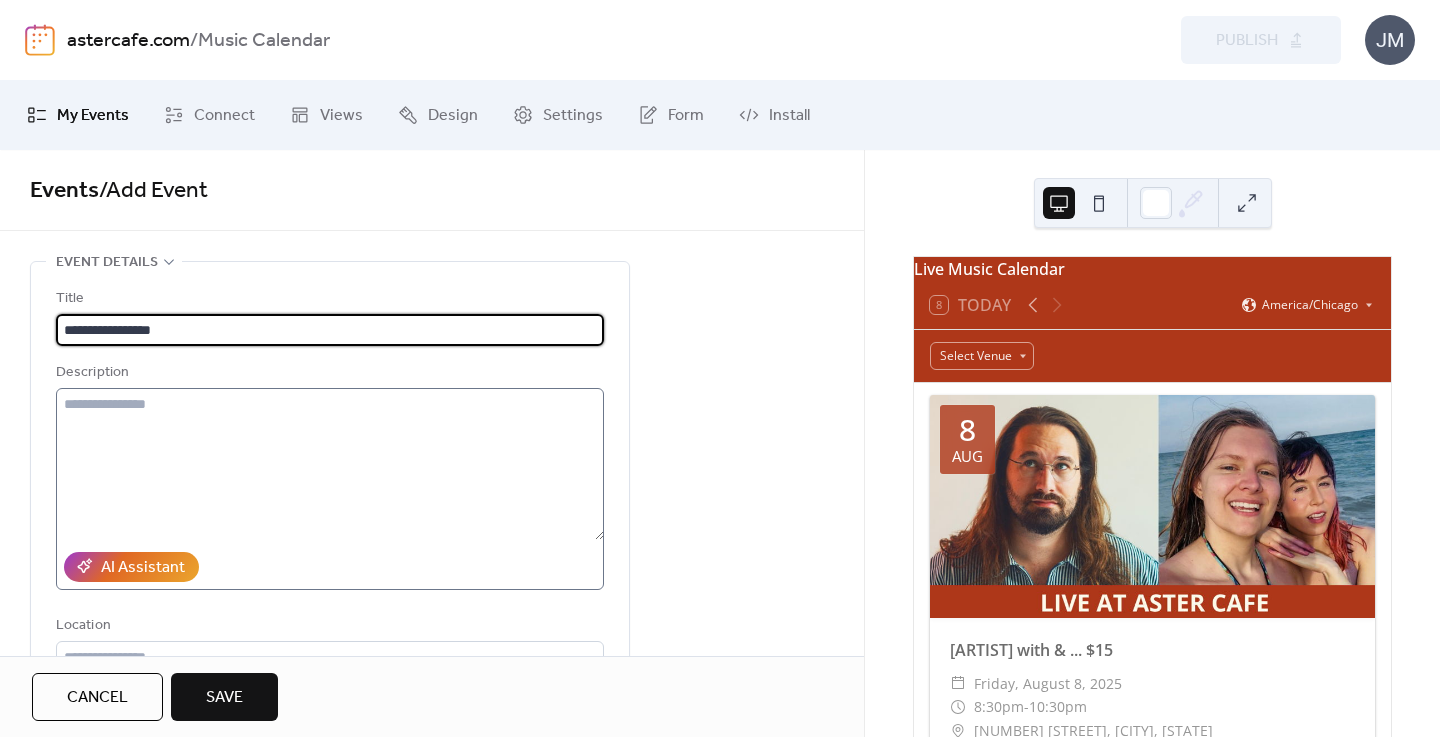 type on "**********" 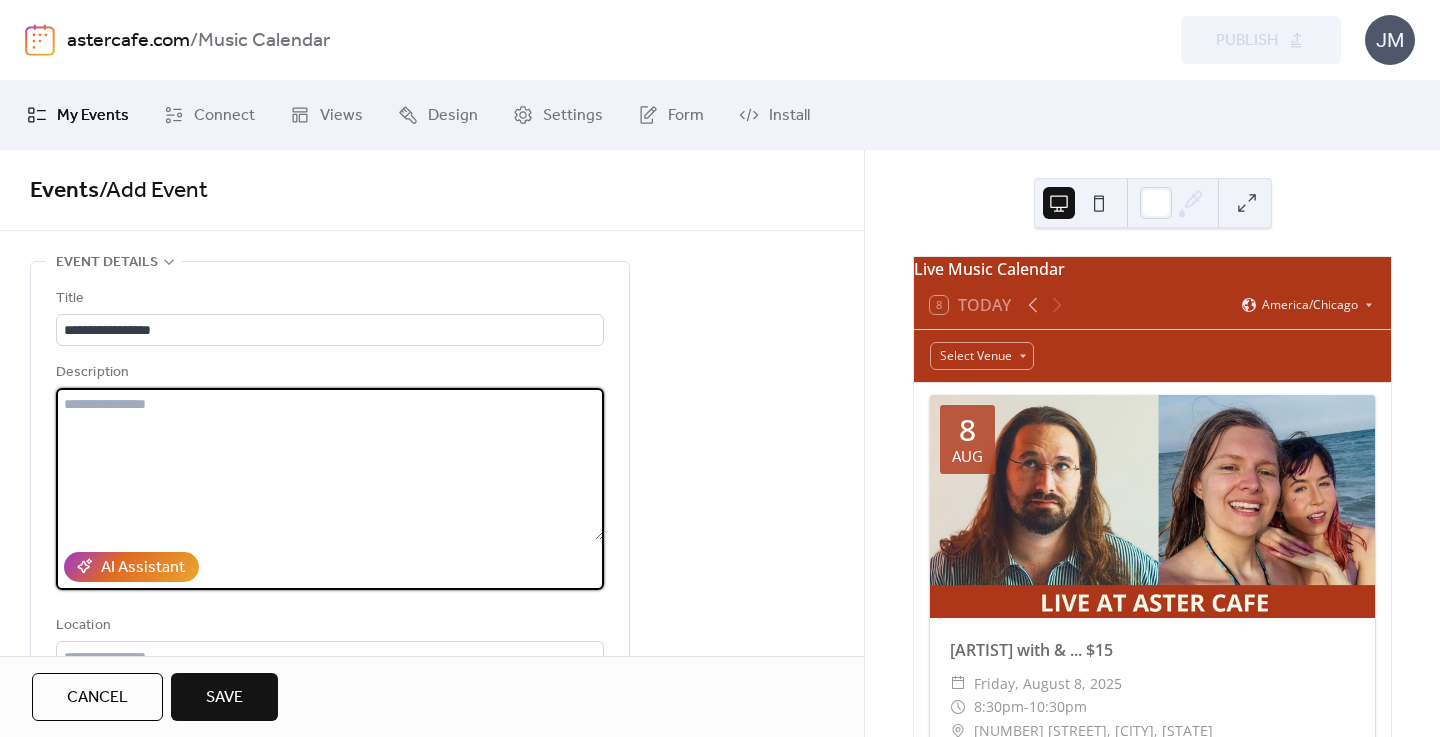 click at bounding box center (330, 464) 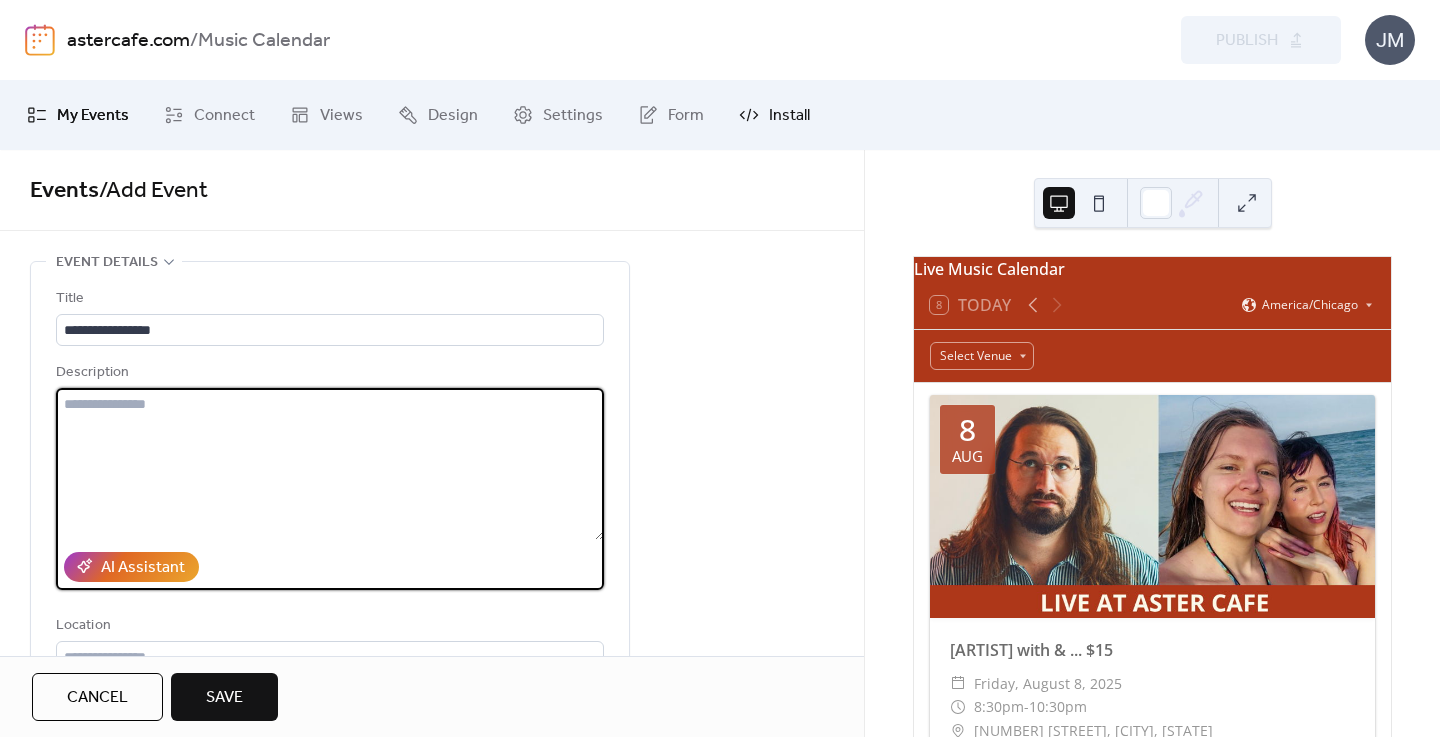 paste on "**********" 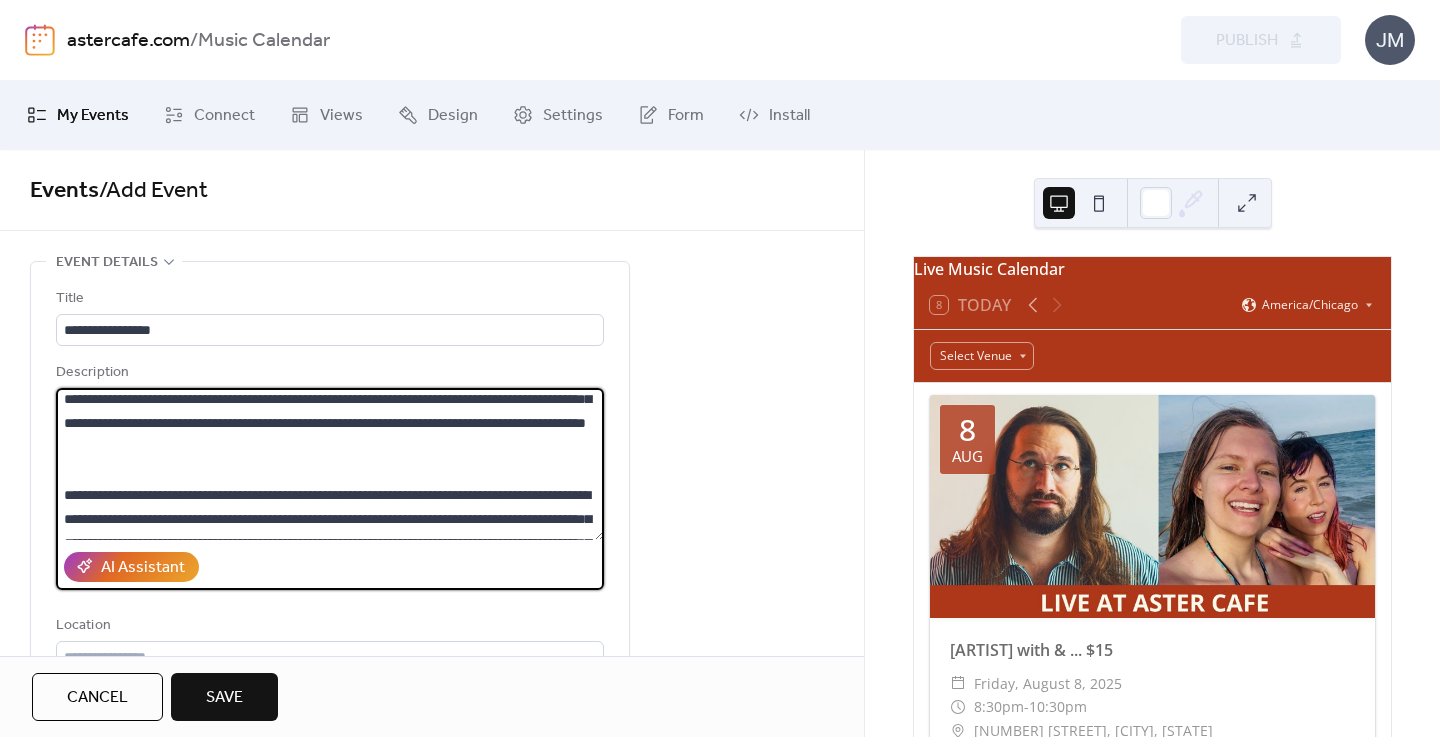 scroll, scrollTop: 46, scrollLeft: 0, axis: vertical 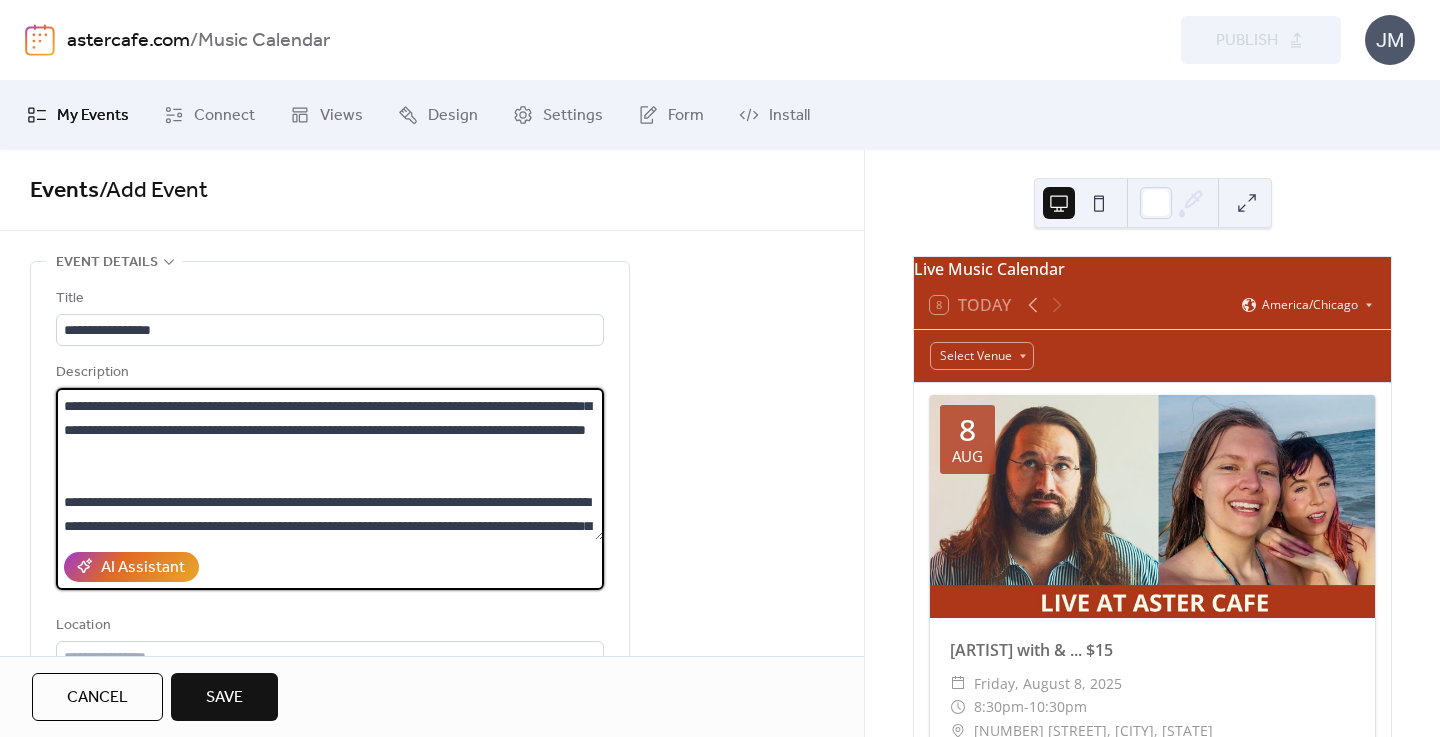 click at bounding box center [330, 464] 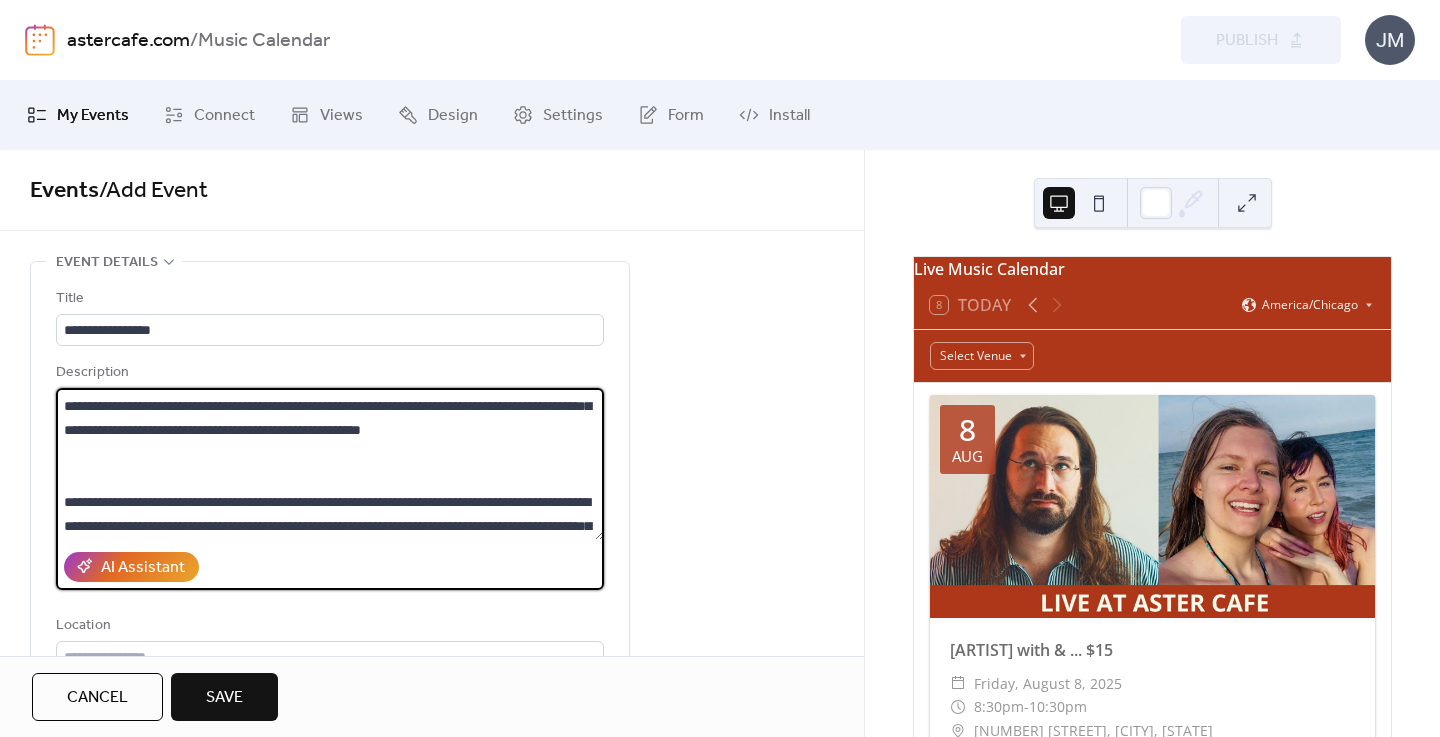 scroll, scrollTop: 189, scrollLeft: 0, axis: vertical 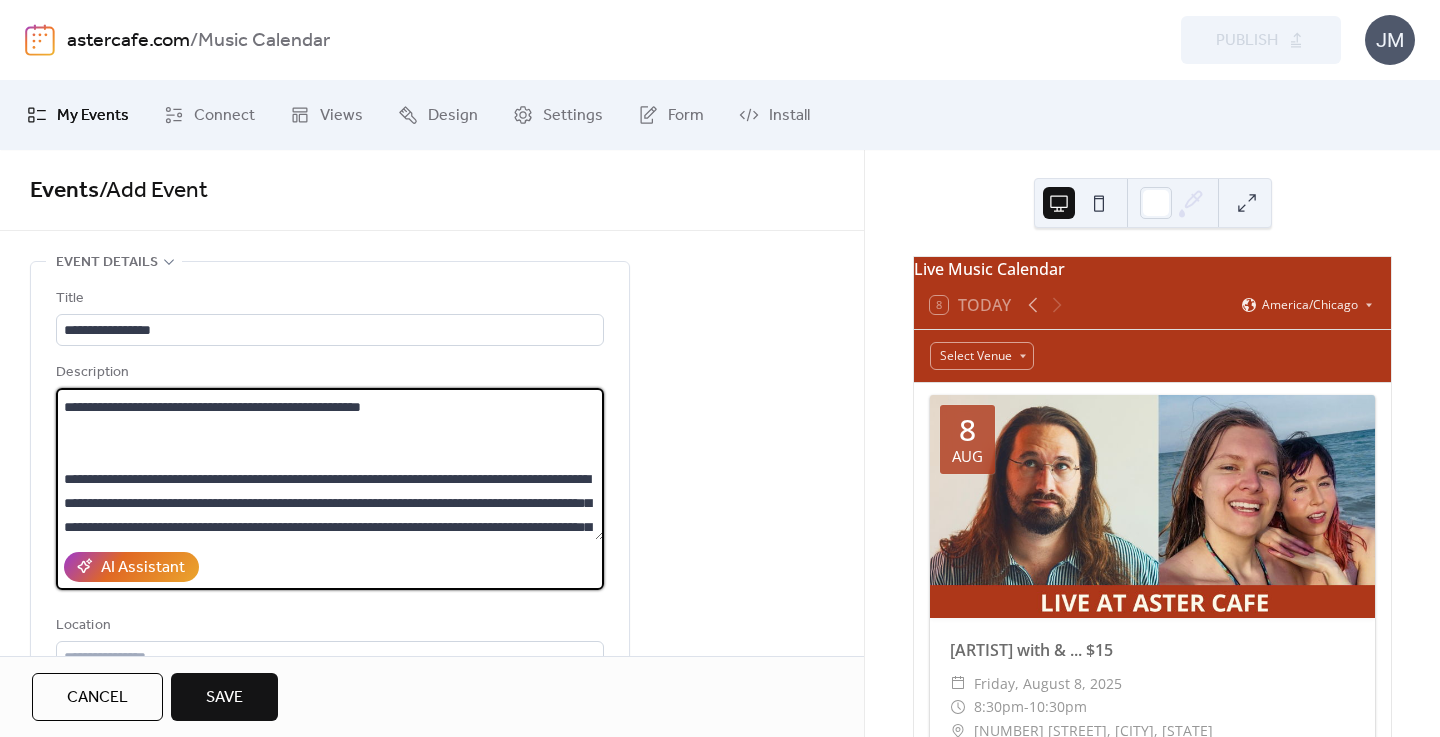 click at bounding box center [330, 464] 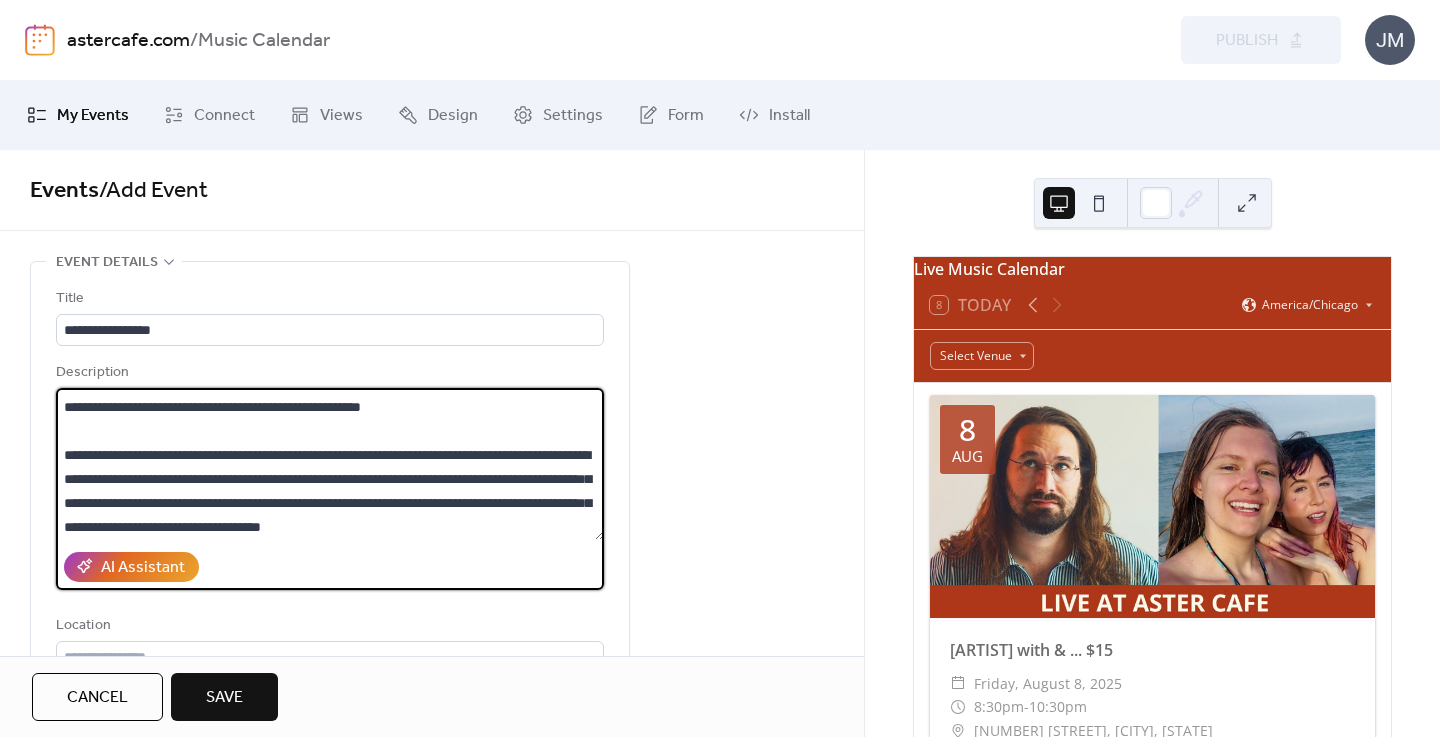 scroll, scrollTop: 264, scrollLeft: 0, axis: vertical 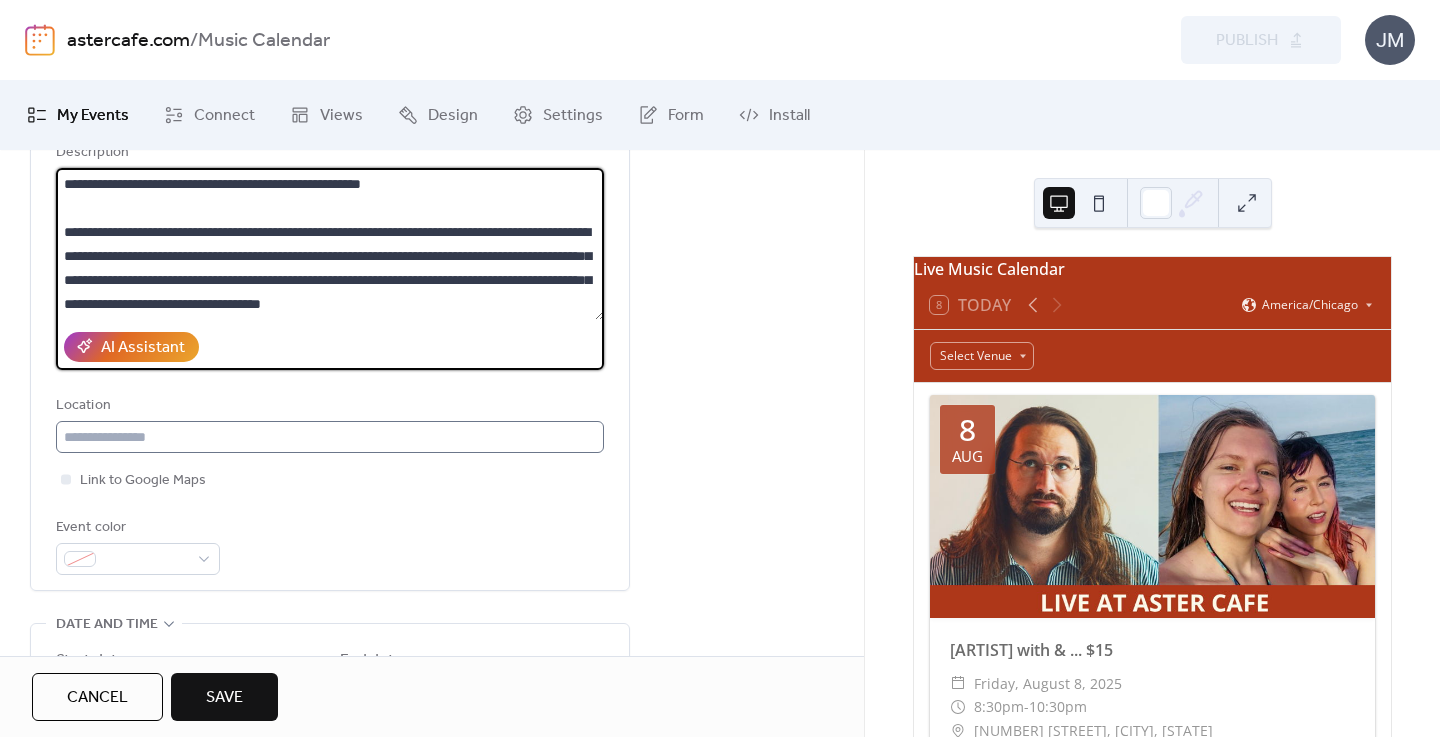 type on "**********" 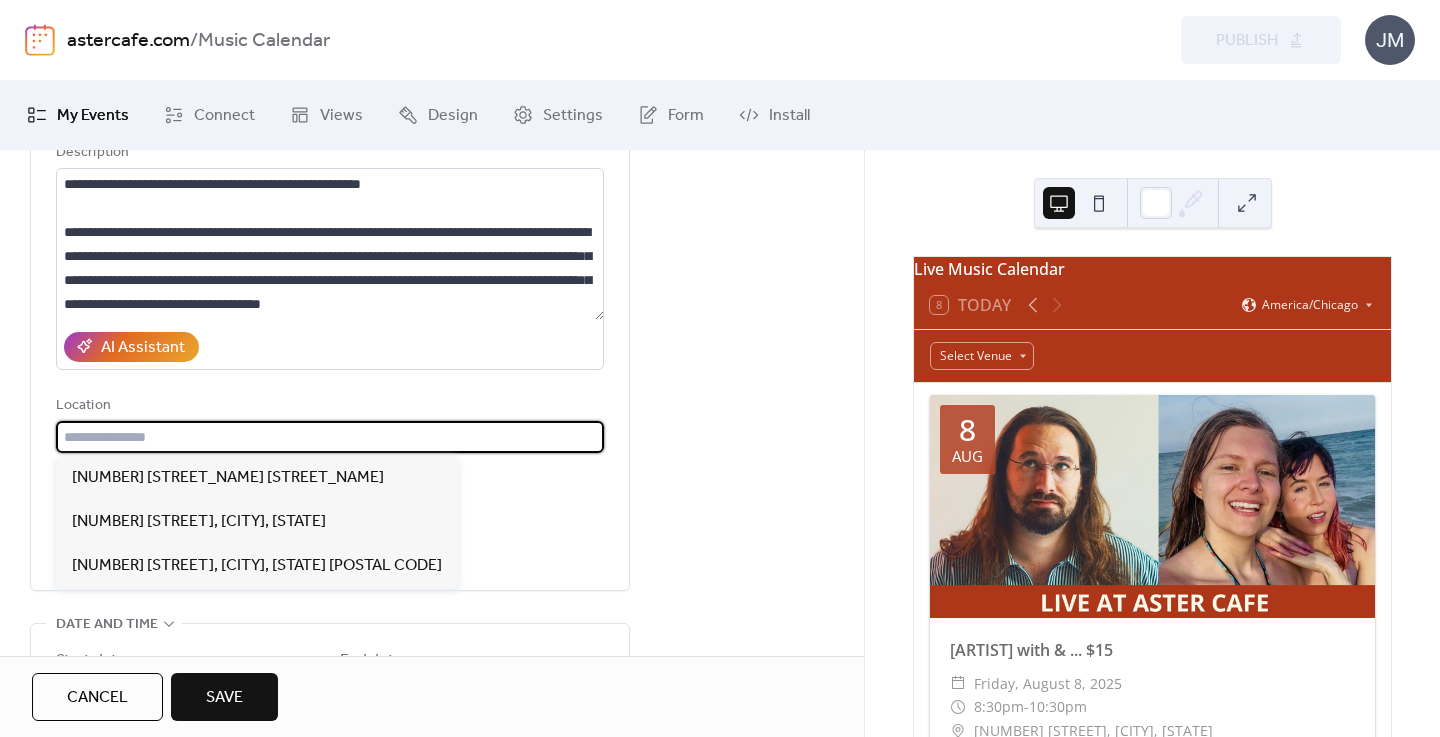 click at bounding box center [330, 437] 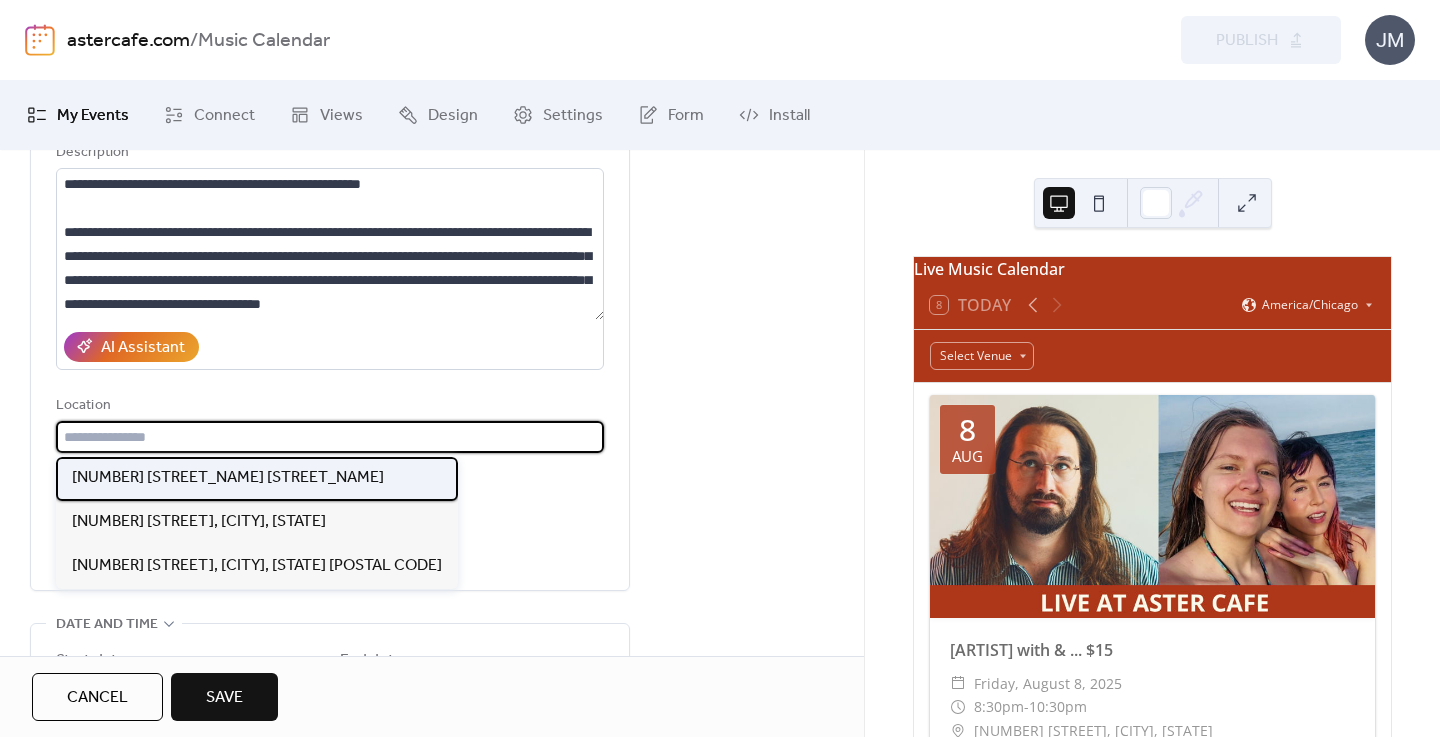 click on "[NUMBER] [STREET]" at bounding box center (228, 478) 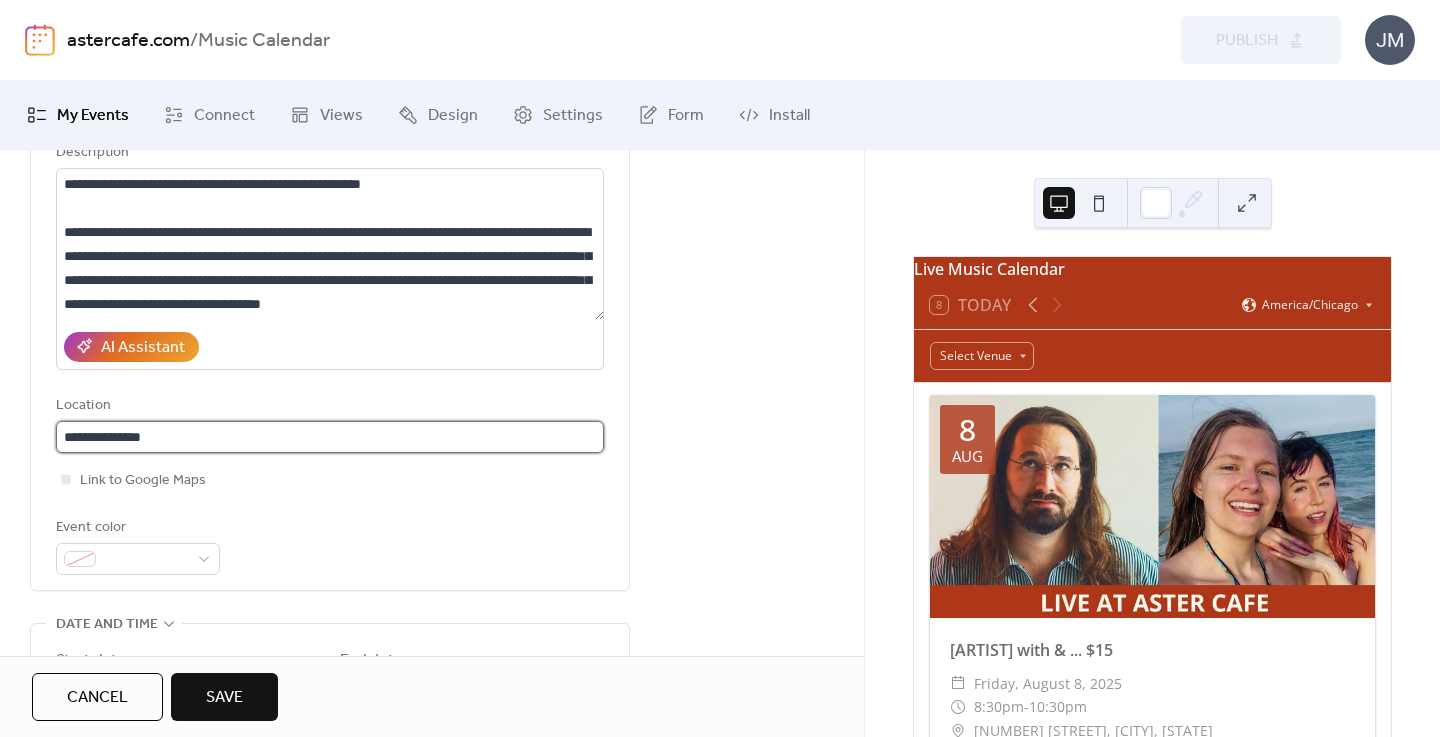 click on "**********" at bounding box center [330, 437] 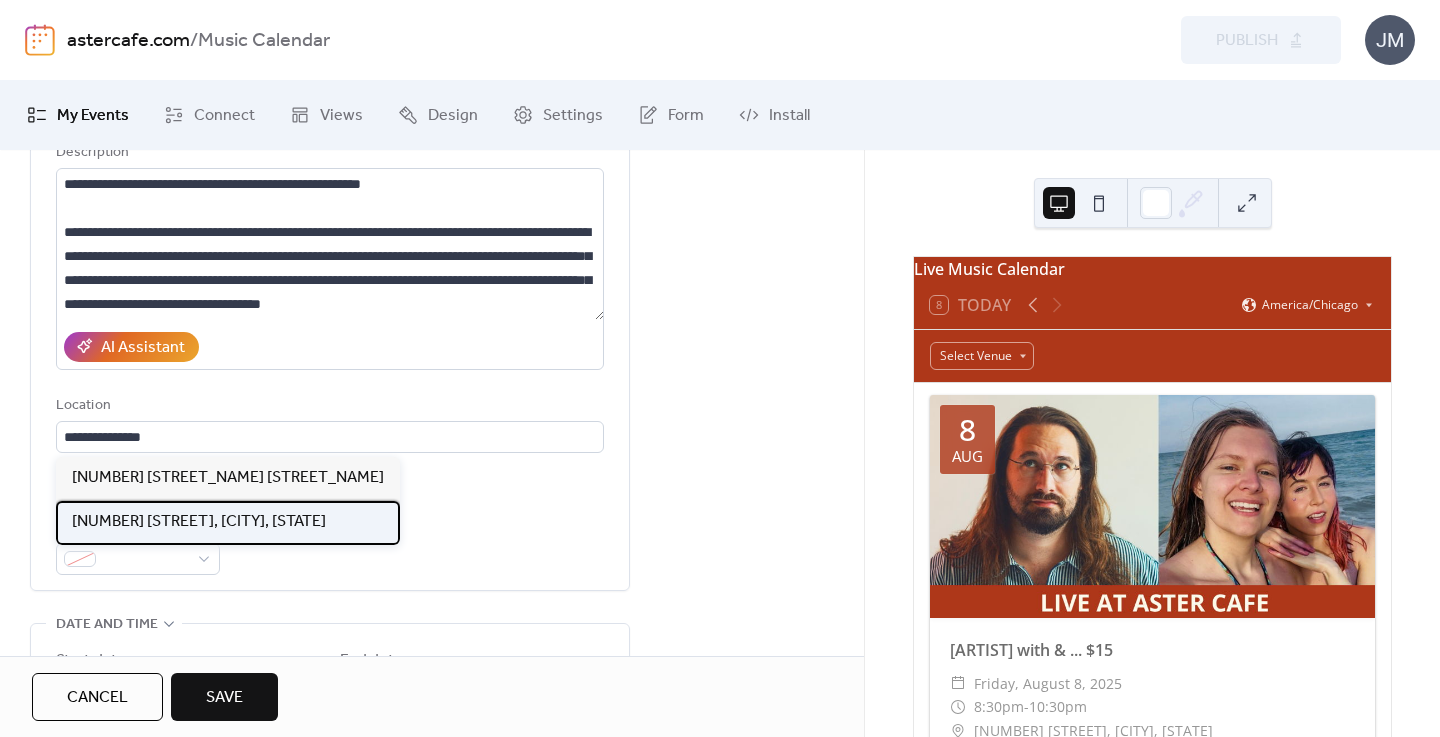 click on "[NUMBER] [STREET], [CITY], [STATE]" at bounding box center [199, 522] 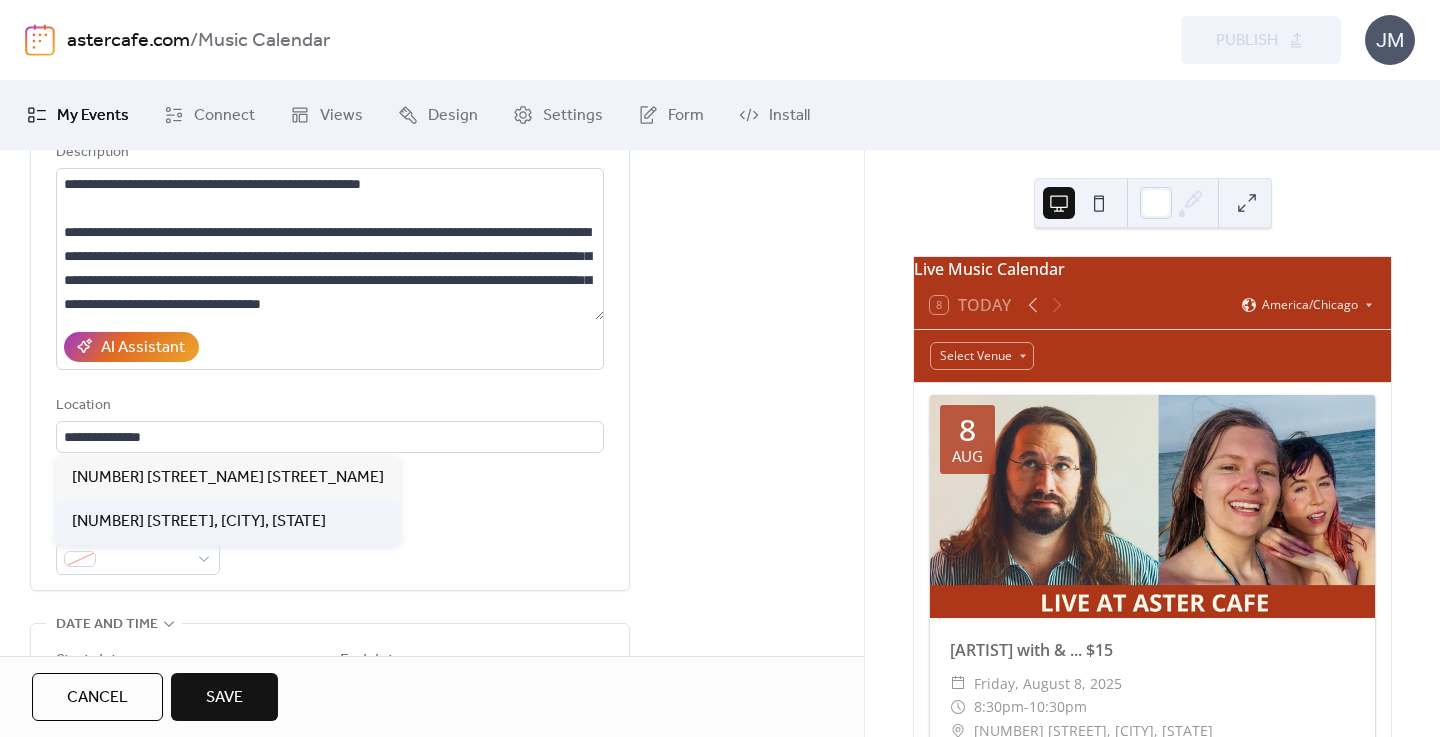 type on "**********" 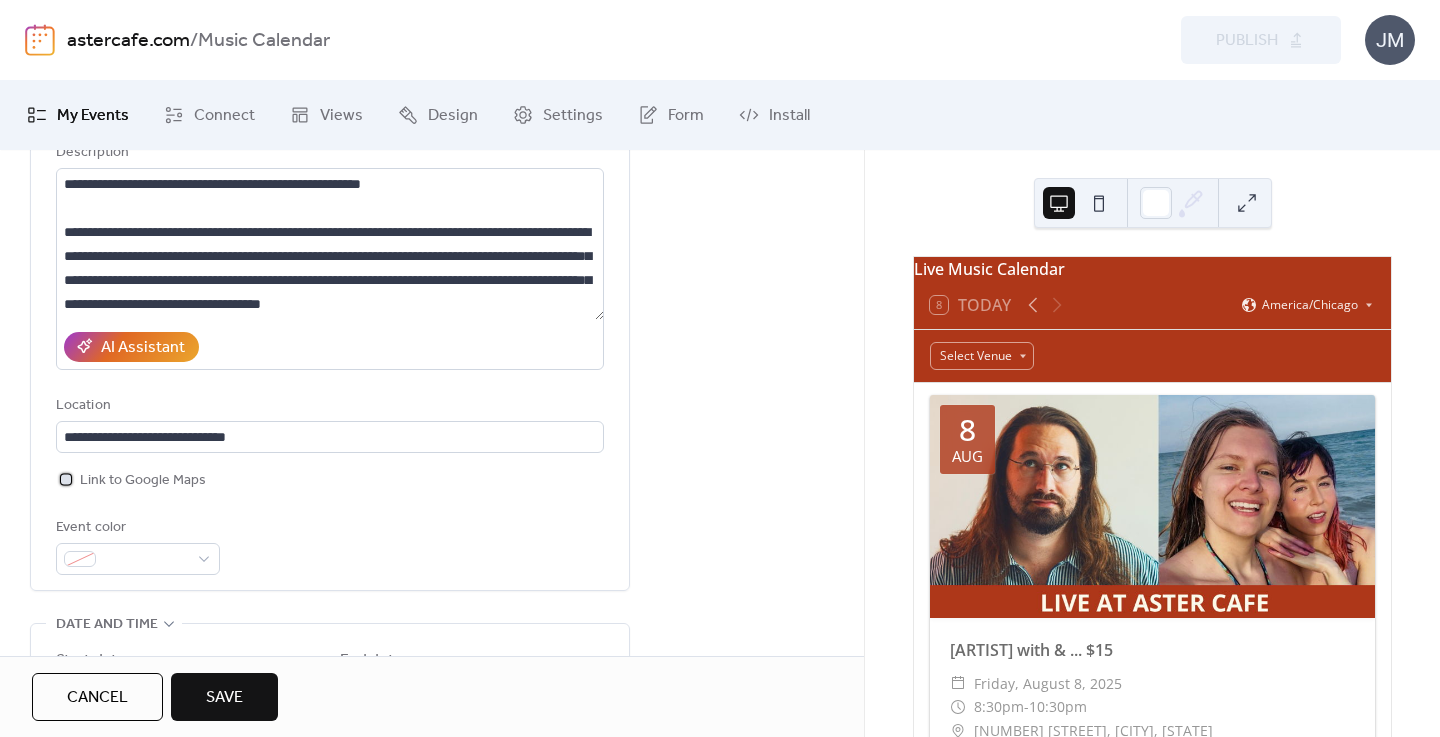 click on "Link to Google Maps" at bounding box center (143, 481) 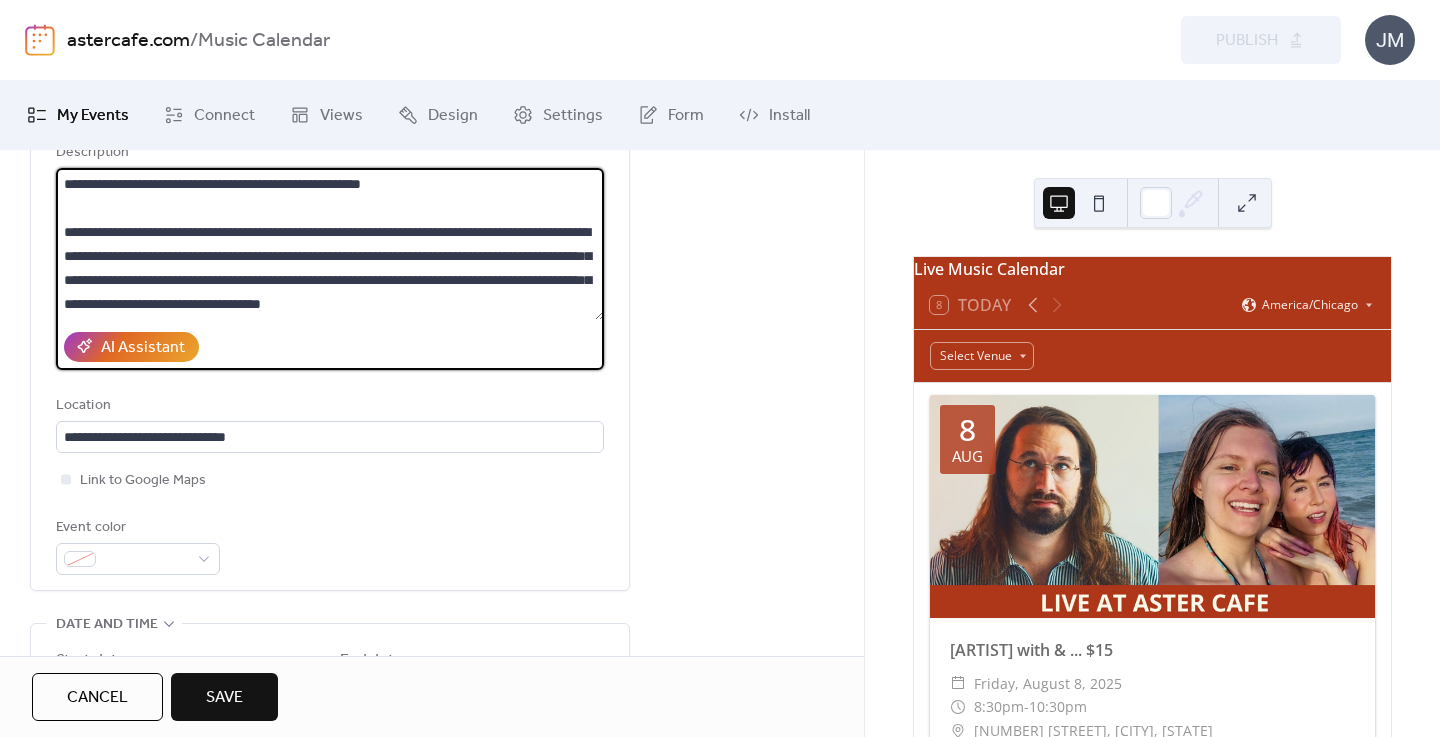 click at bounding box center [330, 244] 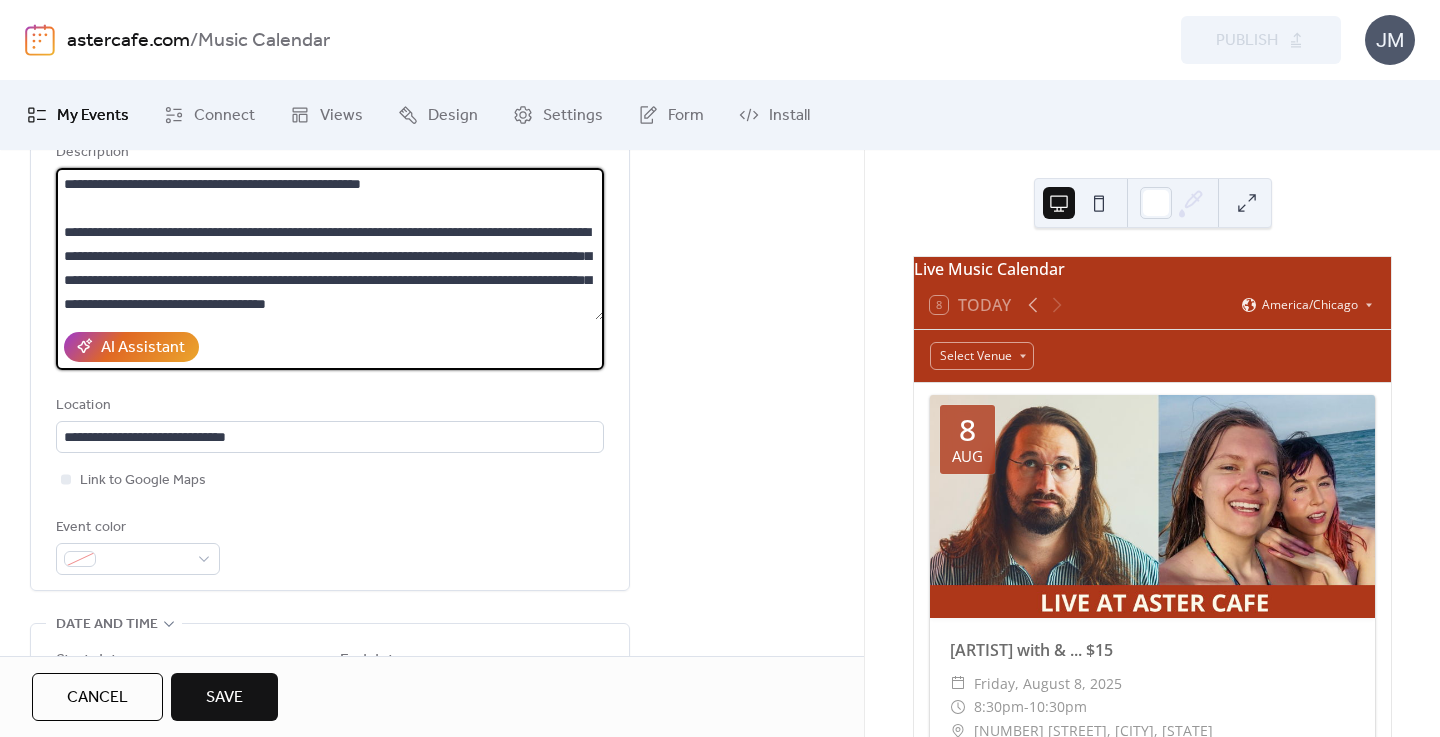 paste on "**********" 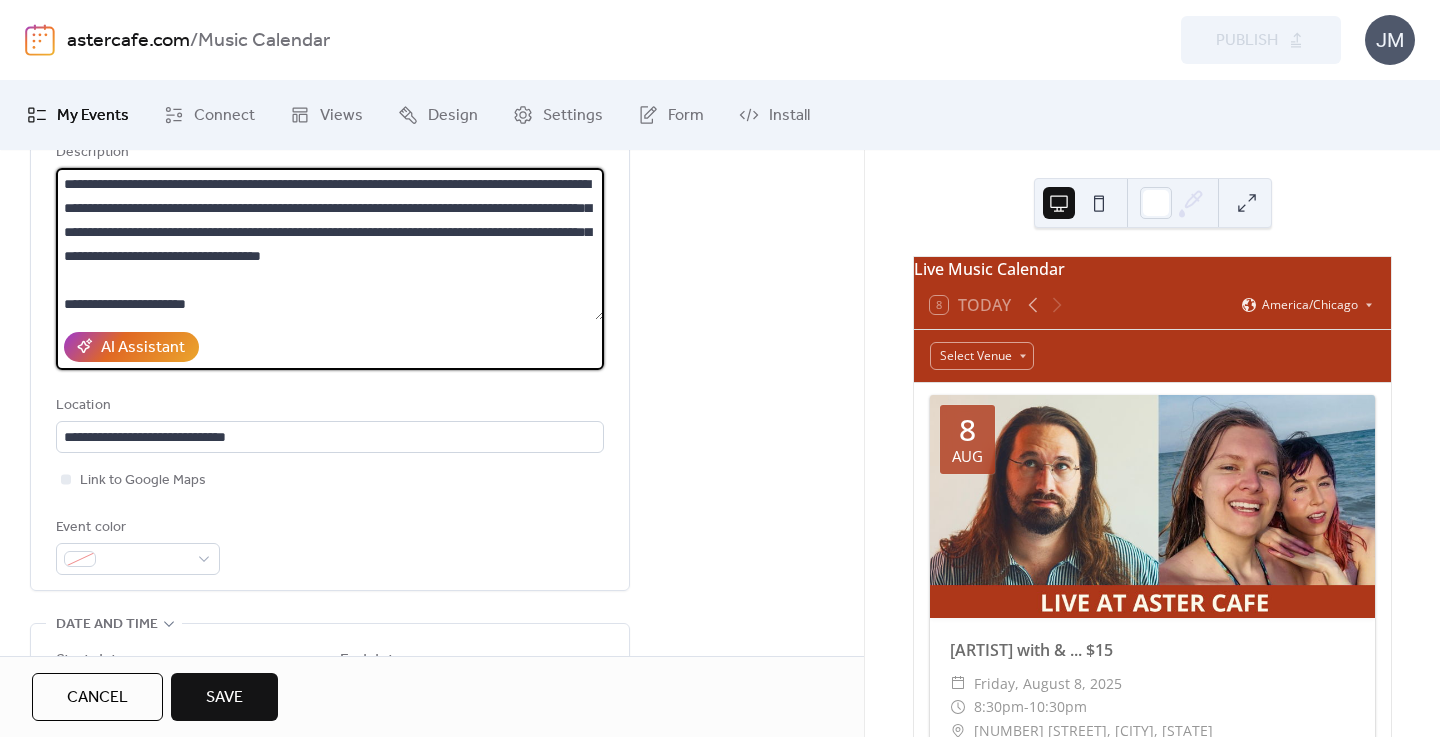 scroll, scrollTop: 309, scrollLeft: 0, axis: vertical 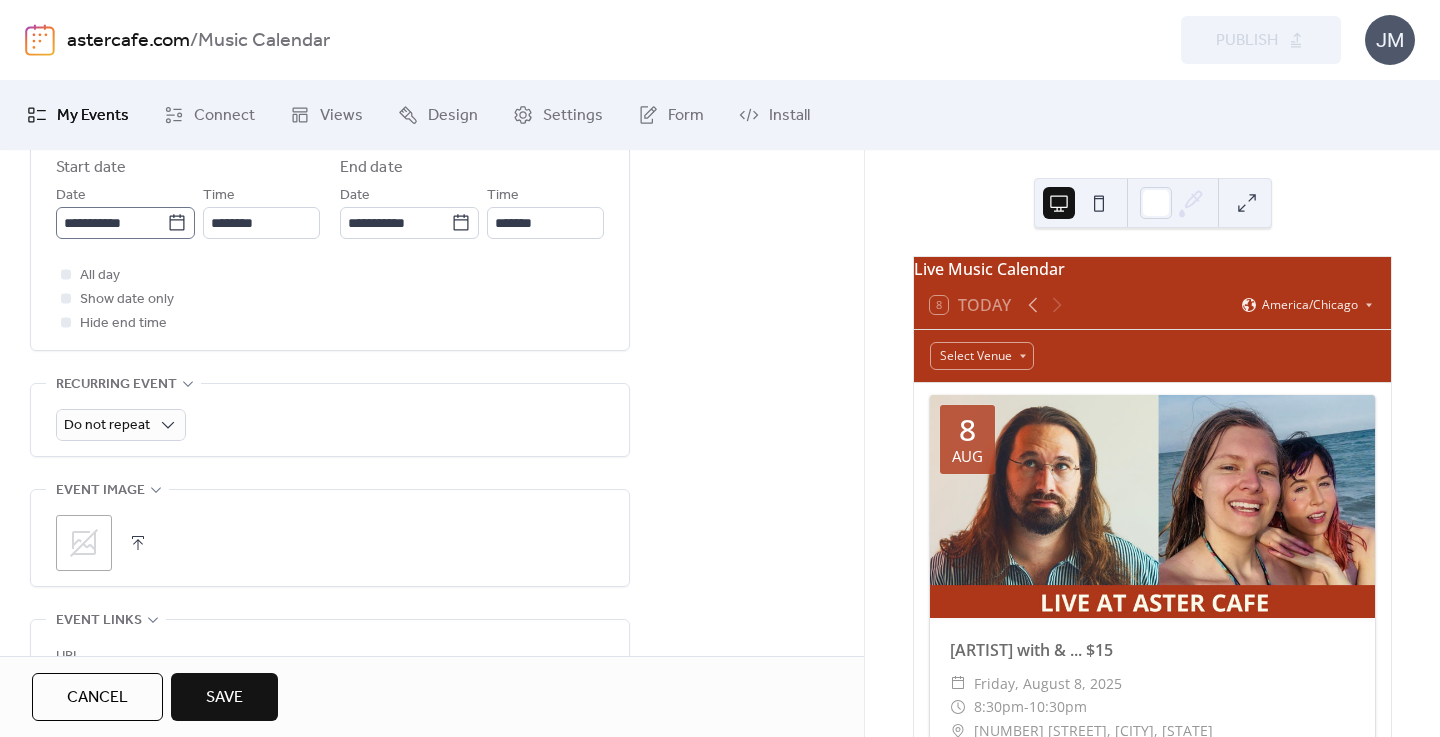 type on "**********" 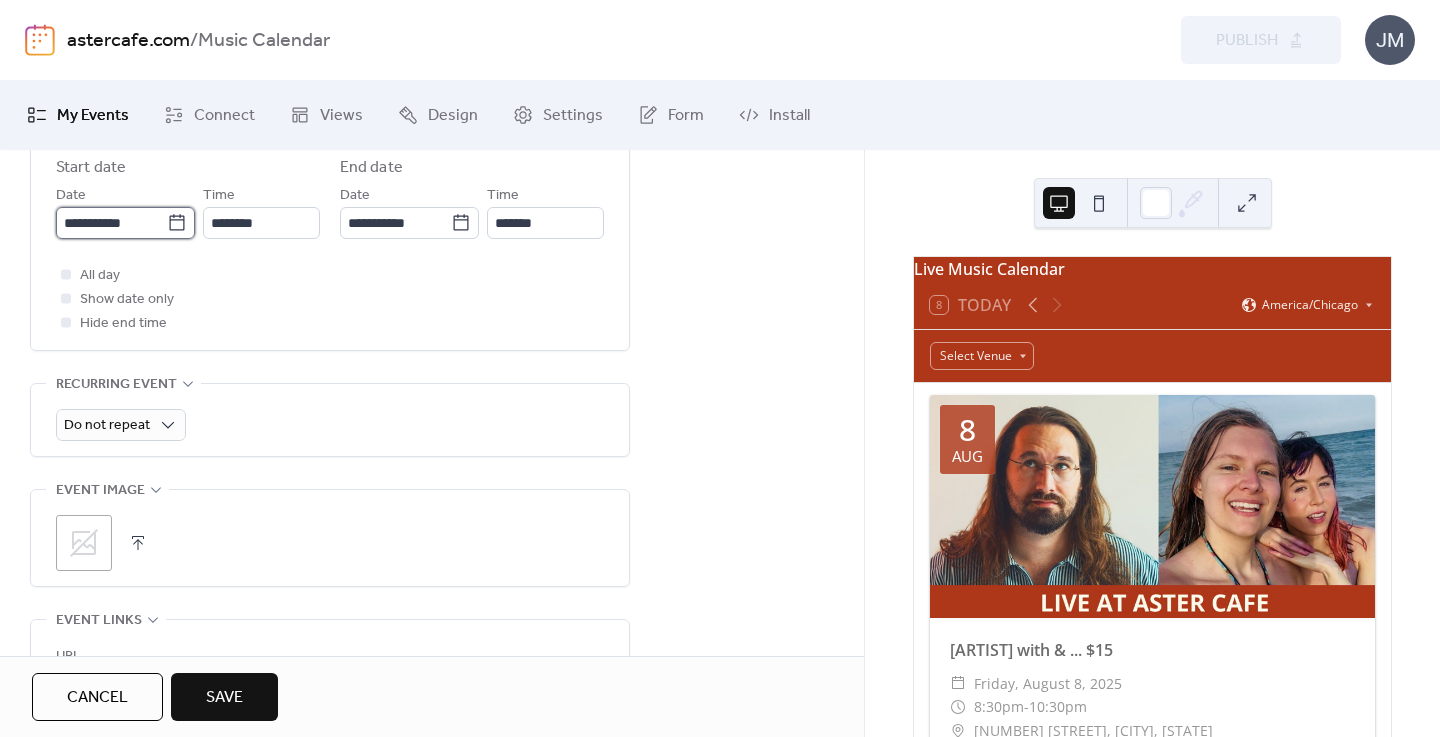 click on "**********" at bounding box center [111, 223] 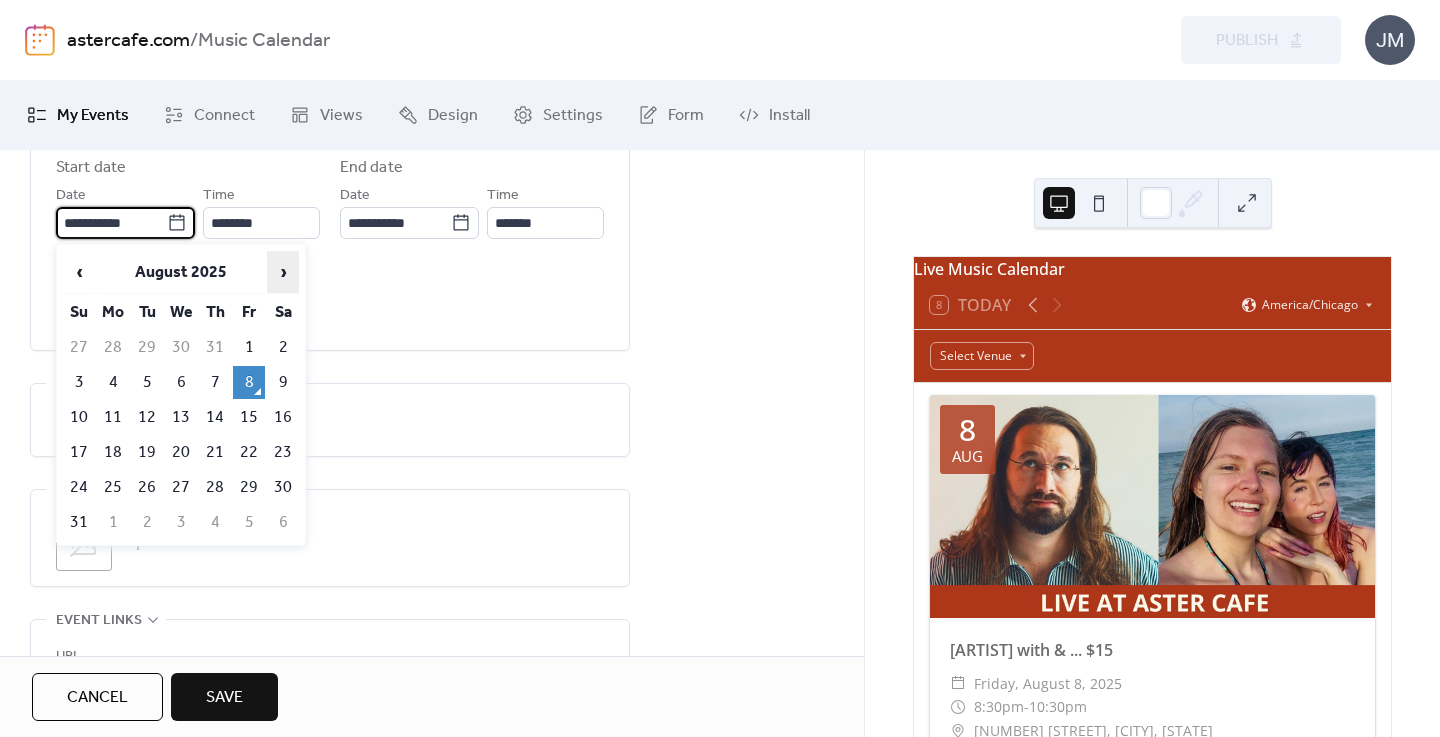 click on "›" at bounding box center (283, 272) 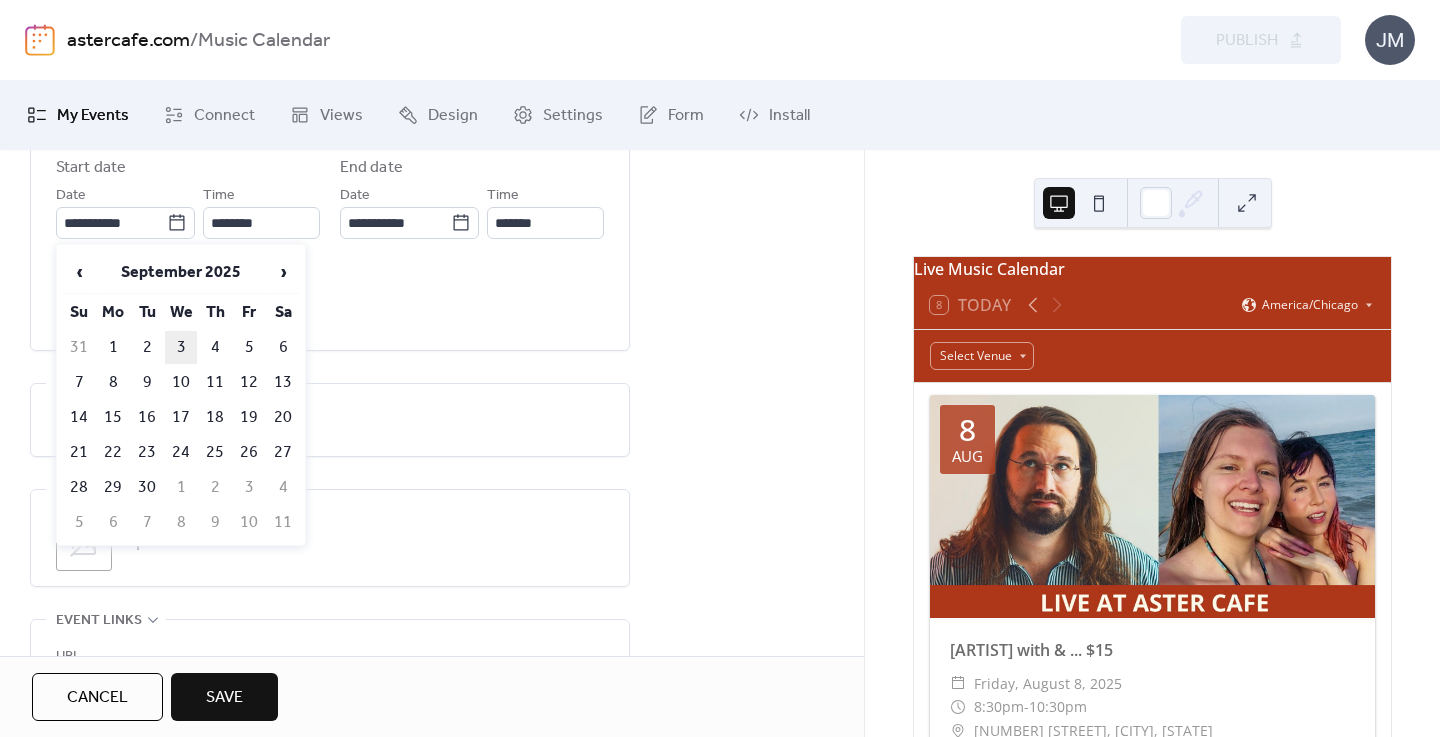 click on "3" at bounding box center [181, 347] 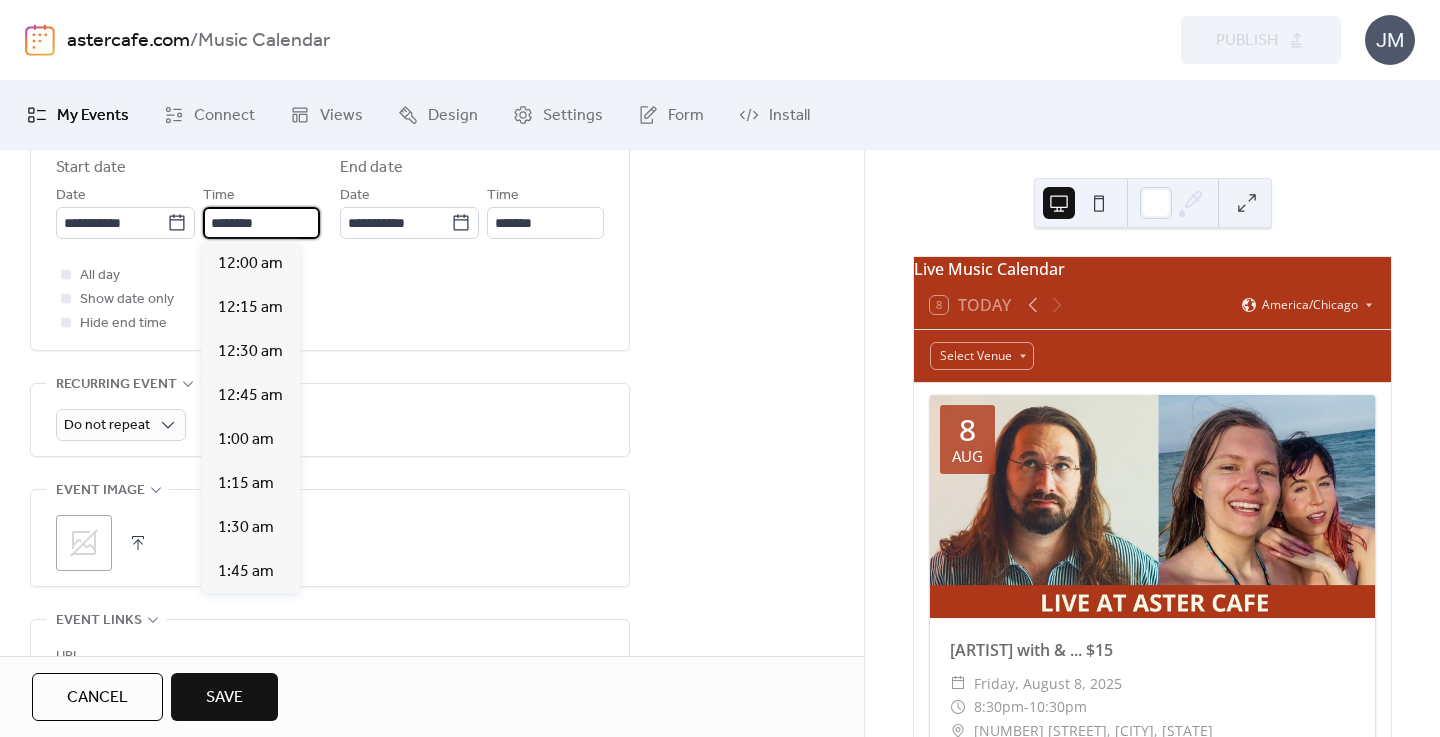 scroll, scrollTop: 2112, scrollLeft: 0, axis: vertical 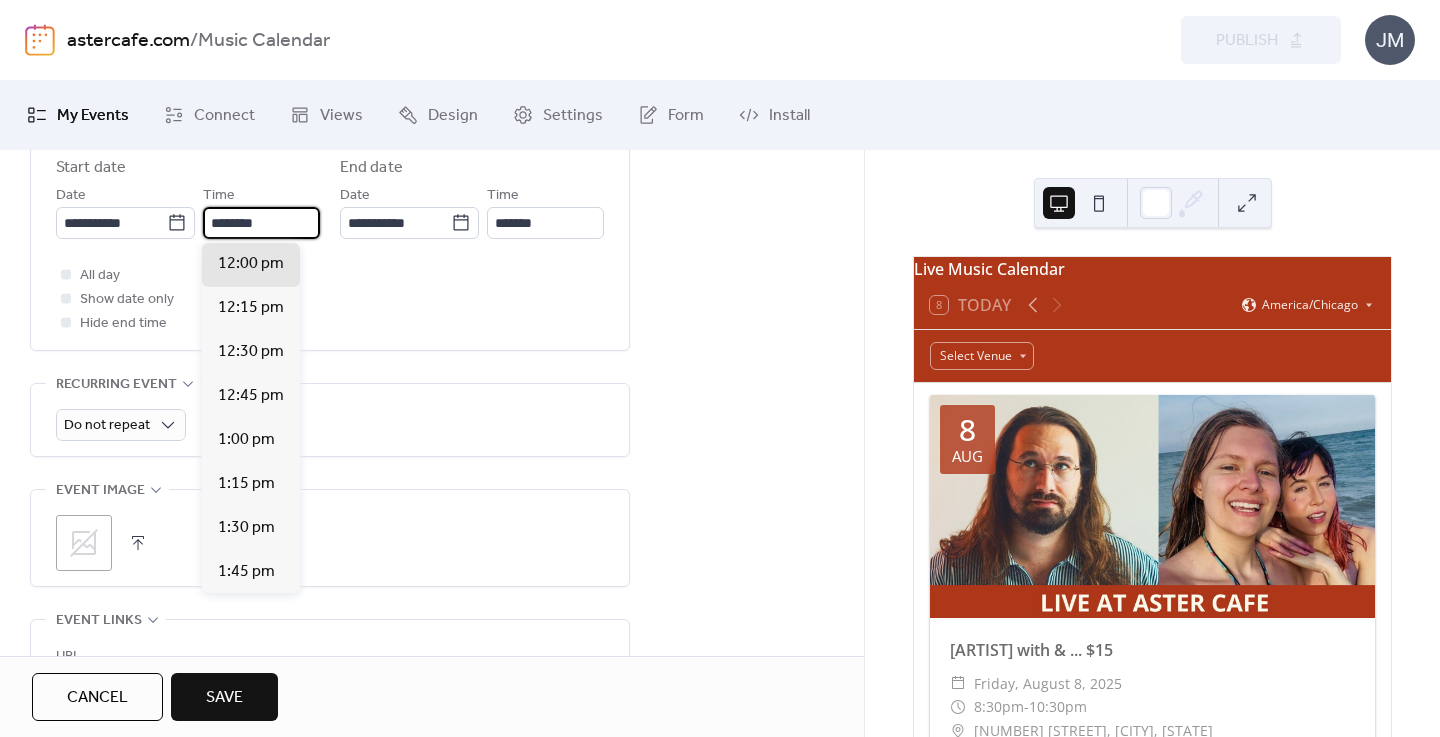 click on "********" at bounding box center [261, 223] 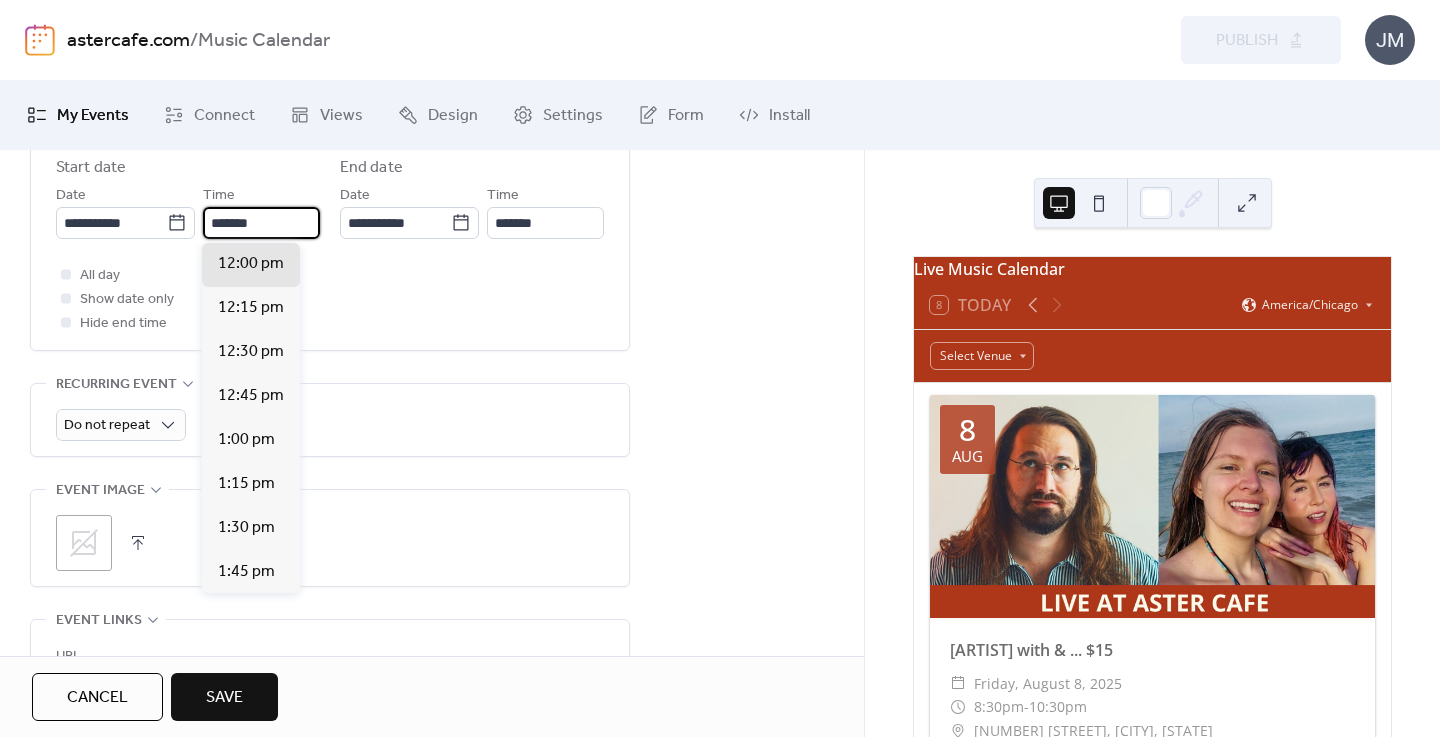 scroll, scrollTop: 3520, scrollLeft: 0, axis: vertical 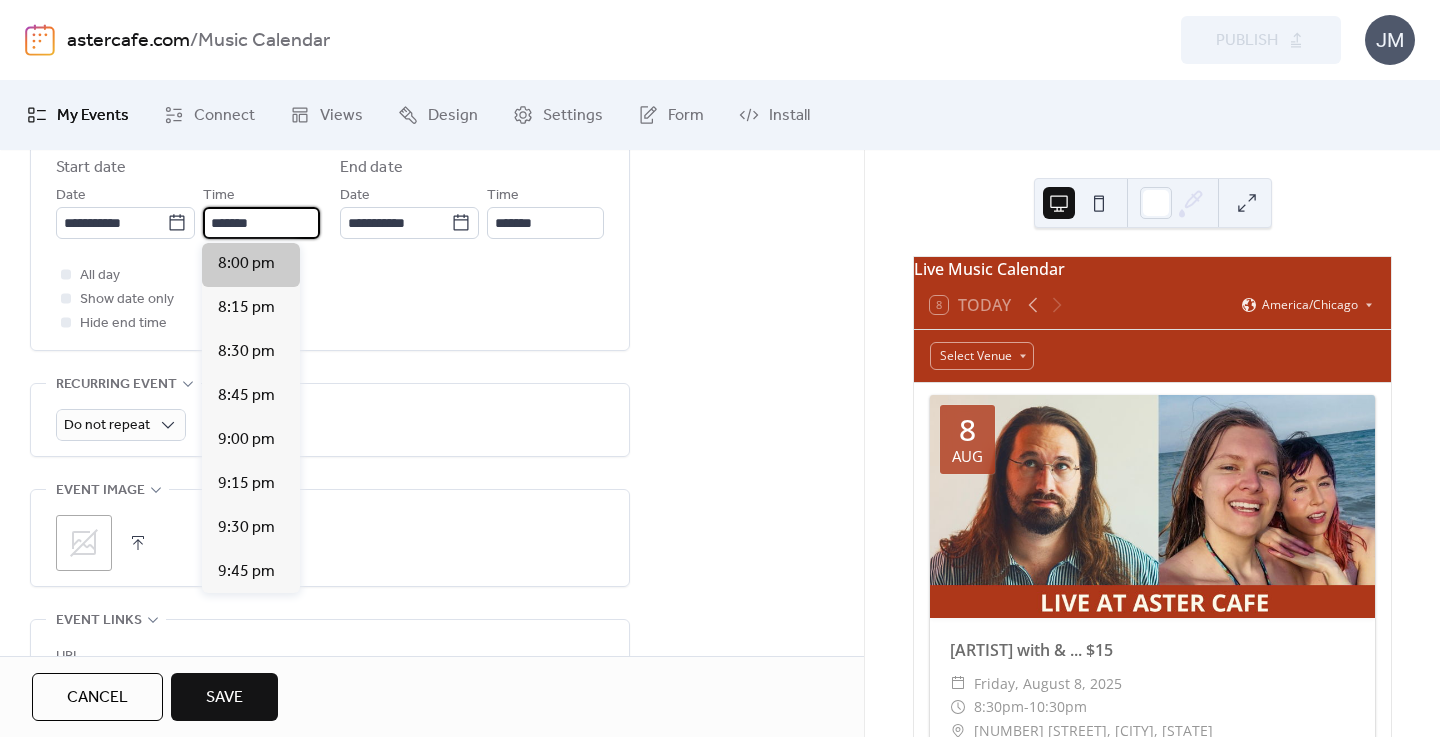 type on "*******" 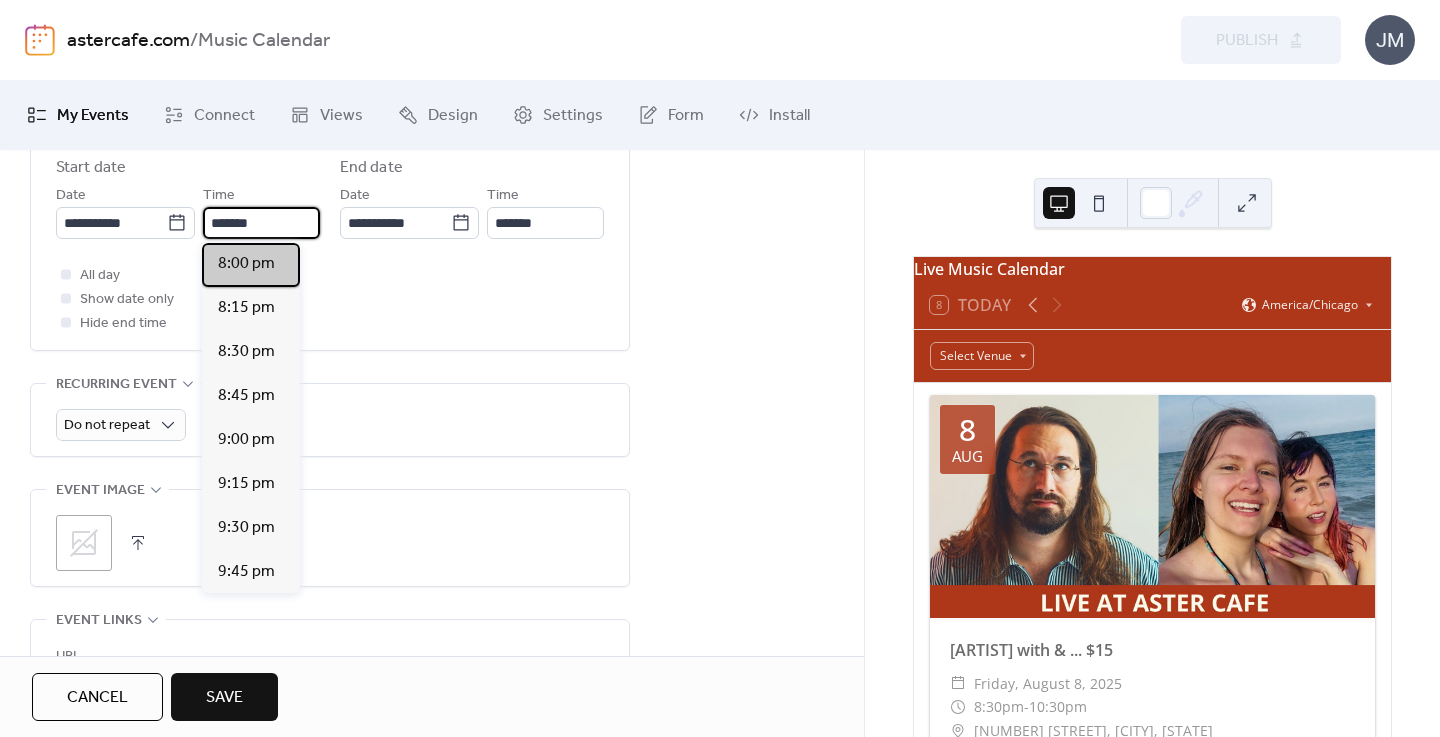 click on "8:00 pm" at bounding box center [246, 264] 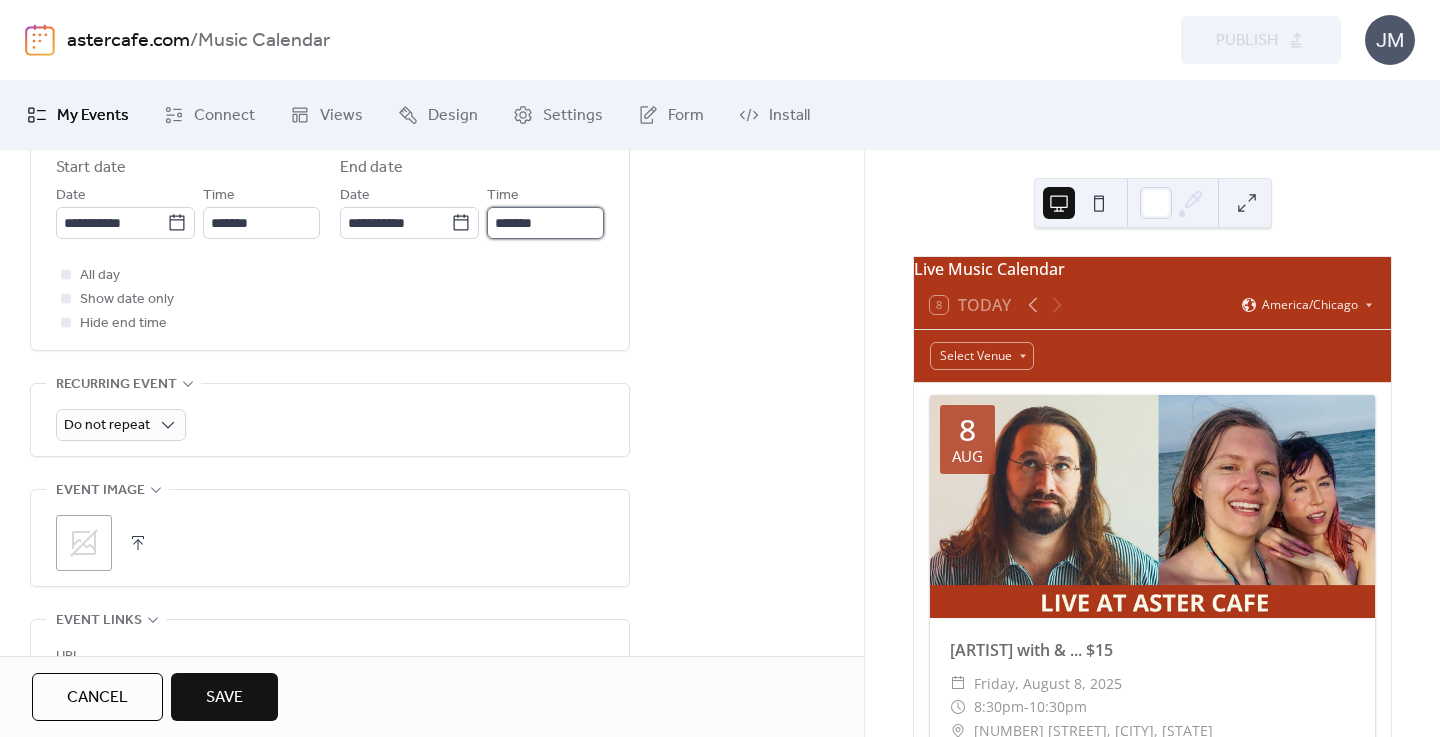 click on "*******" at bounding box center [545, 223] 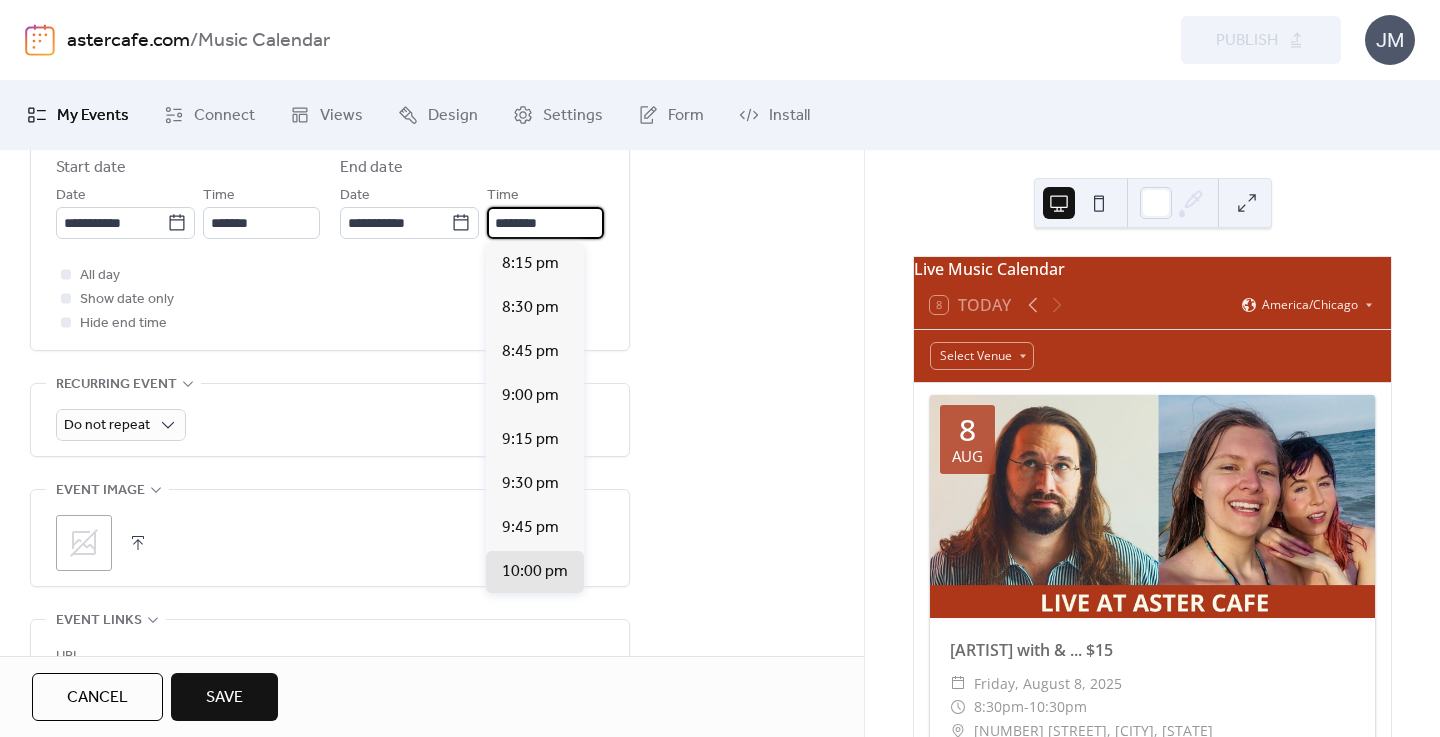 scroll, scrollTop: 308, scrollLeft: 0, axis: vertical 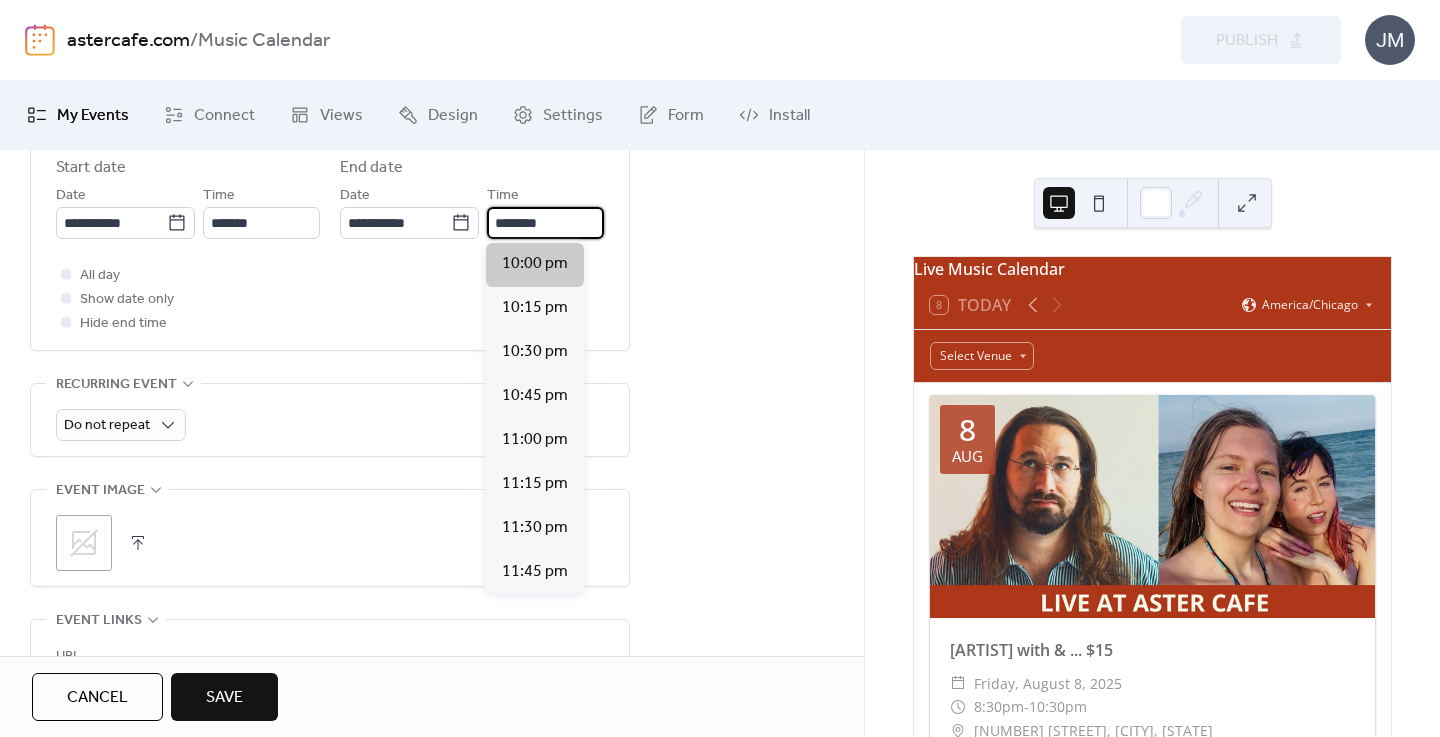 type on "********" 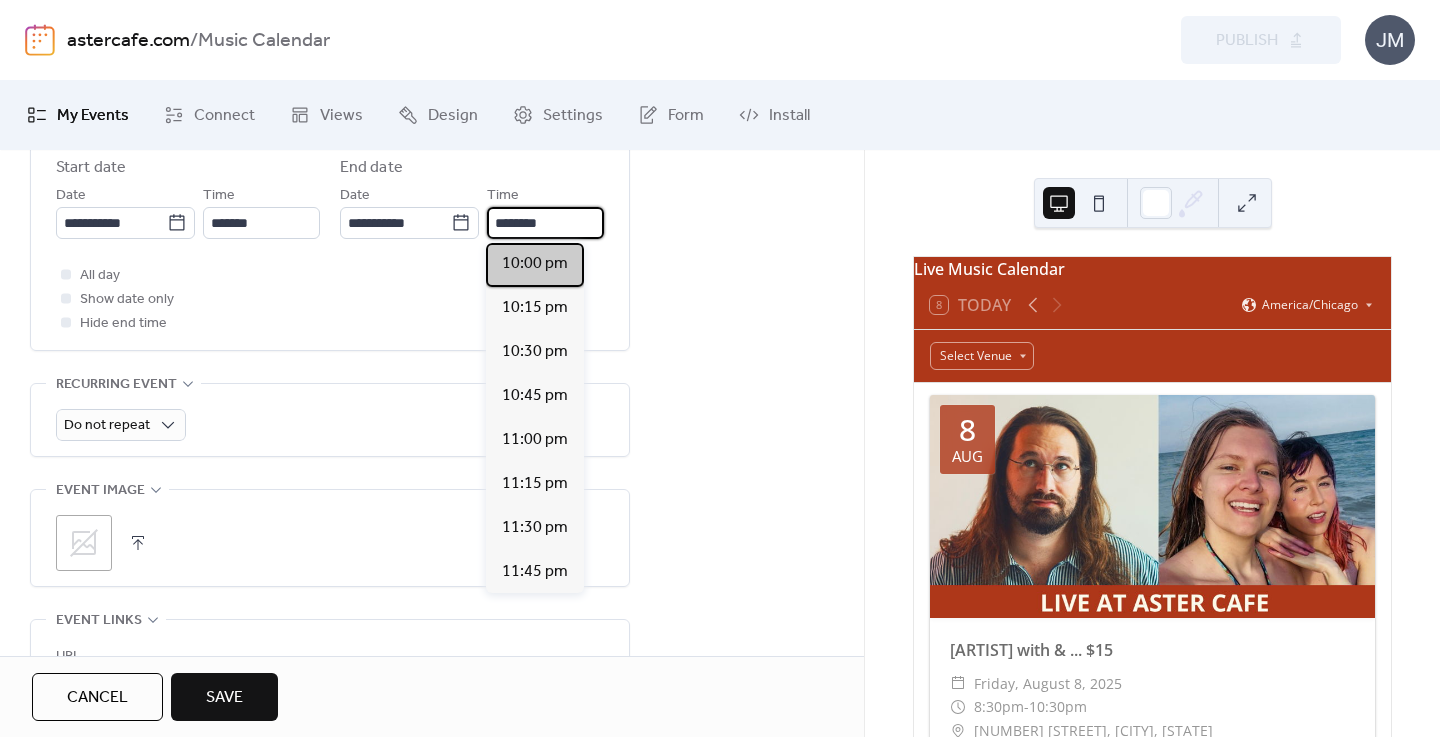 click on "10:00 pm" at bounding box center [535, 264] 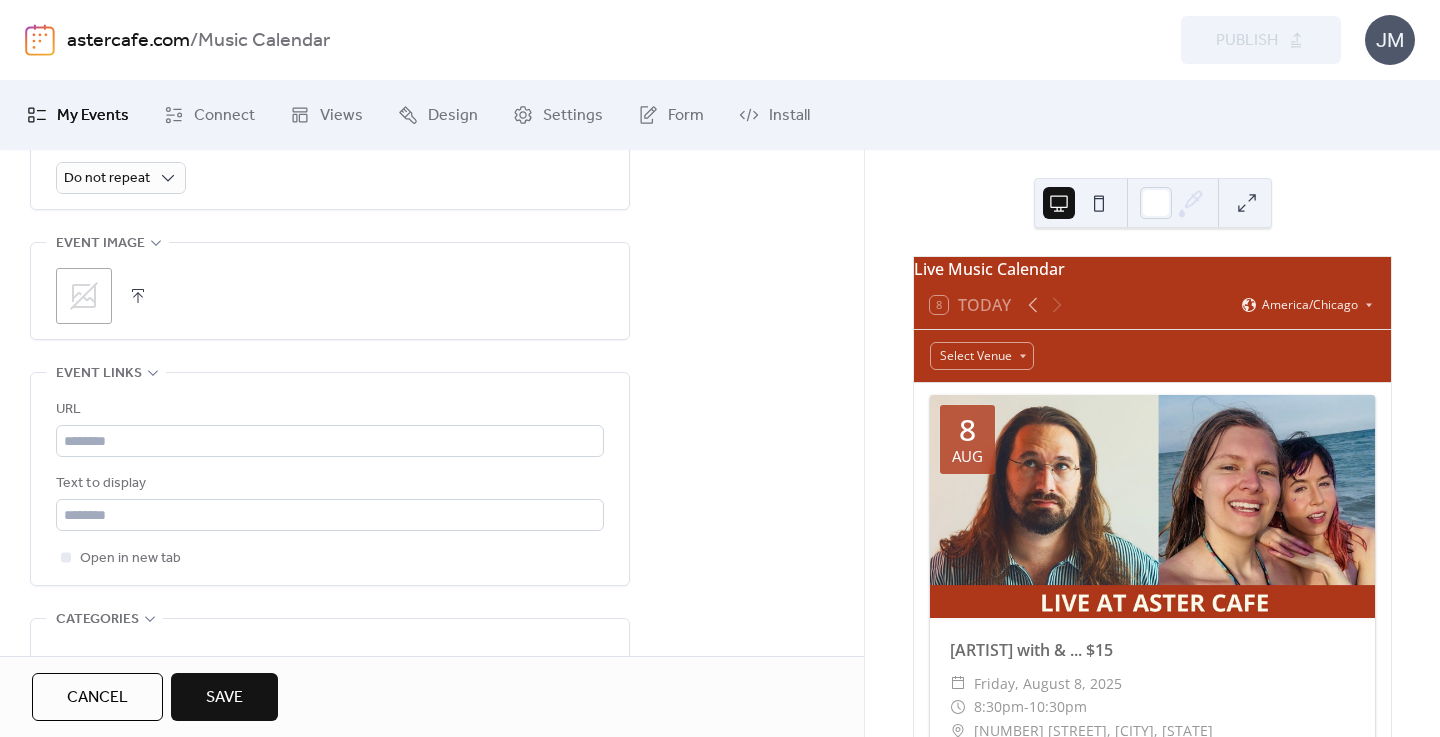 scroll, scrollTop: 1061, scrollLeft: 0, axis: vertical 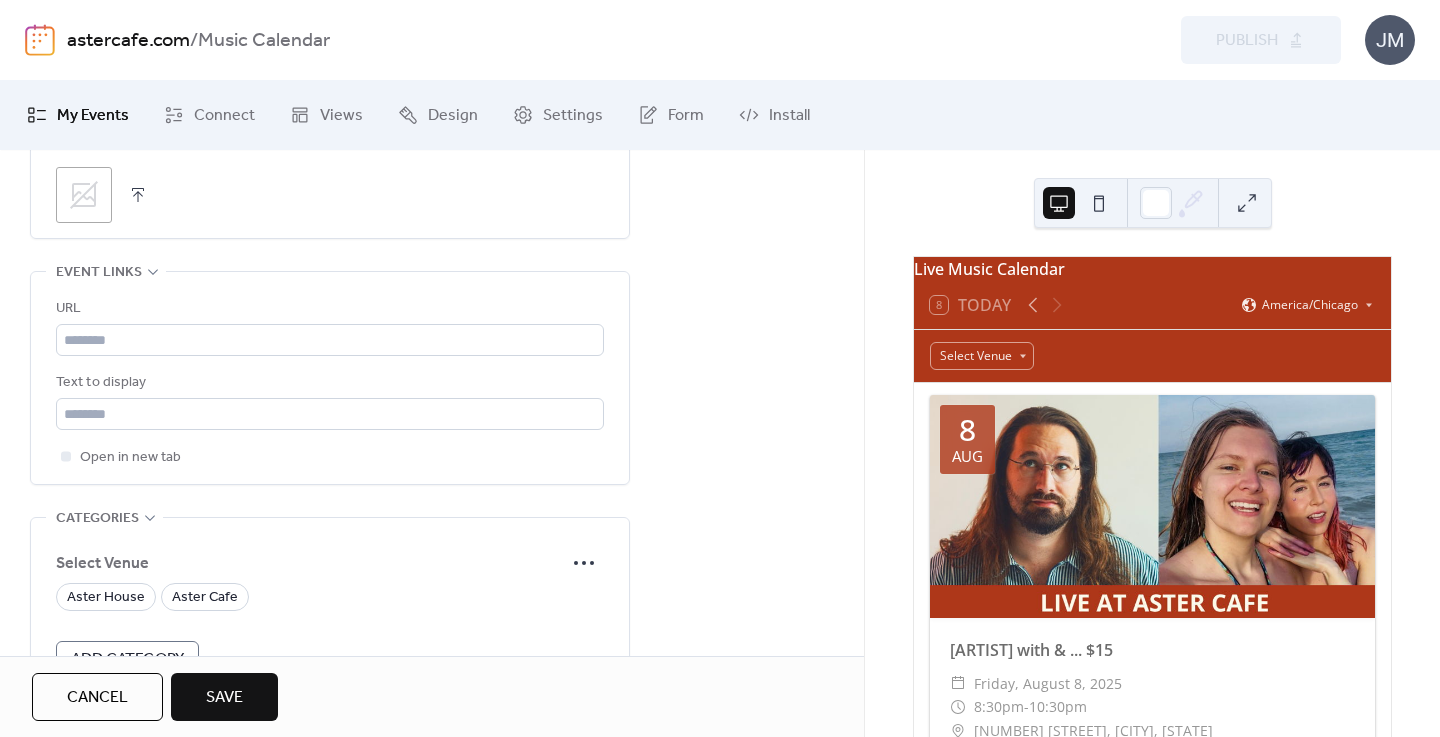 click 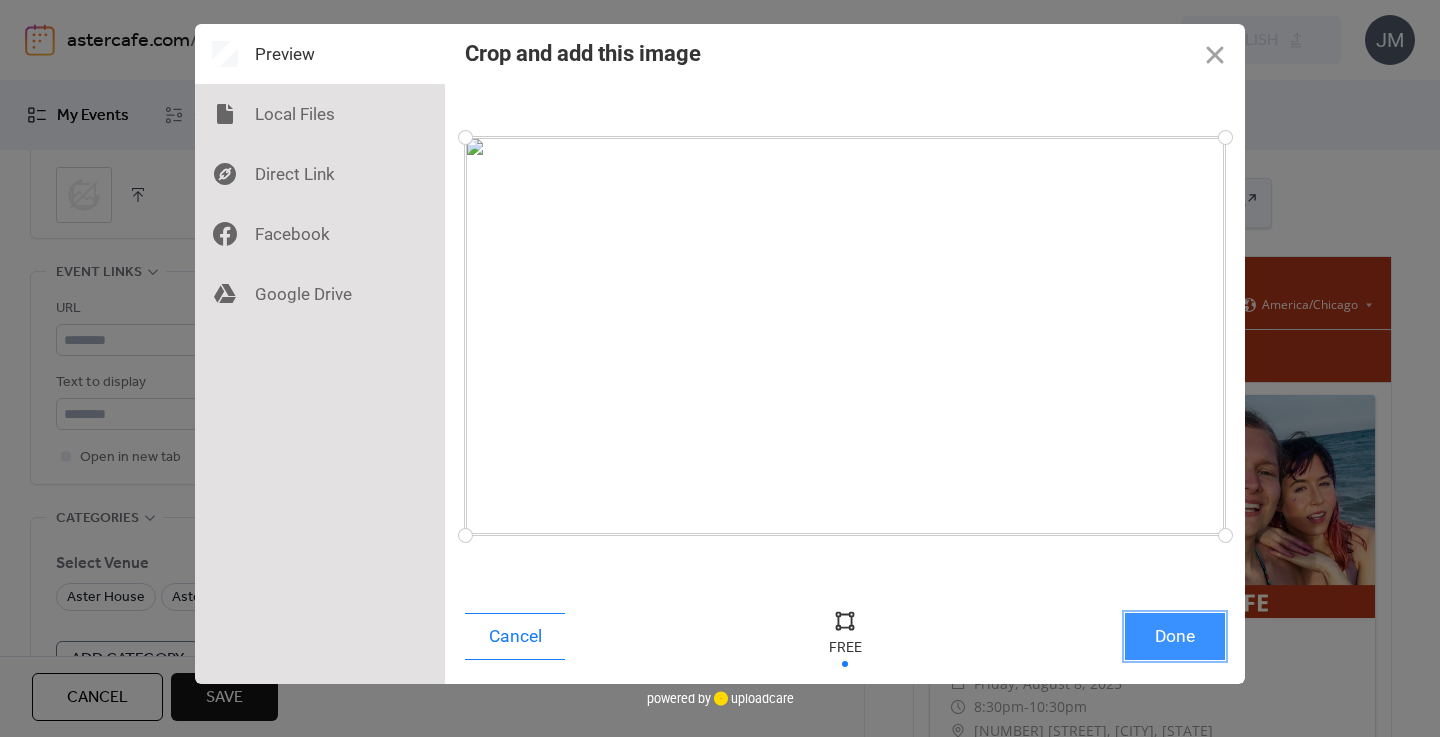 click on "Done" at bounding box center [1175, 636] 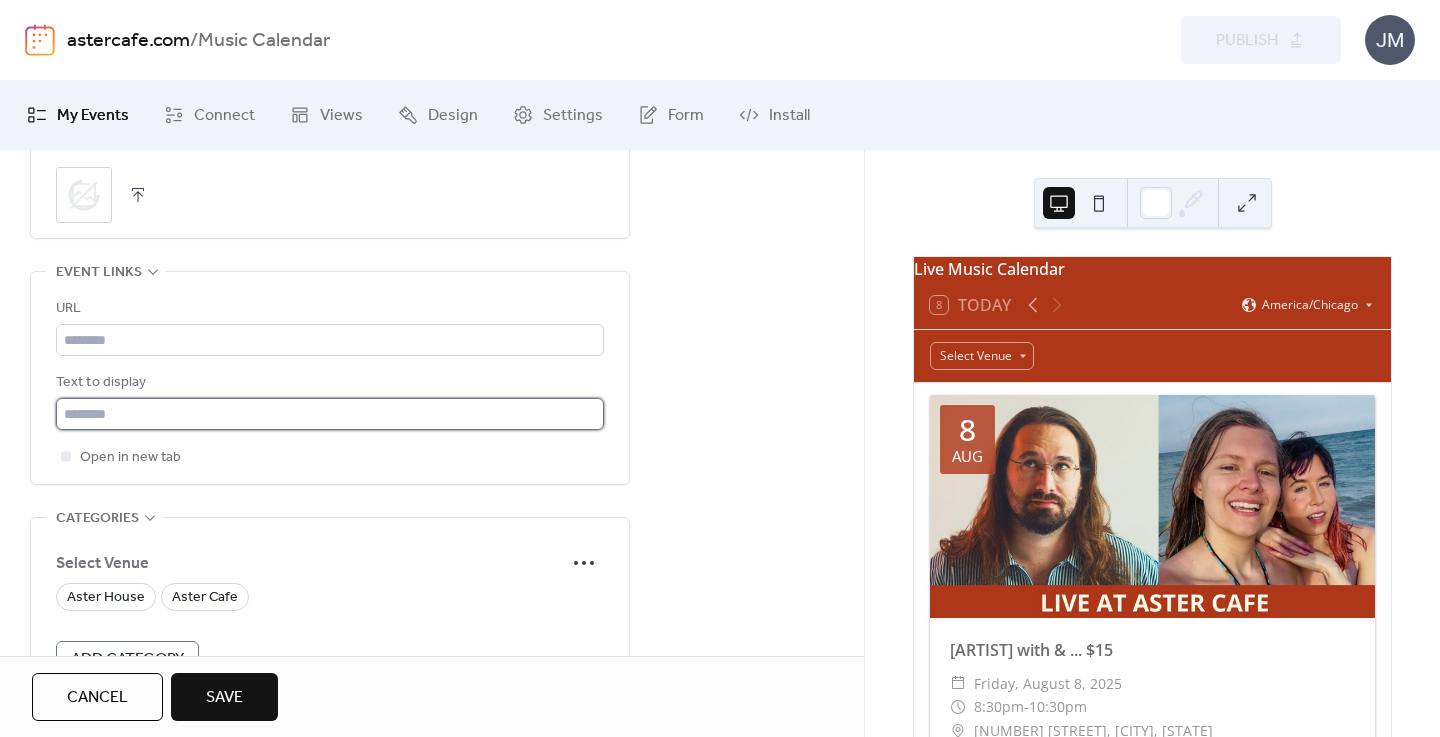click at bounding box center (330, 414) 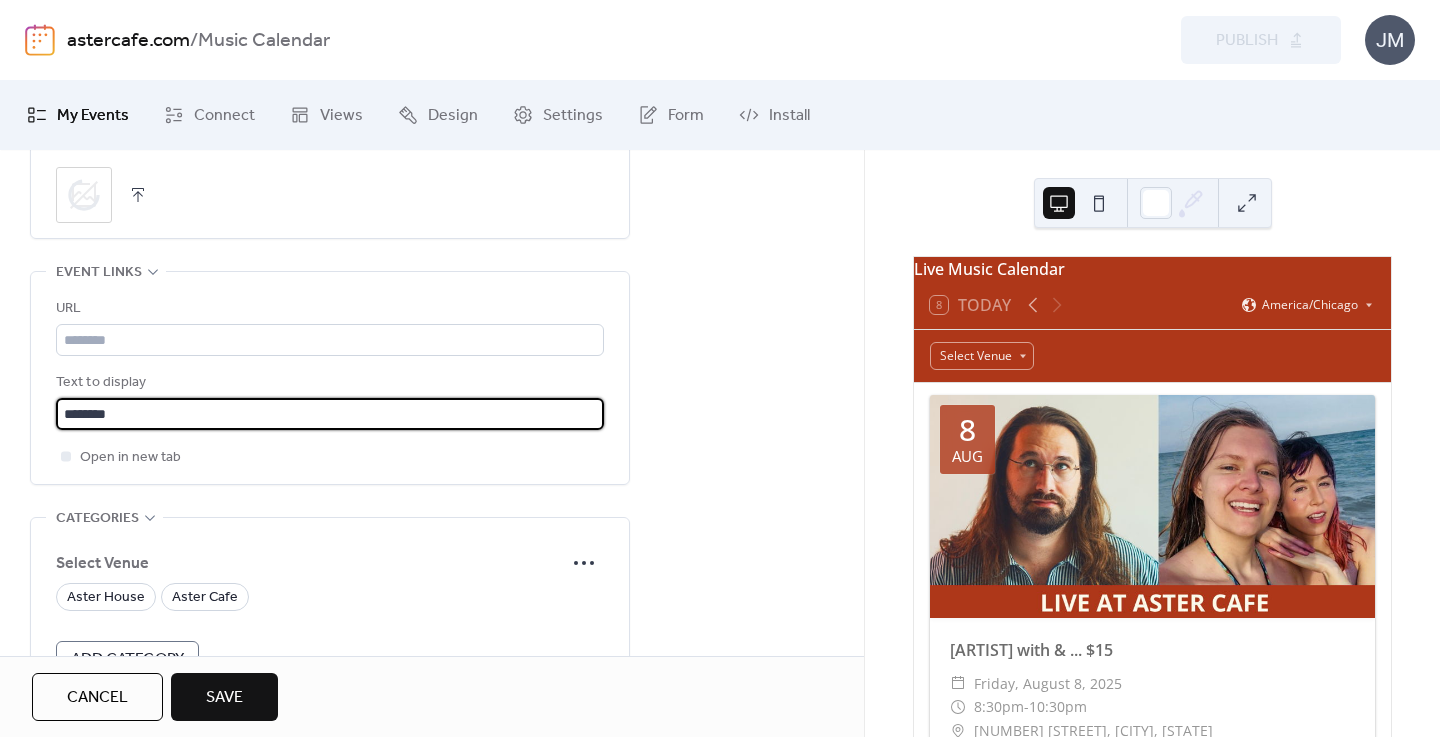 type on "********" 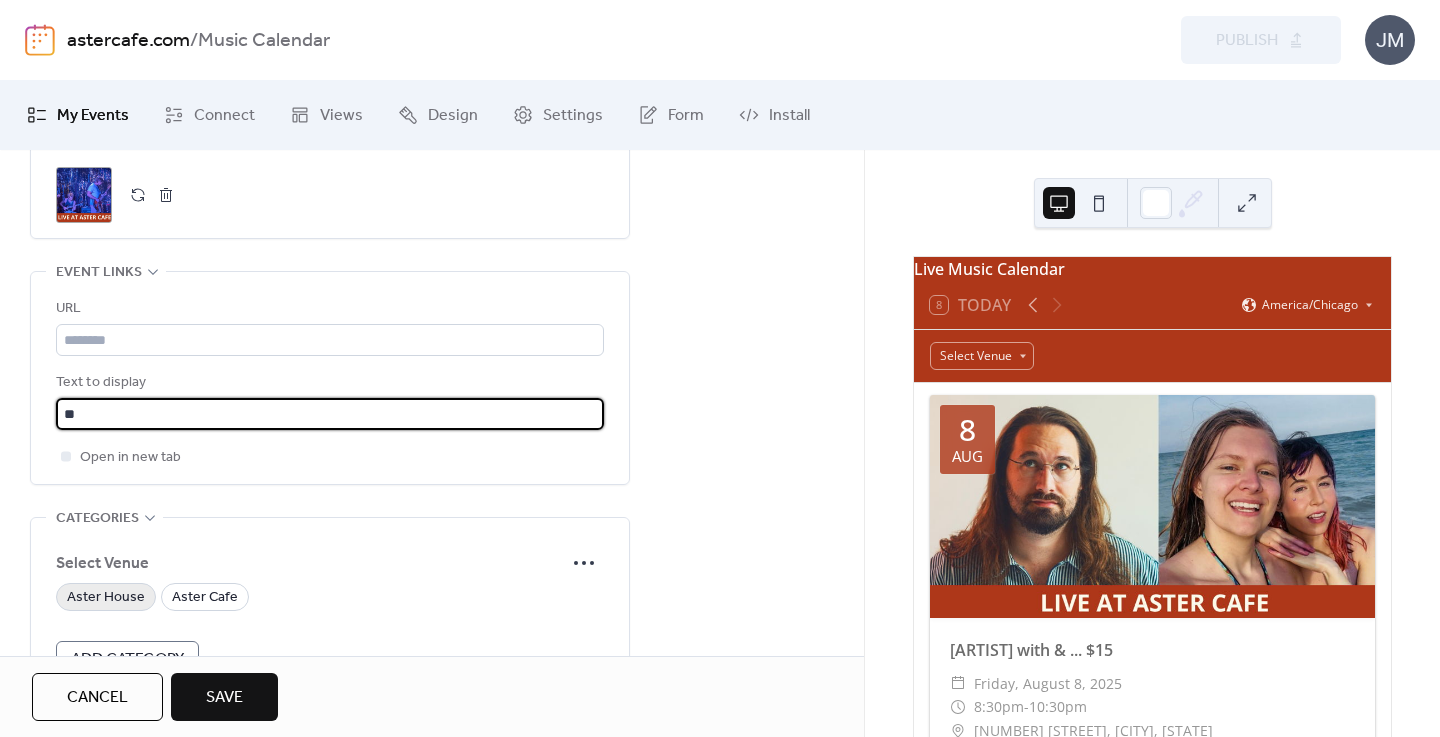 type on "*" 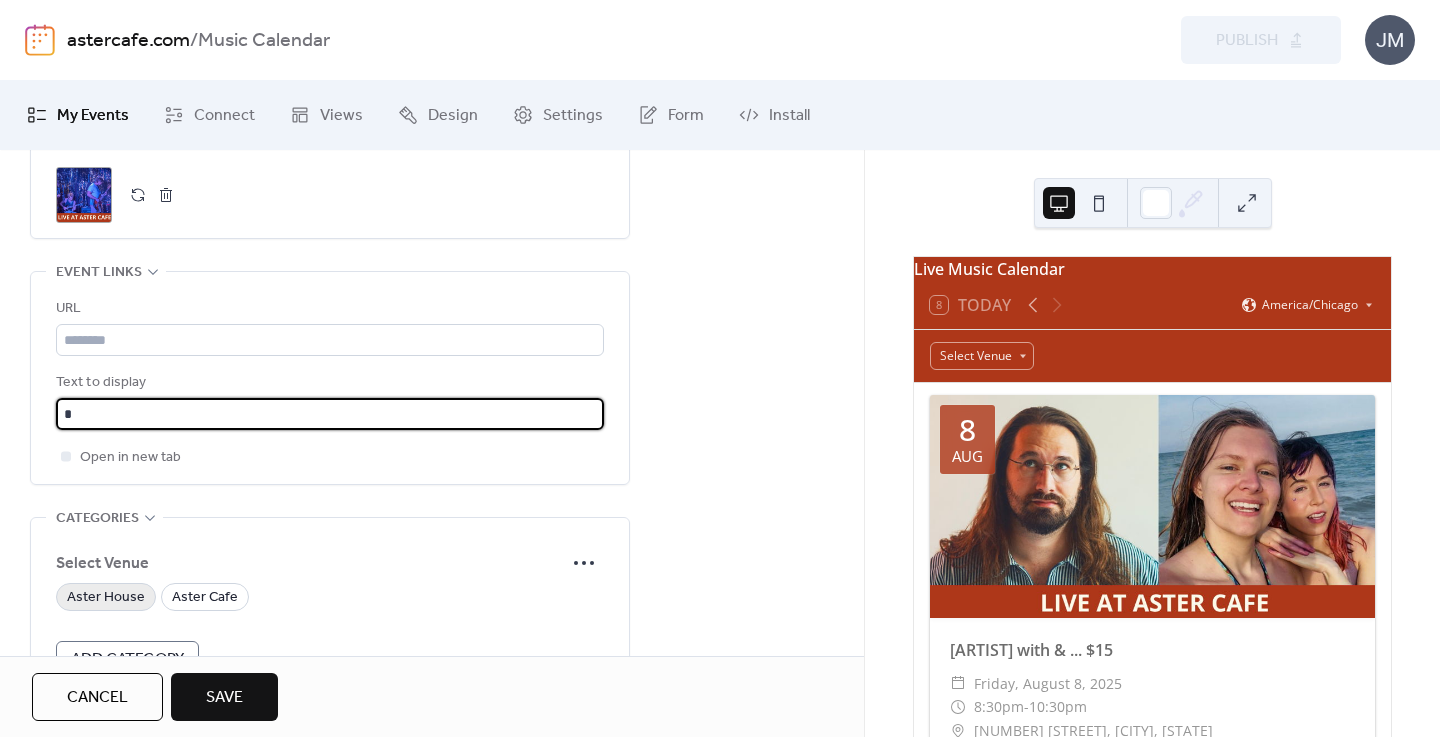 type 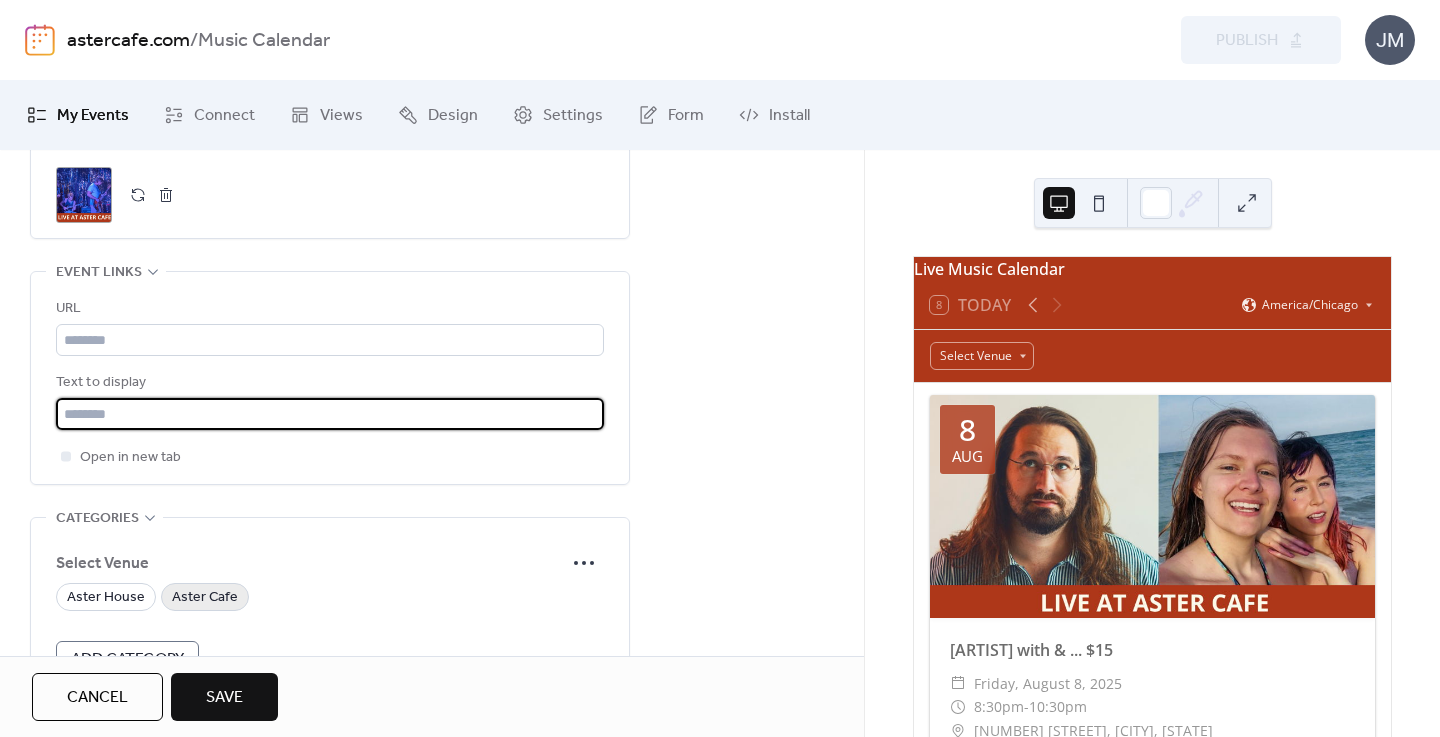 click on "Aster Cafe" at bounding box center [205, 598] 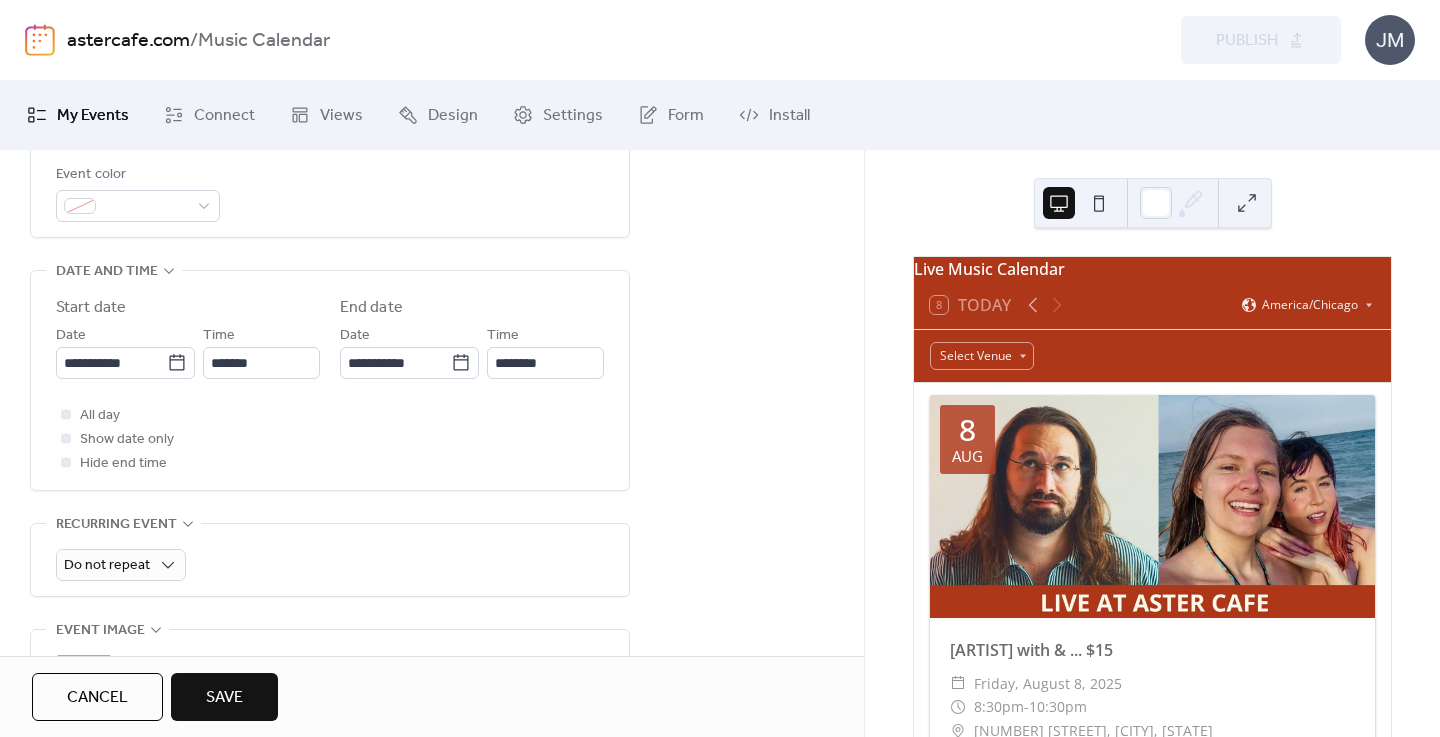 scroll, scrollTop: 0, scrollLeft: 0, axis: both 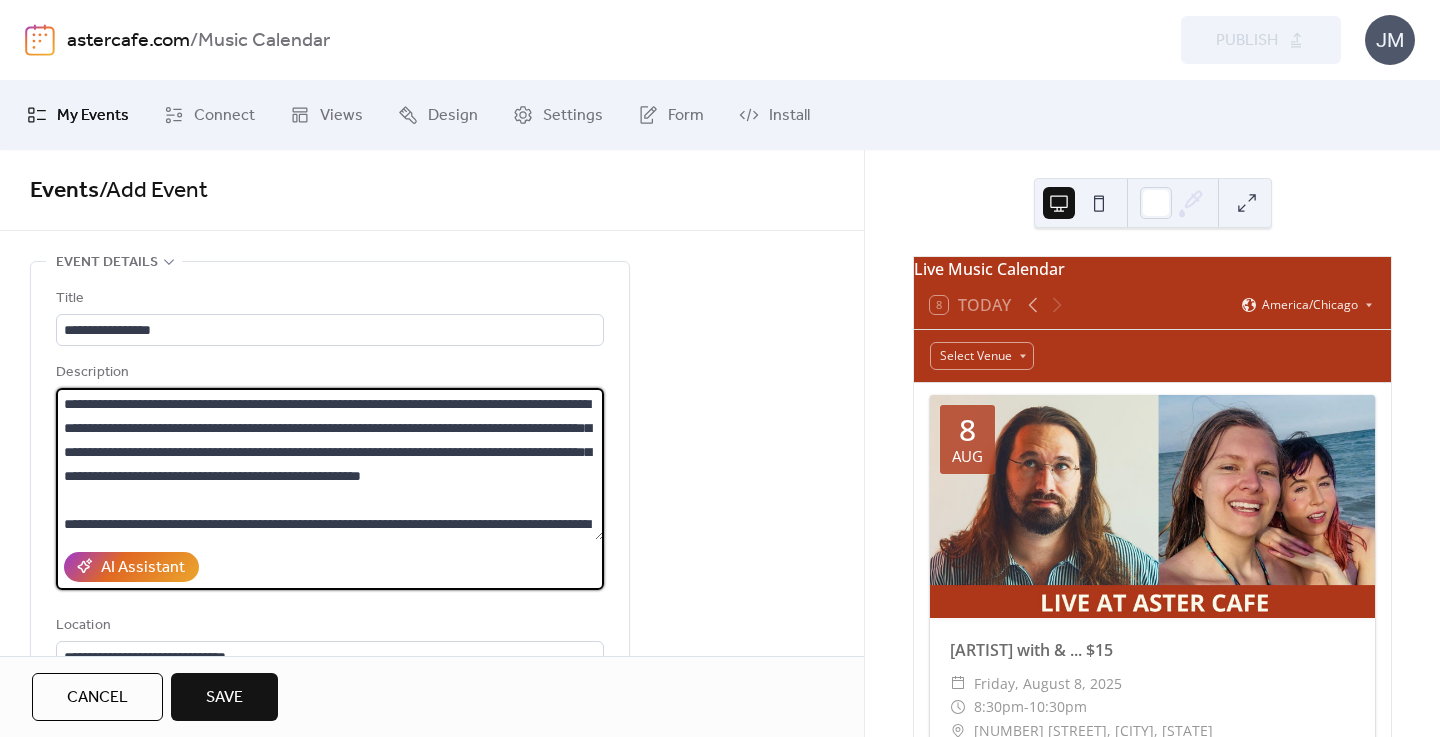 drag, startPoint x: 295, startPoint y: 533, endPoint x: 61, endPoint y: 428, distance: 256.47806 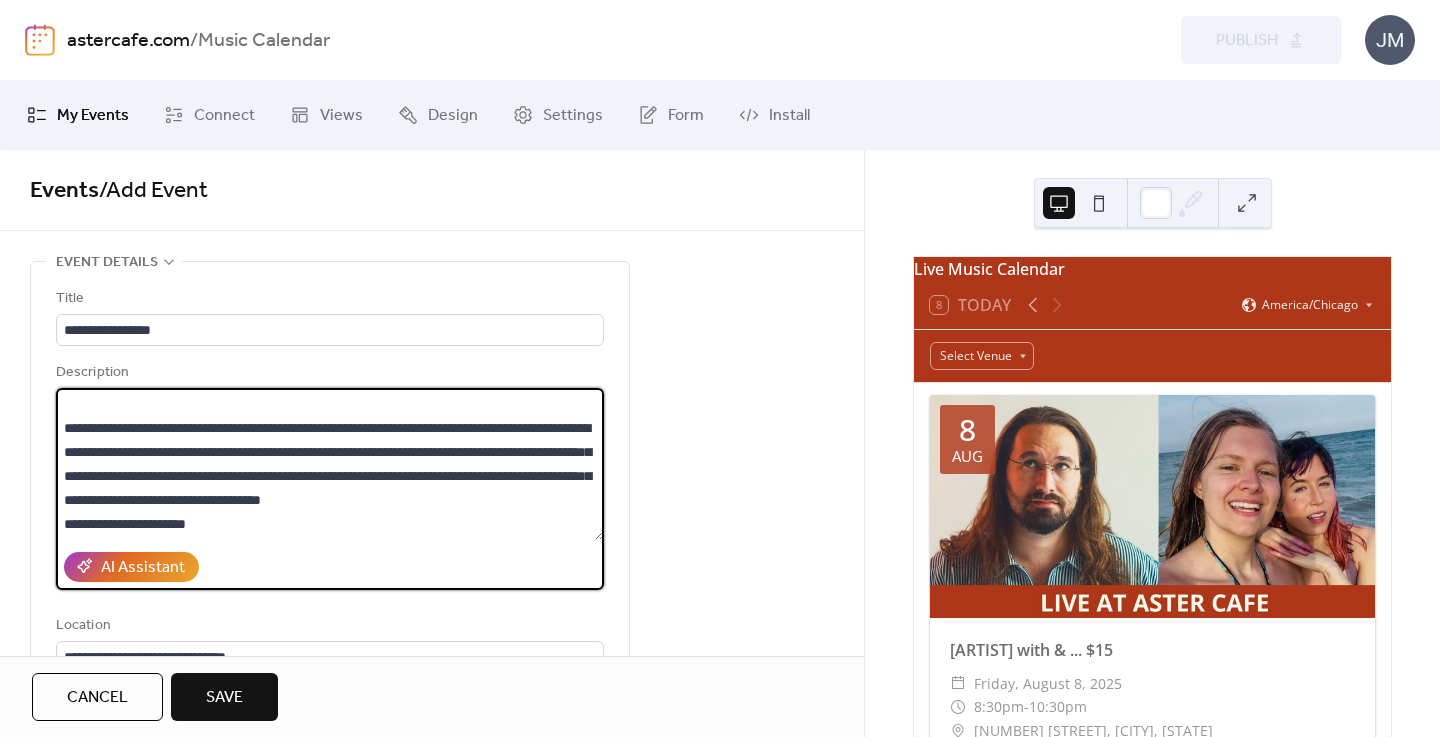 scroll, scrollTop: 134, scrollLeft: 0, axis: vertical 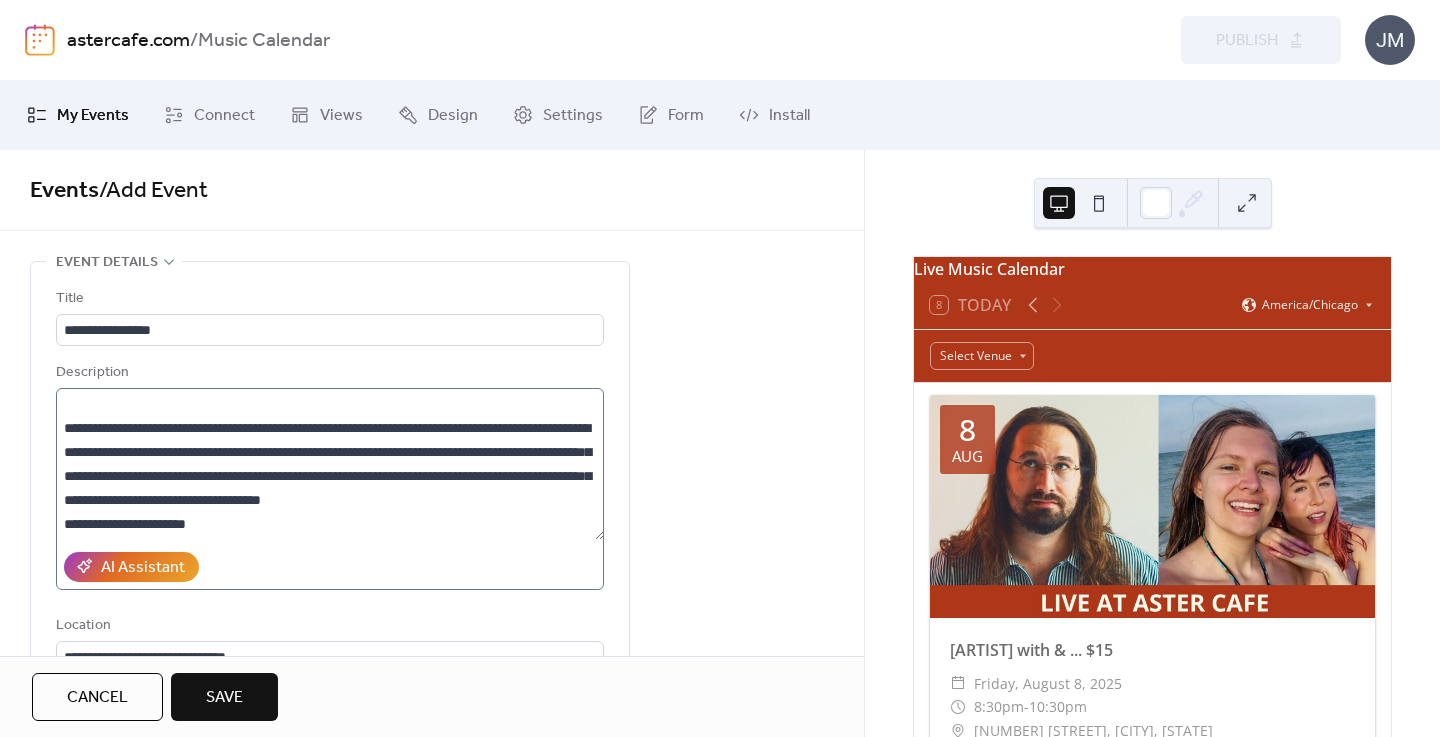 drag, startPoint x: 236, startPoint y: 541, endPoint x: 95, endPoint y: 423, distance: 183.86136 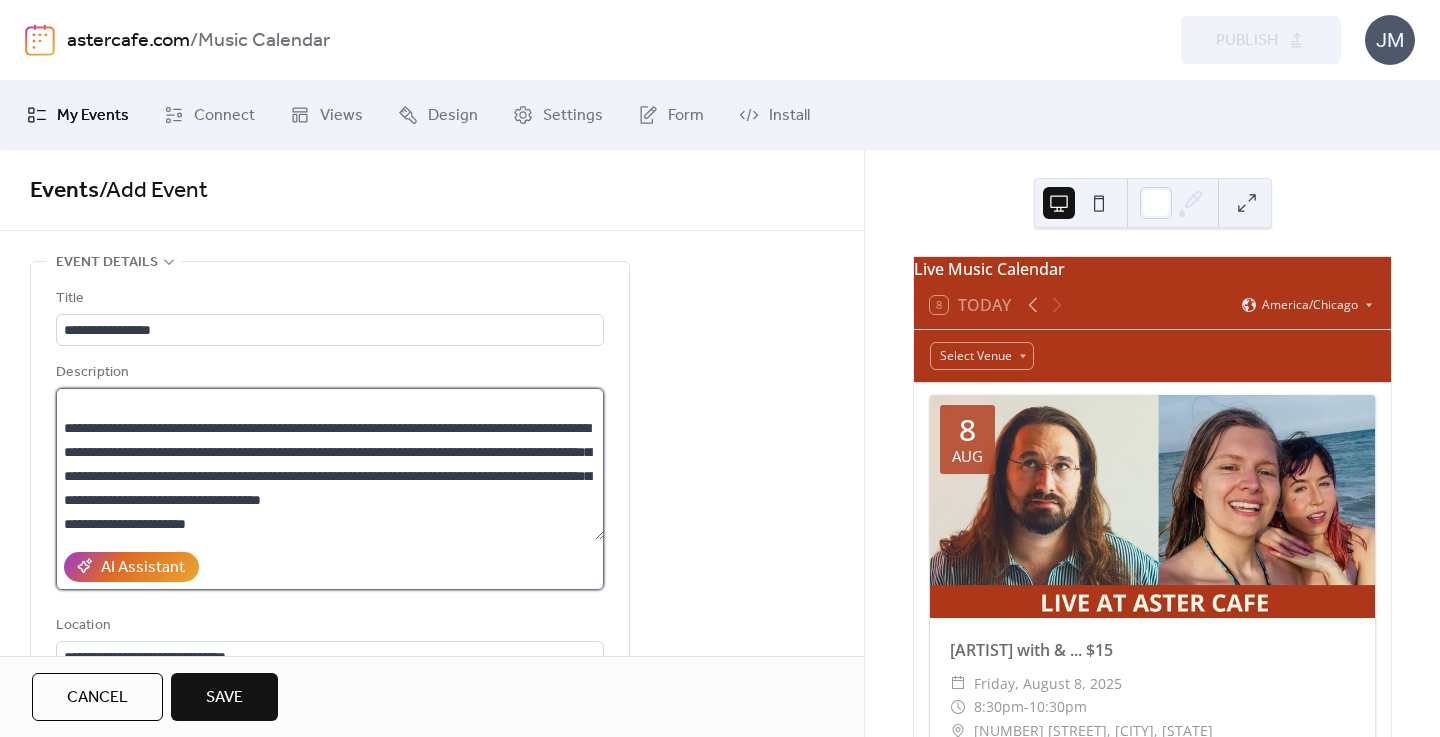 click on "**********" at bounding box center [330, 464] 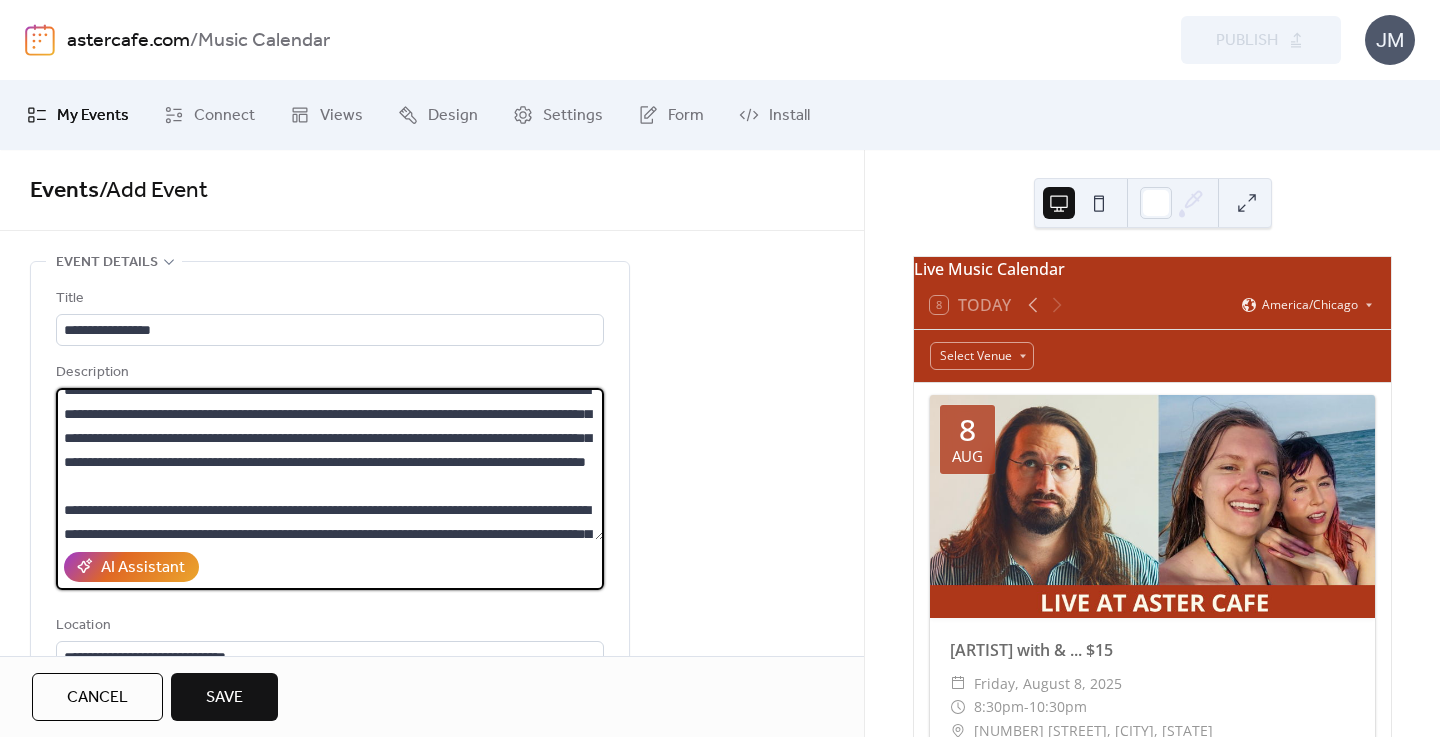 scroll, scrollTop: 0, scrollLeft: 0, axis: both 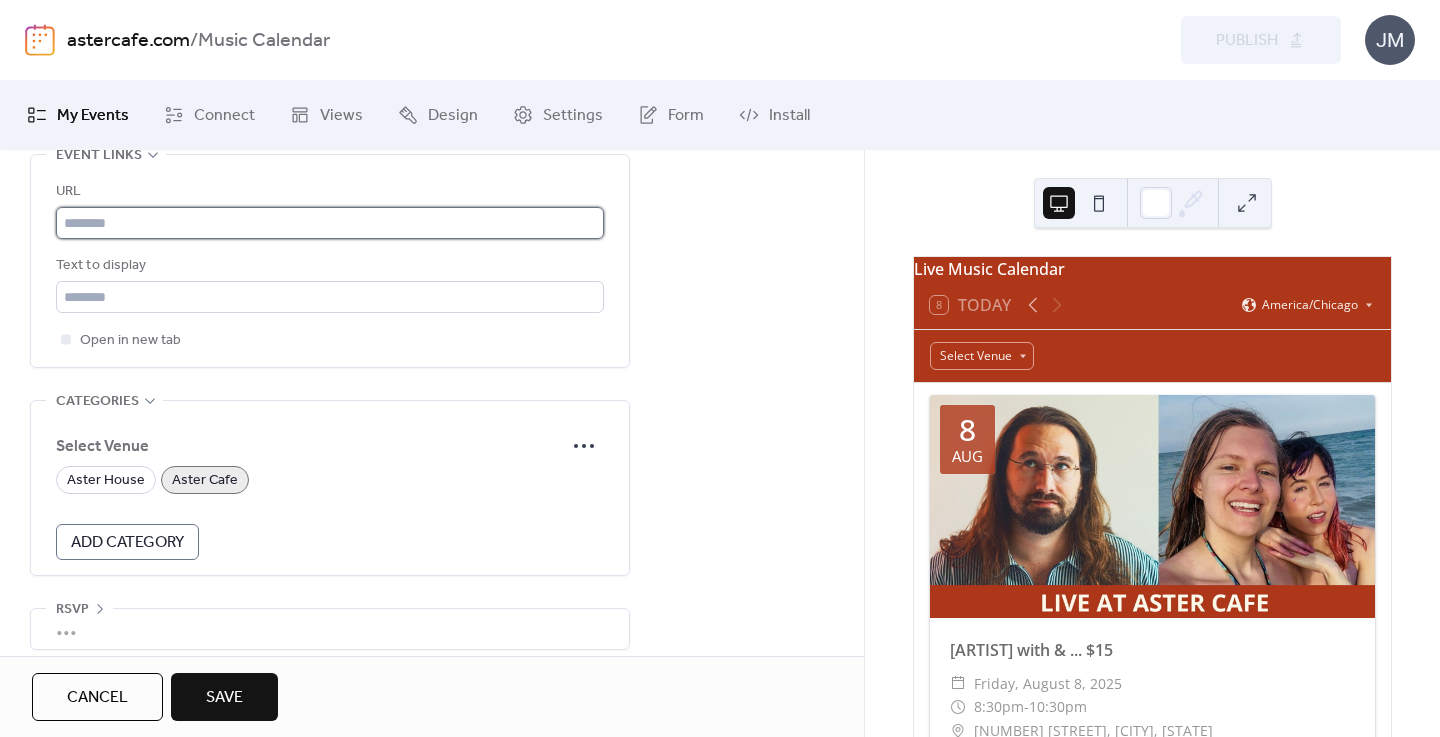 click at bounding box center (330, 223) 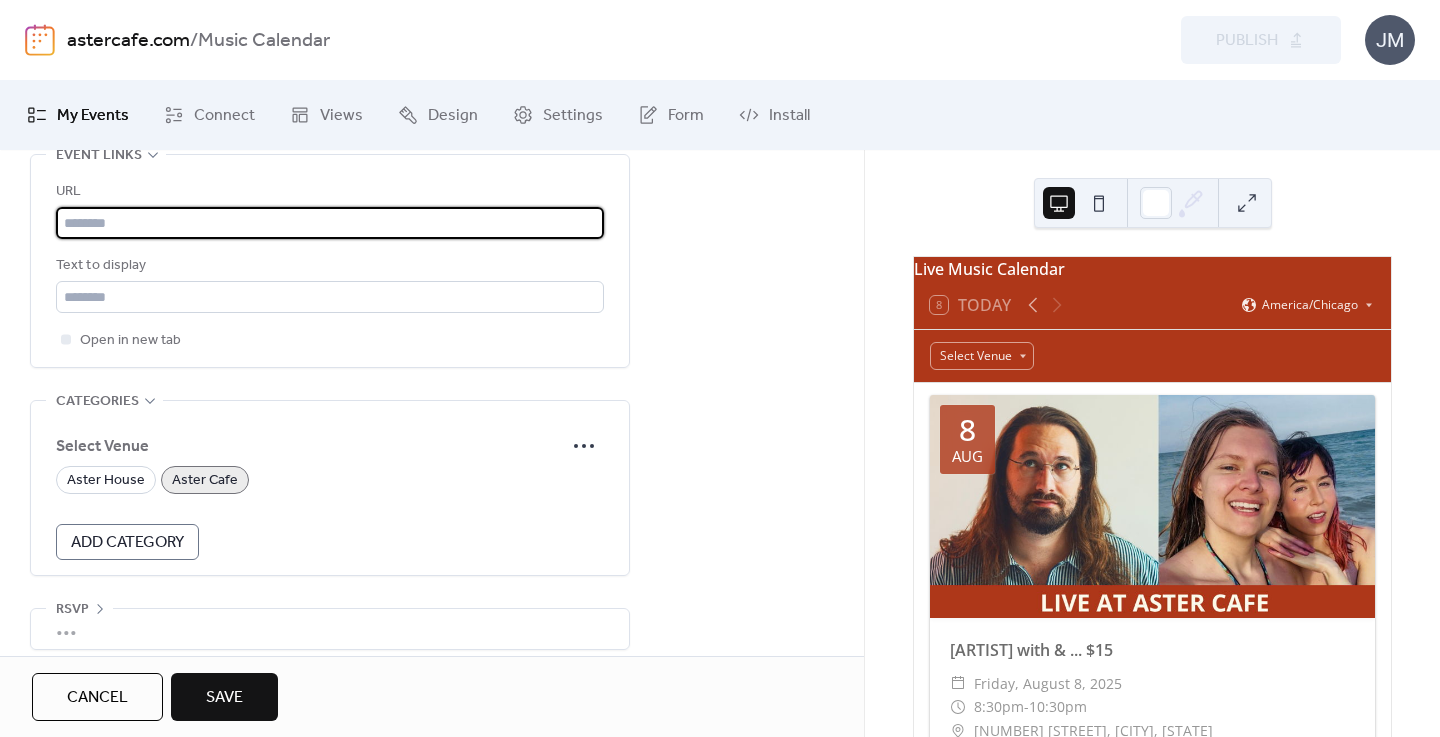 paste on "**********" 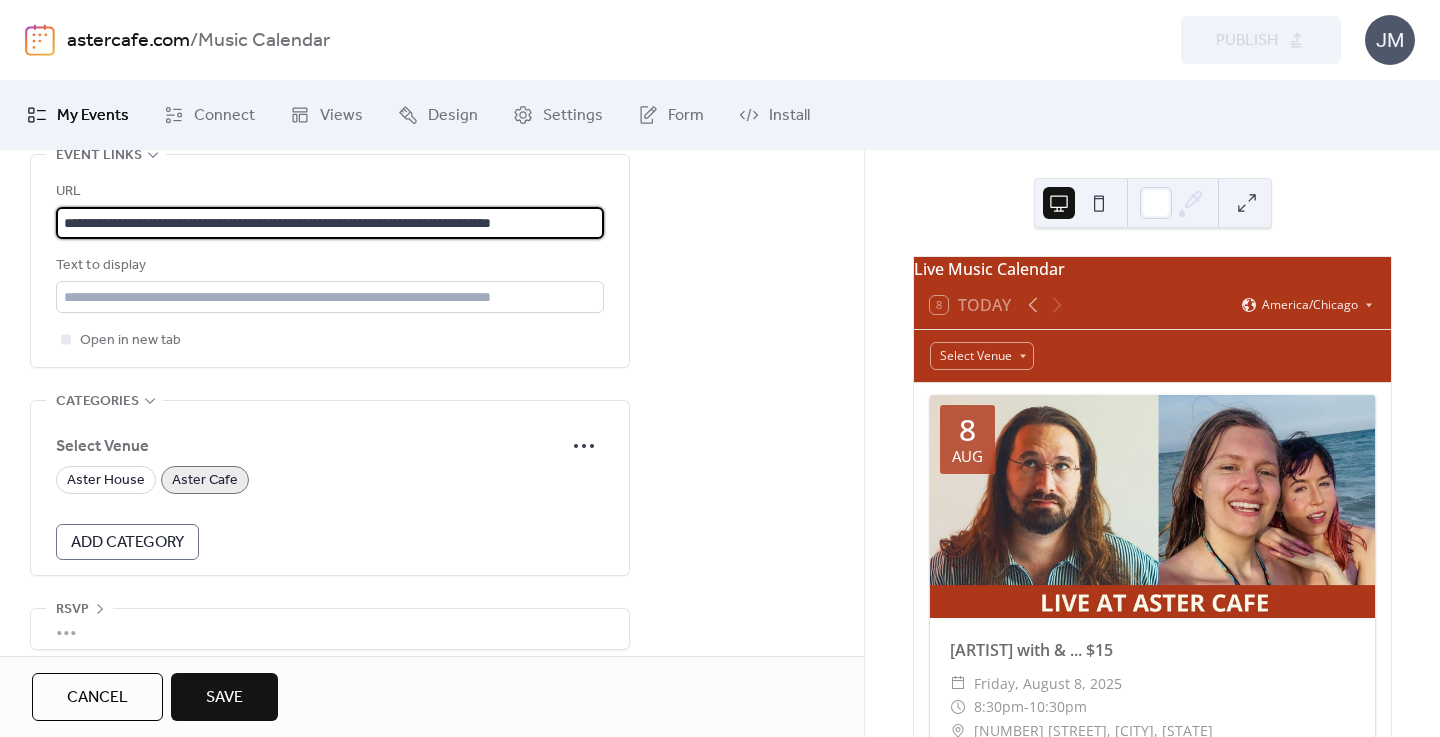 scroll, scrollTop: 0, scrollLeft: 33, axis: horizontal 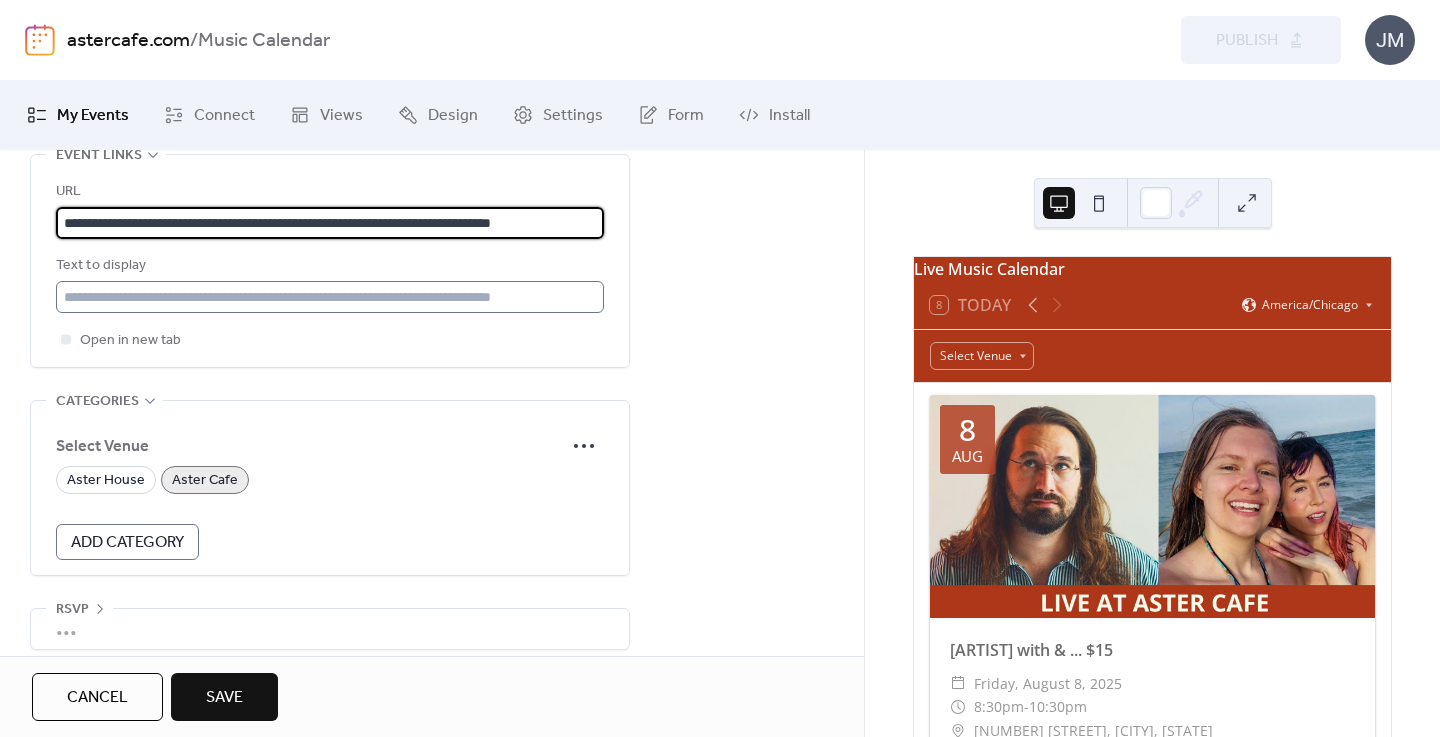 type on "**********" 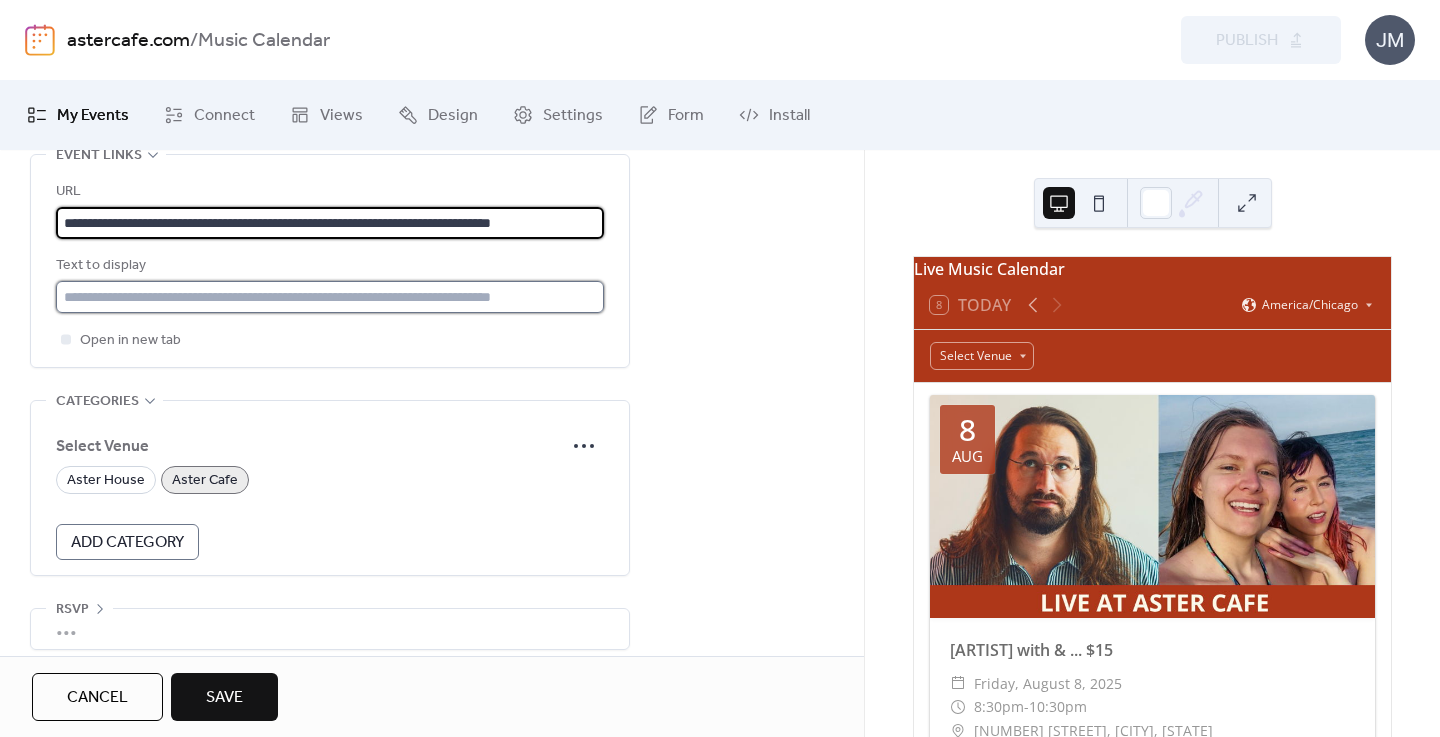 scroll, scrollTop: 0, scrollLeft: 0, axis: both 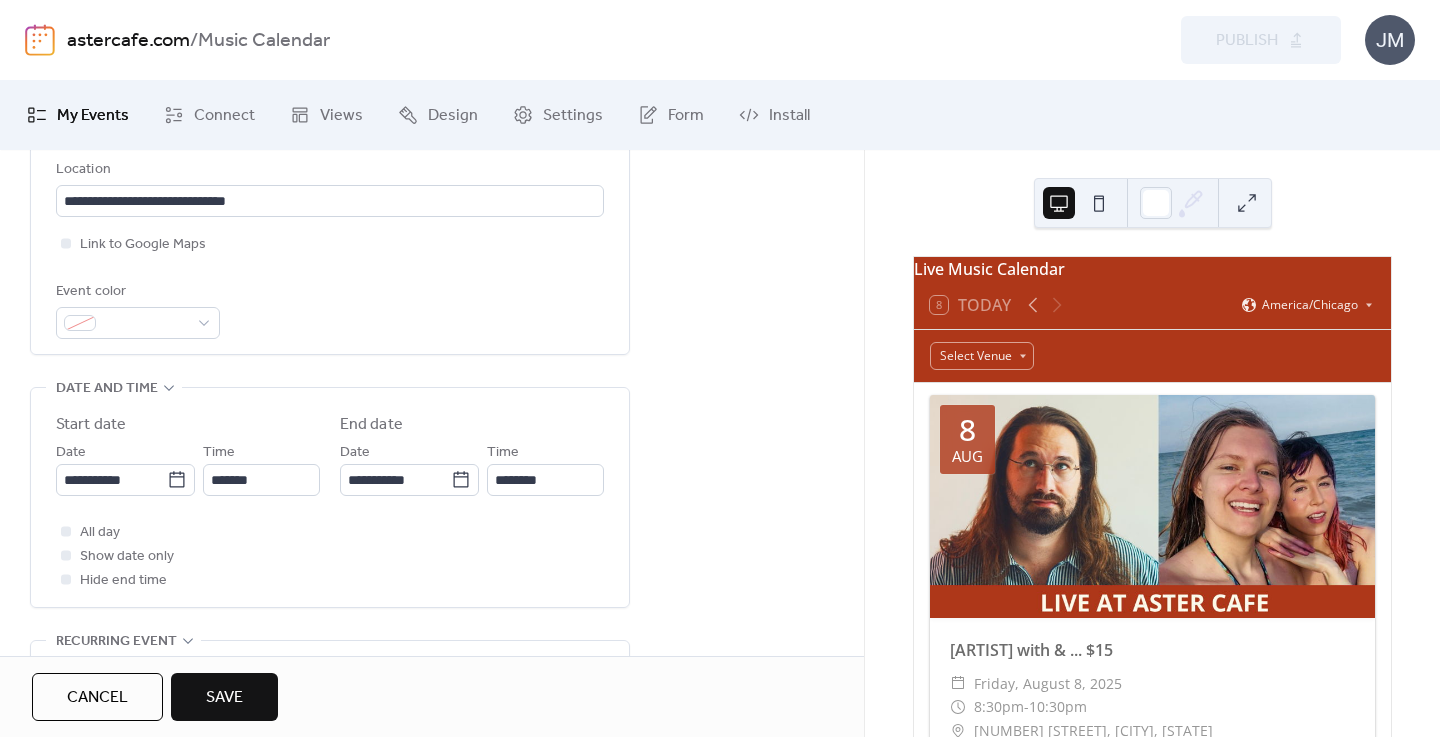 type on "**********" 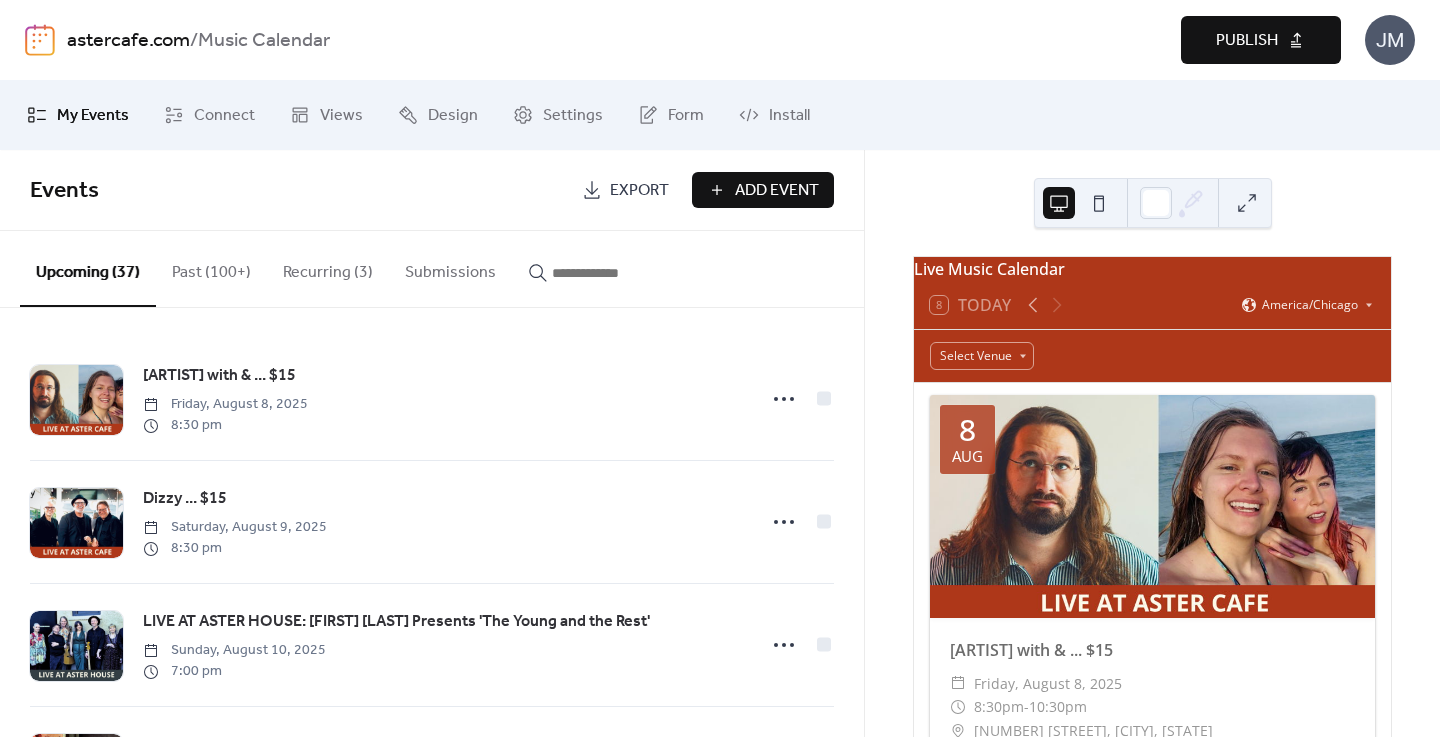click on "Publish" at bounding box center [1261, 40] 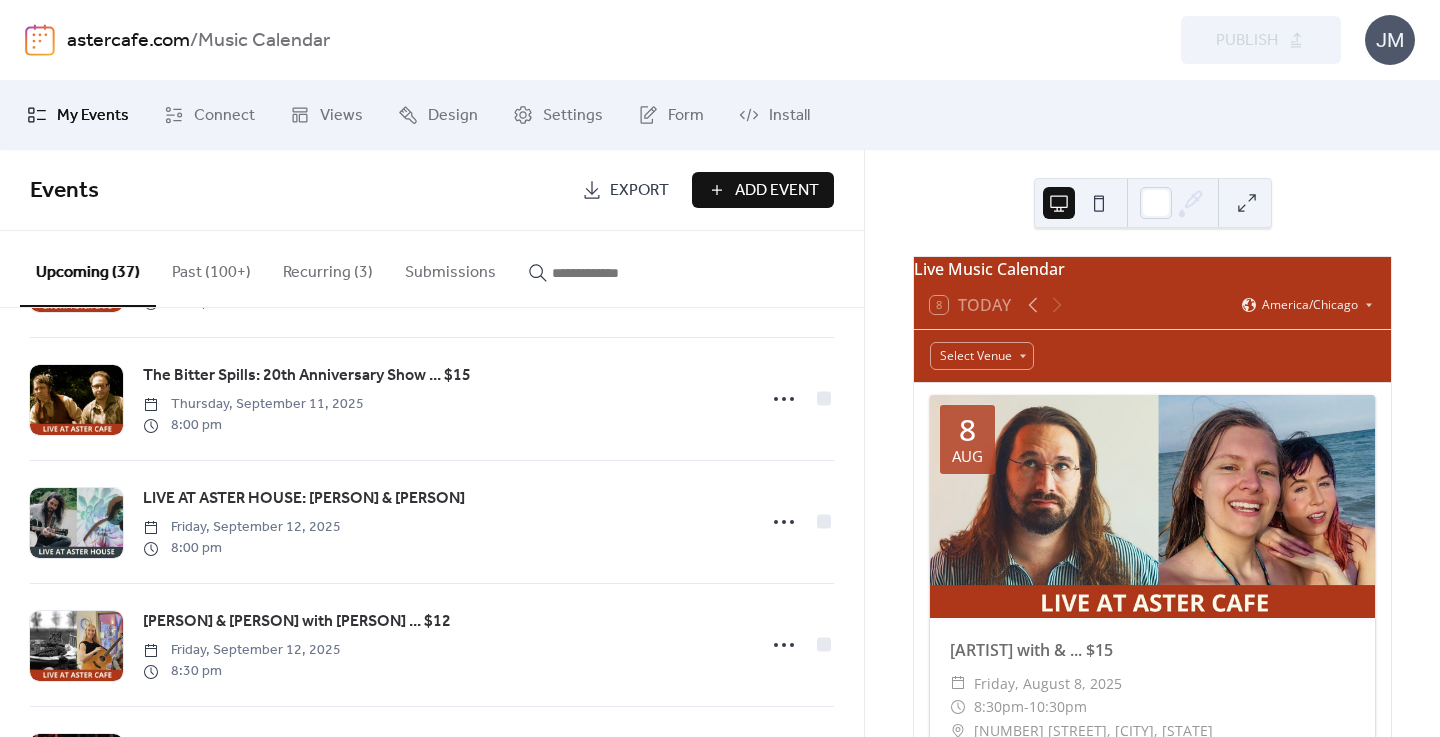 scroll, scrollTop: 2813, scrollLeft: 0, axis: vertical 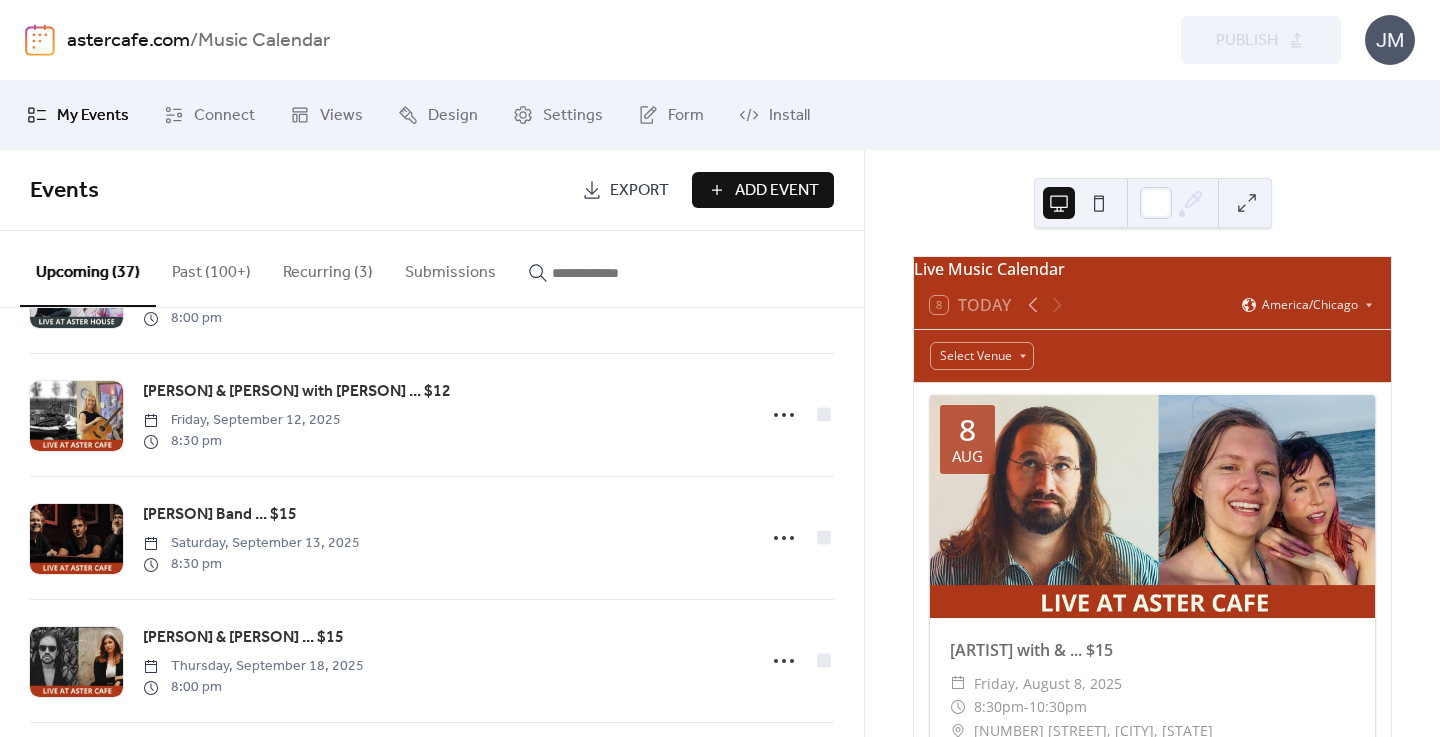 click 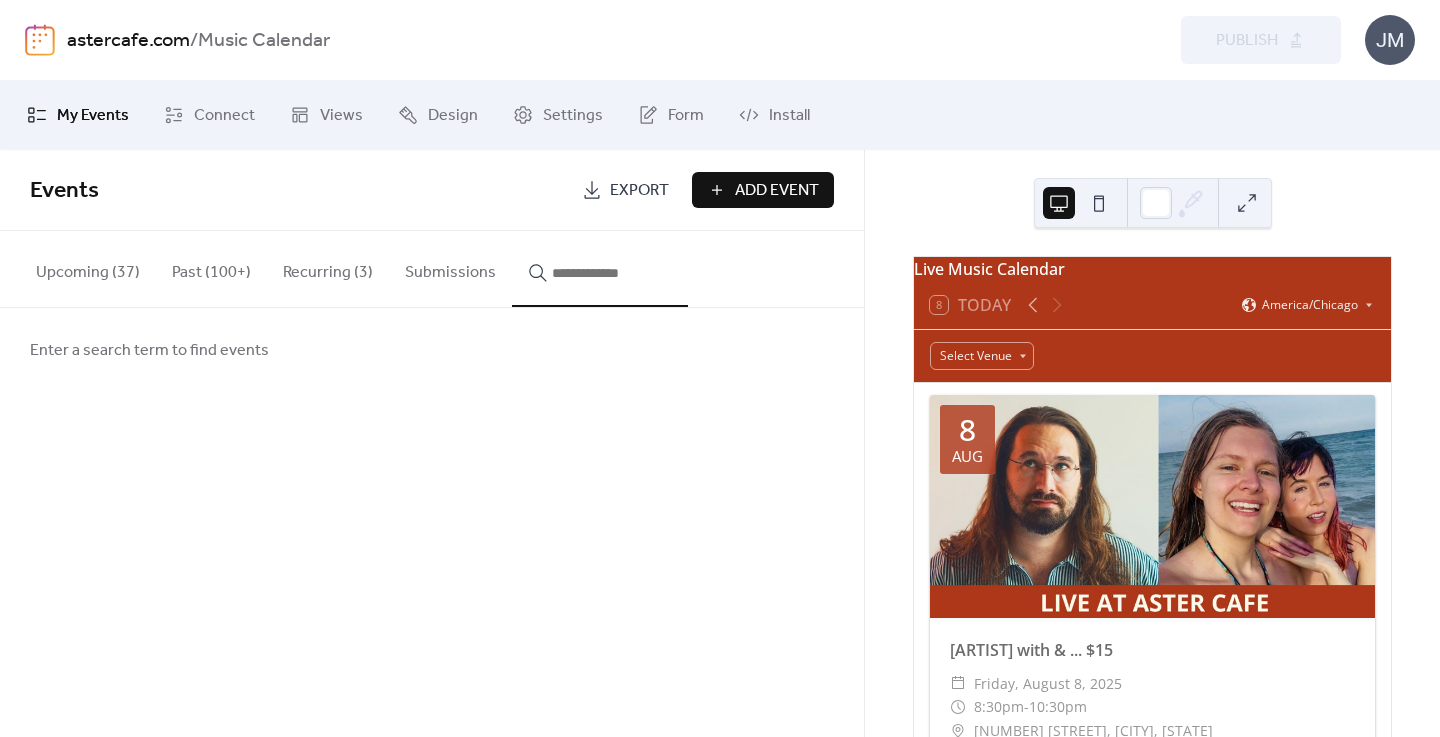 type on "*" 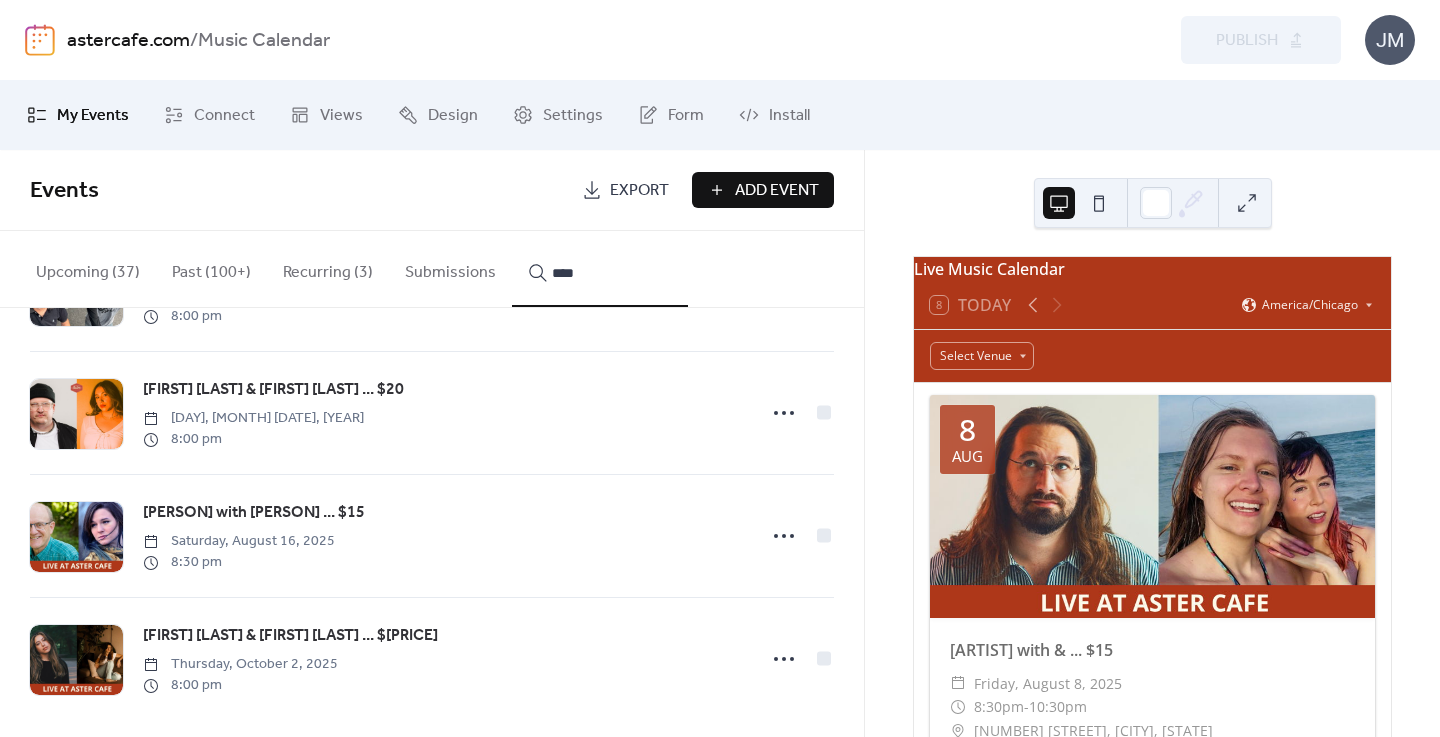 scroll, scrollTop: 495, scrollLeft: 0, axis: vertical 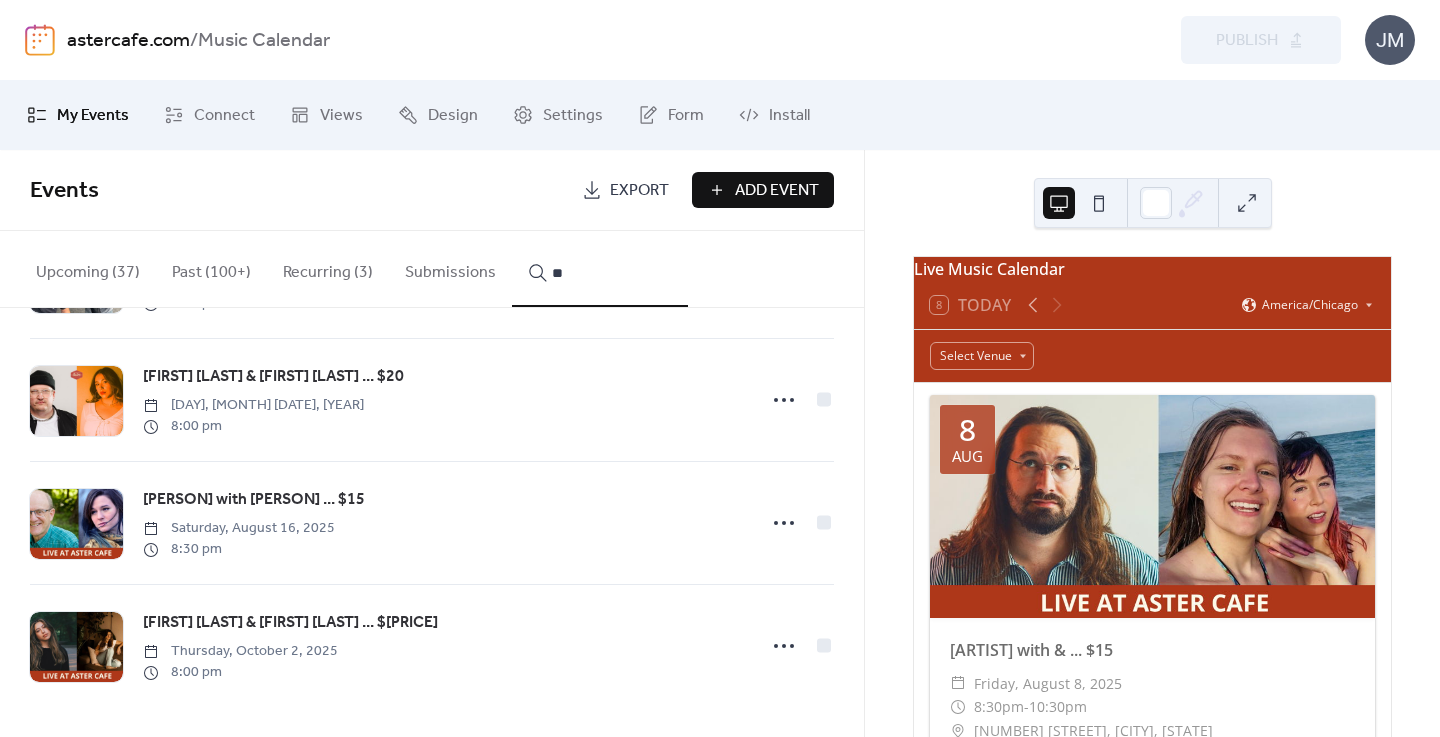 type on "*" 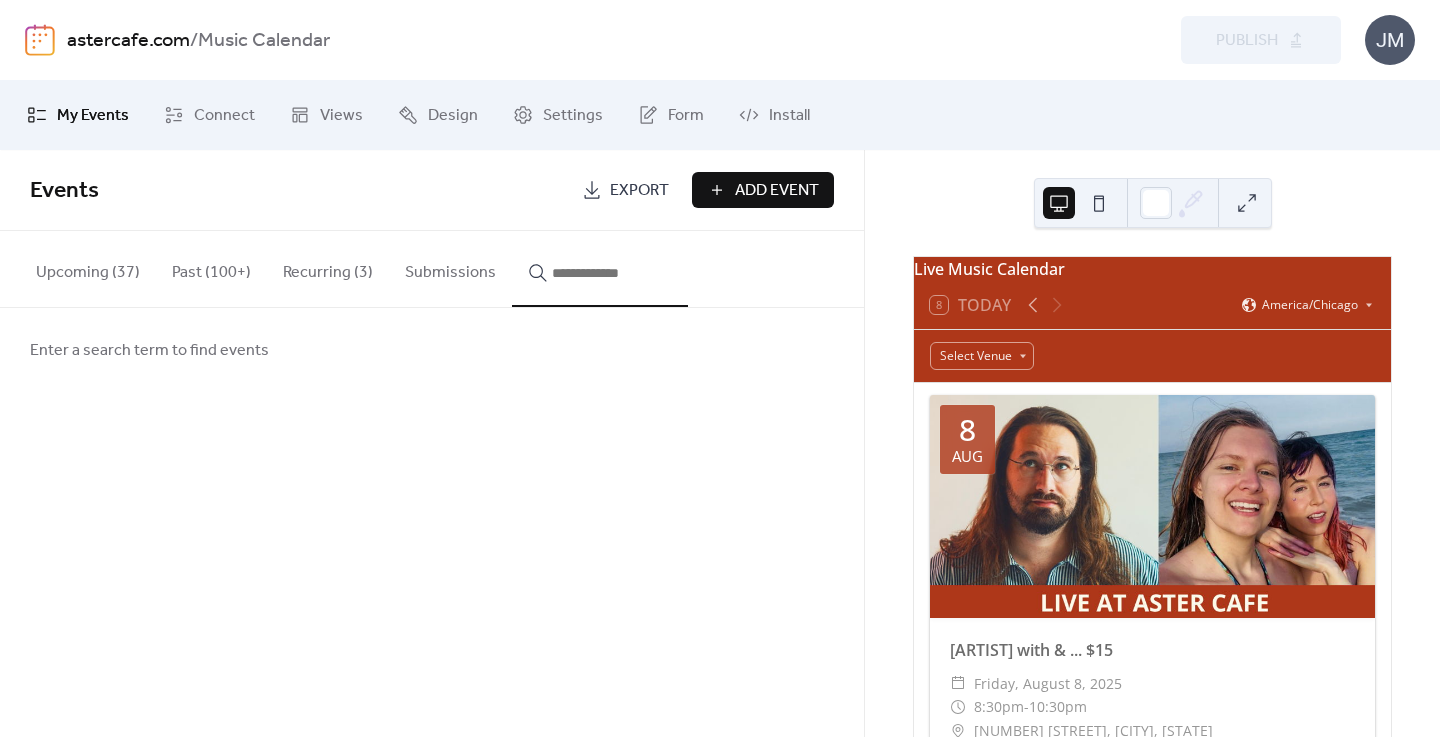scroll, scrollTop: 0, scrollLeft: 0, axis: both 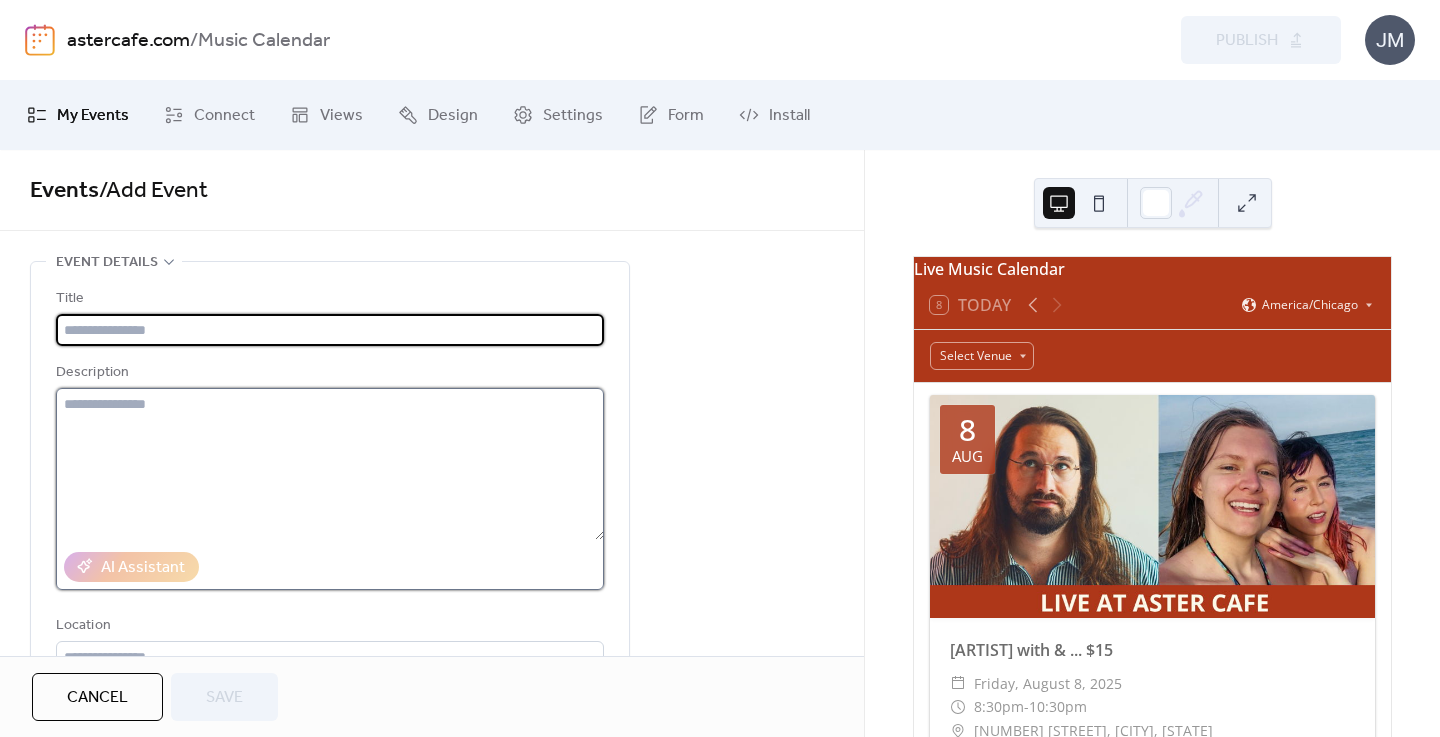 click at bounding box center (330, 464) 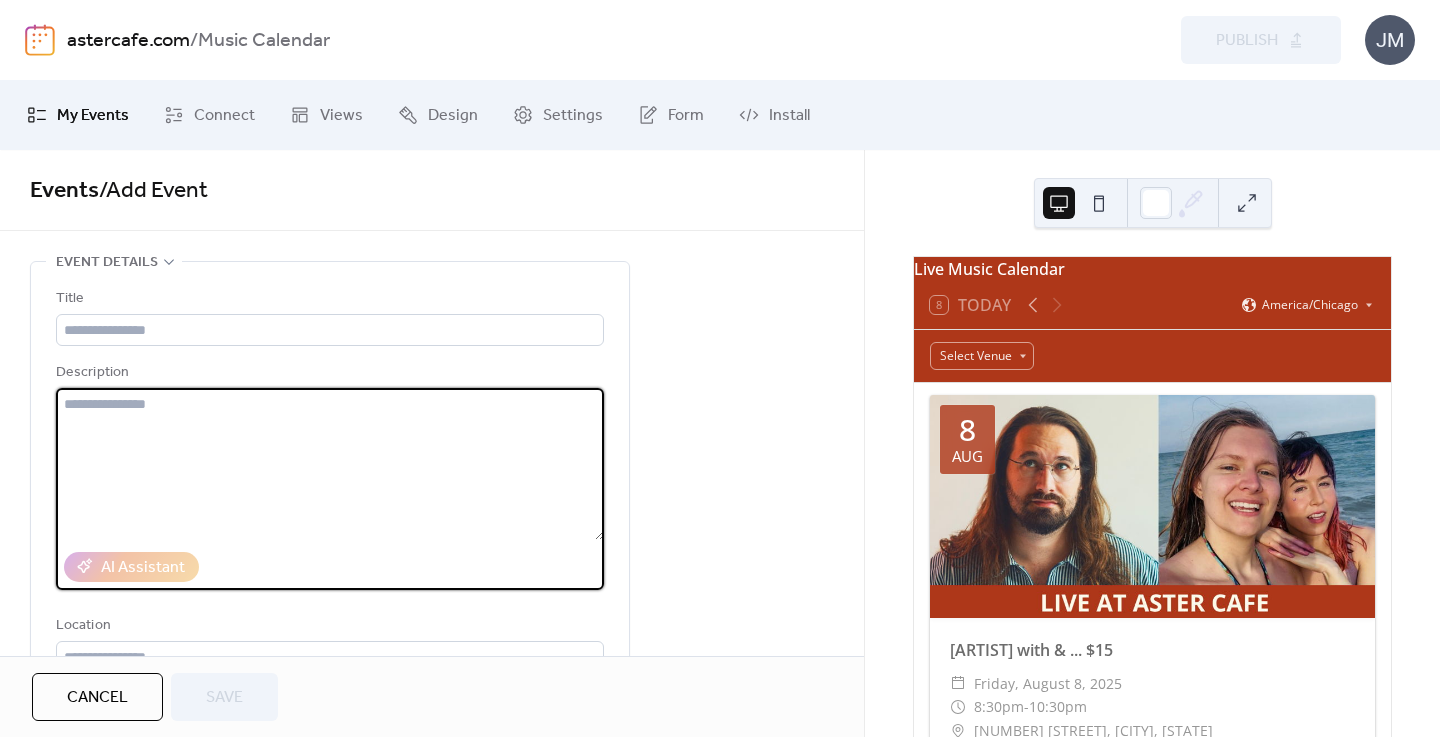 paste on "**********" 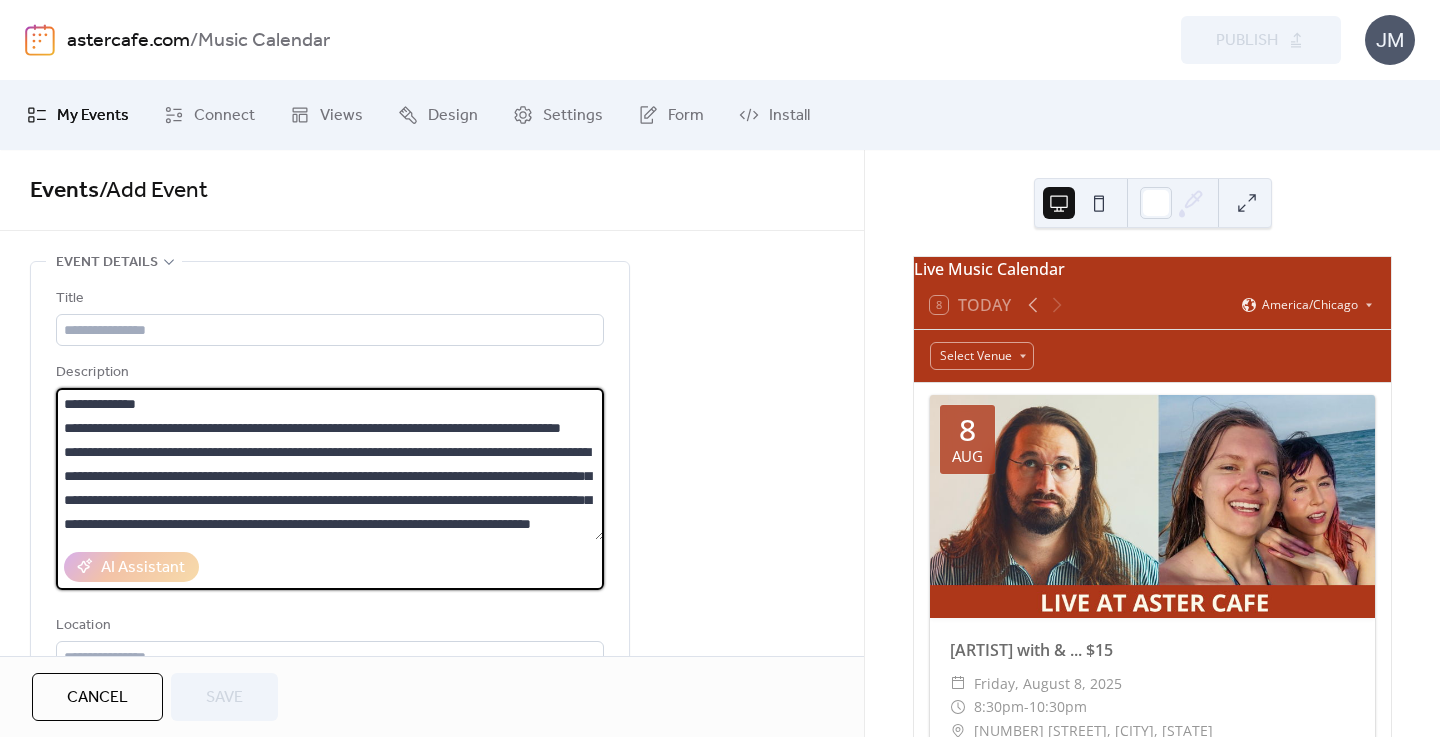 scroll, scrollTop: 381, scrollLeft: 0, axis: vertical 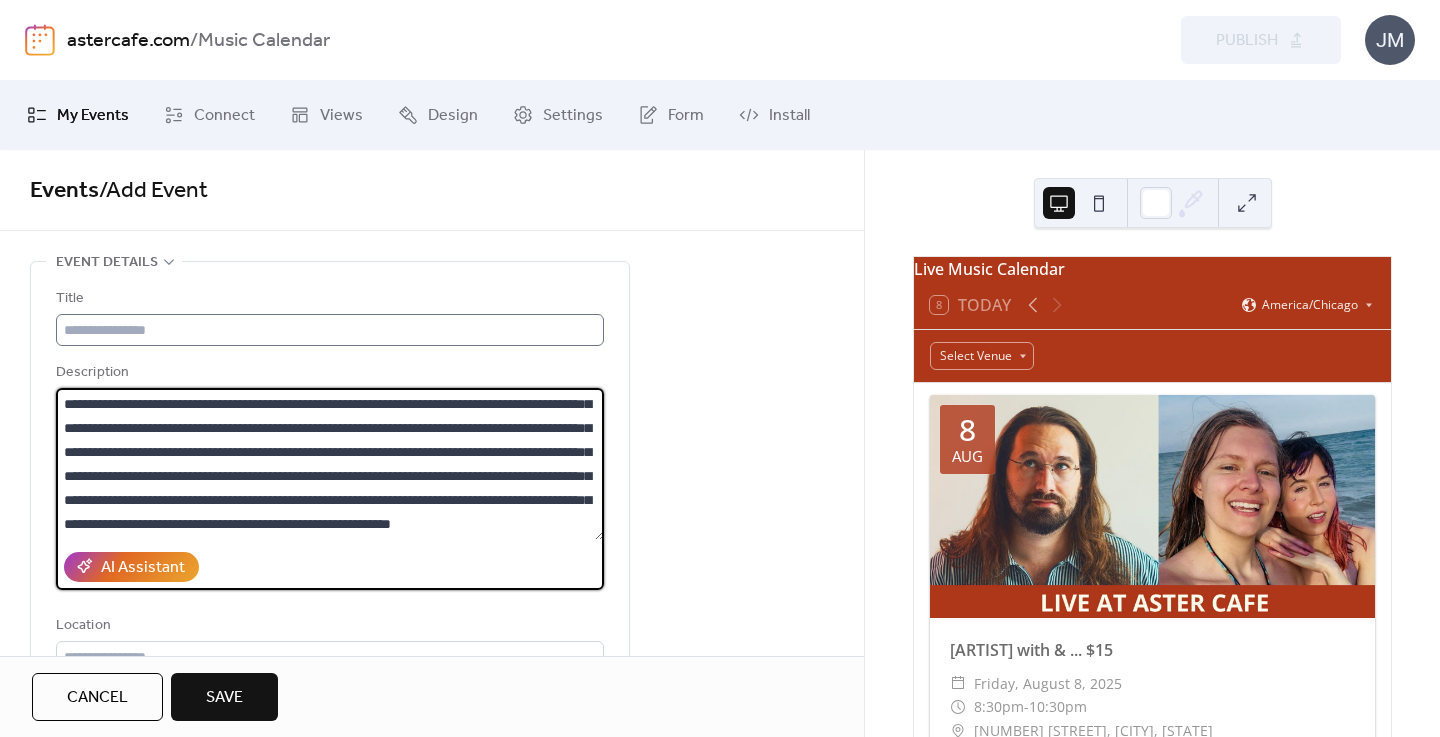 type on "**********" 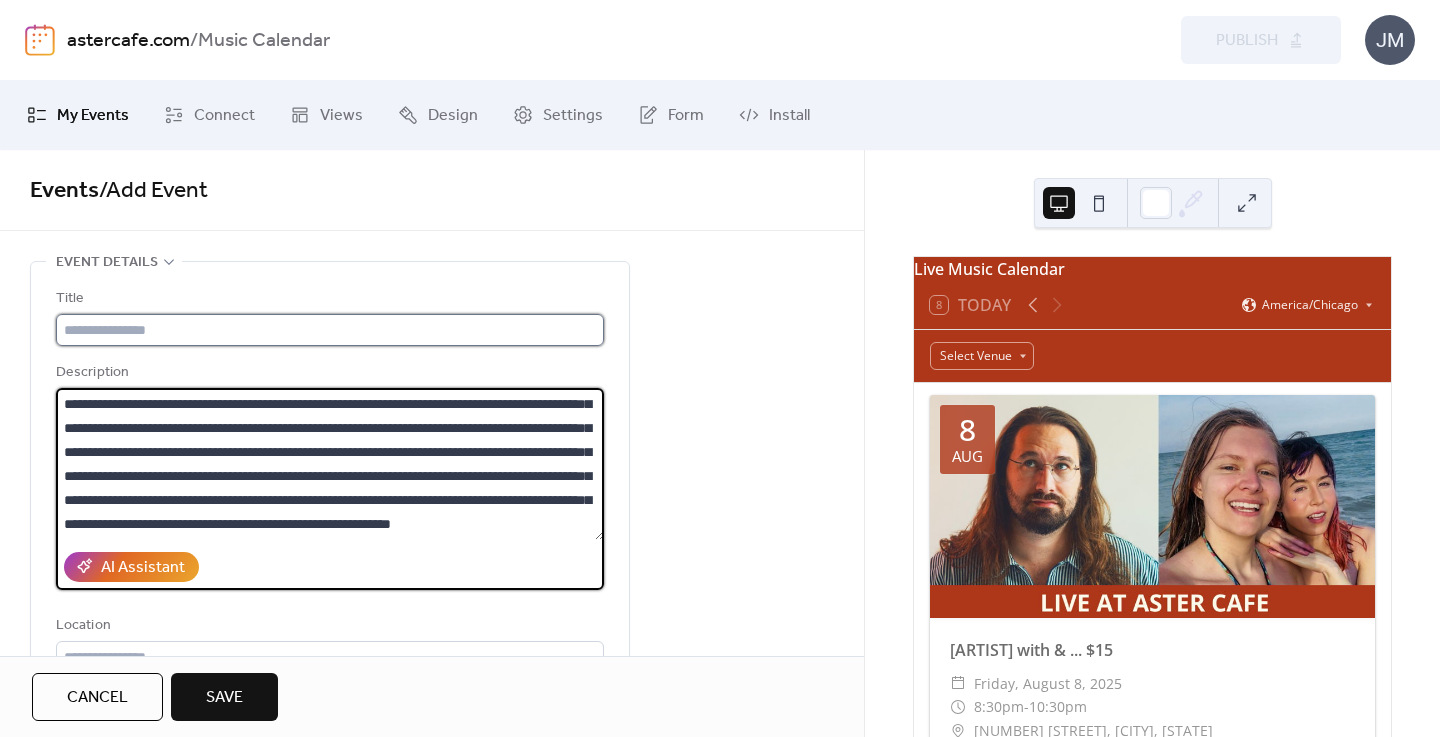 click at bounding box center [330, 330] 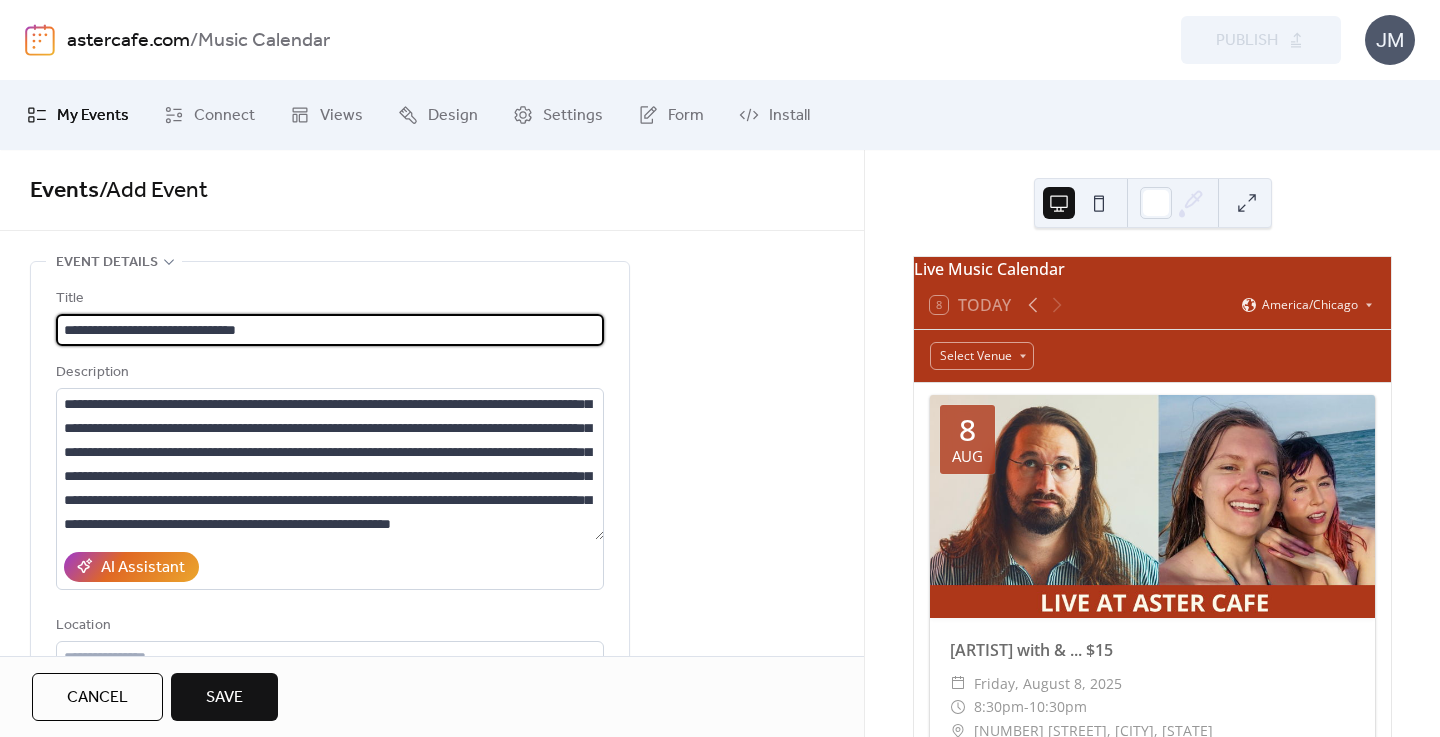 type on "**********" 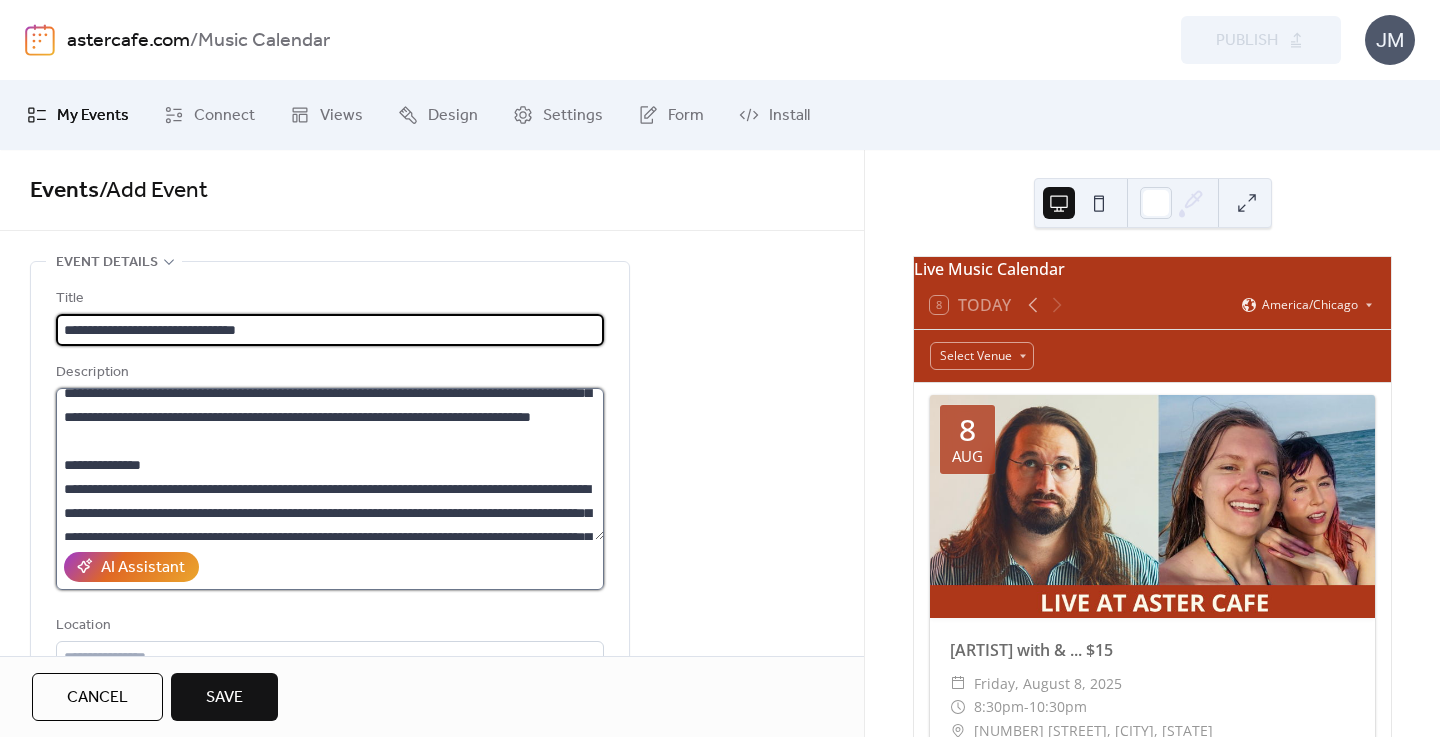 click at bounding box center [330, 464] 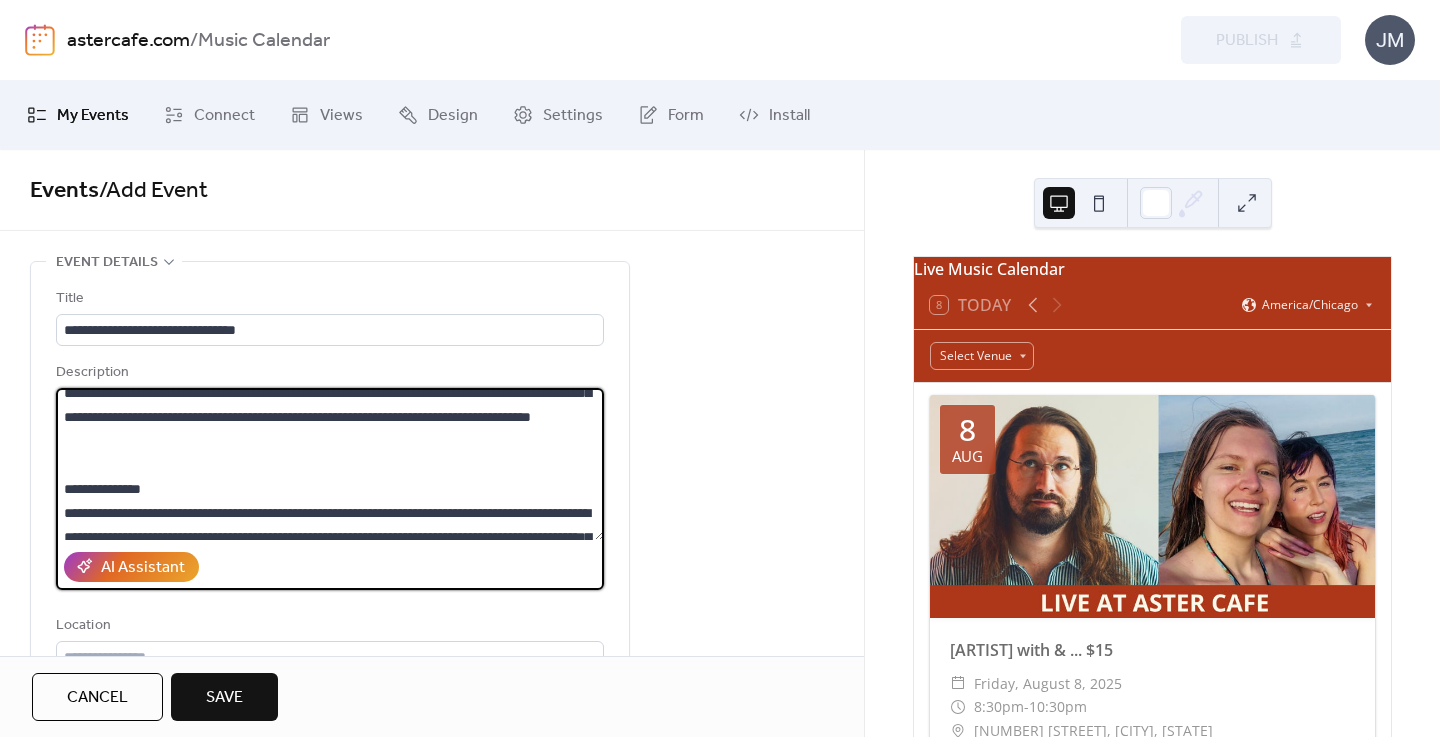 scroll, scrollTop: 131, scrollLeft: 0, axis: vertical 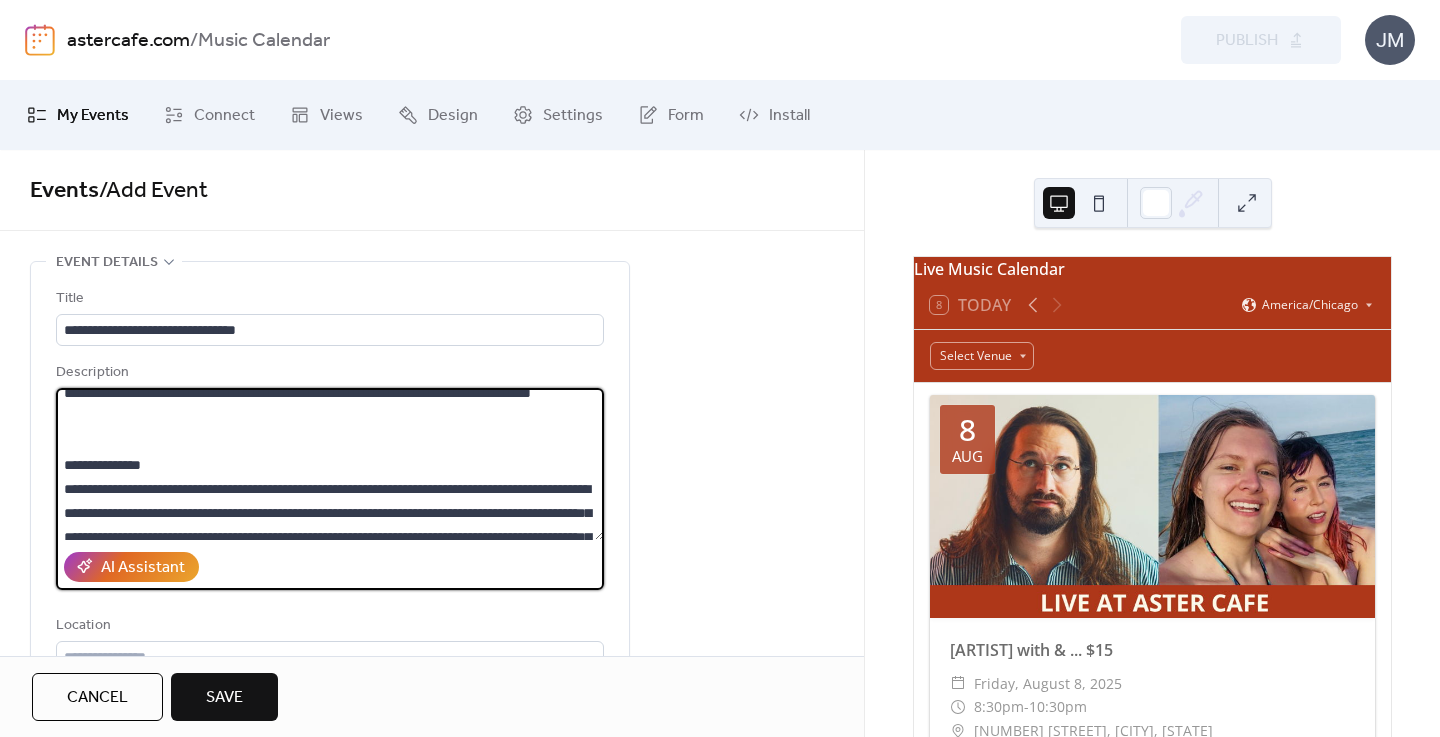 paste on "**********" 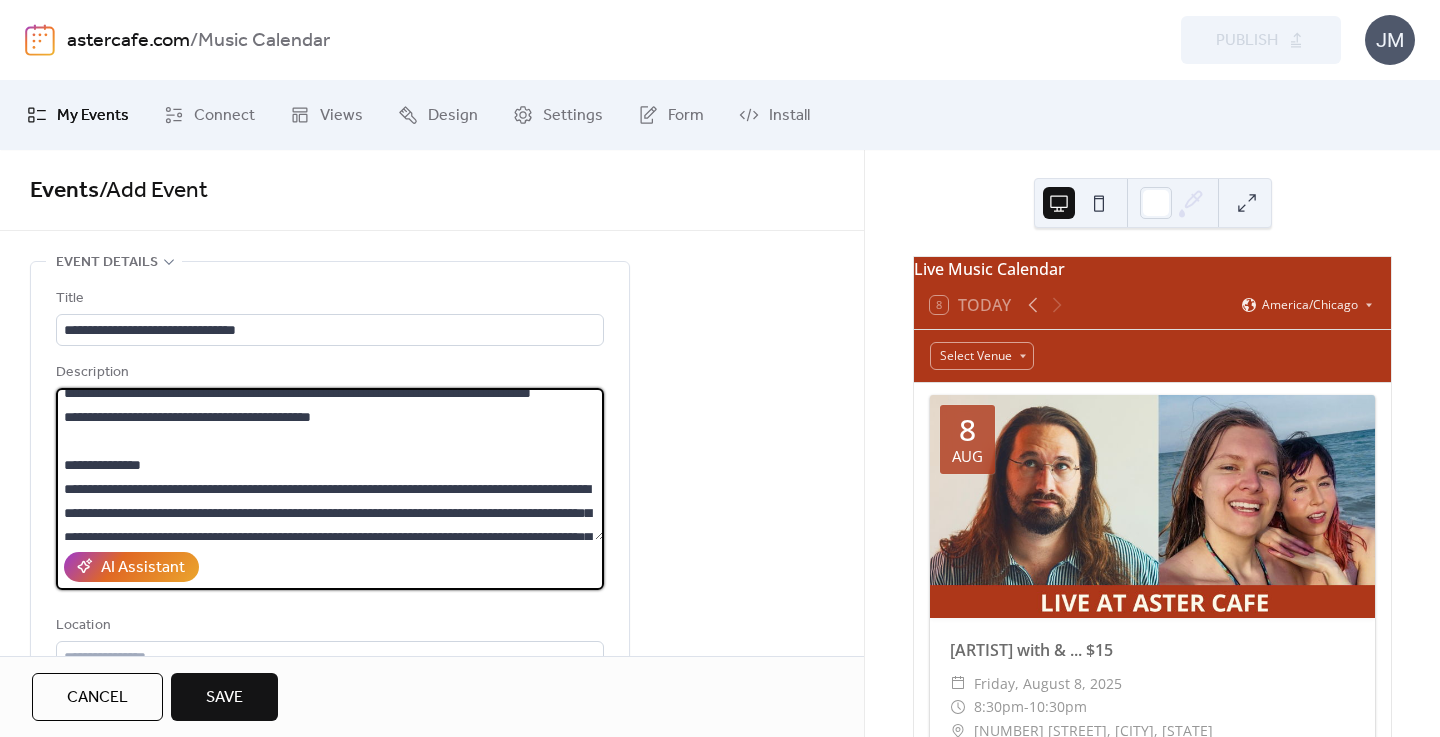 click at bounding box center (330, 464) 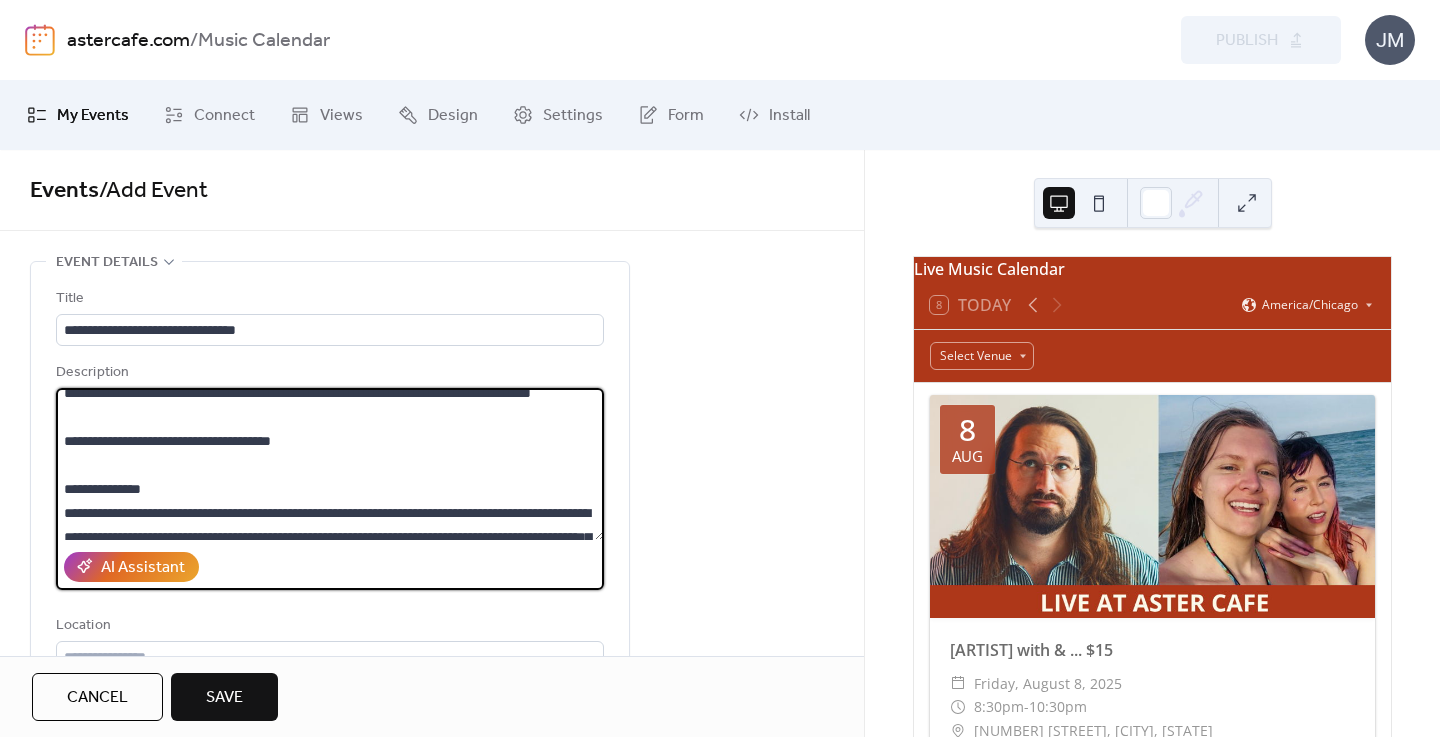 scroll, scrollTop: 155, scrollLeft: 0, axis: vertical 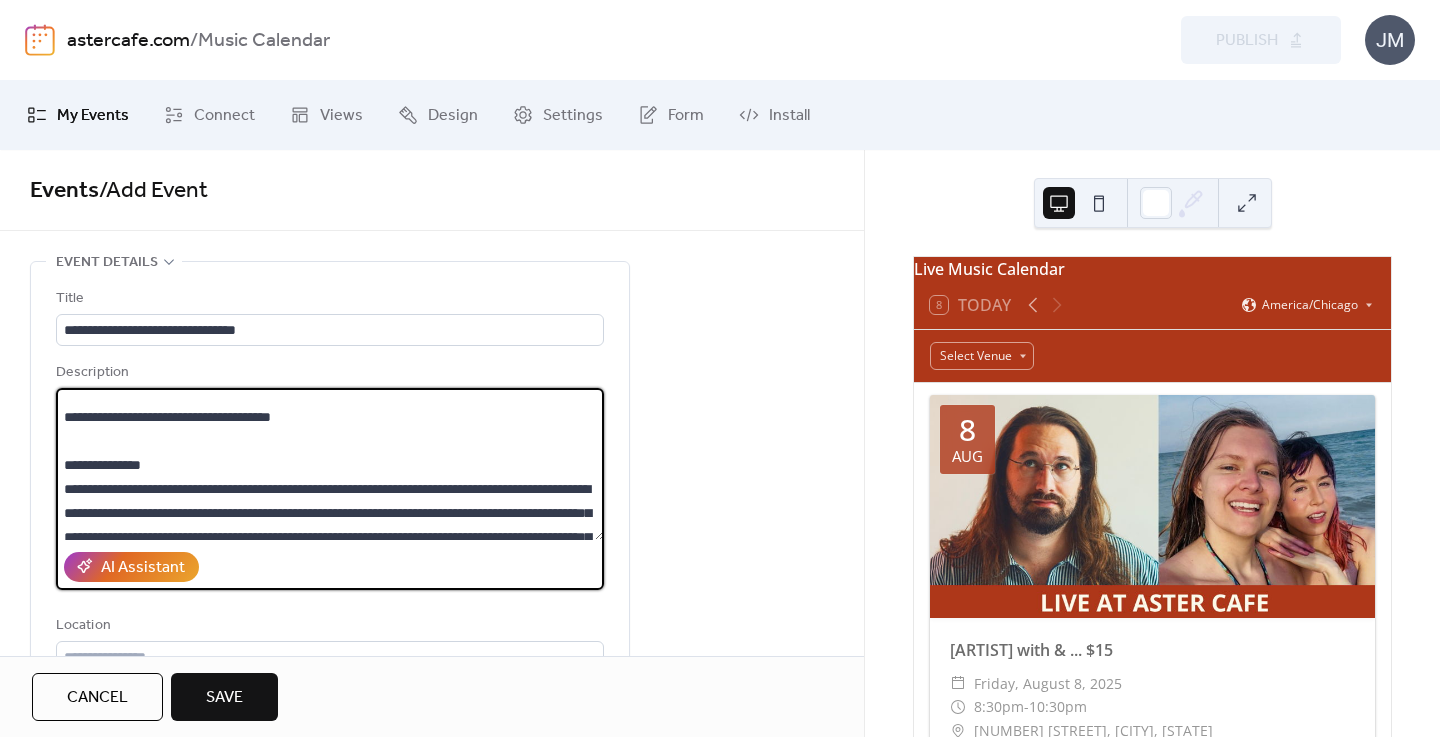 click at bounding box center [330, 464] 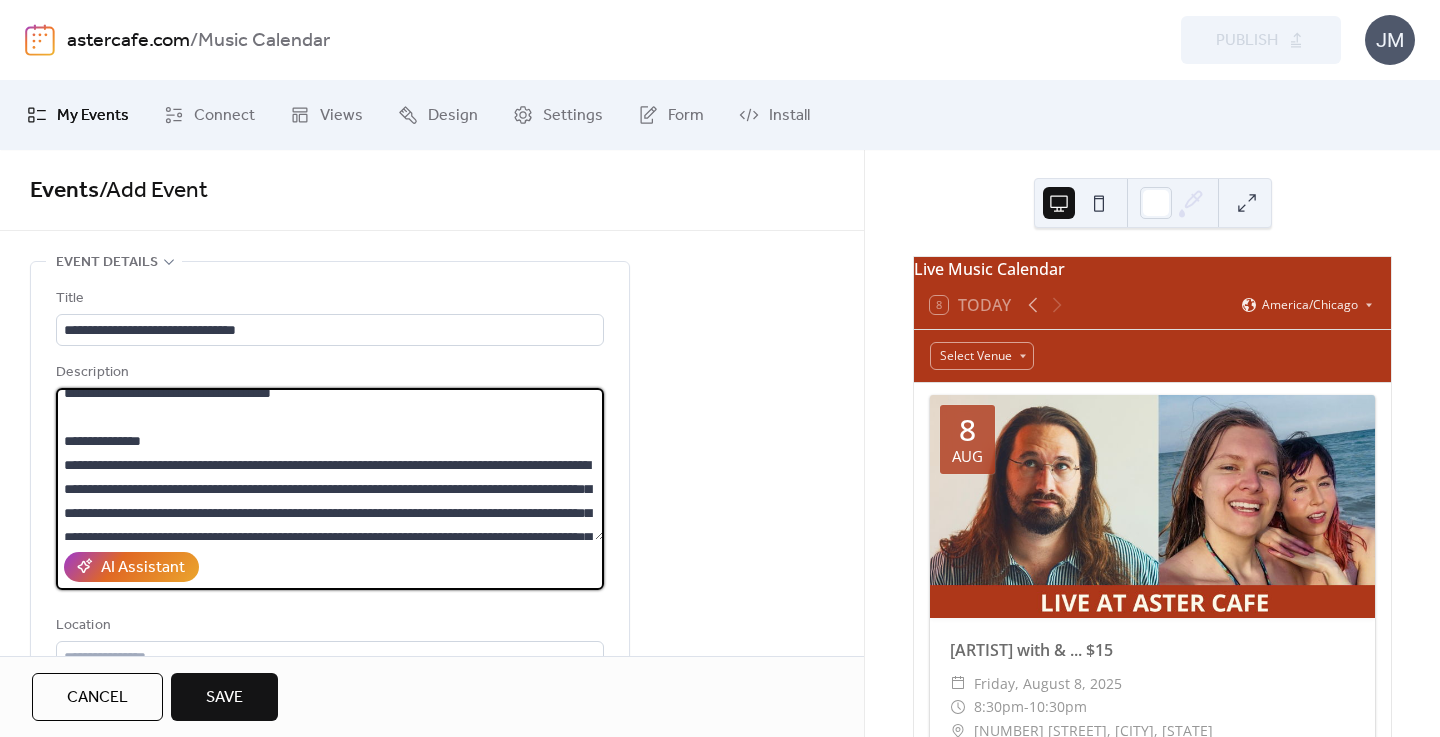 scroll, scrollTop: 131, scrollLeft: 0, axis: vertical 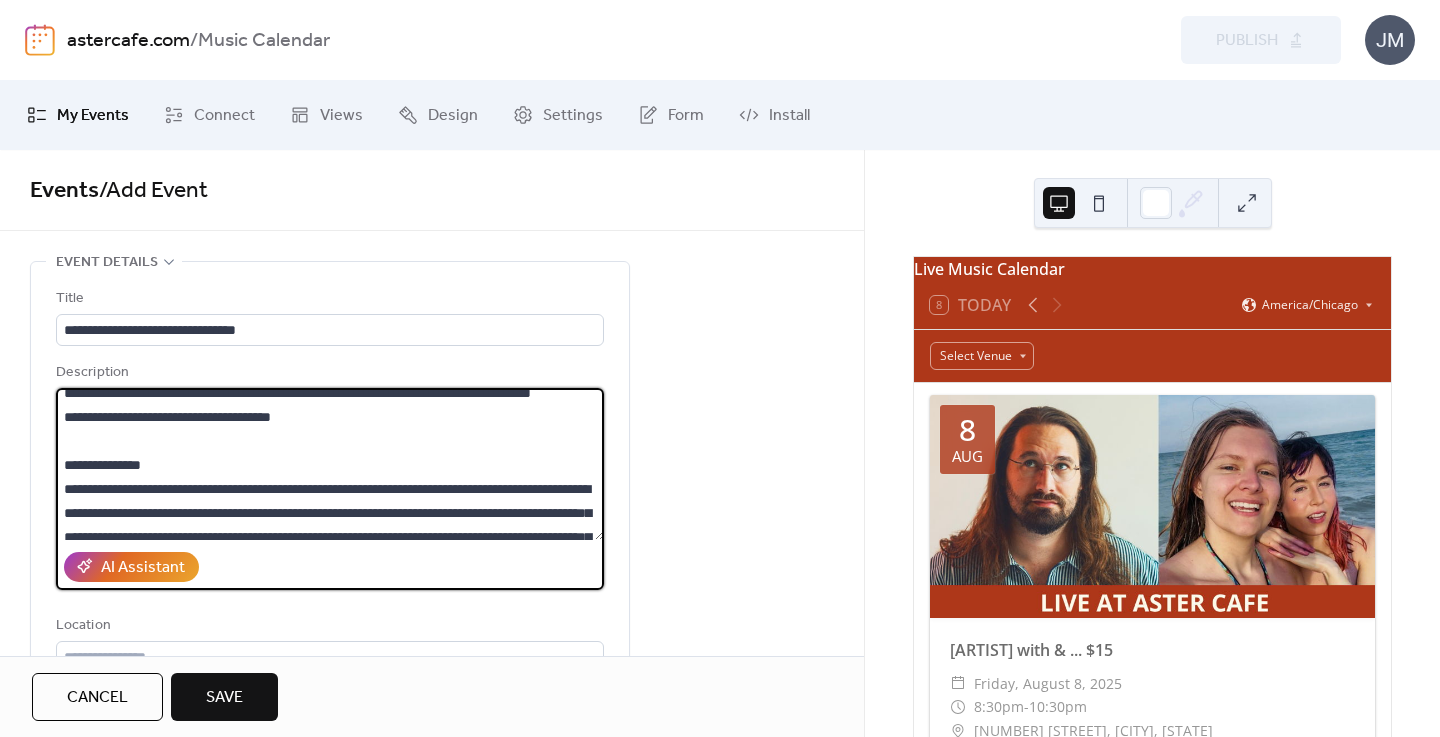 click at bounding box center [330, 464] 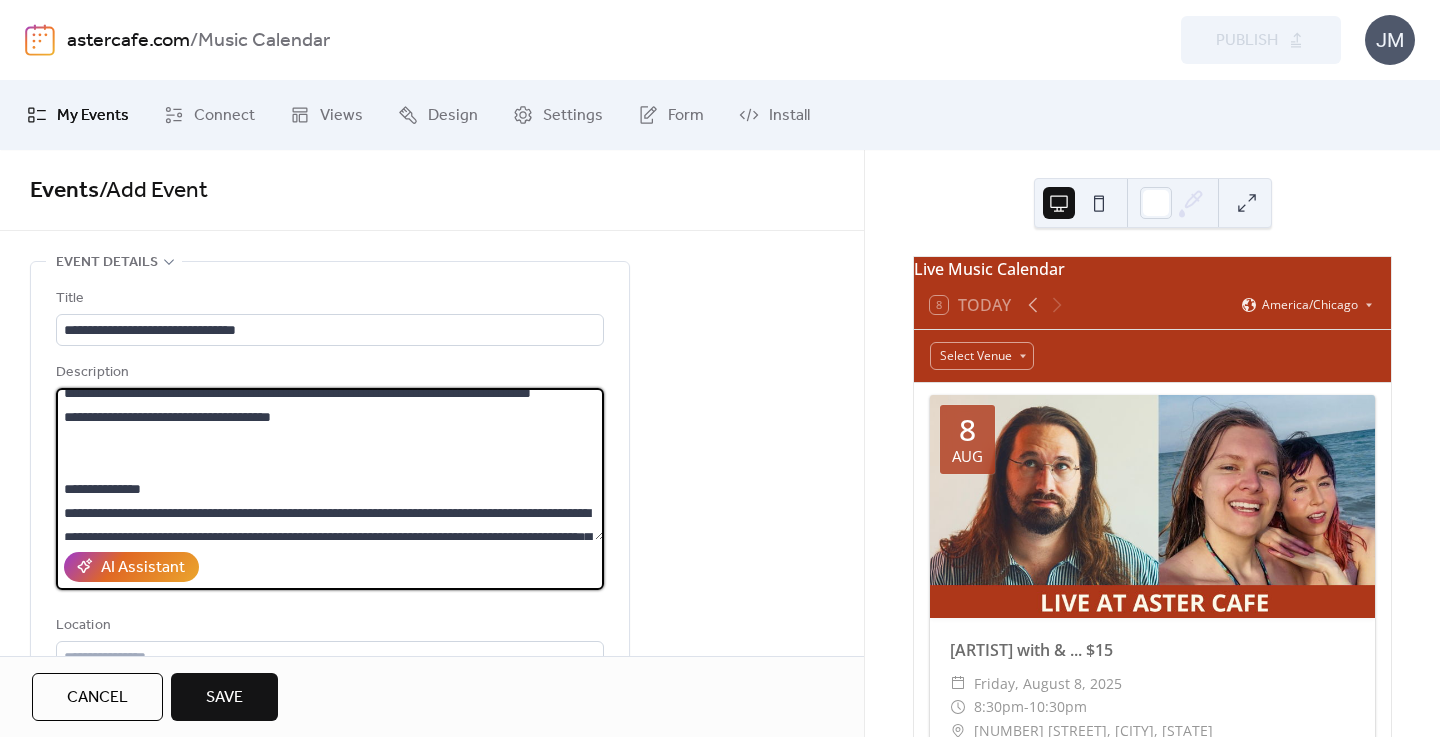 scroll, scrollTop: 155, scrollLeft: 0, axis: vertical 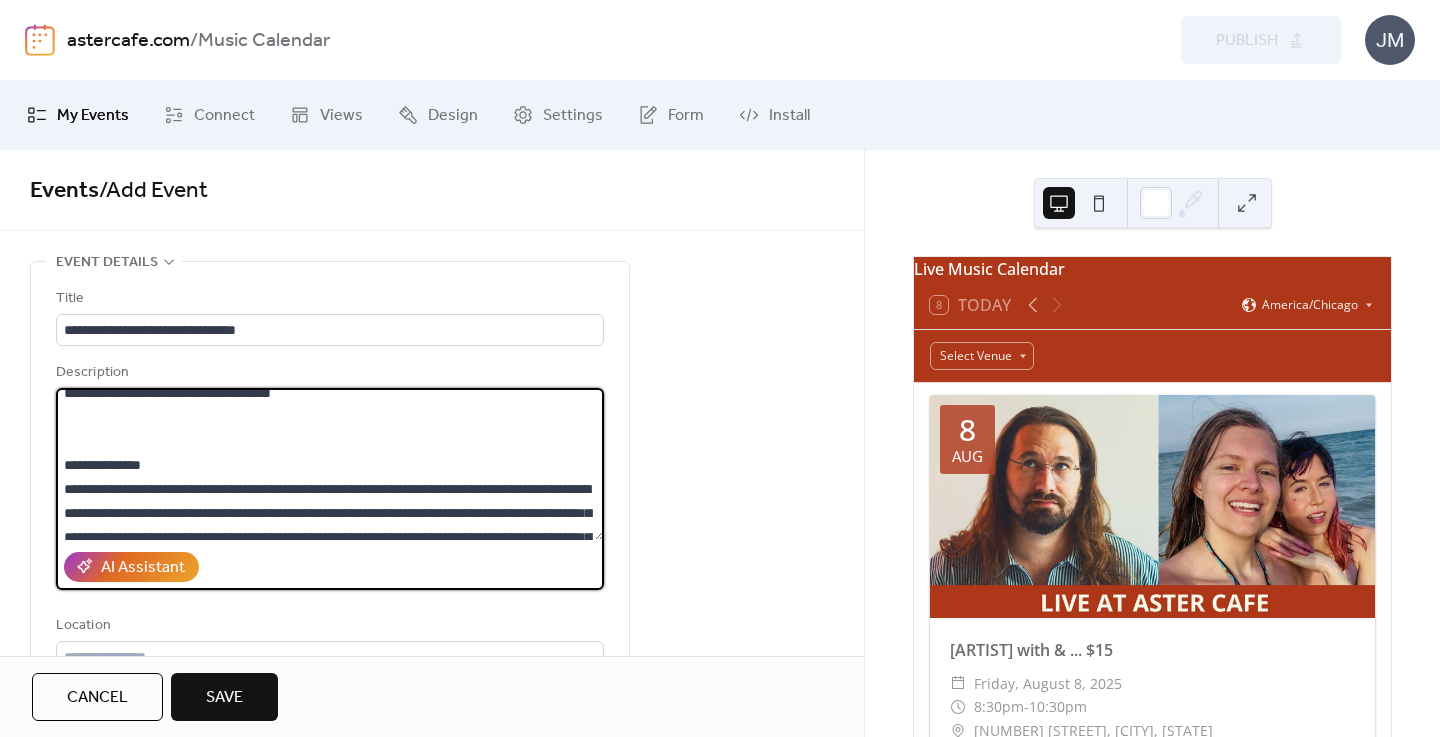 paste on "**********" 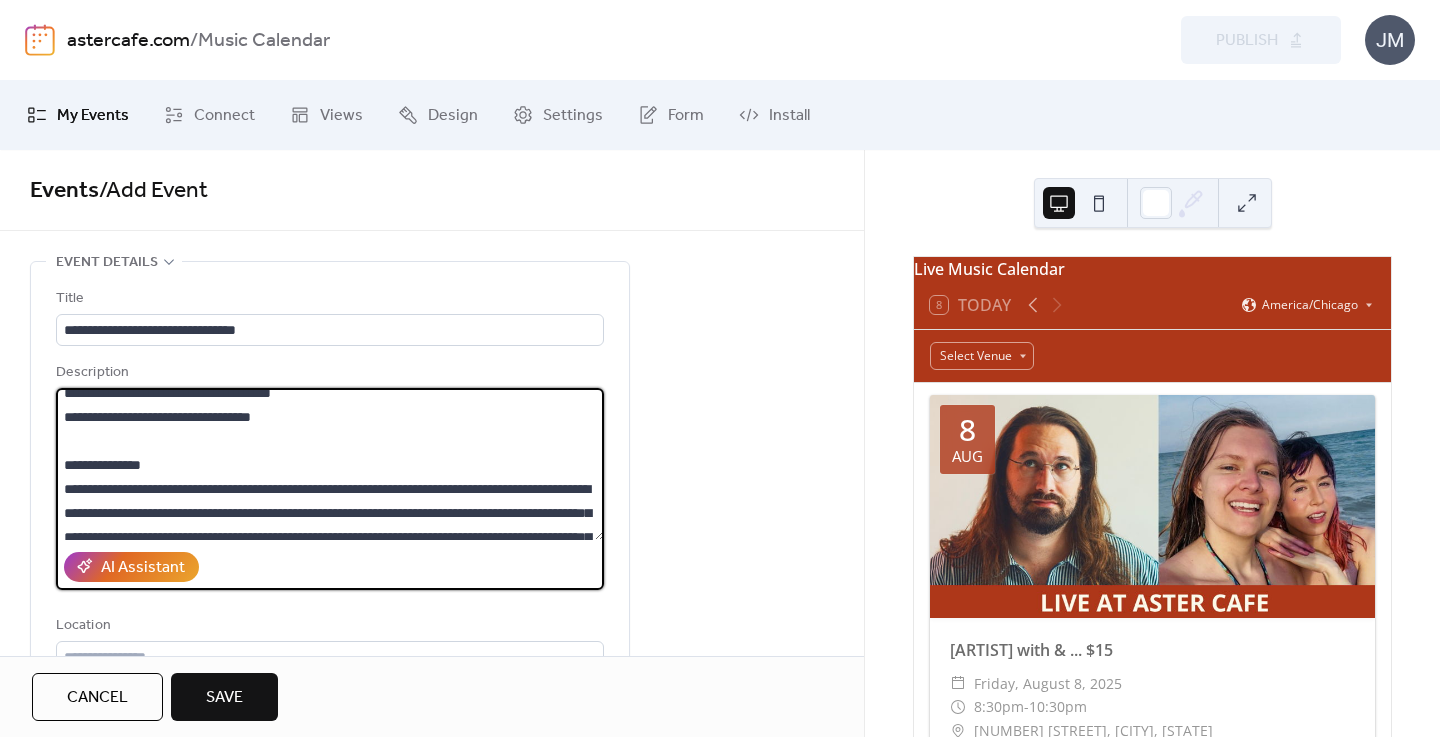 drag, startPoint x: 178, startPoint y: 507, endPoint x: 64, endPoint y: 508, distance: 114.00439 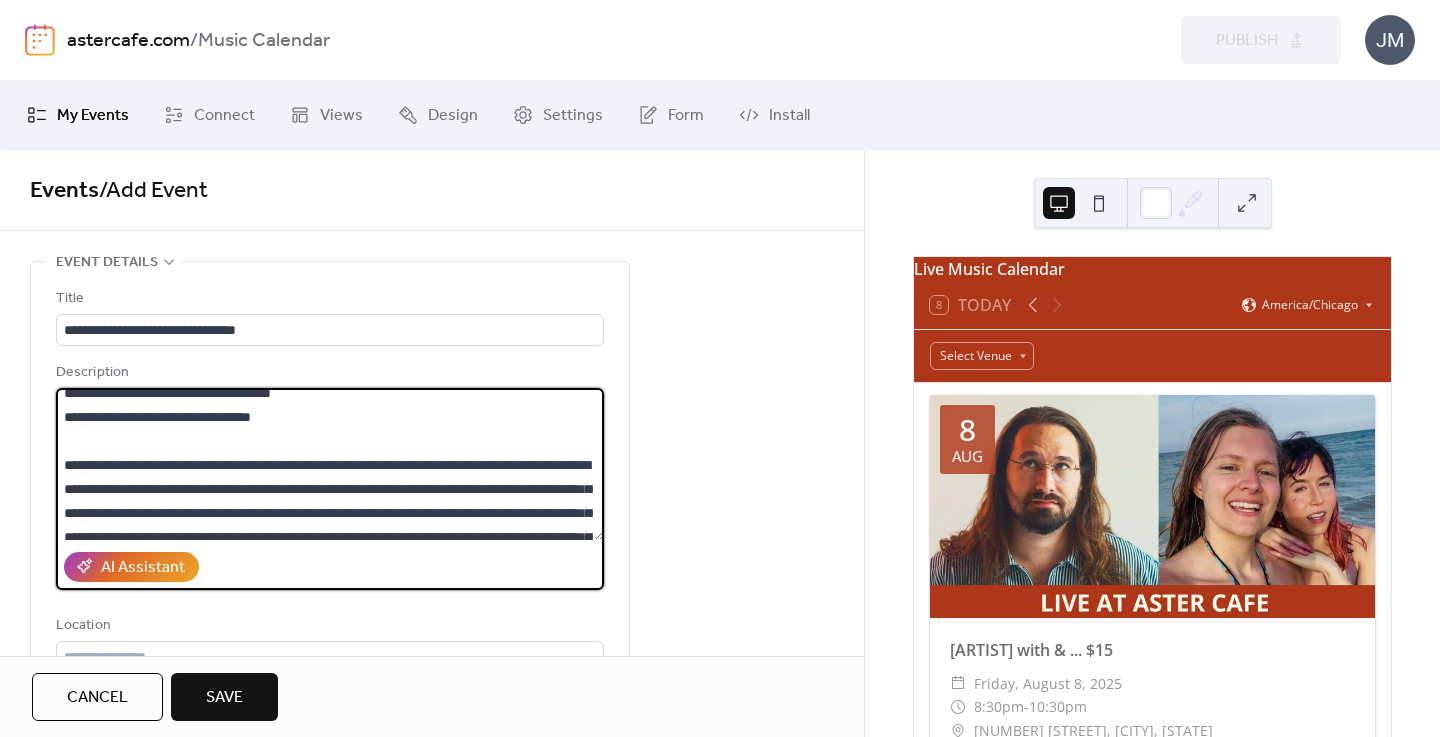 scroll, scrollTop: 408, scrollLeft: 0, axis: vertical 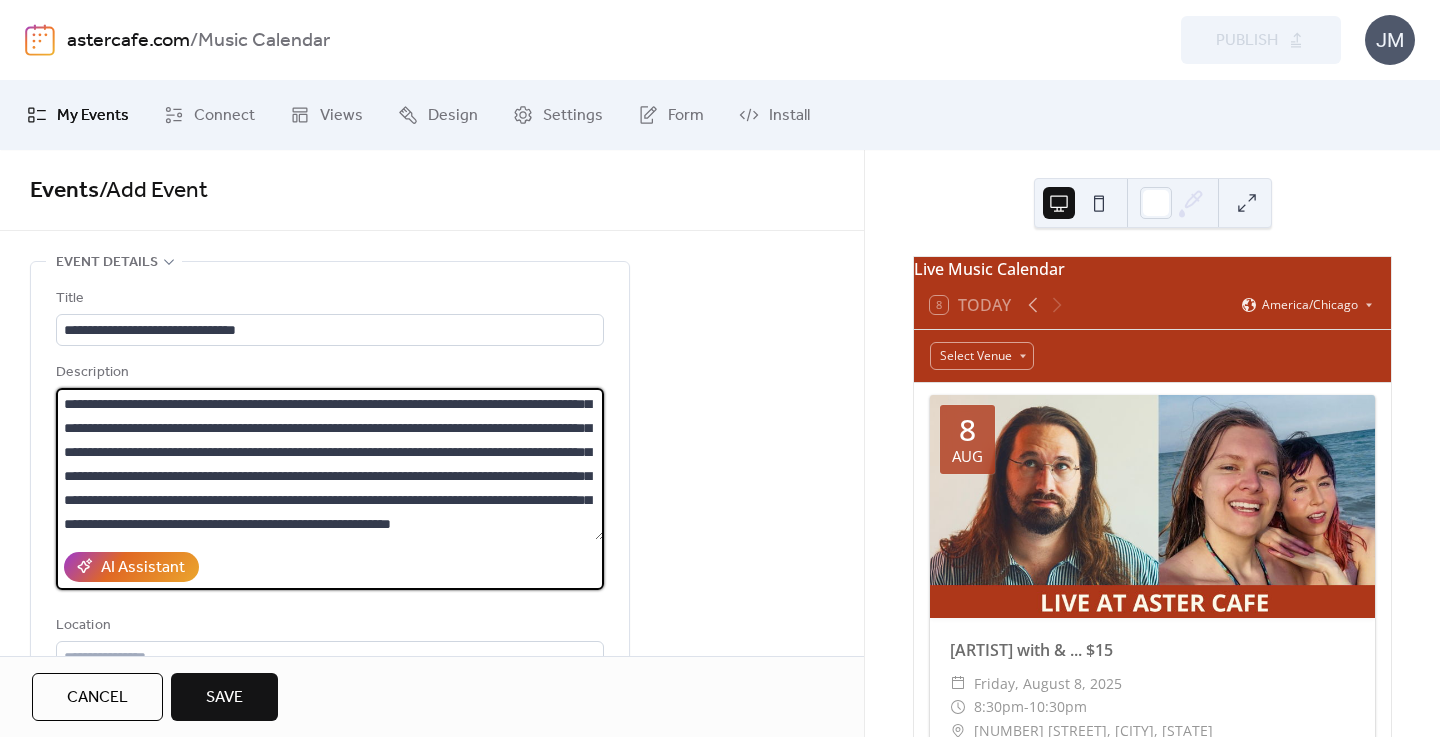 click at bounding box center (330, 464) 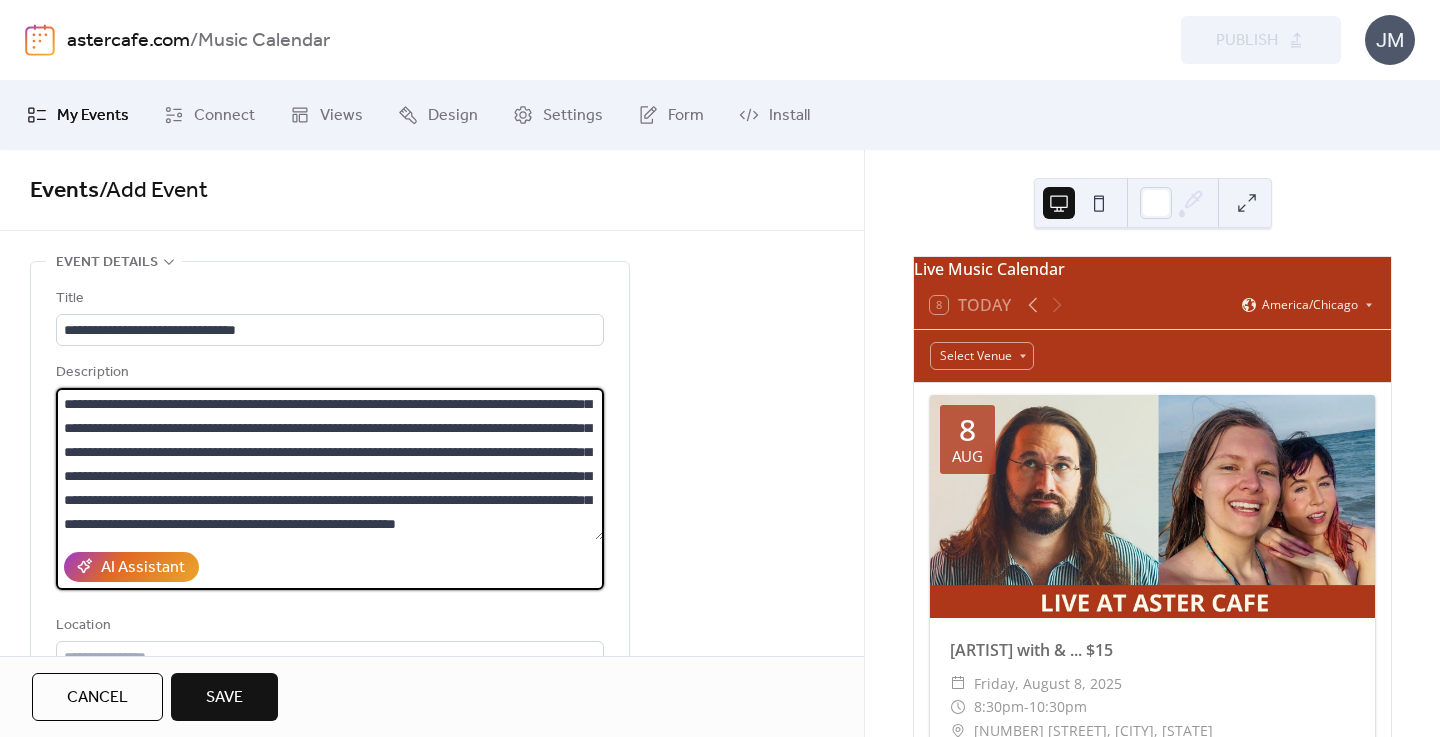 scroll, scrollTop: 429, scrollLeft: 0, axis: vertical 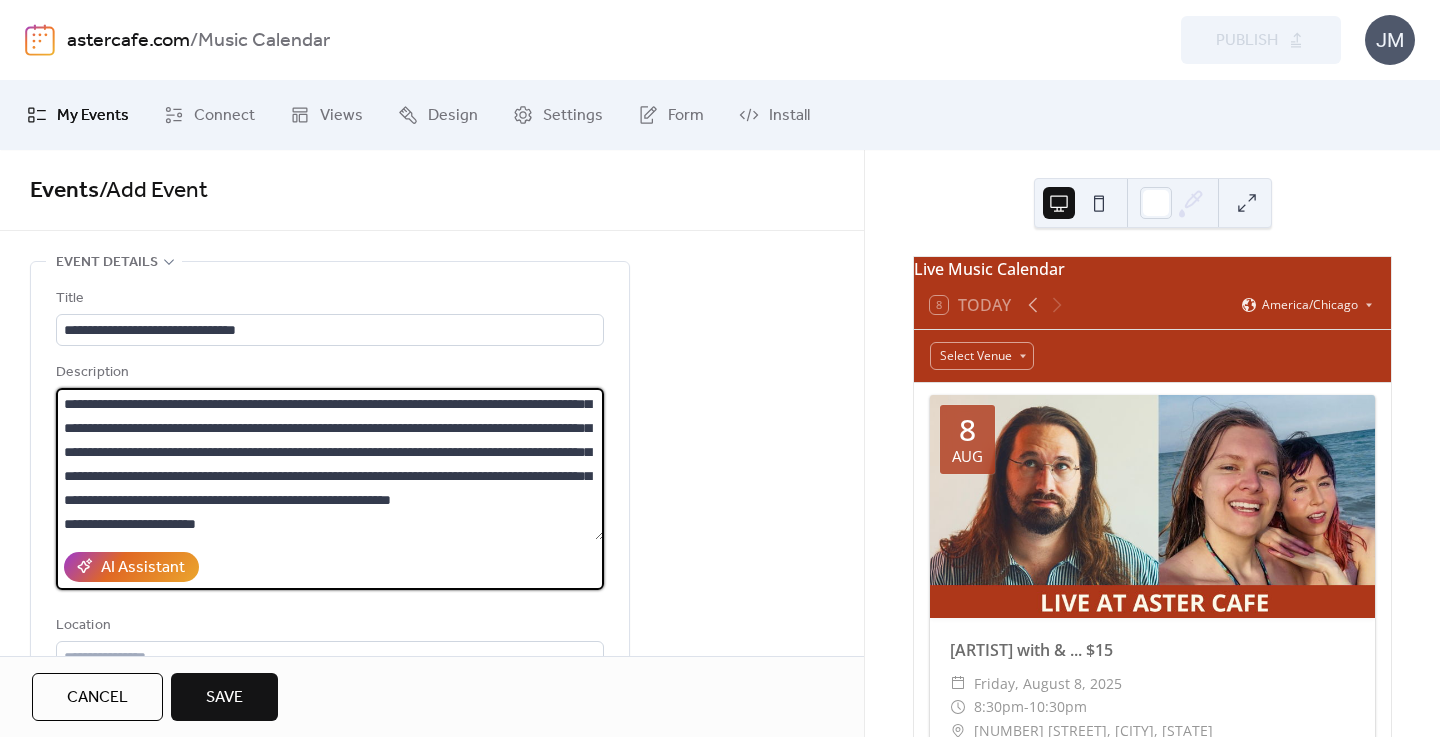 drag, startPoint x: 107, startPoint y: 528, endPoint x: 48, endPoint y: 528, distance: 59 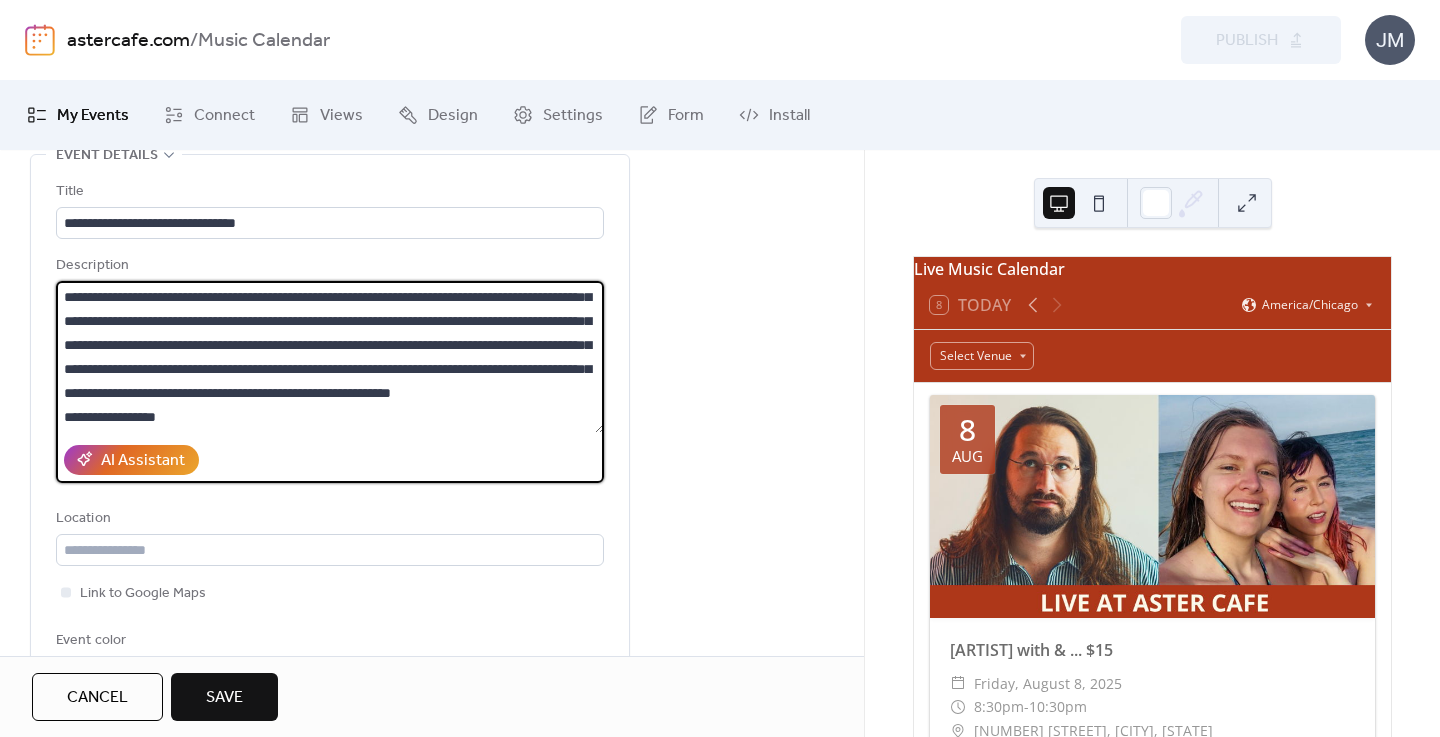 scroll, scrollTop: 0, scrollLeft: 0, axis: both 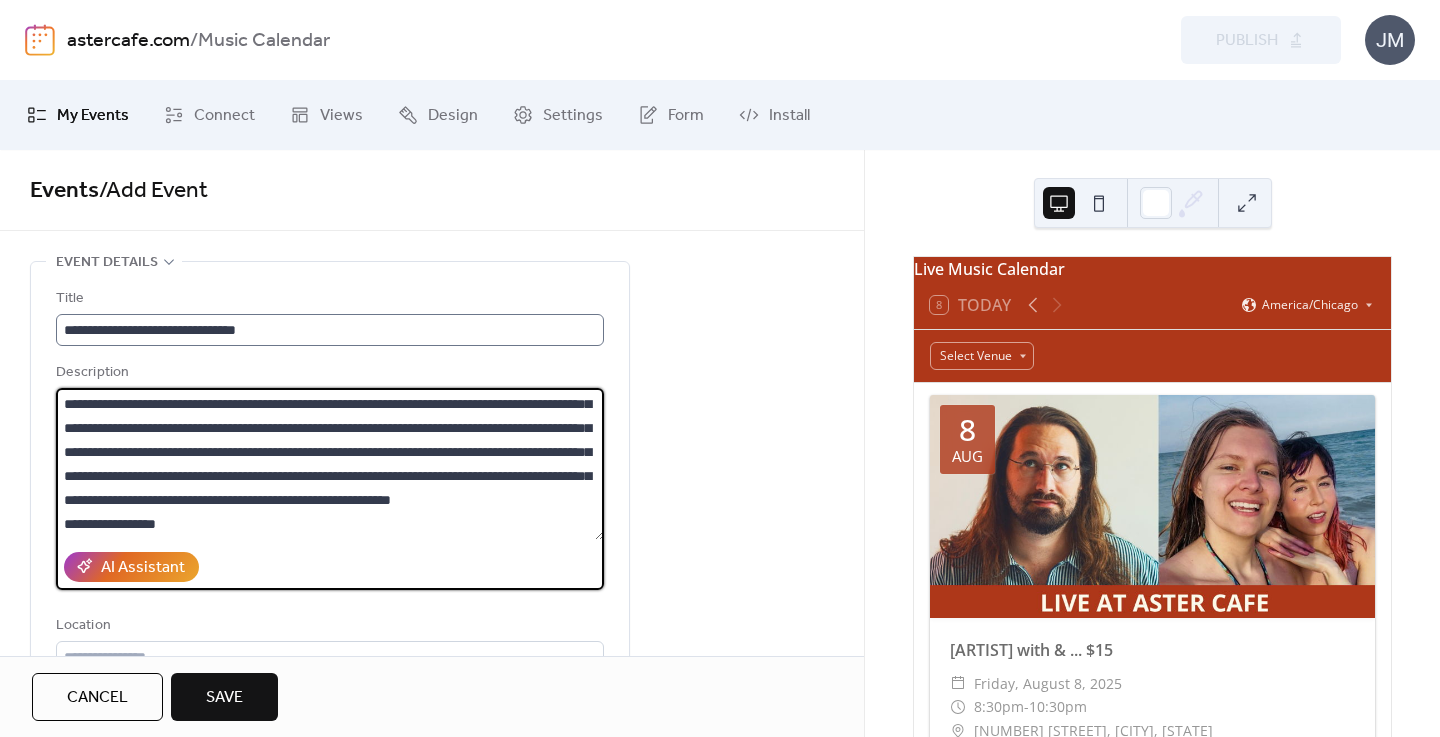 type on "**********" 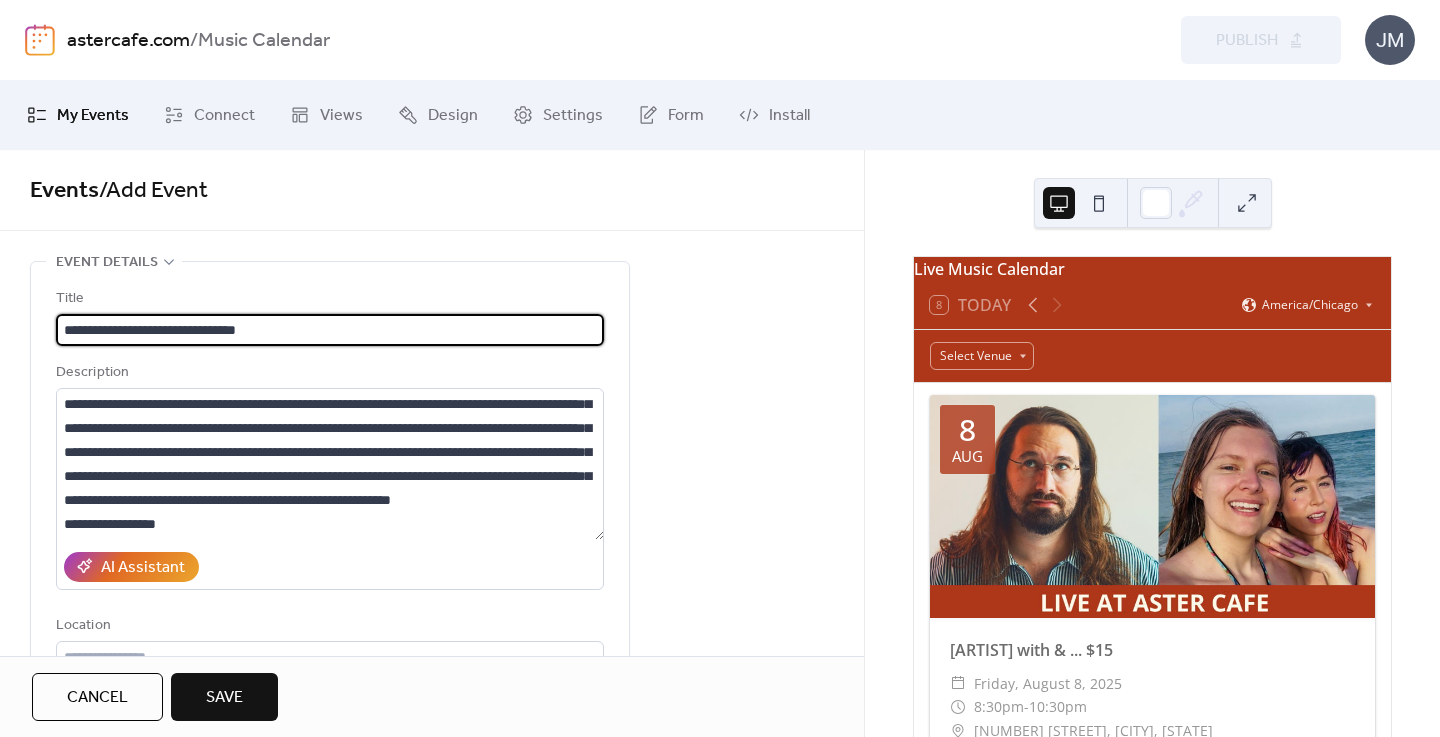 click on "**********" at bounding box center (330, 330) 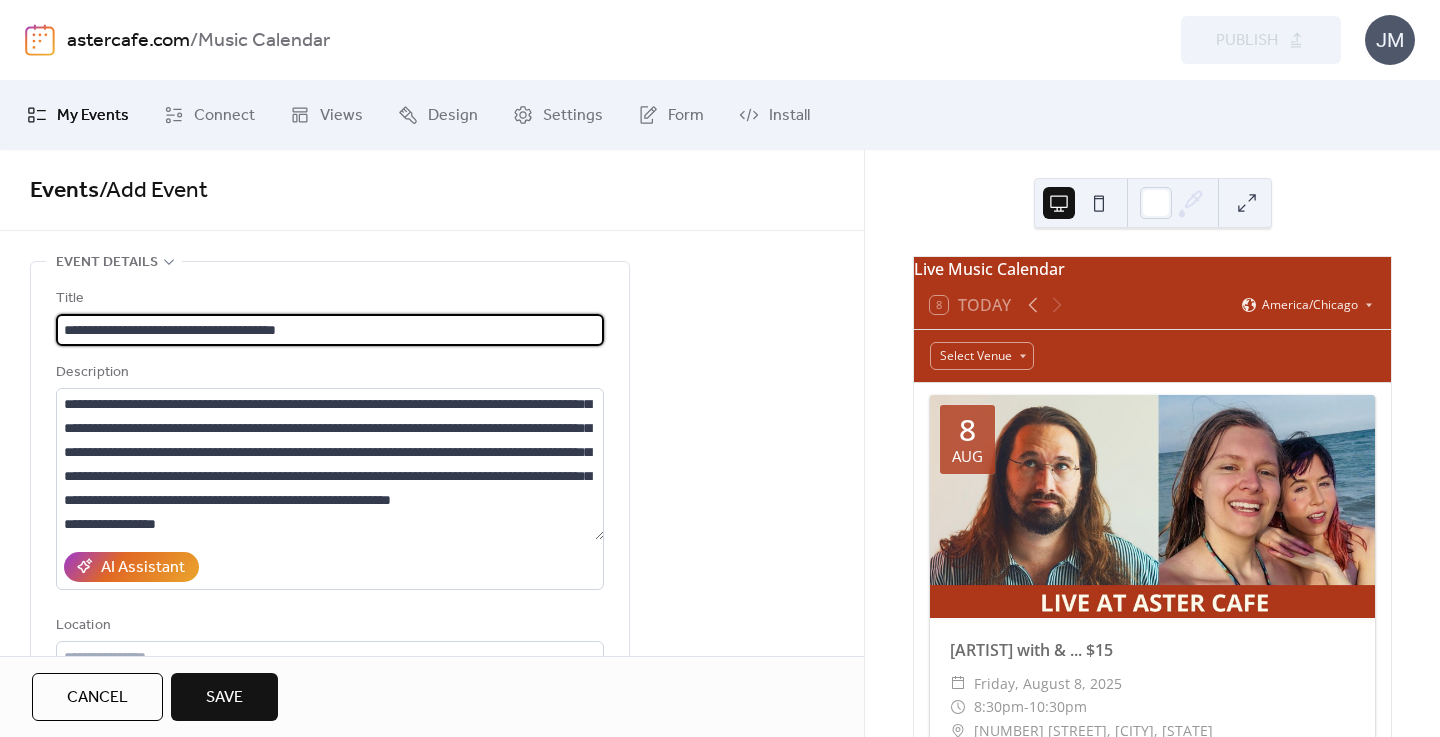 scroll, scrollTop: 511, scrollLeft: 0, axis: vertical 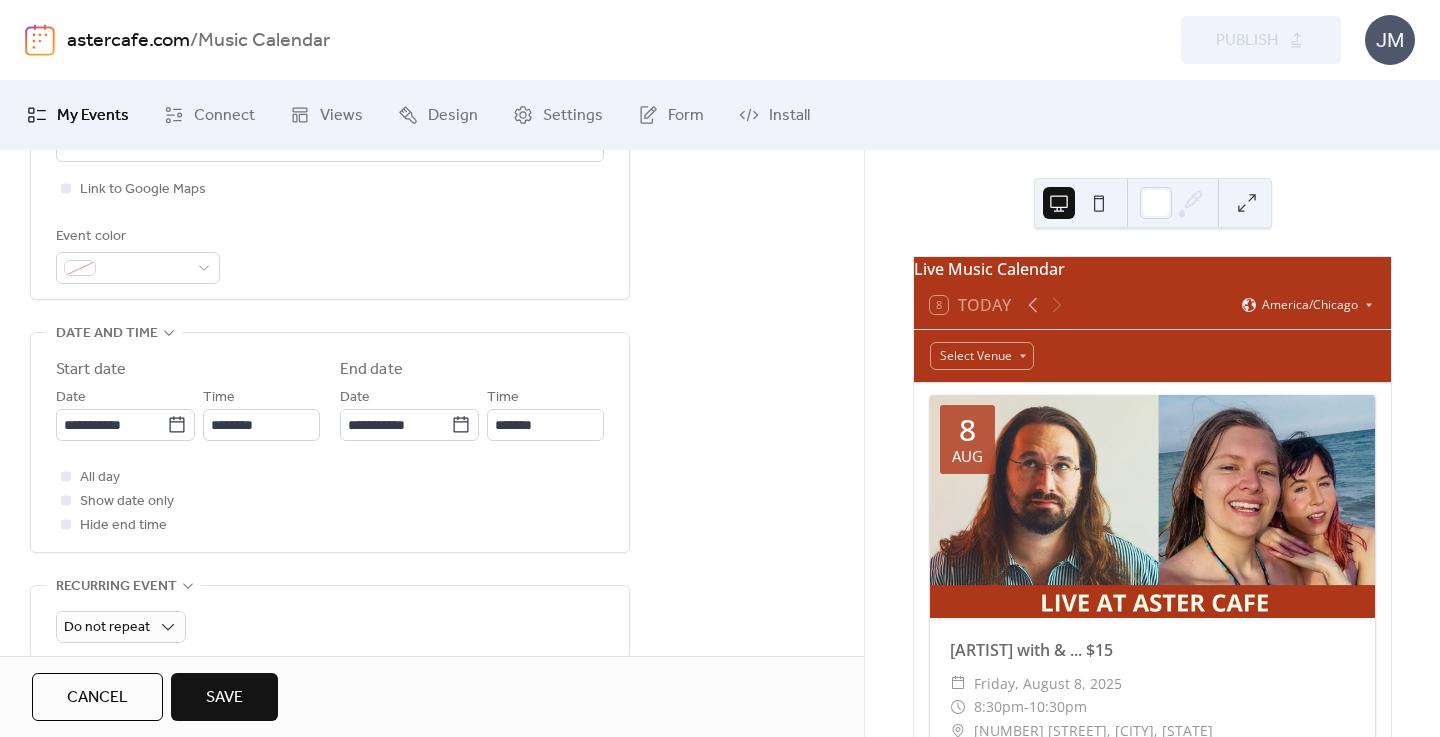type on "**********" 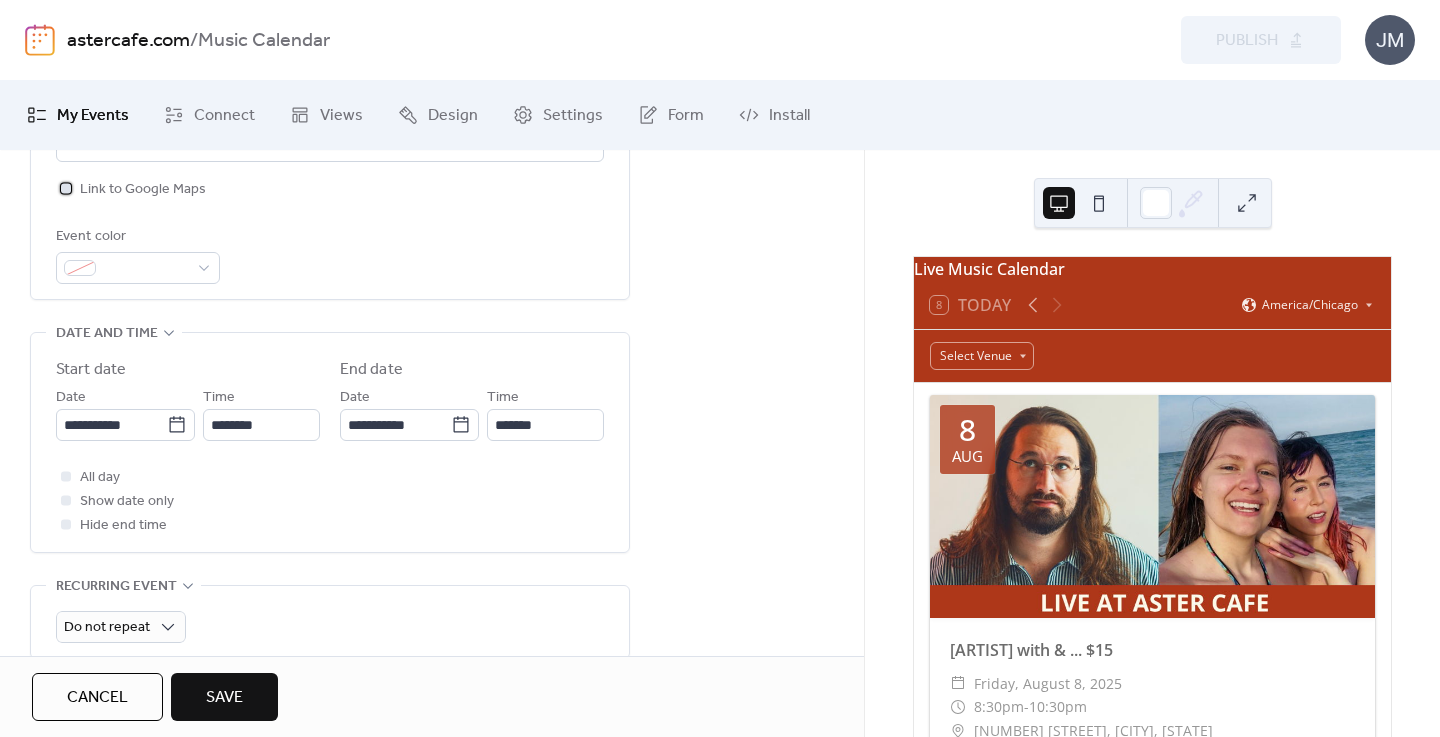 click on "Link to Google Maps" at bounding box center (143, 190) 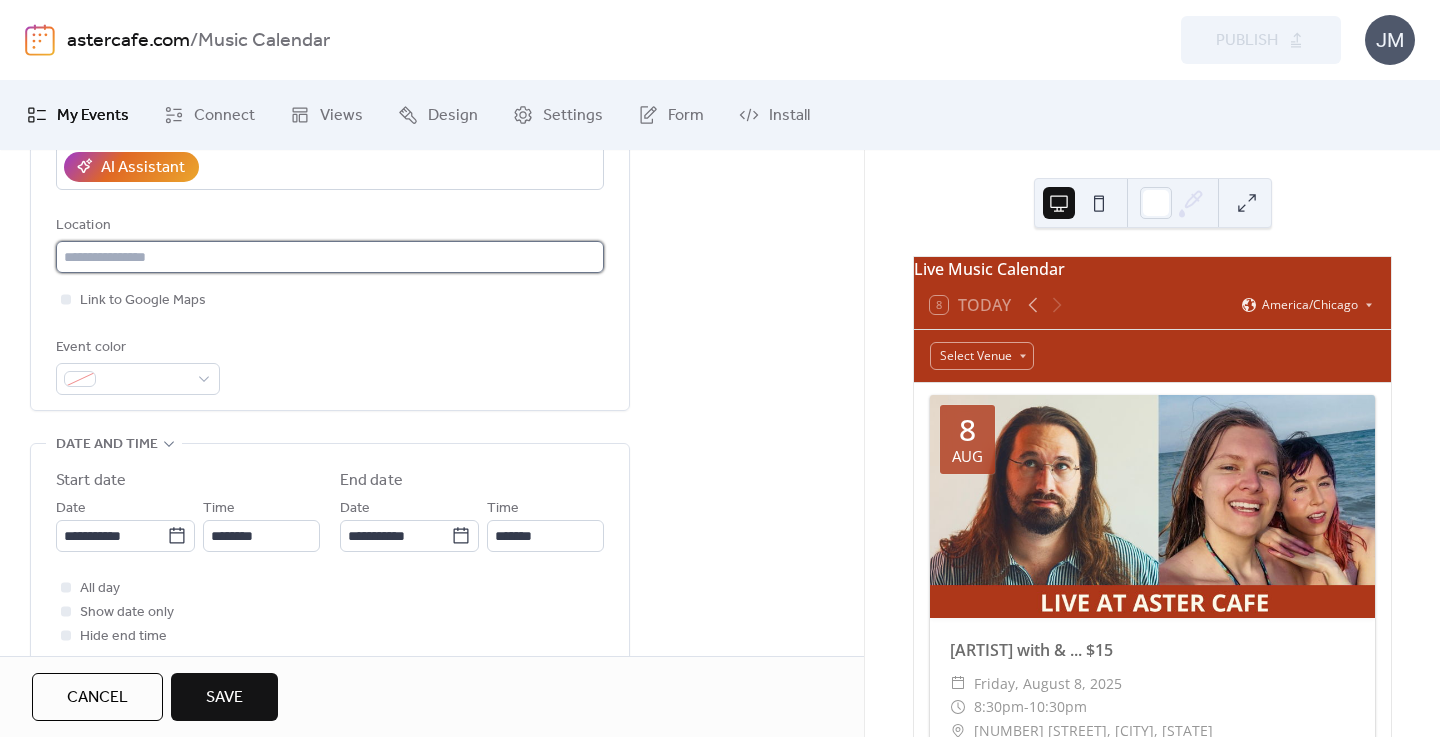 click at bounding box center [330, 257] 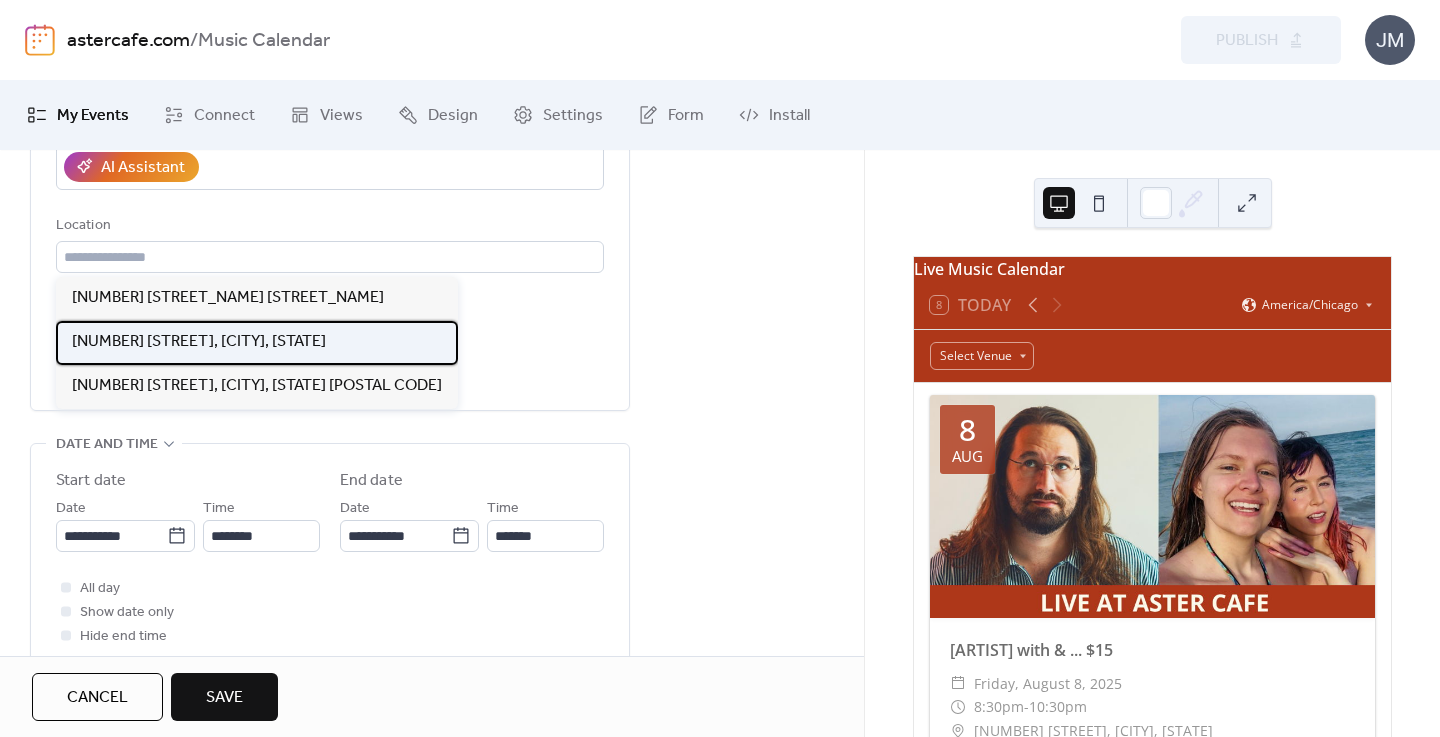 click on "[NUMBER] [STREET], [CITY], [STATE]" at bounding box center [199, 342] 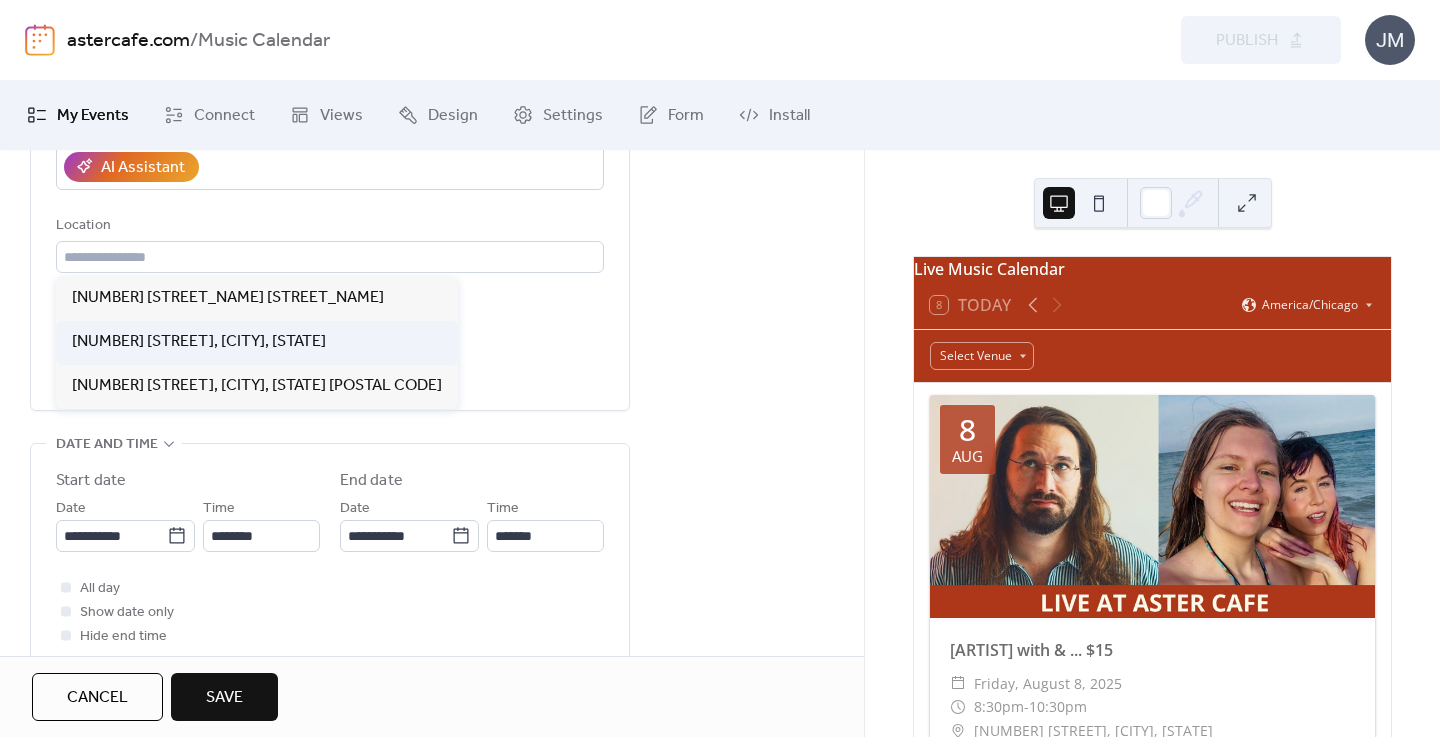type on "**********" 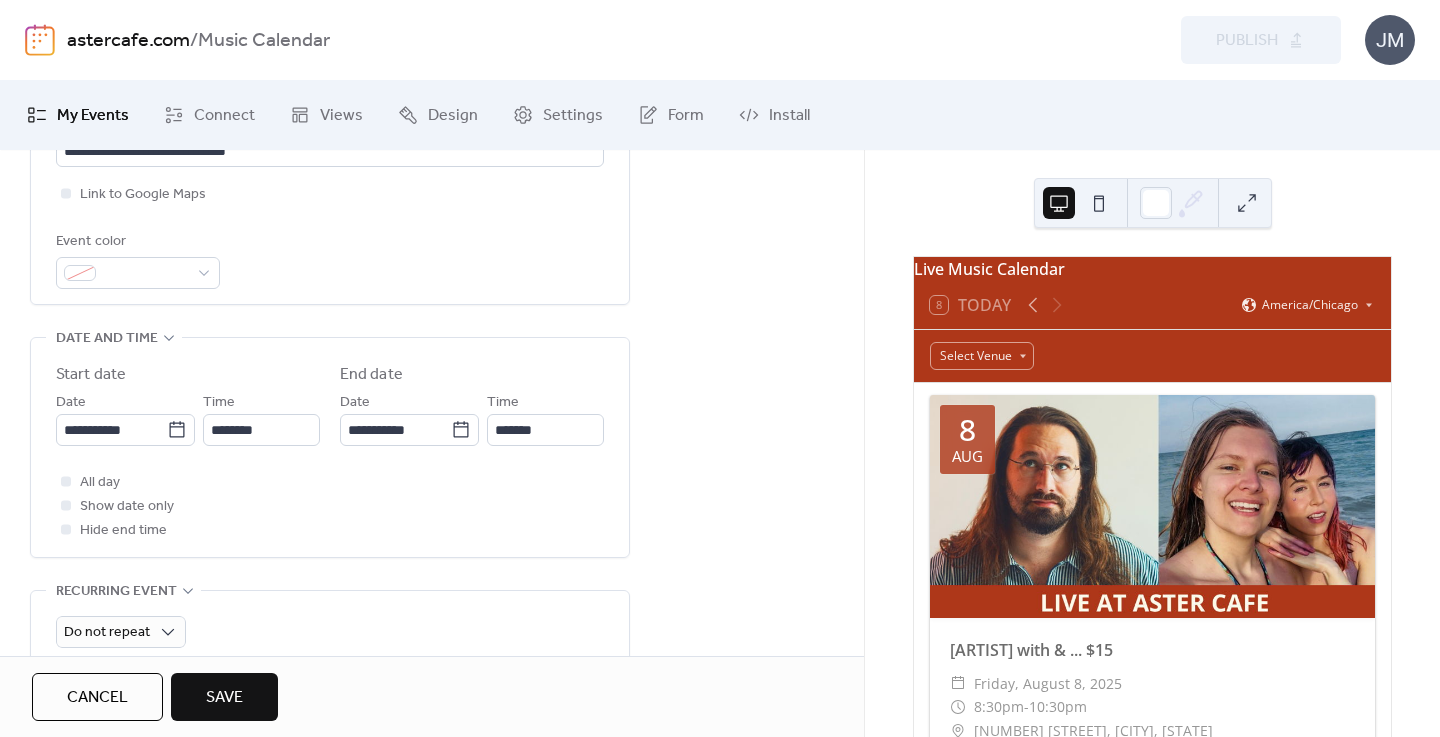 scroll, scrollTop: 550, scrollLeft: 0, axis: vertical 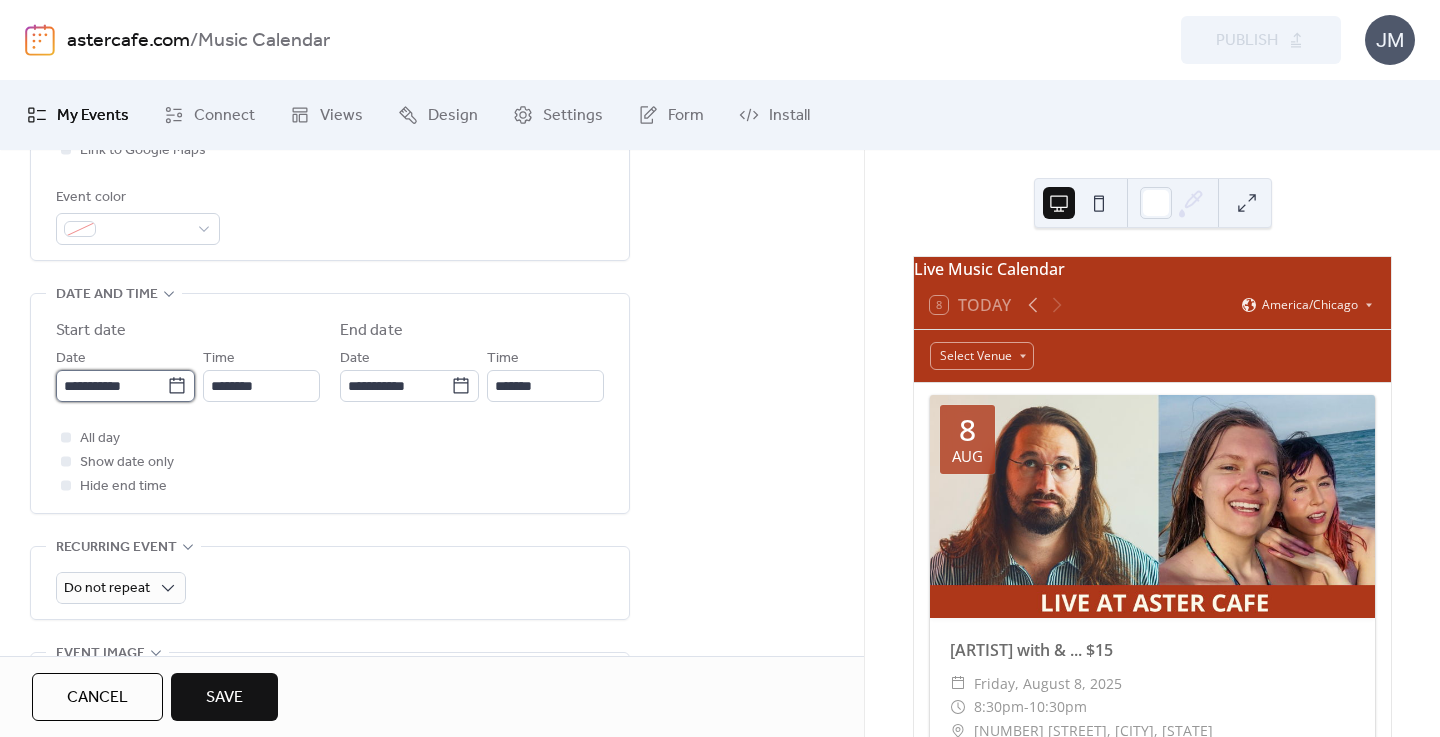 click on "**********" at bounding box center [111, 386] 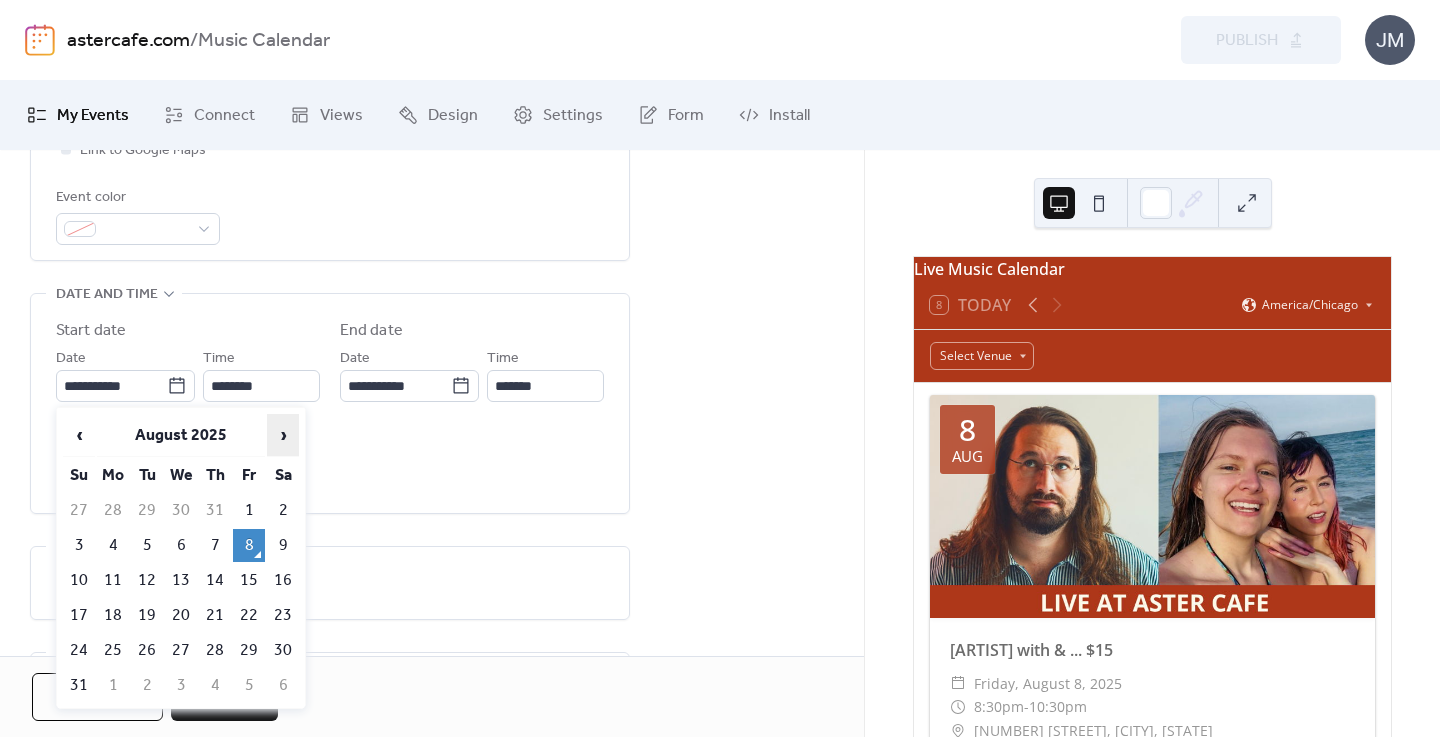 click on "›" at bounding box center [283, 435] 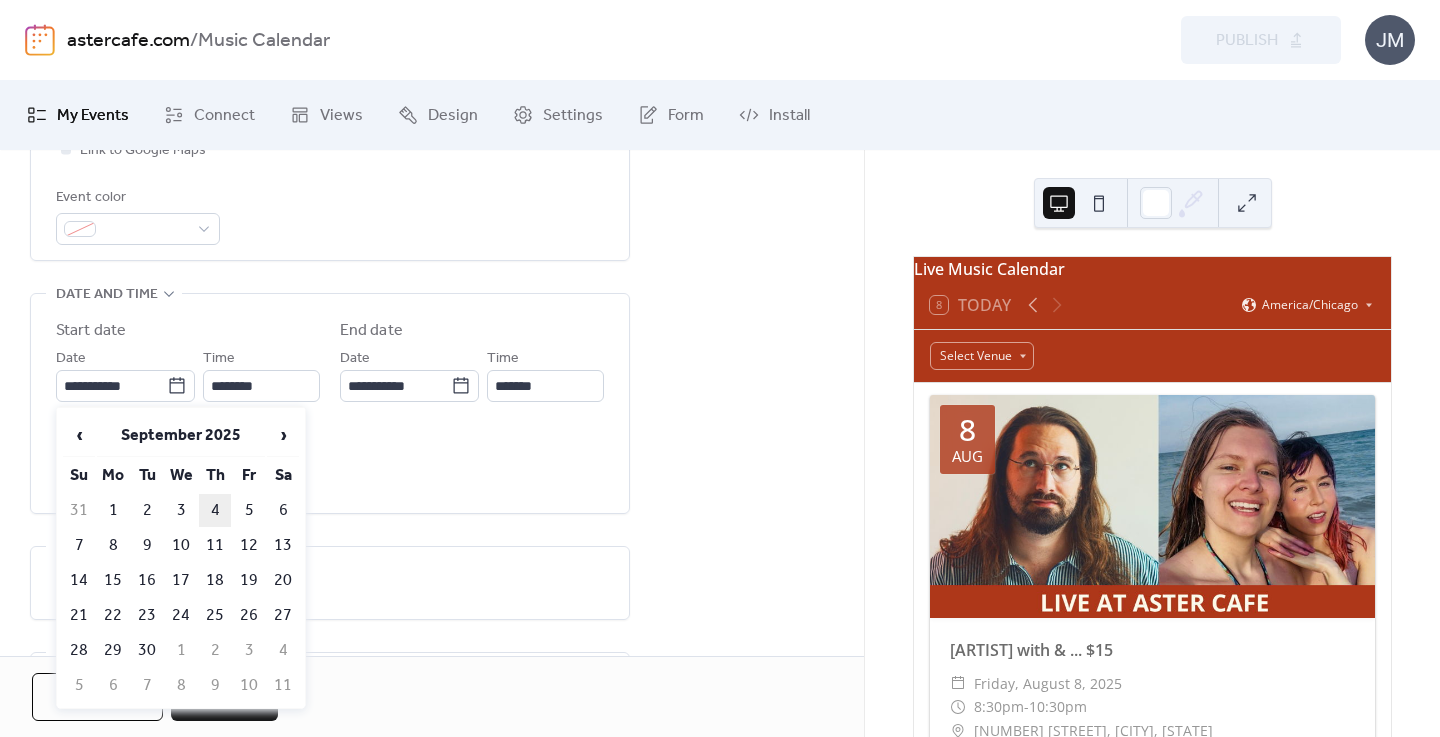 click on "4" at bounding box center [215, 510] 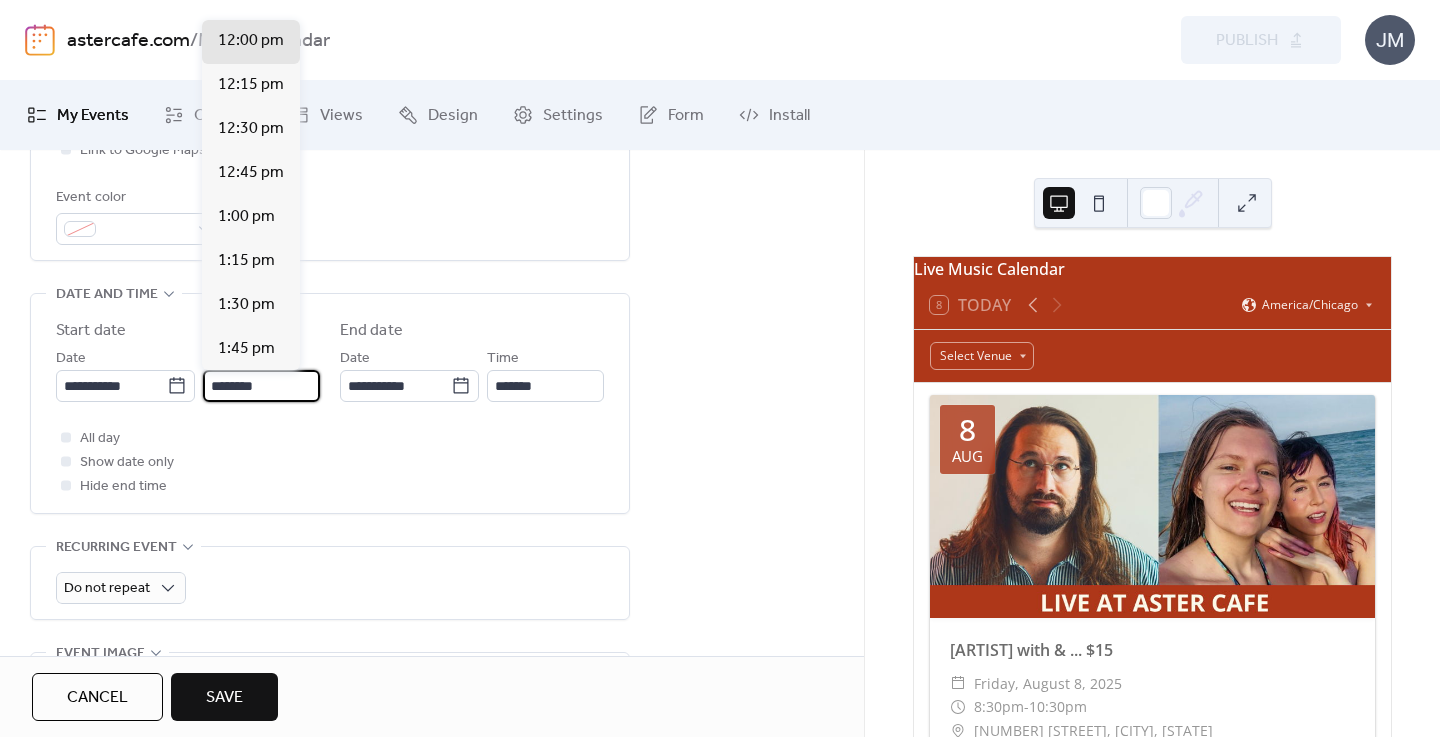 drag, startPoint x: 221, startPoint y: 386, endPoint x: 209, endPoint y: 386, distance: 12 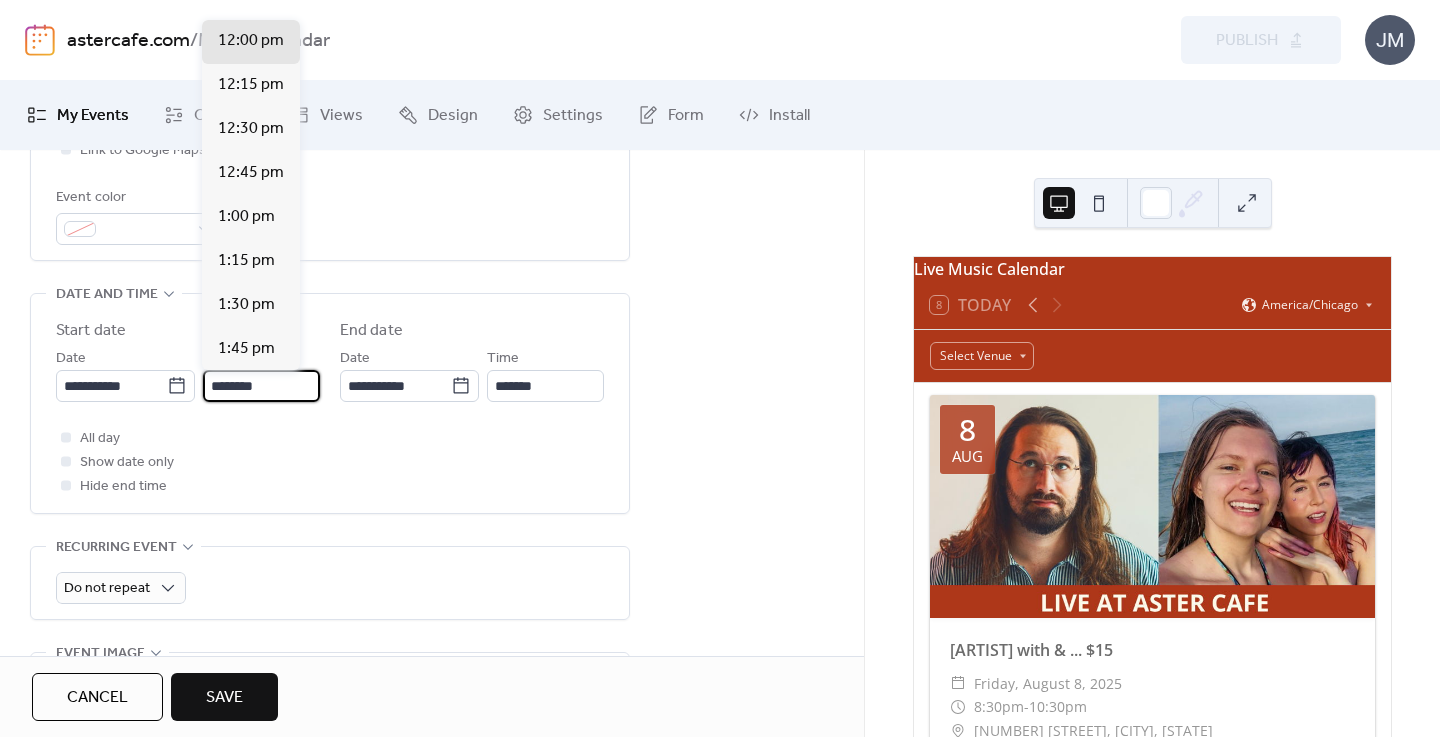 click on "********" at bounding box center (261, 386) 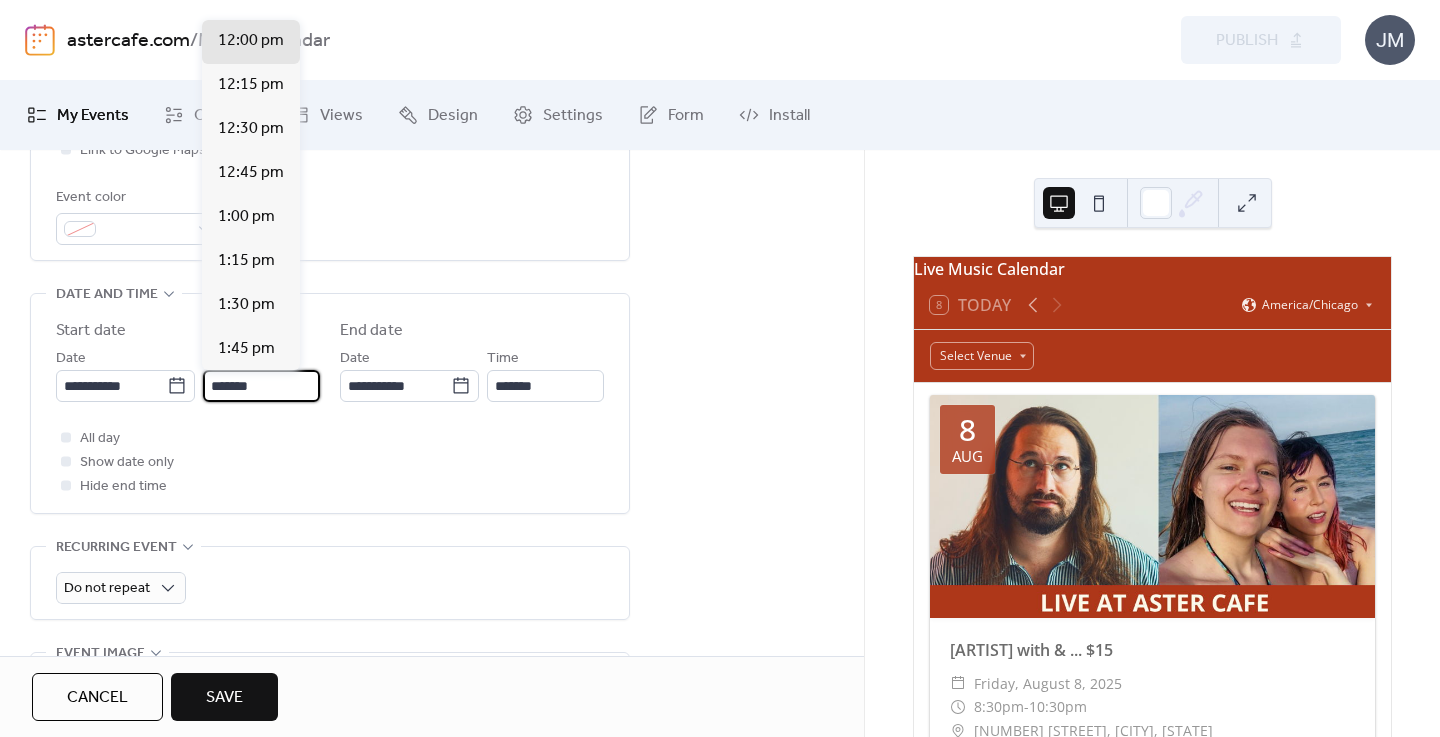 scroll, scrollTop: 3520, scrollLeft: 0, axis: vertical 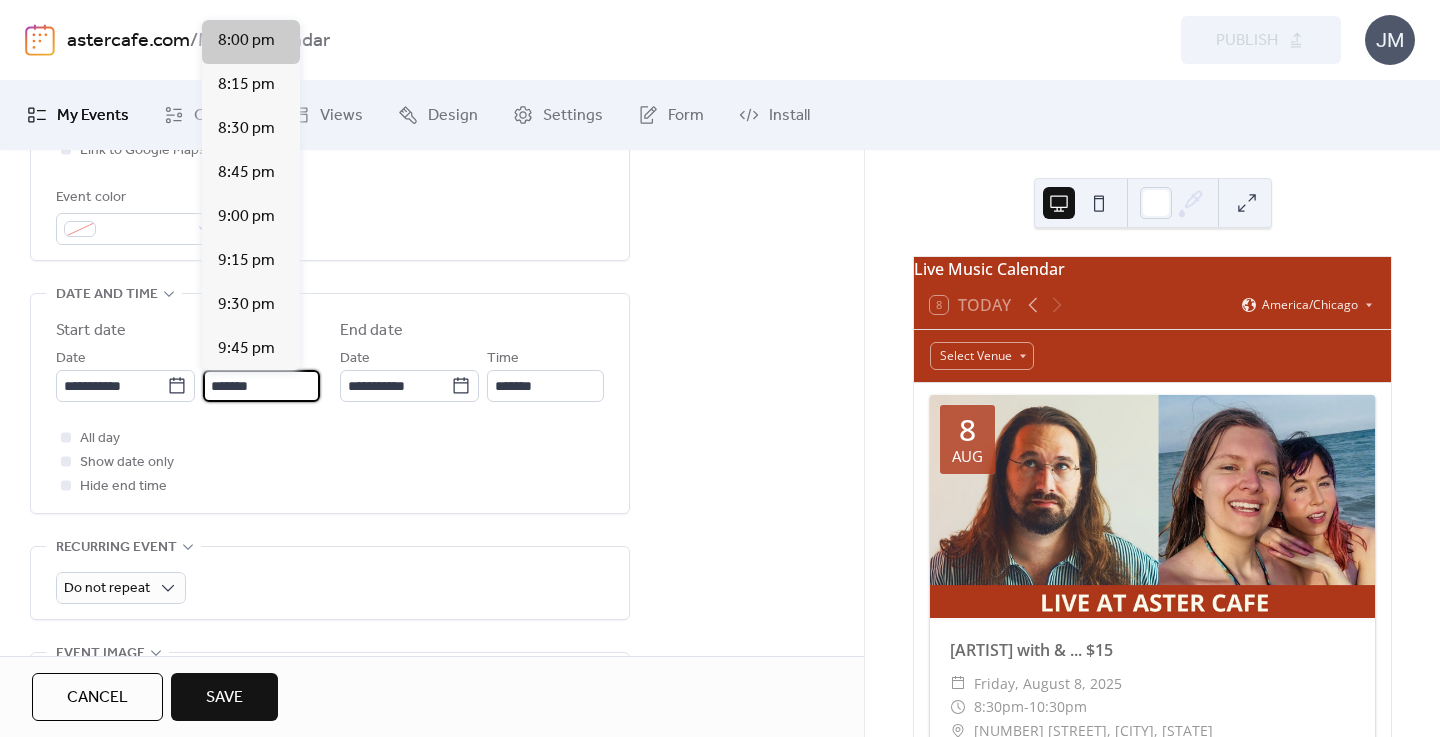type on "*******" 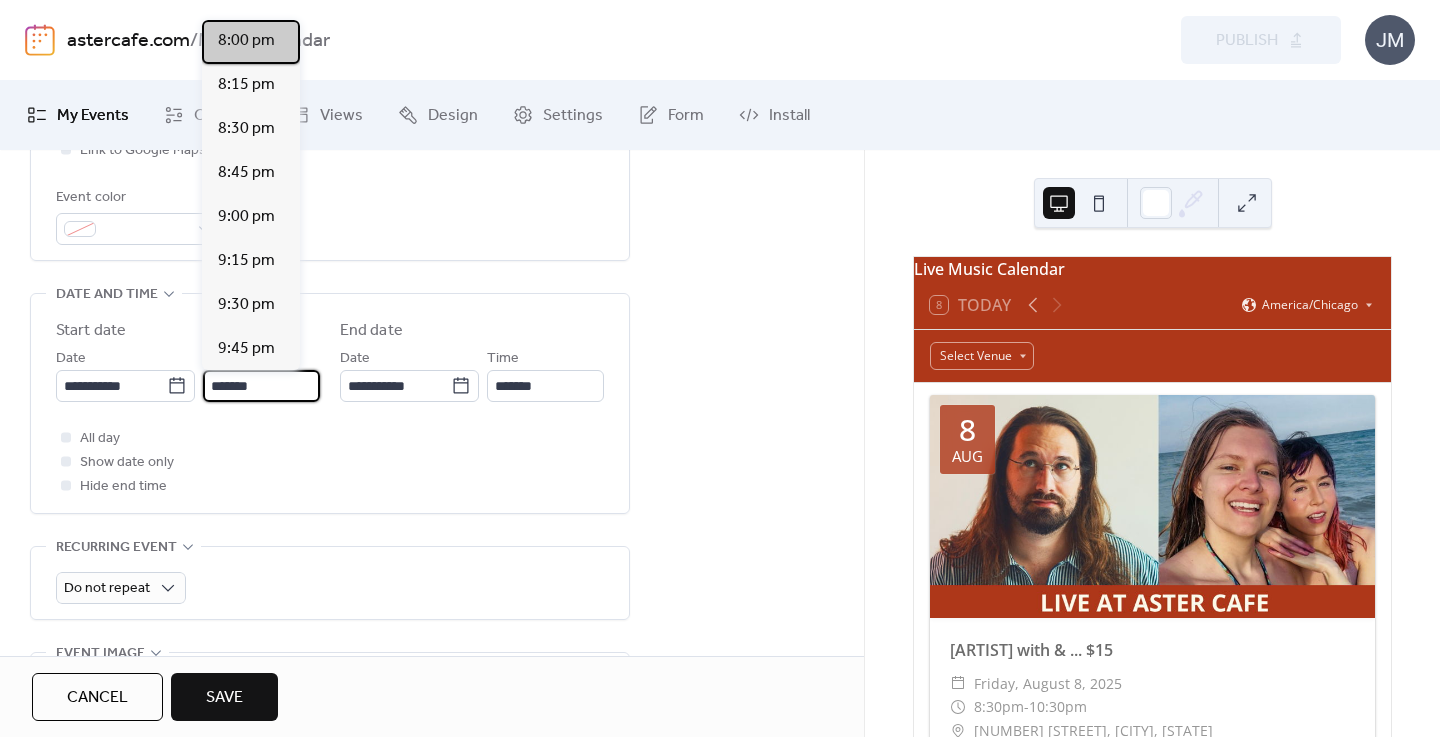 click on "8:00 pm" at bounding box center [246, 41] 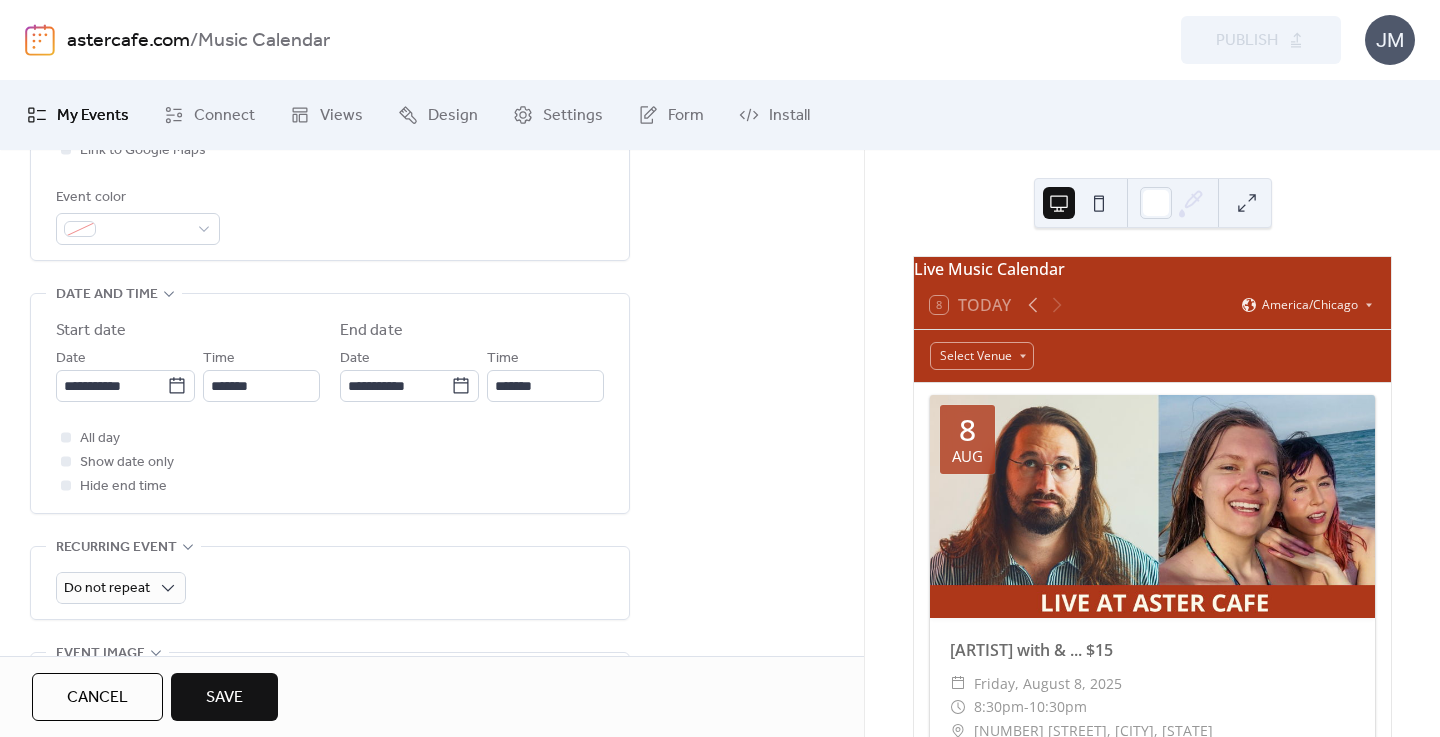 scroll, scrollTop: 563, scrollLeft: 0, axis: vertical 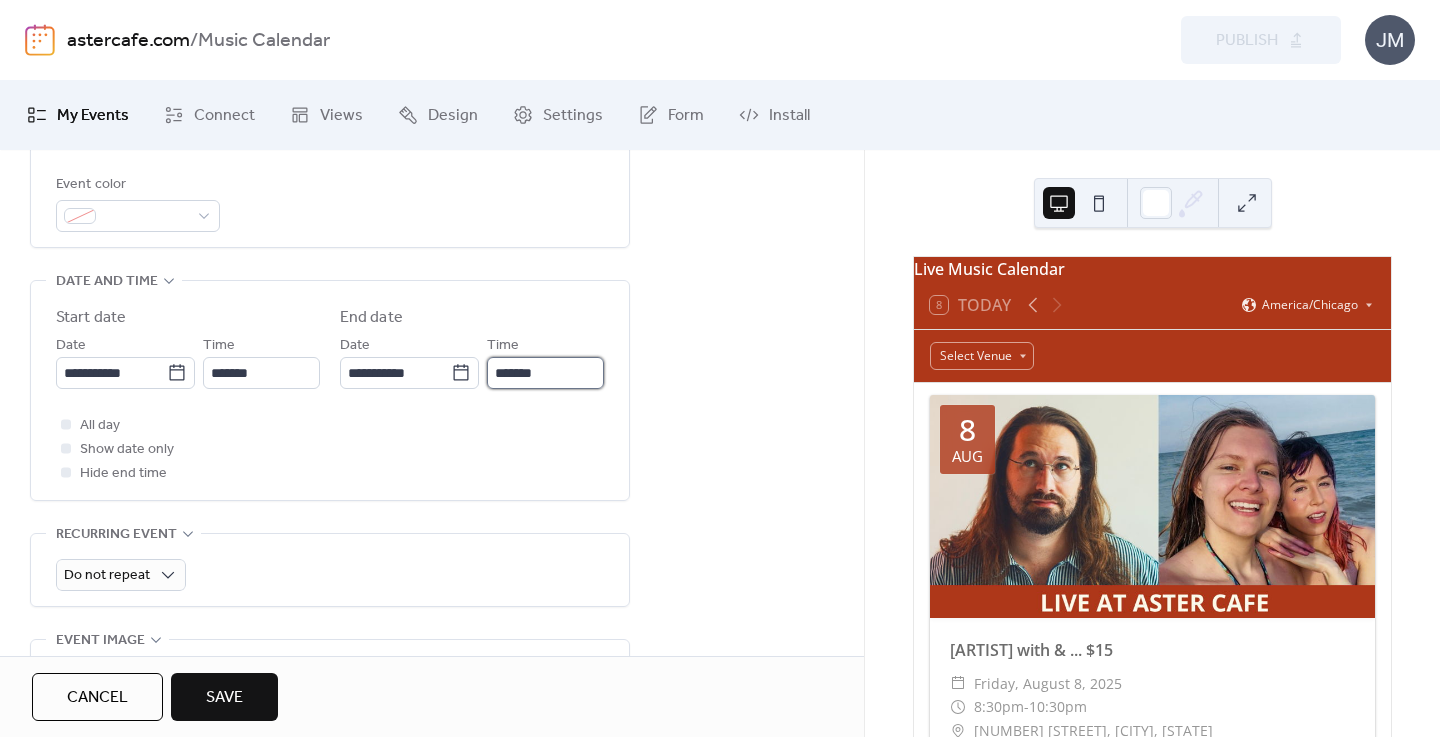 click on "*******" at bounding box center [545, 373] 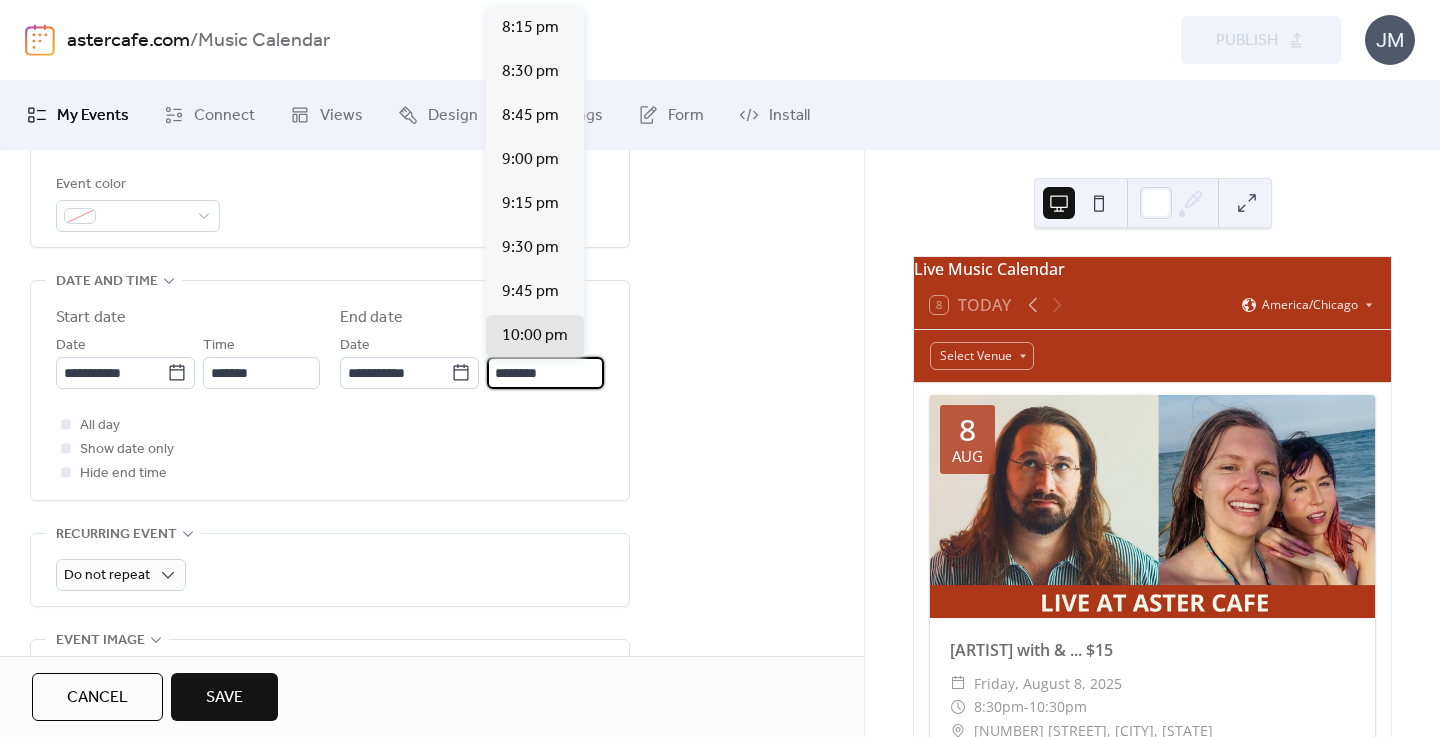 scroll, scrollTop: 308, scrollLeft: 0, axis: vertical 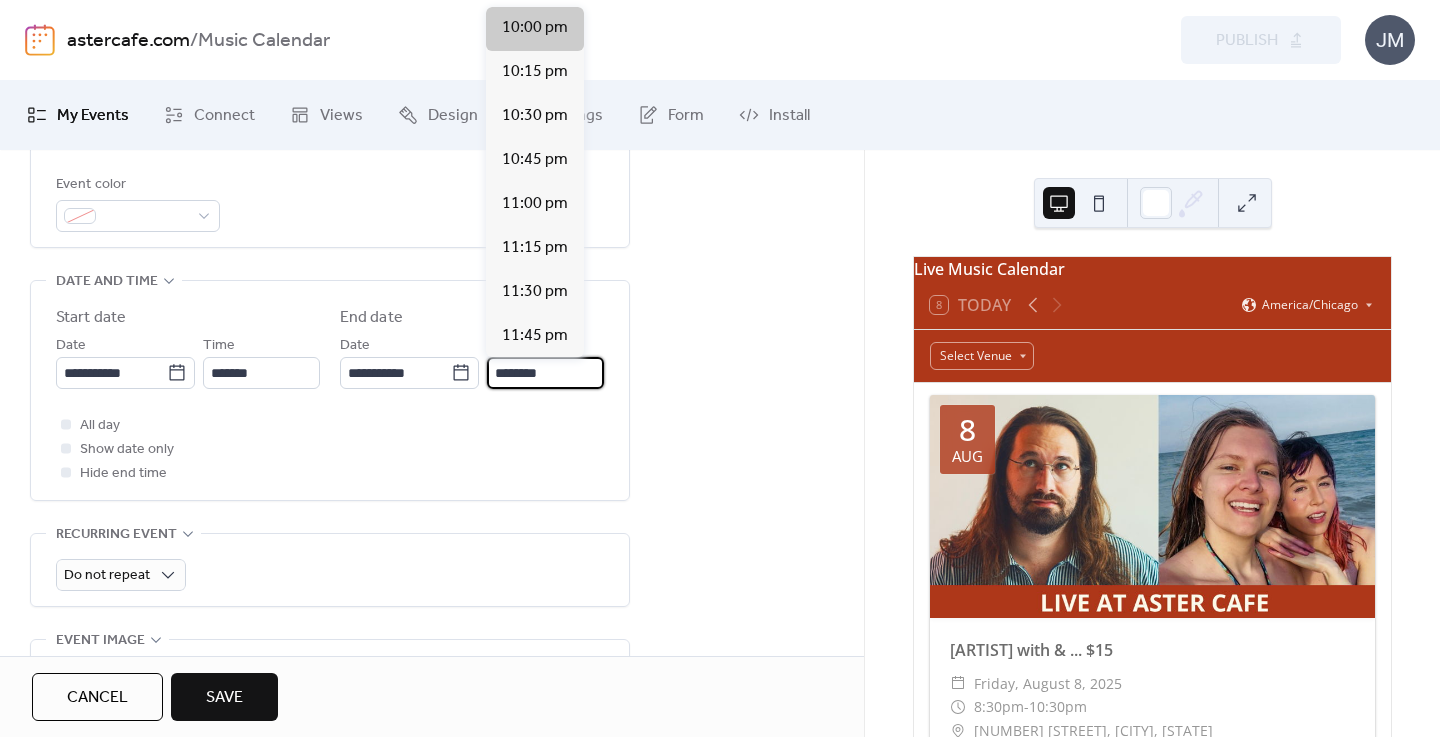 type on "********" 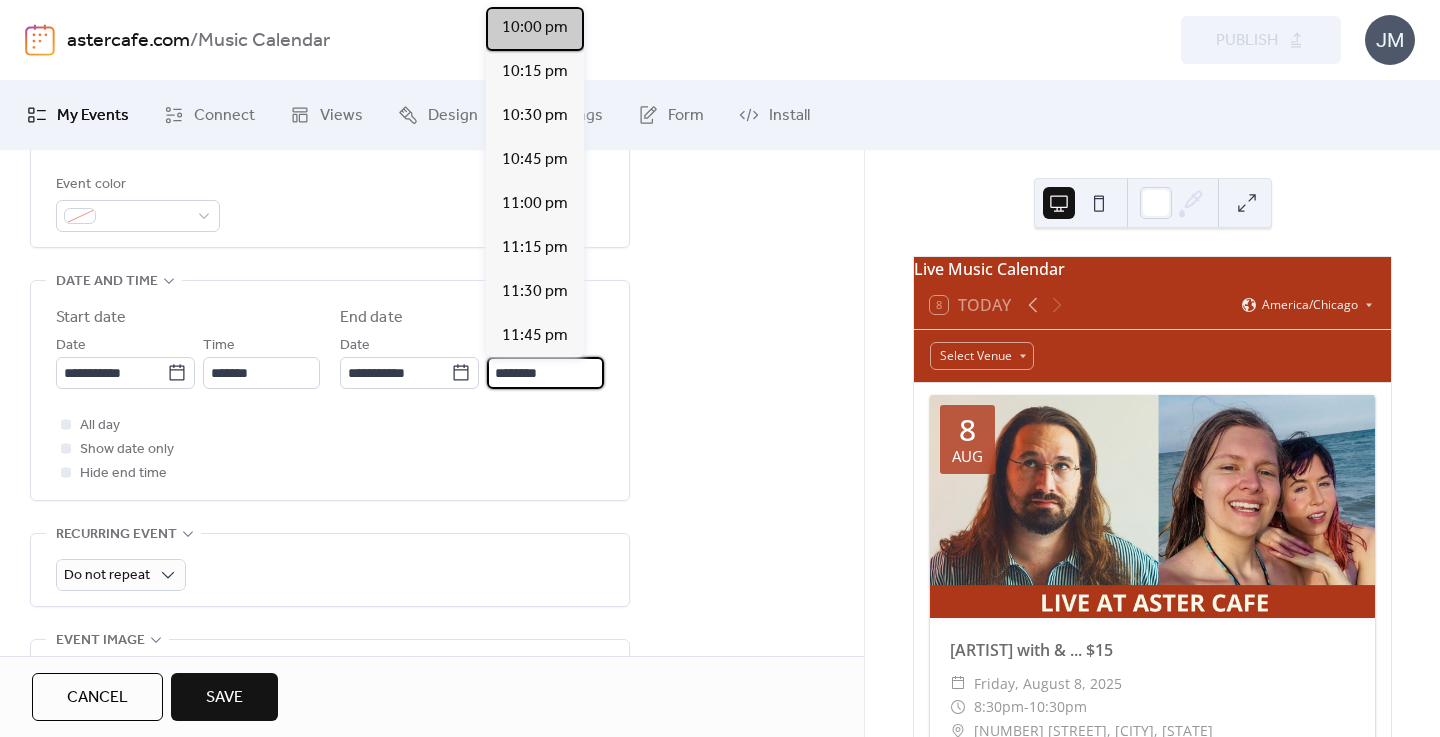 click on "10:00 pm" at bounding box center (535, 28) 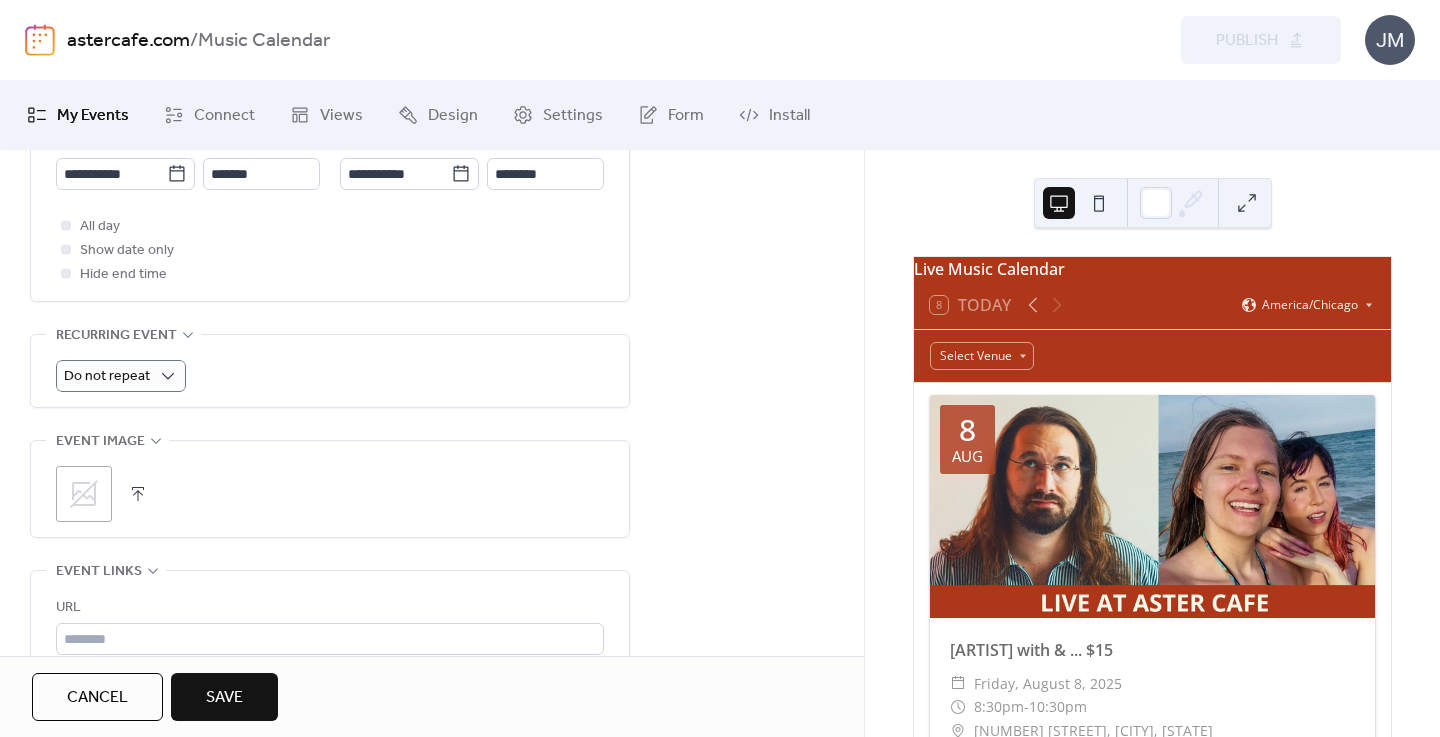 scroll, scrollTop: 908, scrollLeft: 0, axis: vertical 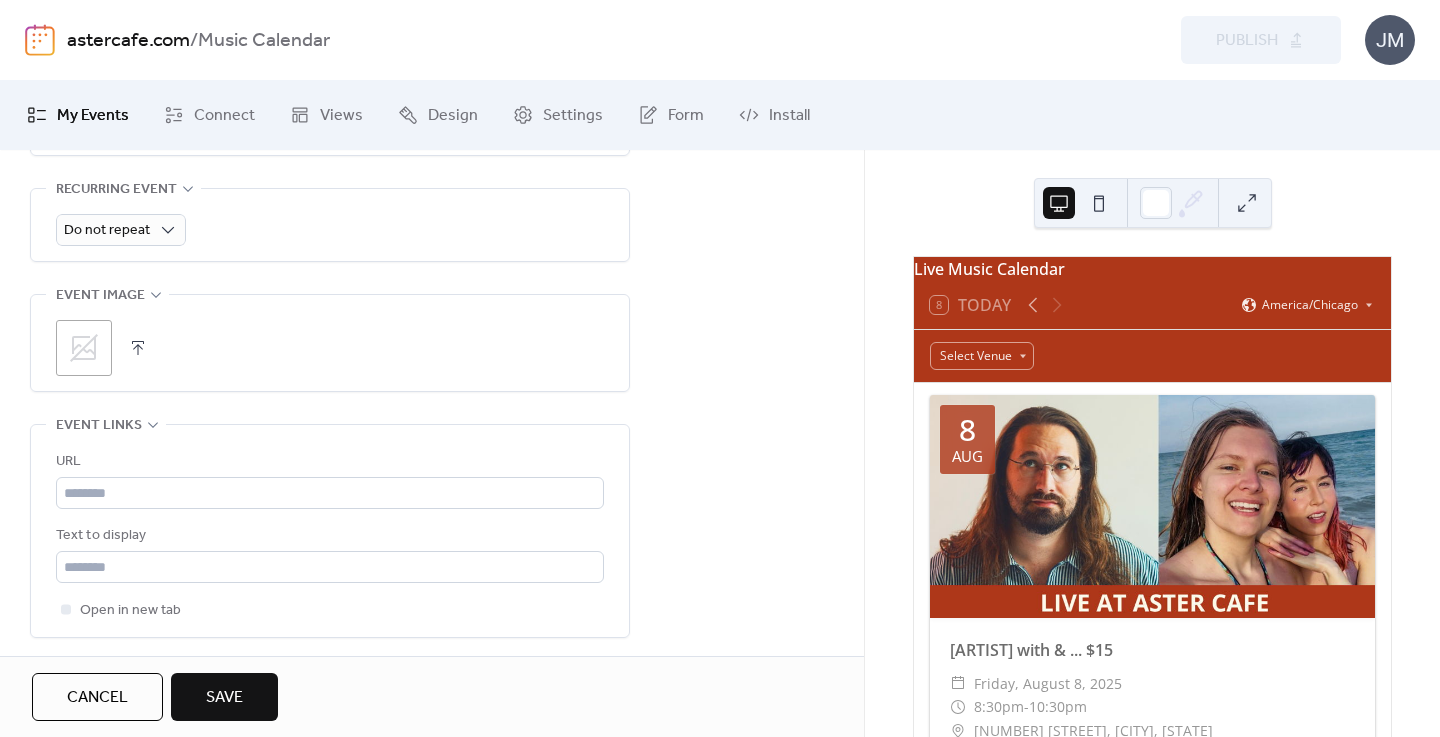 click 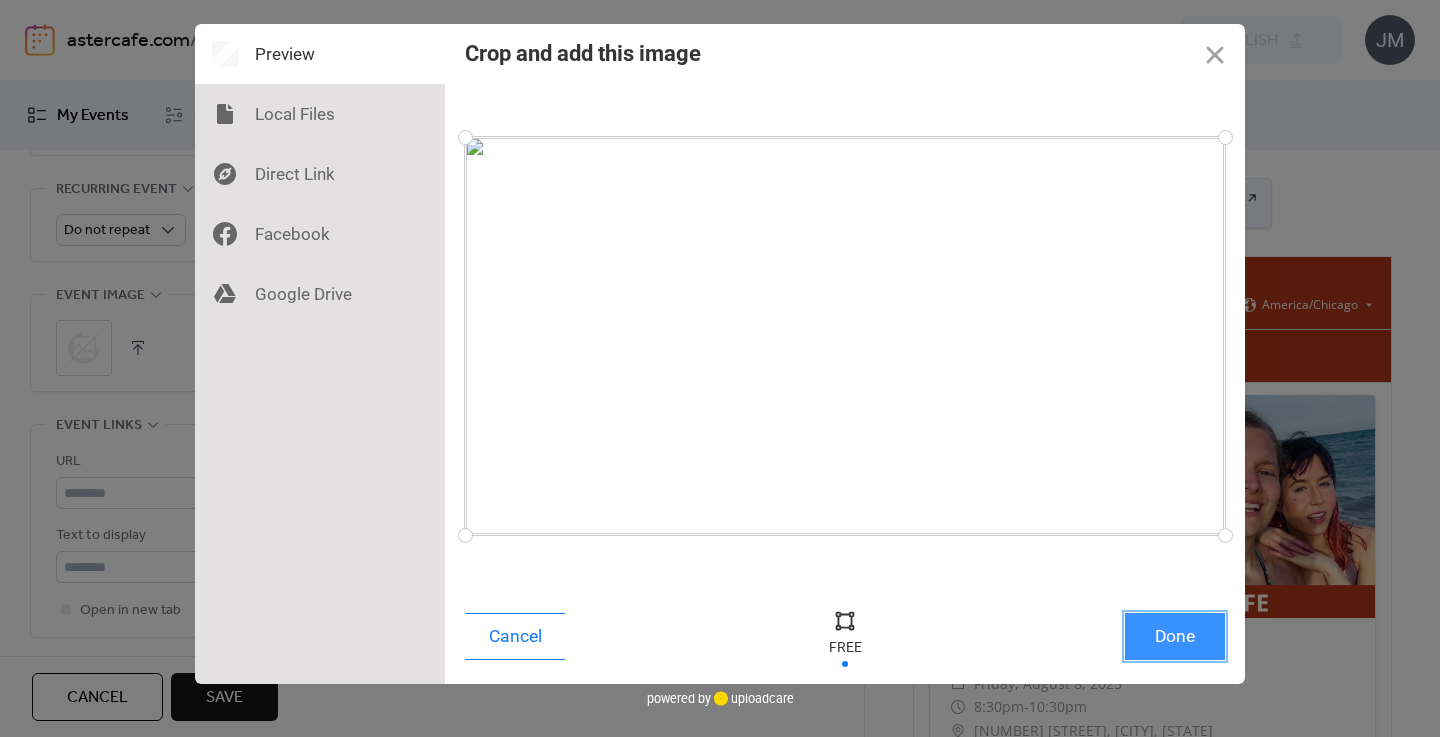 click on "Done" at bounding box center [1175, 636] 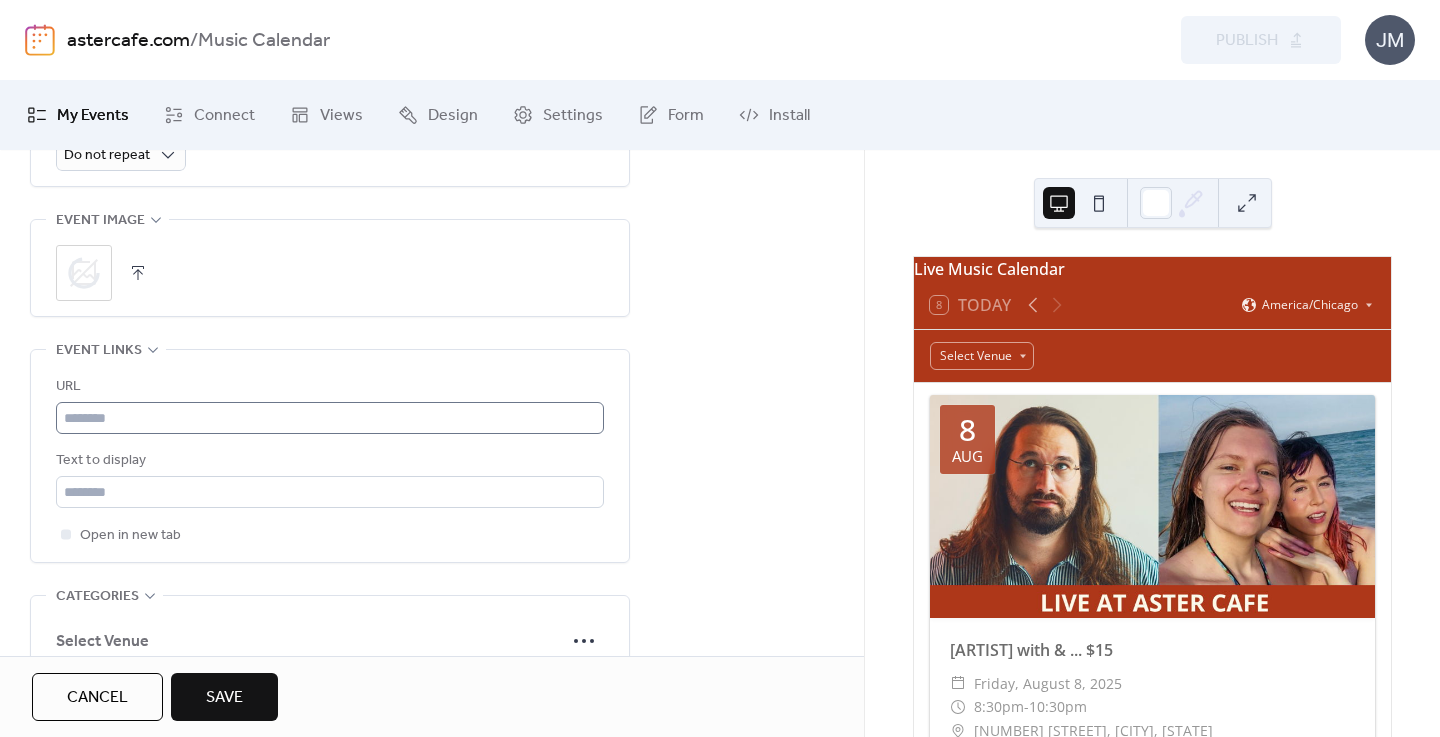 scroll, scrollTop: 1032, scrollLeft: 0, axis: vertical 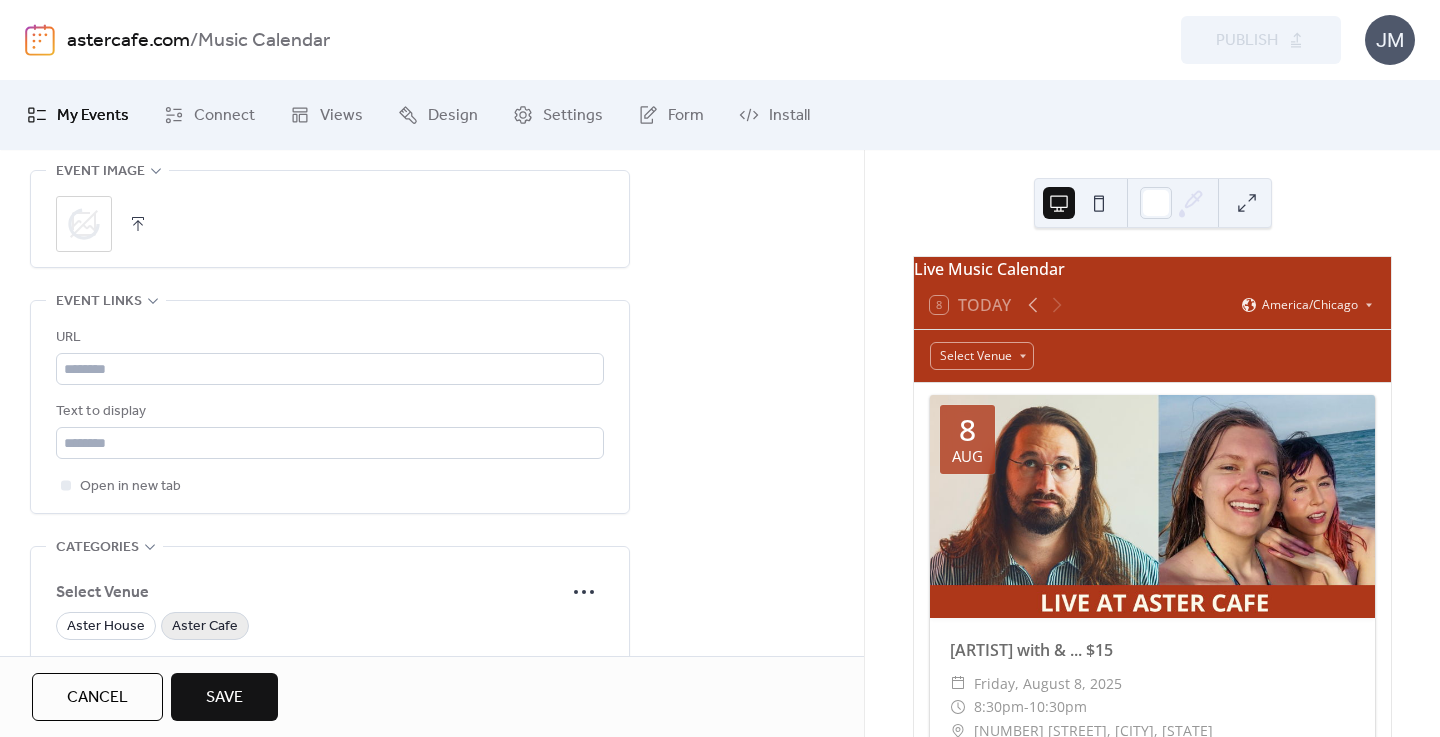 click on "Aster Cafe" at bounding box center [205, 627] 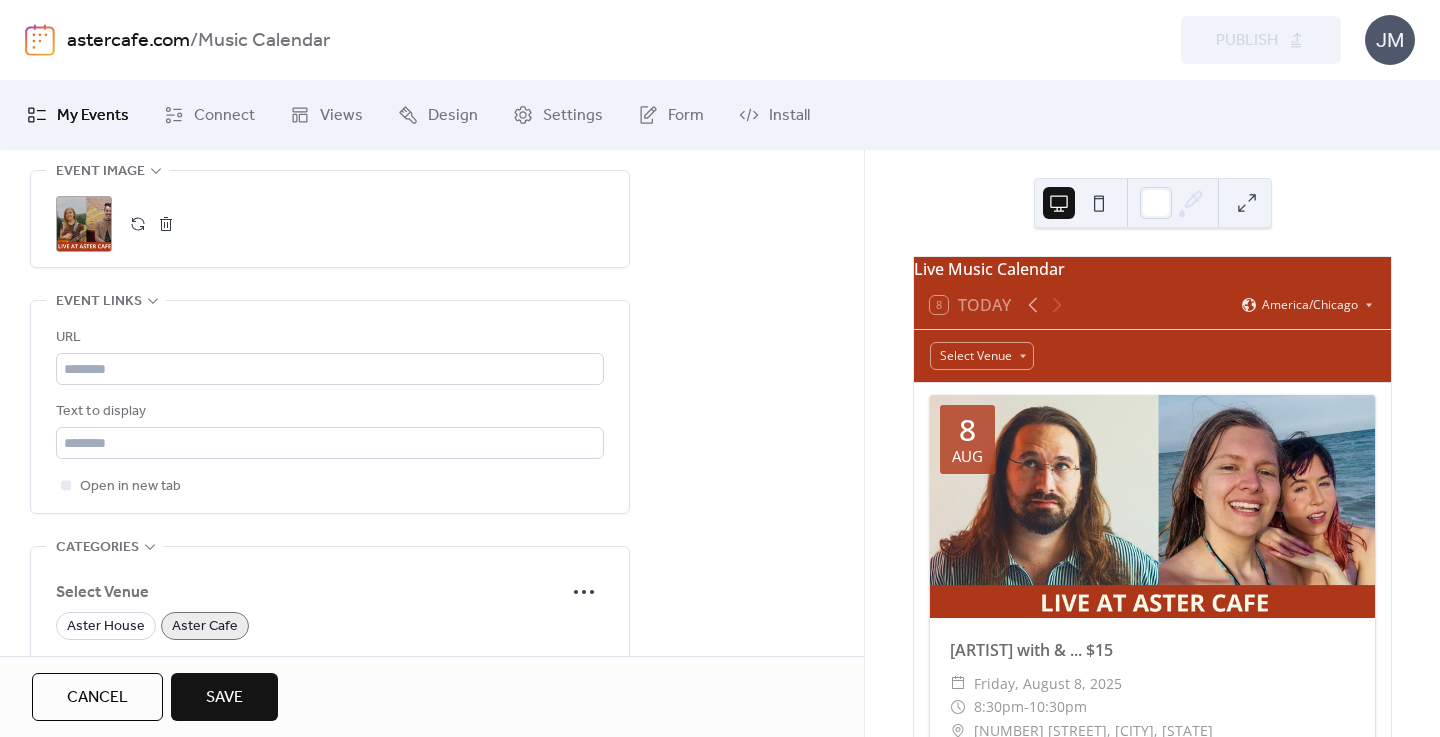 scroll, scrollTop: 0, scrollLeft: 0, axis: both 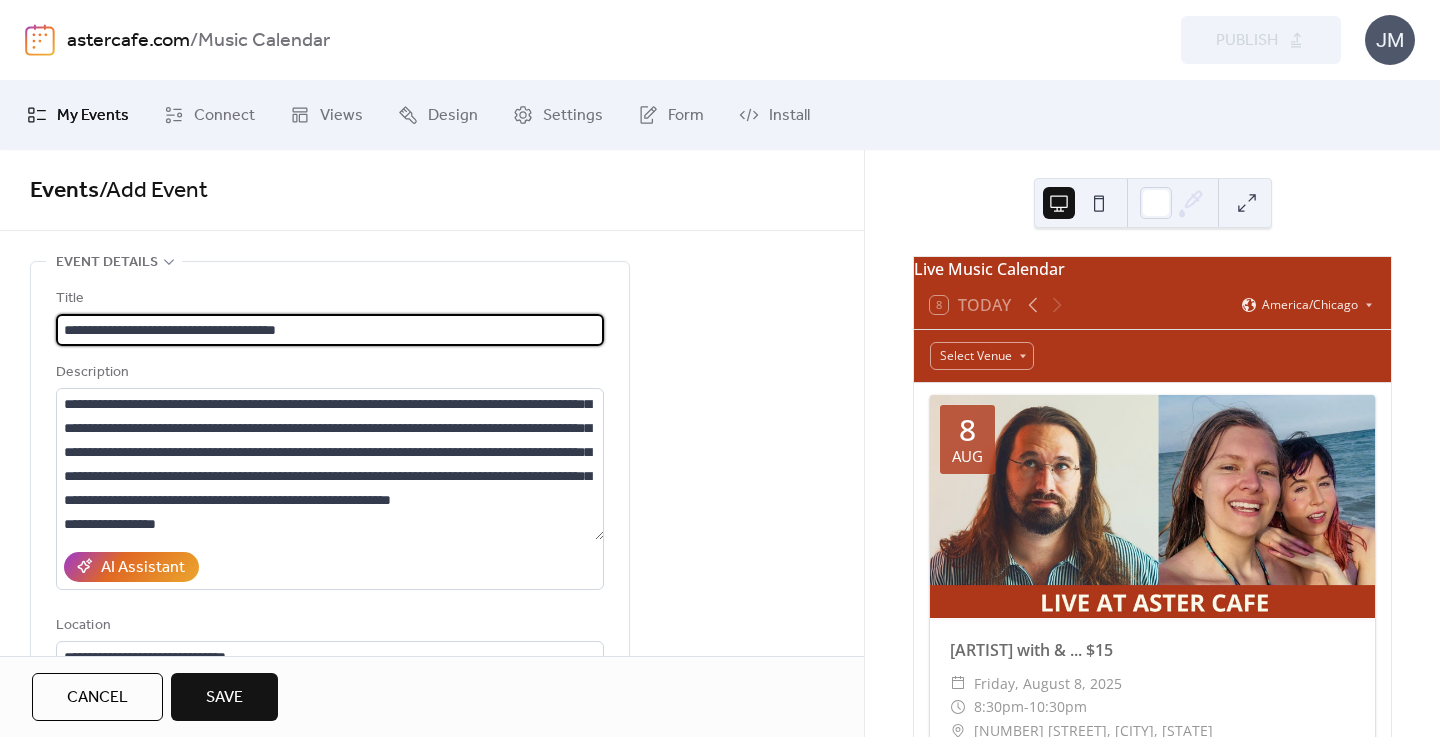 drag, startPoint x: 282, startPoint y: 331, endPoint x: 0, endPoint y: 331, distance: 282 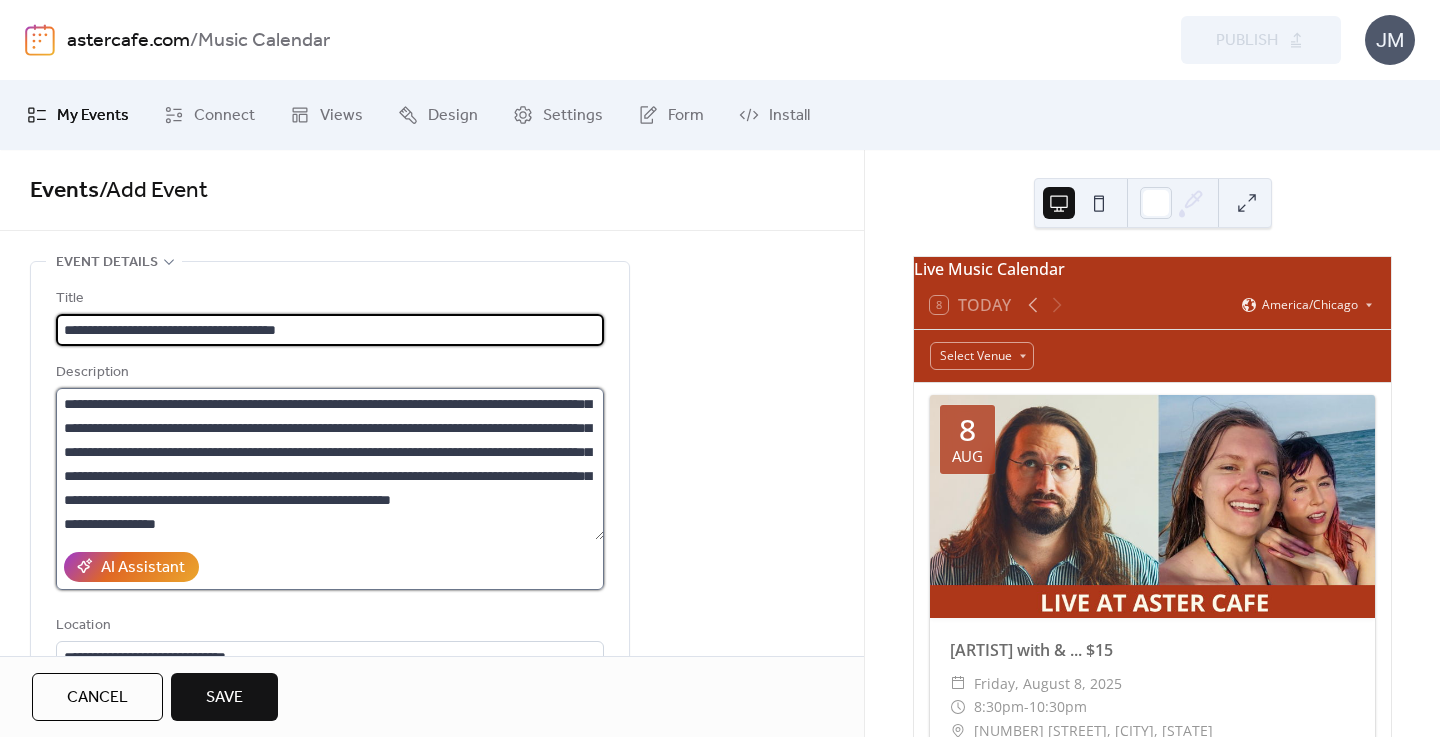 click at bounding box center (330, 464) 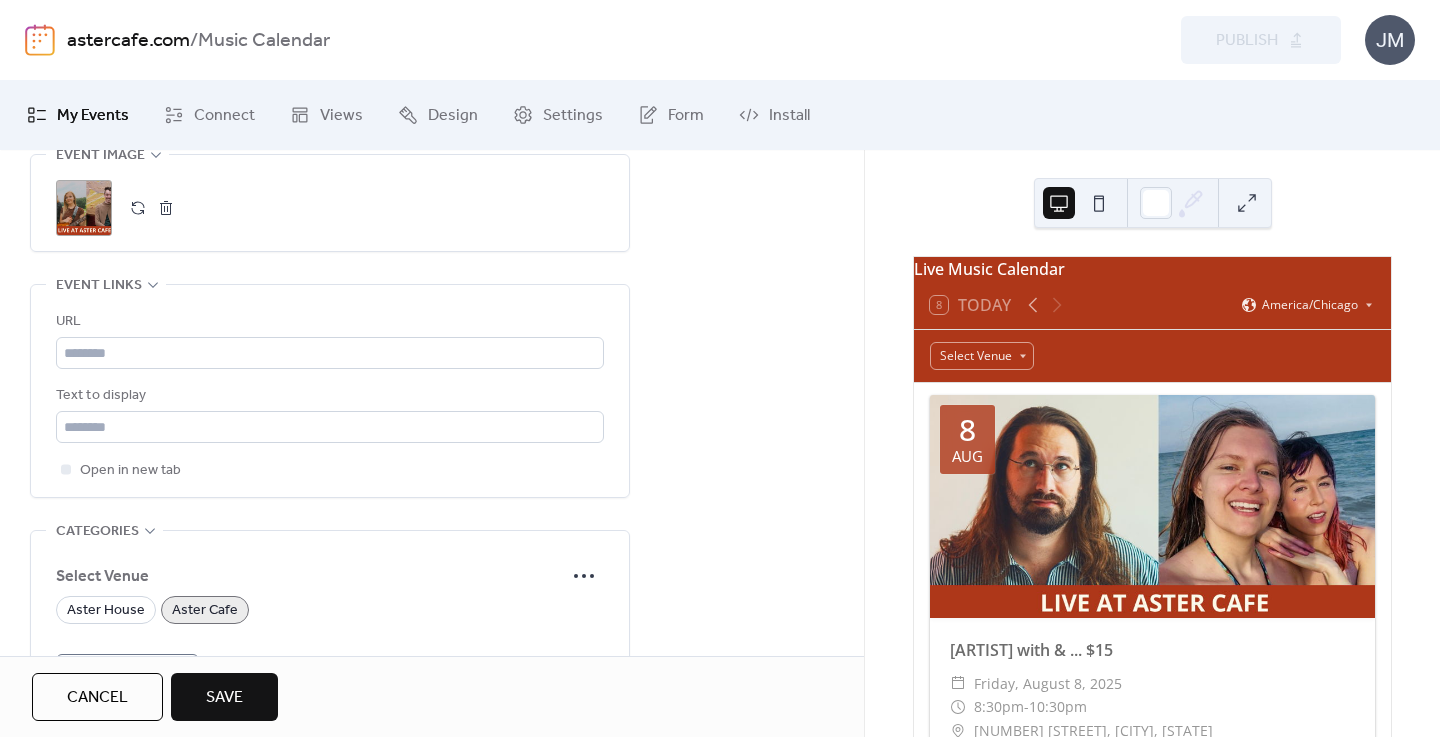 scroll, scrollTop: 1056, scrollLeft: 0, axis: vertical 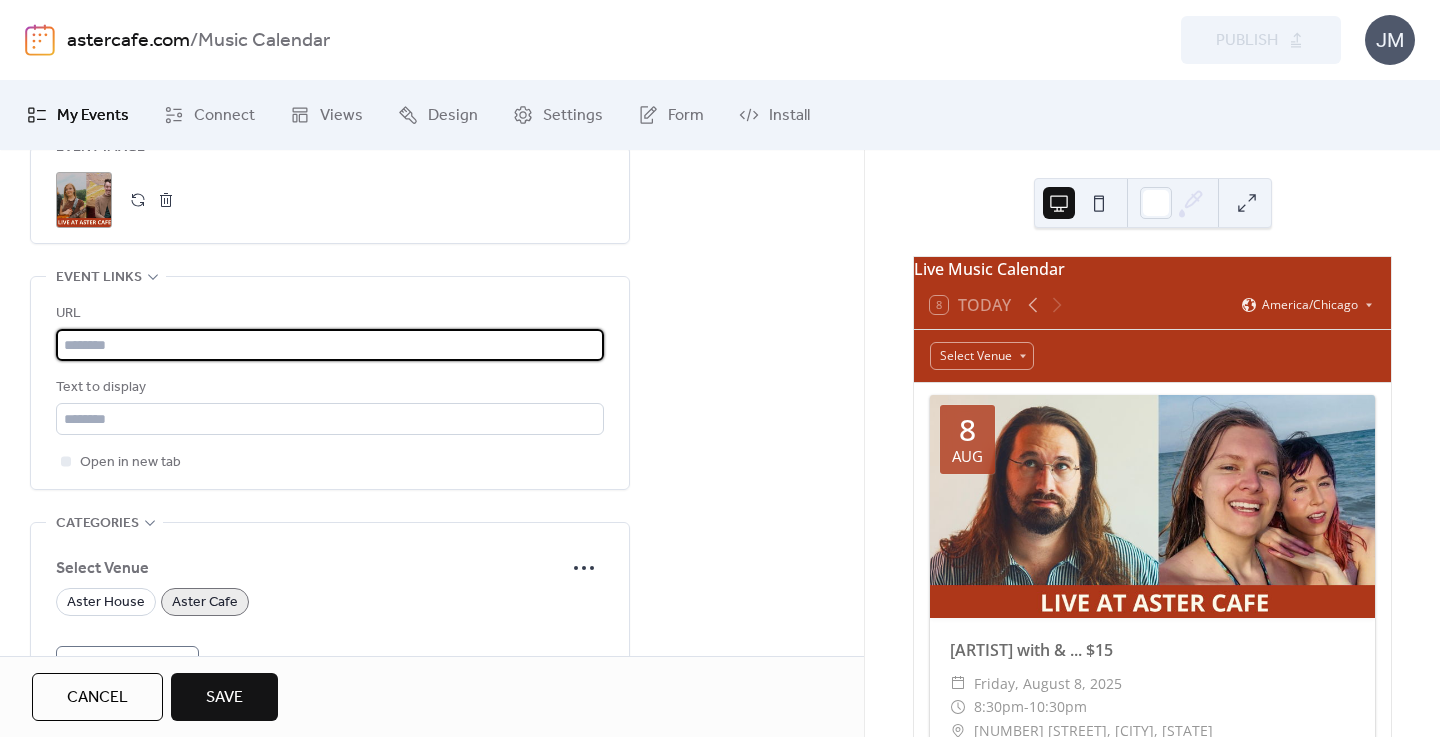 click at bounding box center (330, 345) 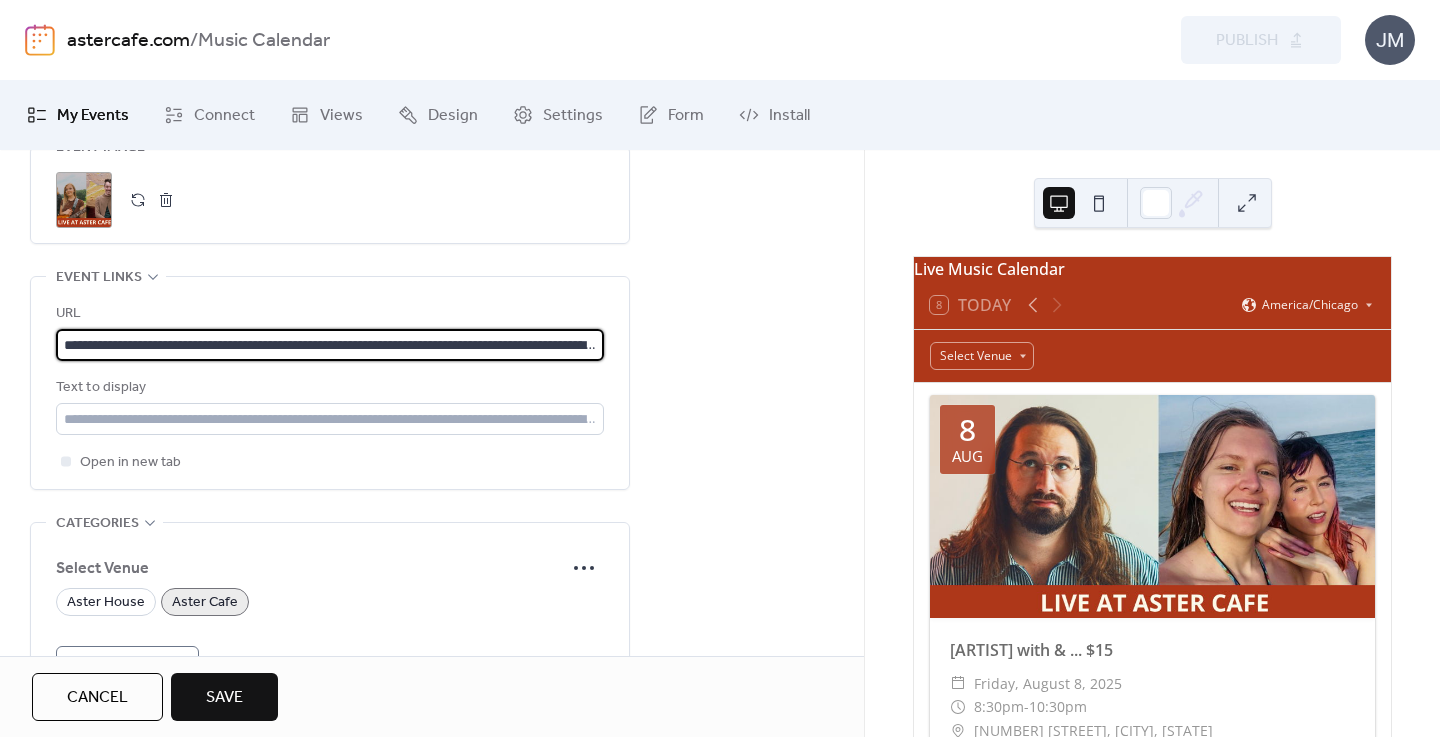scroll, scrollTop: 0, scrollLeft: 171, axis: horizontal 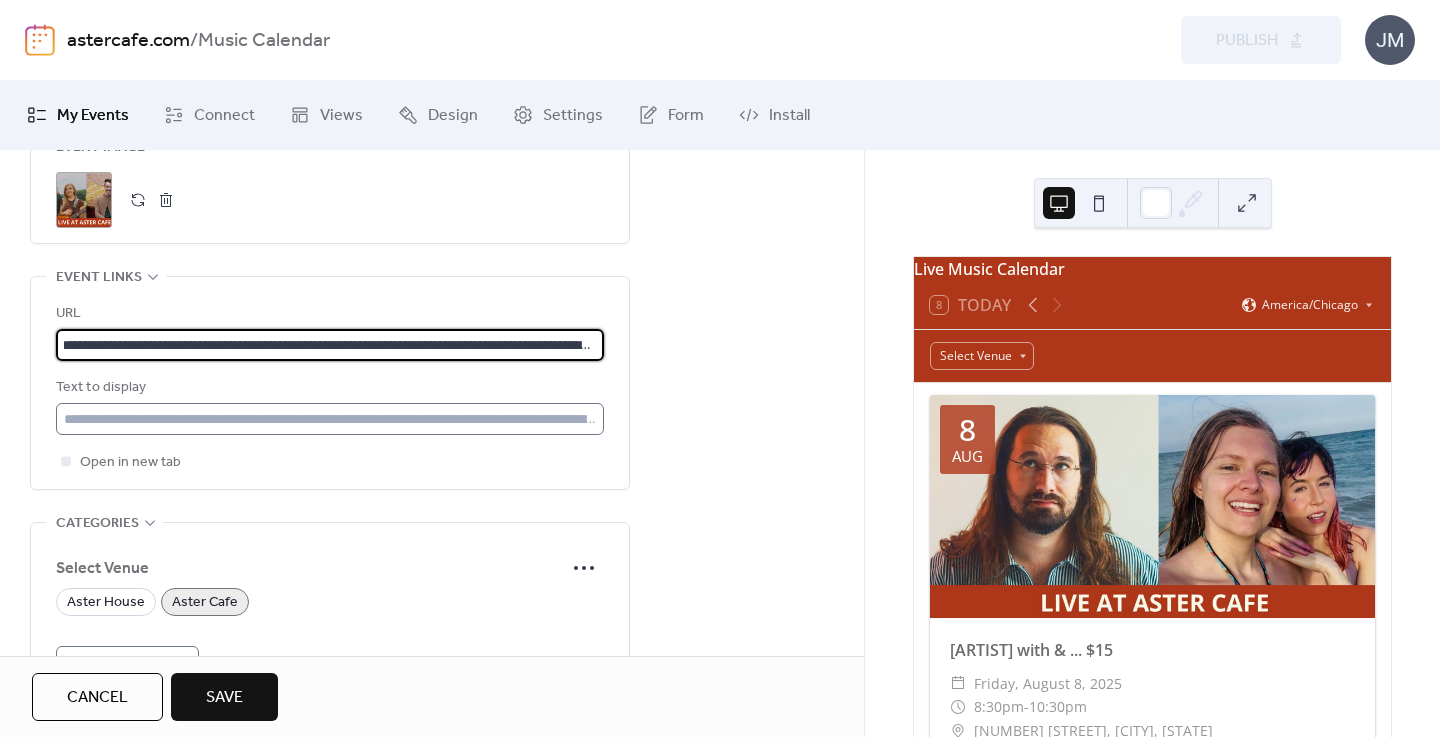 type on "**********" 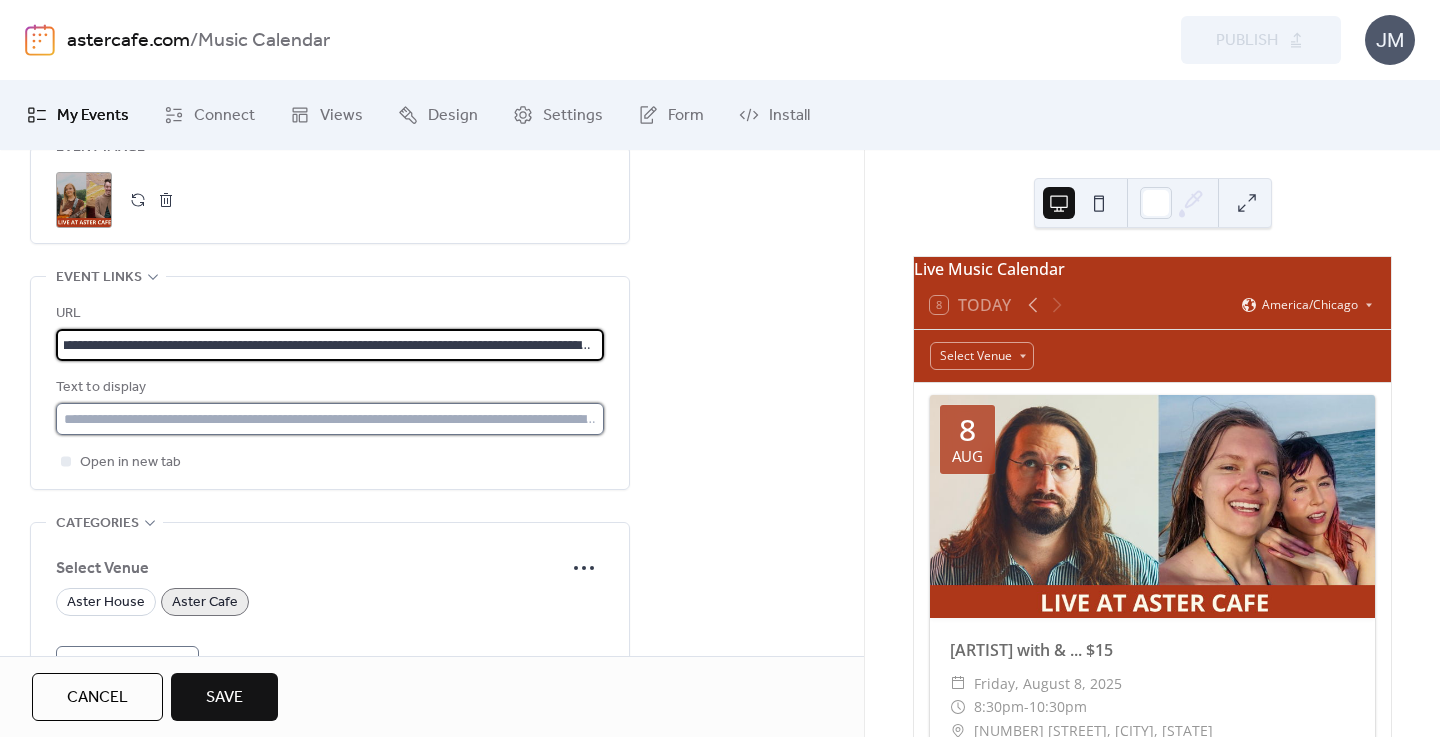 click at bounding box center (330, 419) 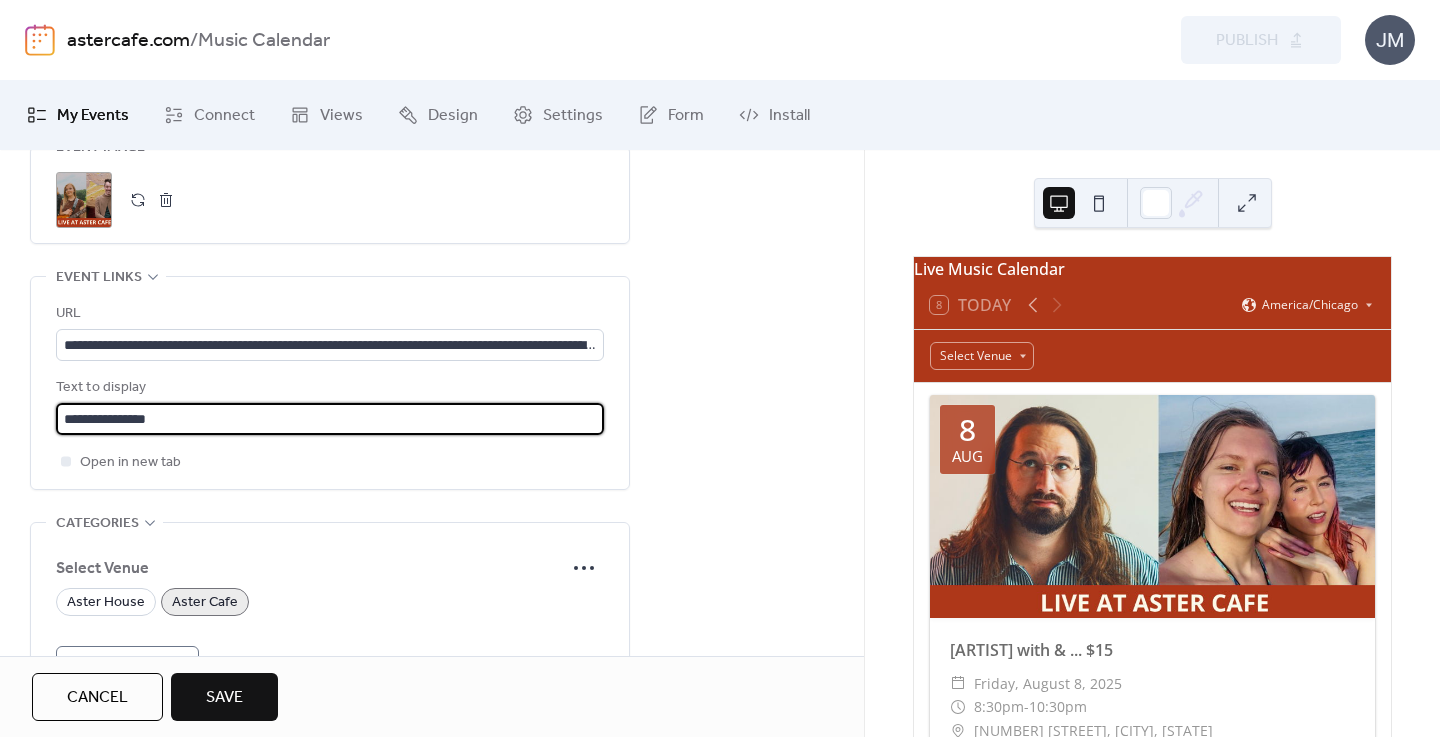 type on "**********" 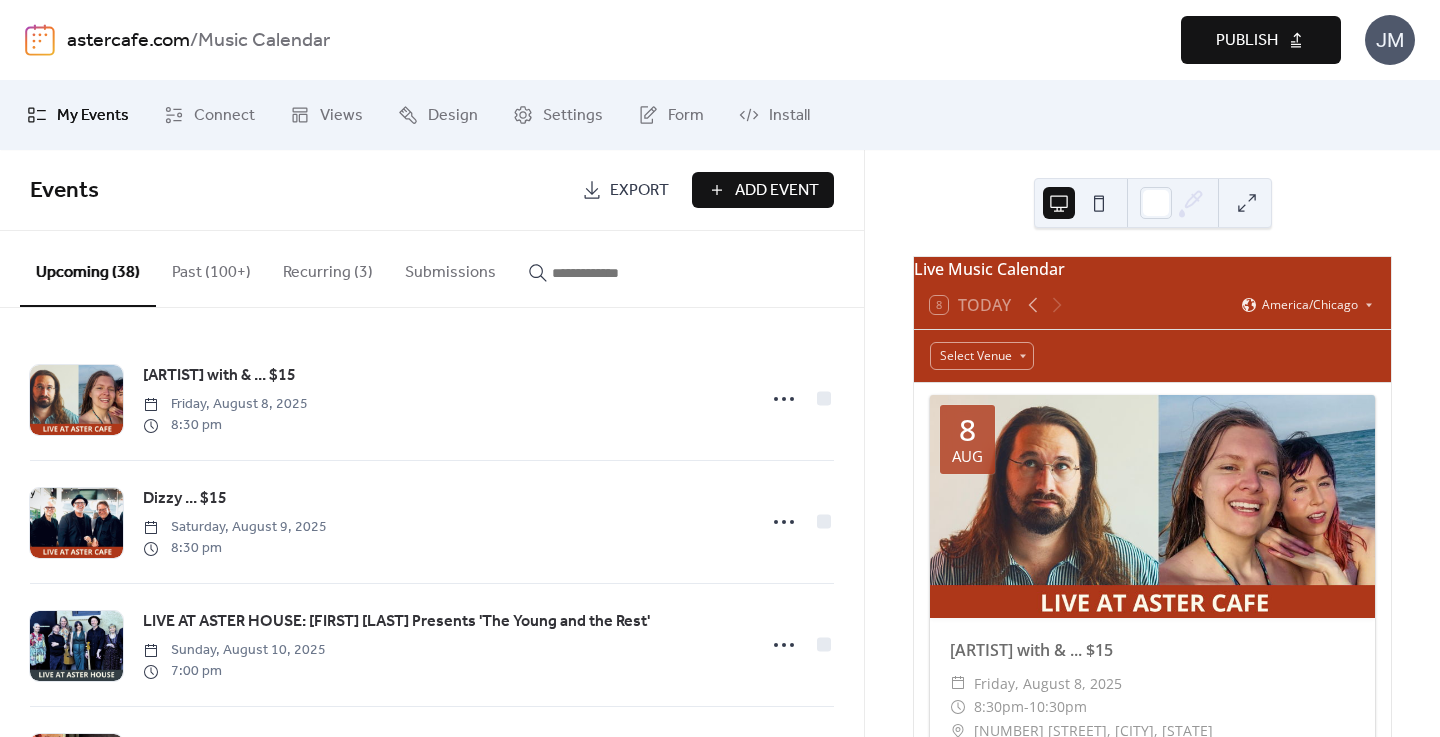 click on "Publish" at bounding box center (1247, 41) 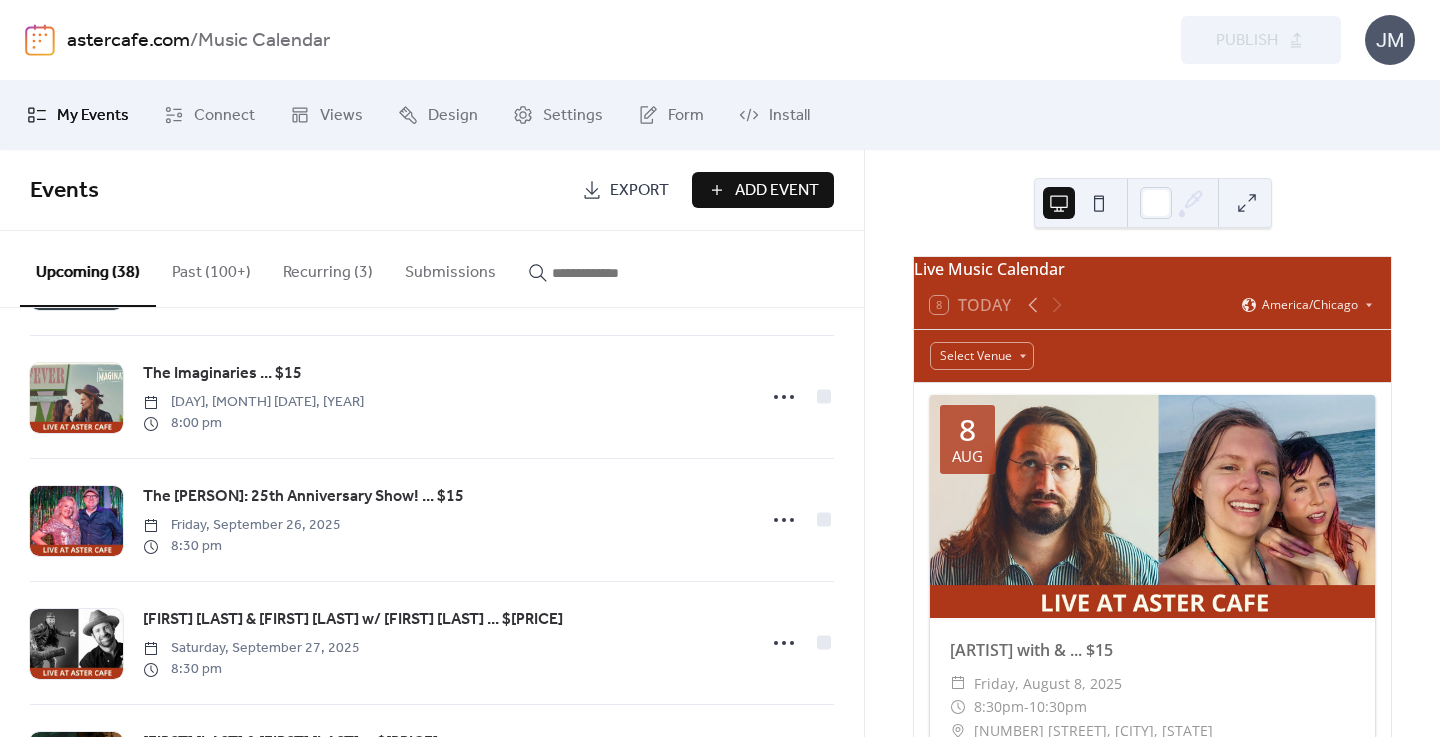 scroll, scrollTop: 2928, scrollLeft: 0, axis: vertical 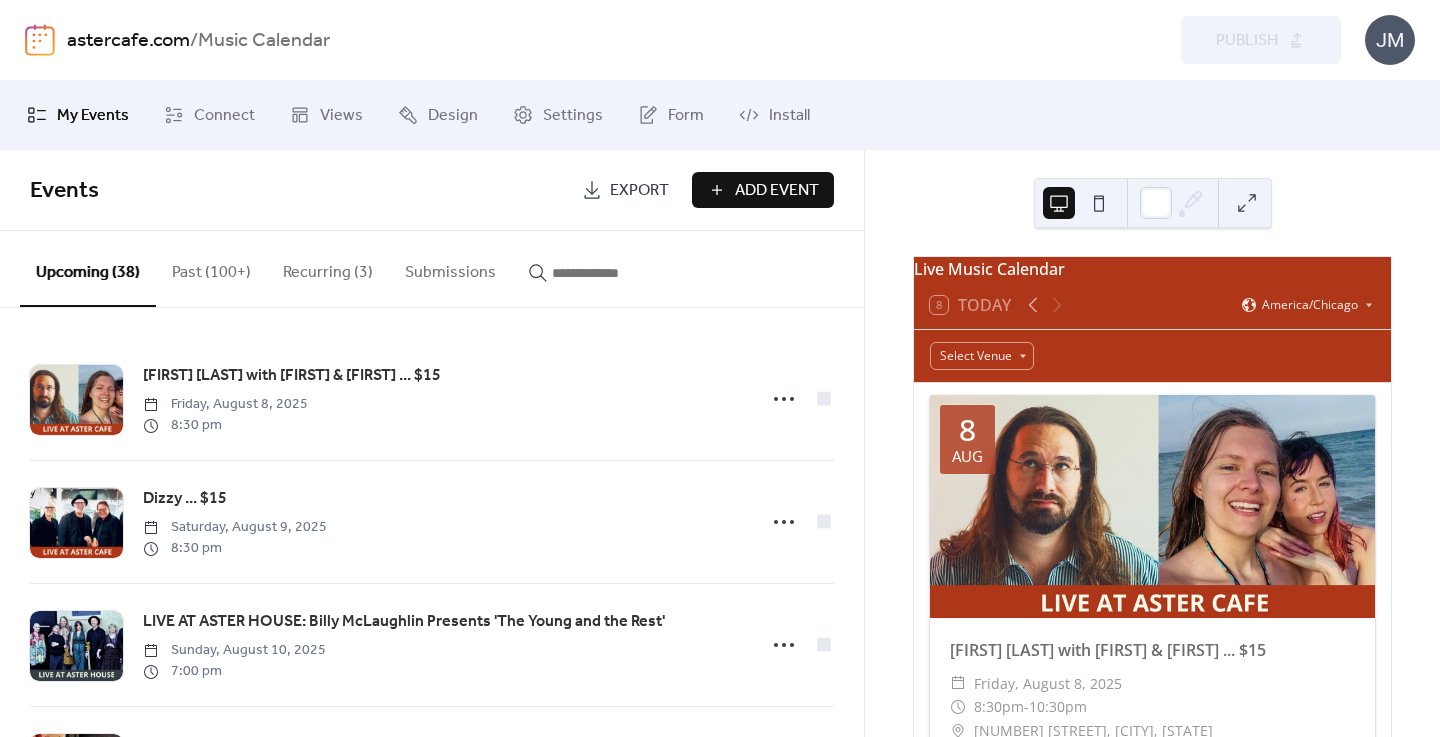 click on "Add Event" at bounding box center (777, 191) 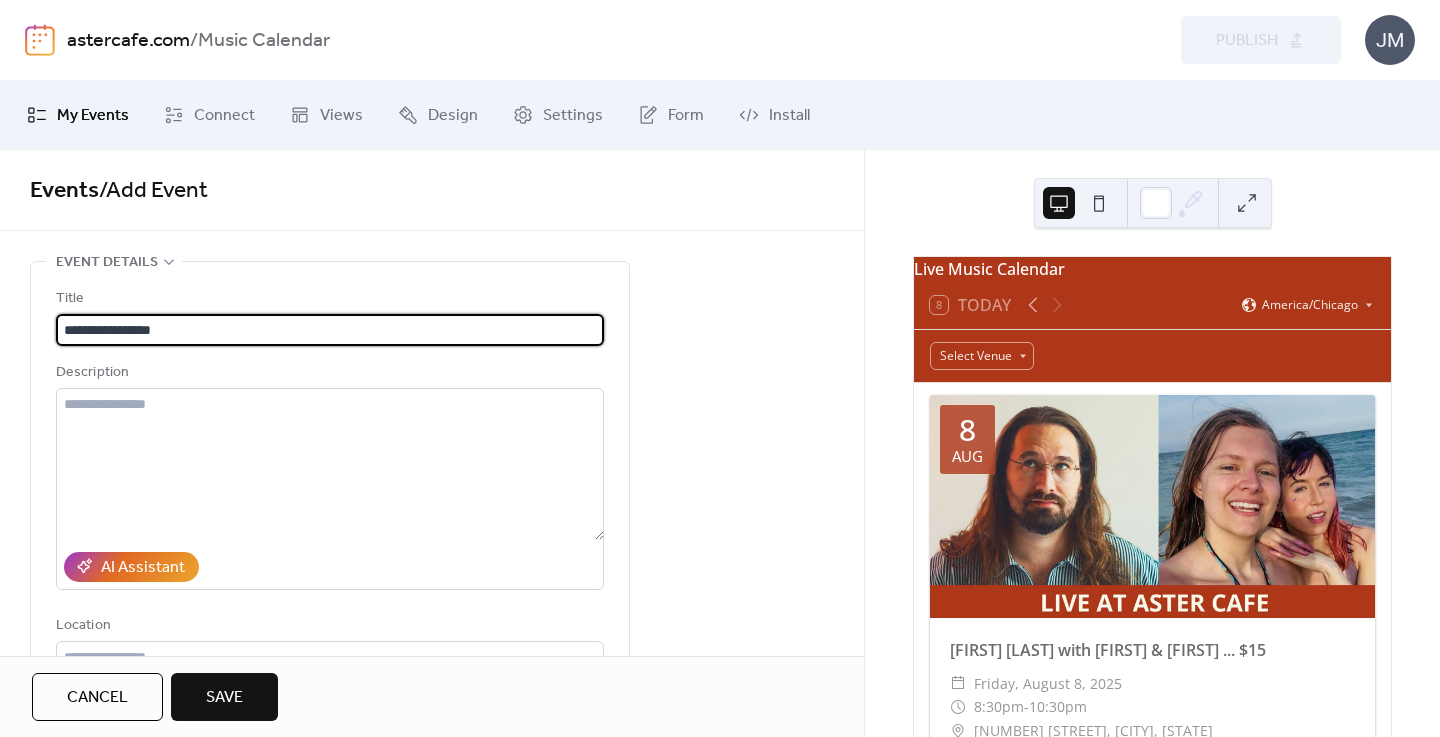 type on "**********" 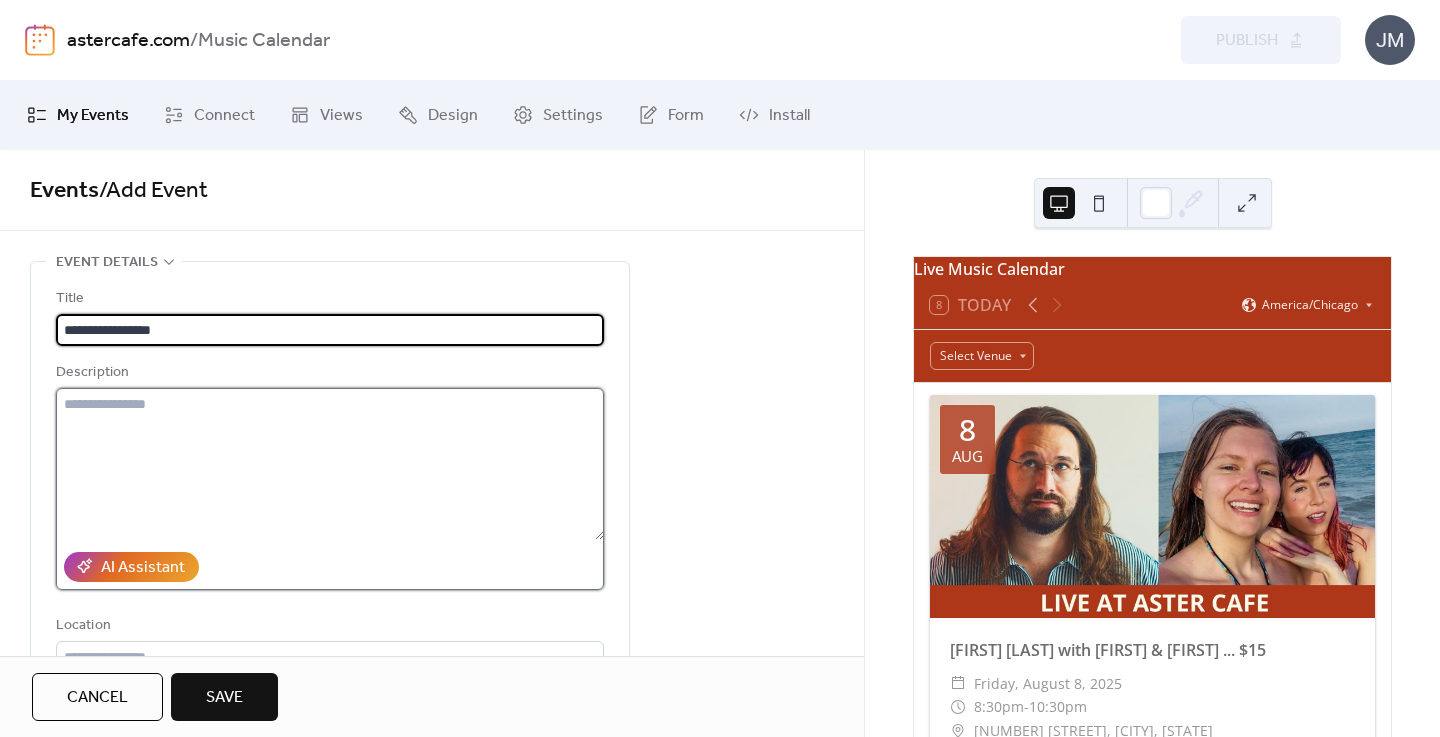click at bounding box center (330, 464) 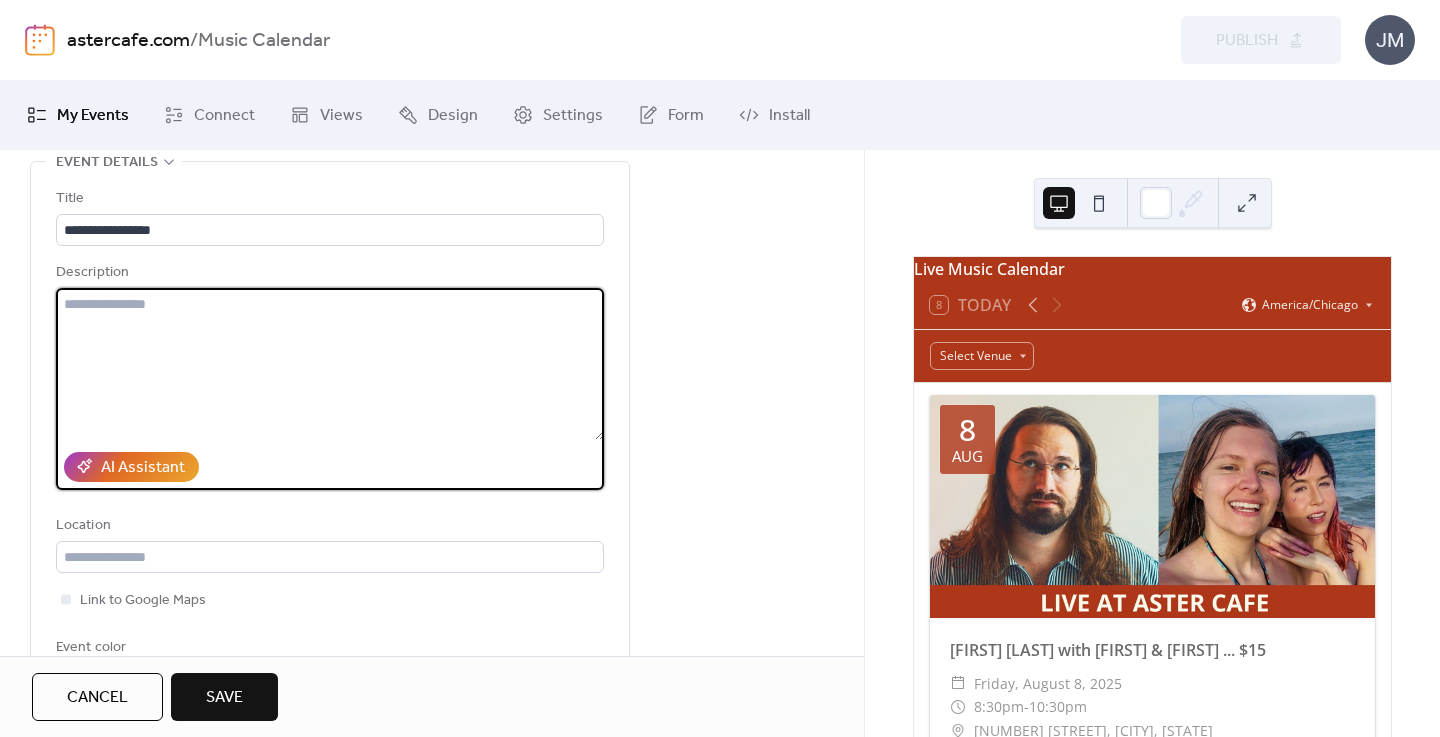 scroll, scrollTop: 107, scrollLeft: 0, axis: vertical 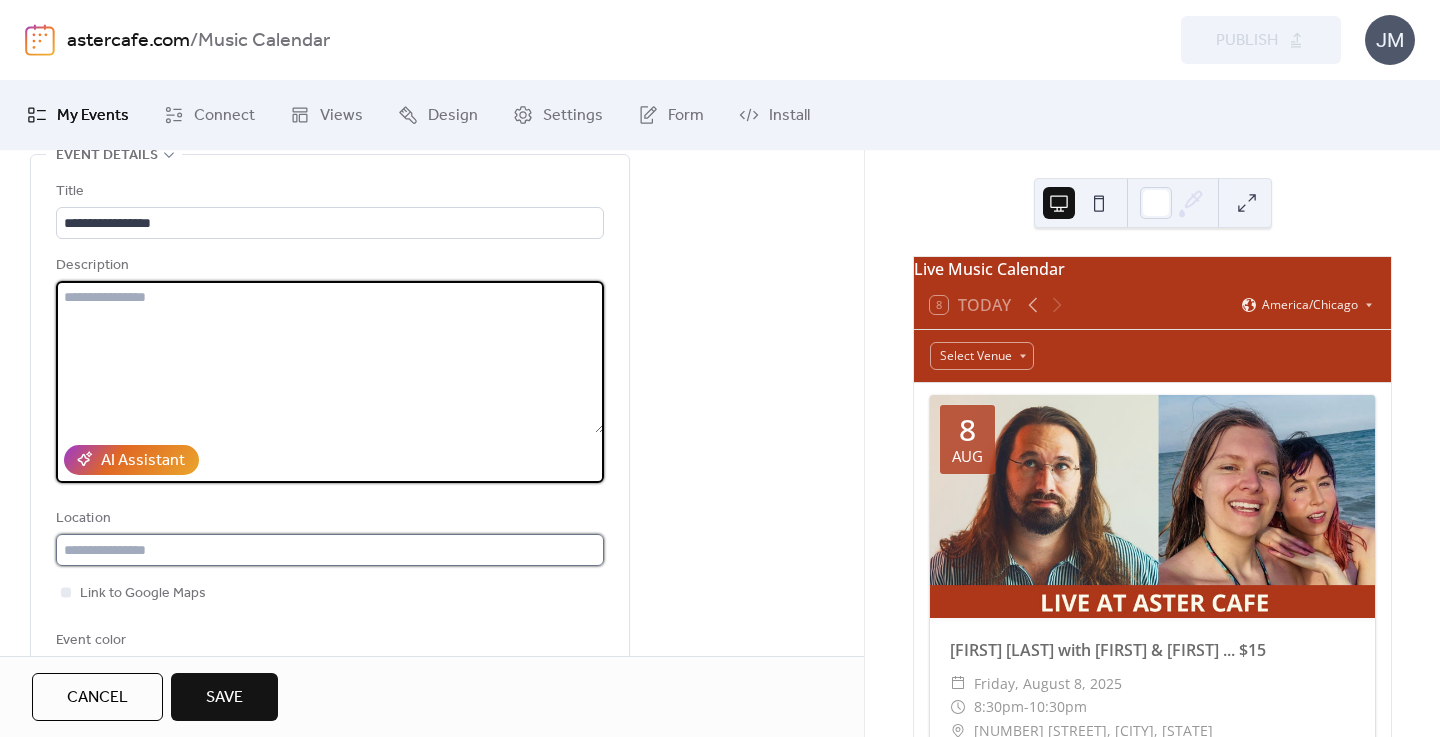 click at bounding box center (330, 550) 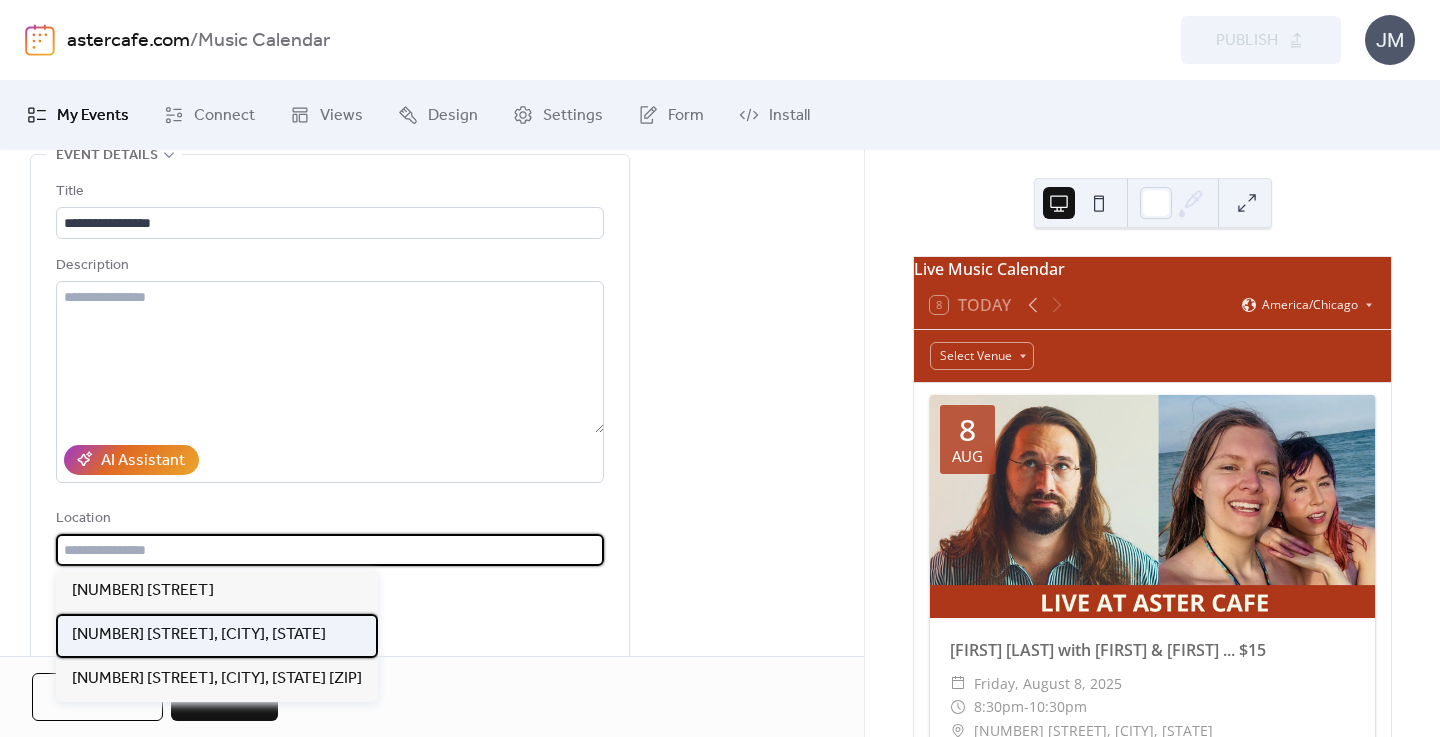click on "[NUMBER] [STREET], [CITY], [STATE]" at bounding box center (217, 636) 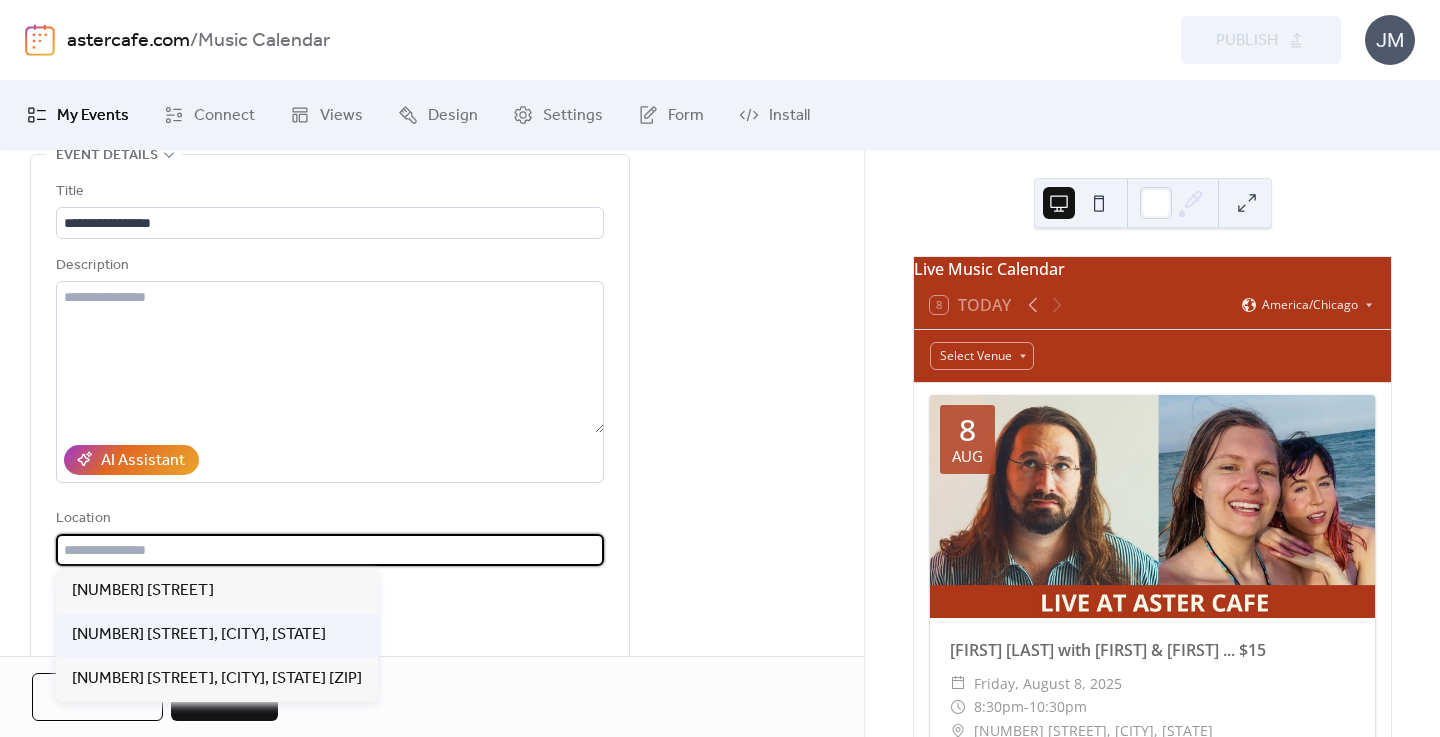 type on "**********" 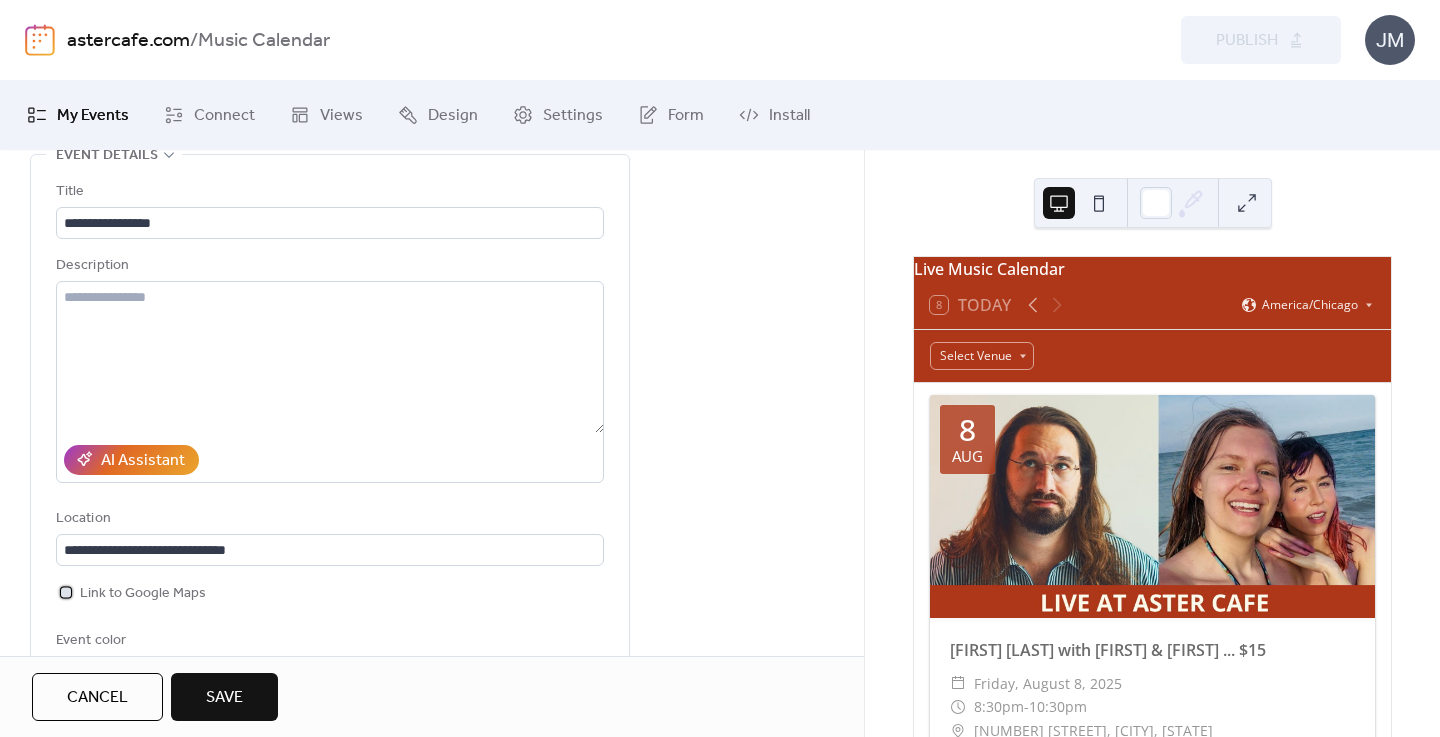 click at bounding box center (66, 592) 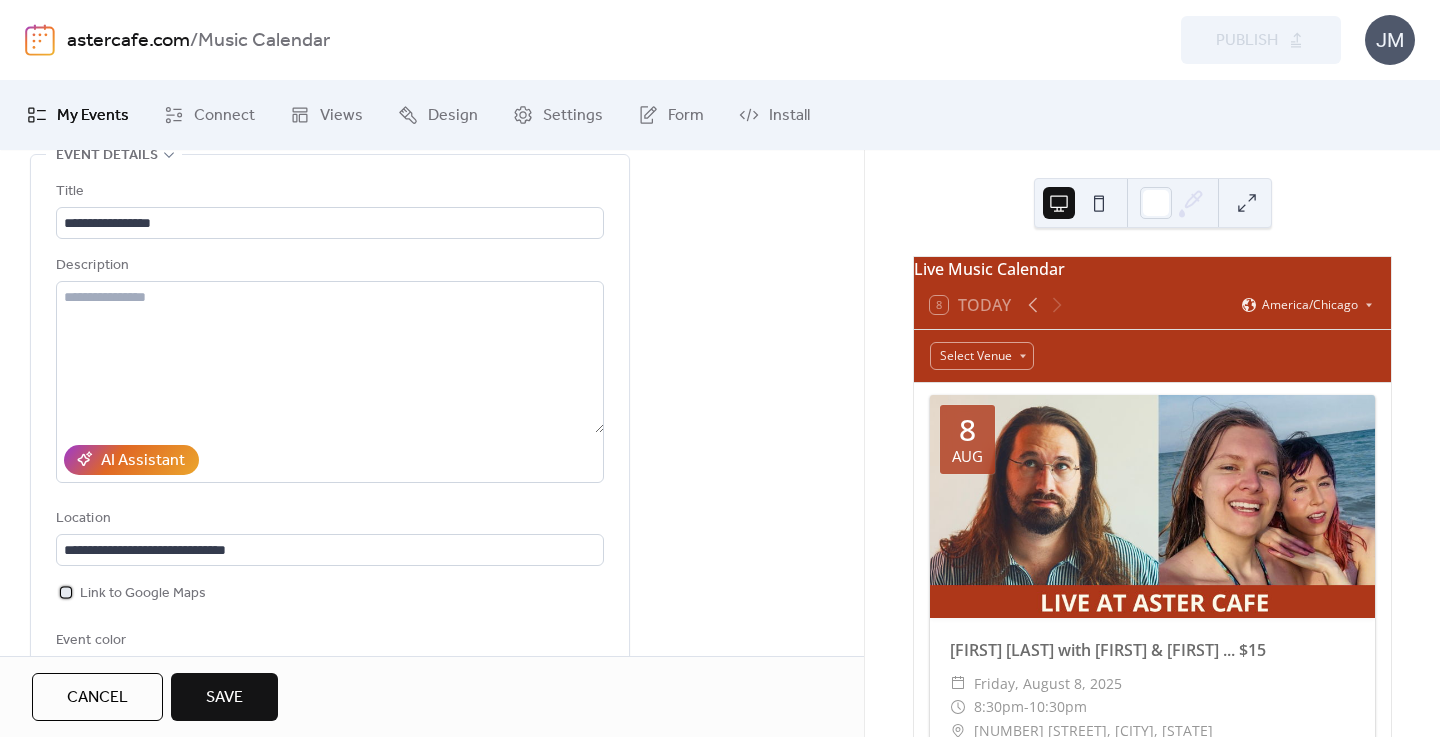 scroll, scrollTop: 0, scrollLeft: 0, axis: both 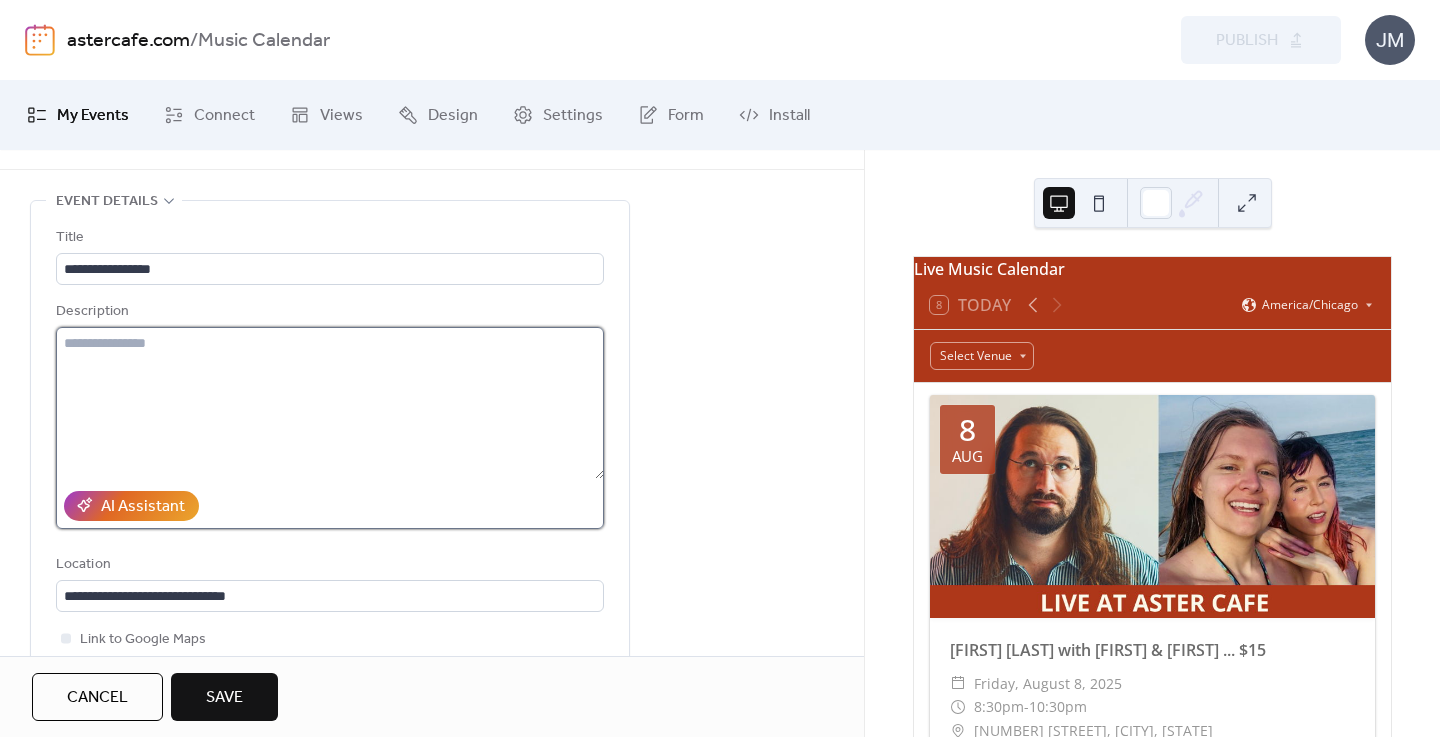 click at bounding box center (330, 403) 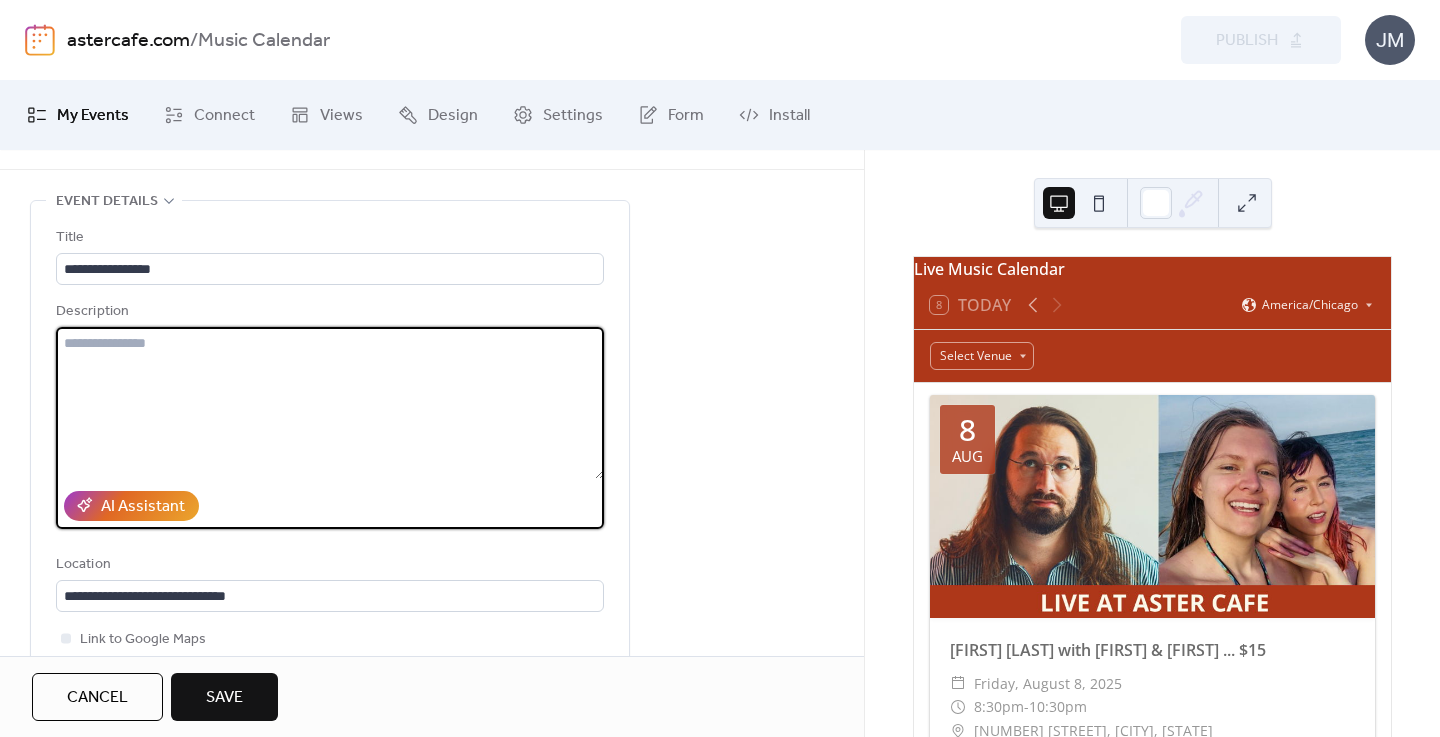 paste on "**********" 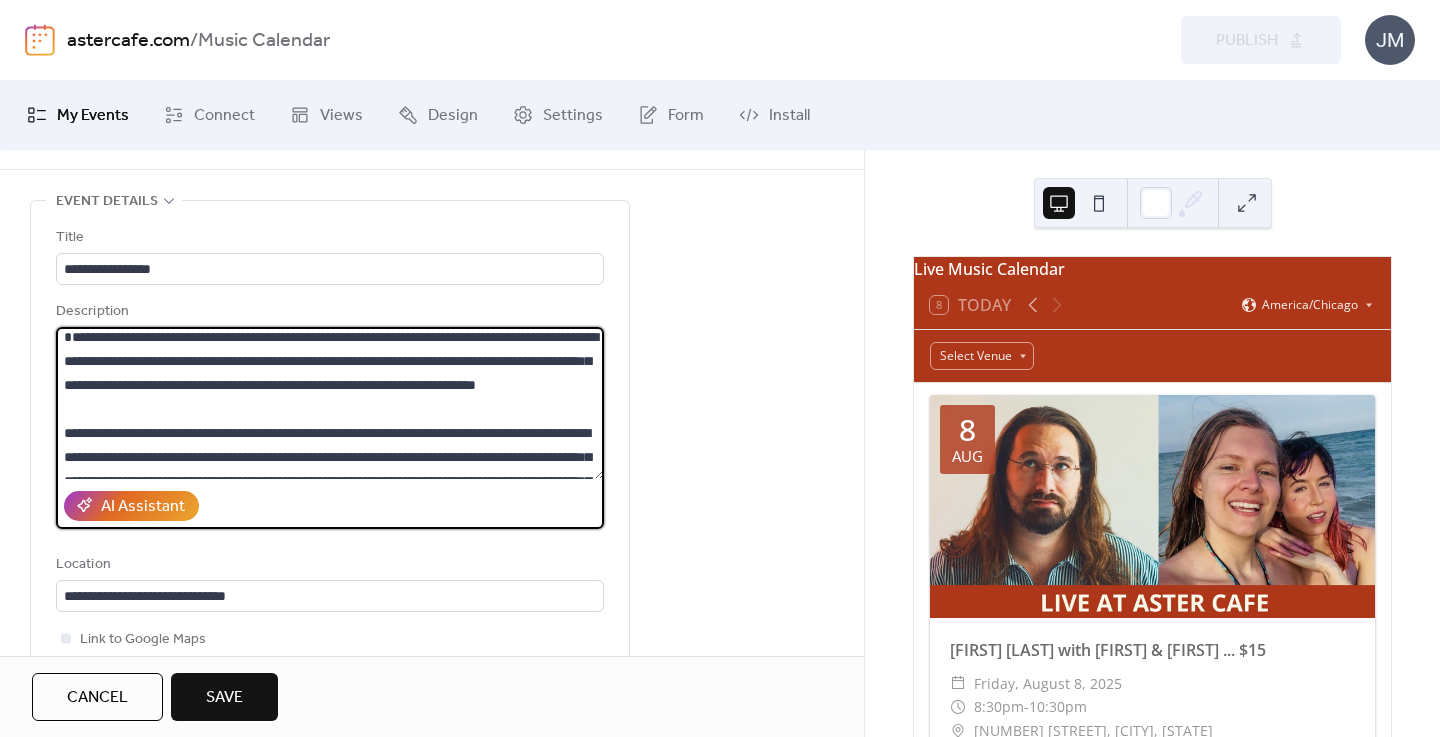 scroll, scrollTop: 0, scrollLeft: 0, axis: both 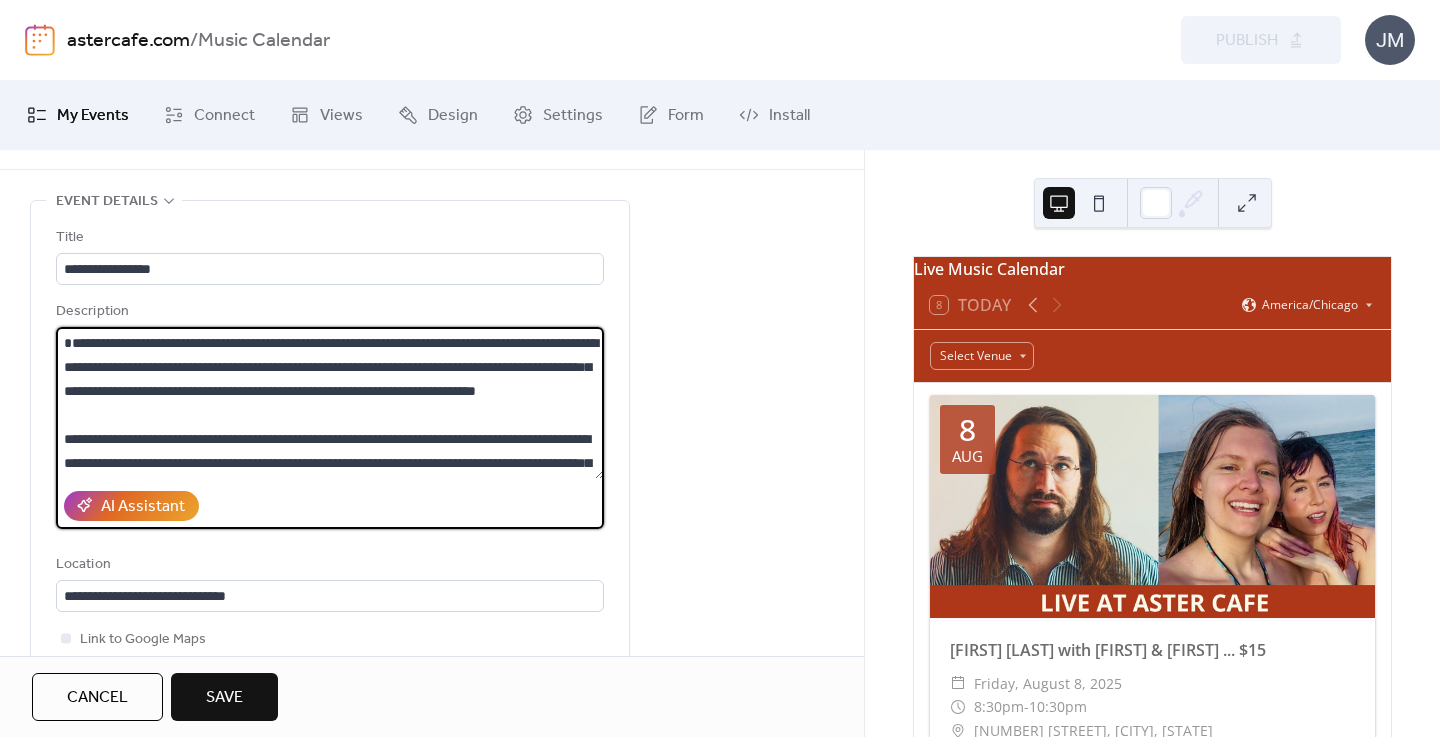 click on "**********" at bounding box center [330, 403] 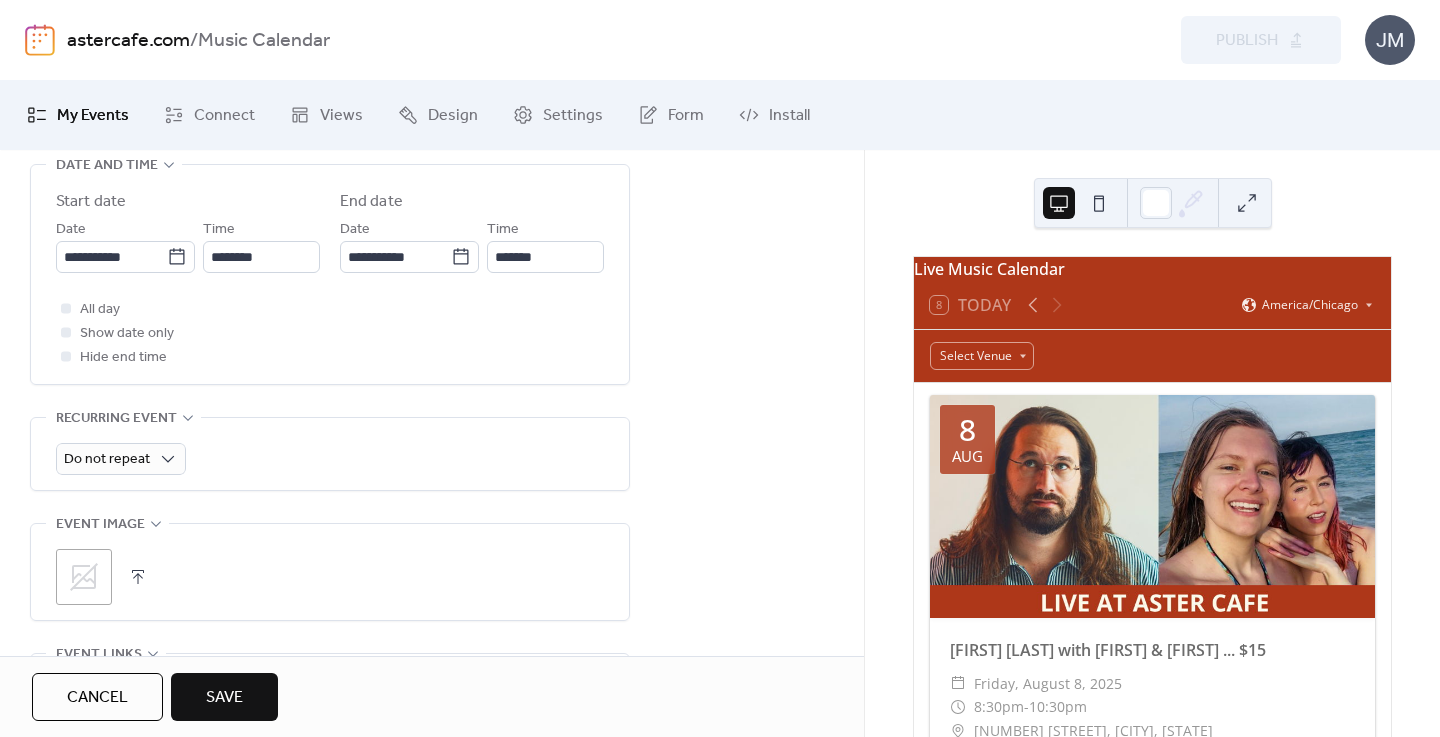 scroll, scrollTop: 0, scrollLeft: 0, axis: both 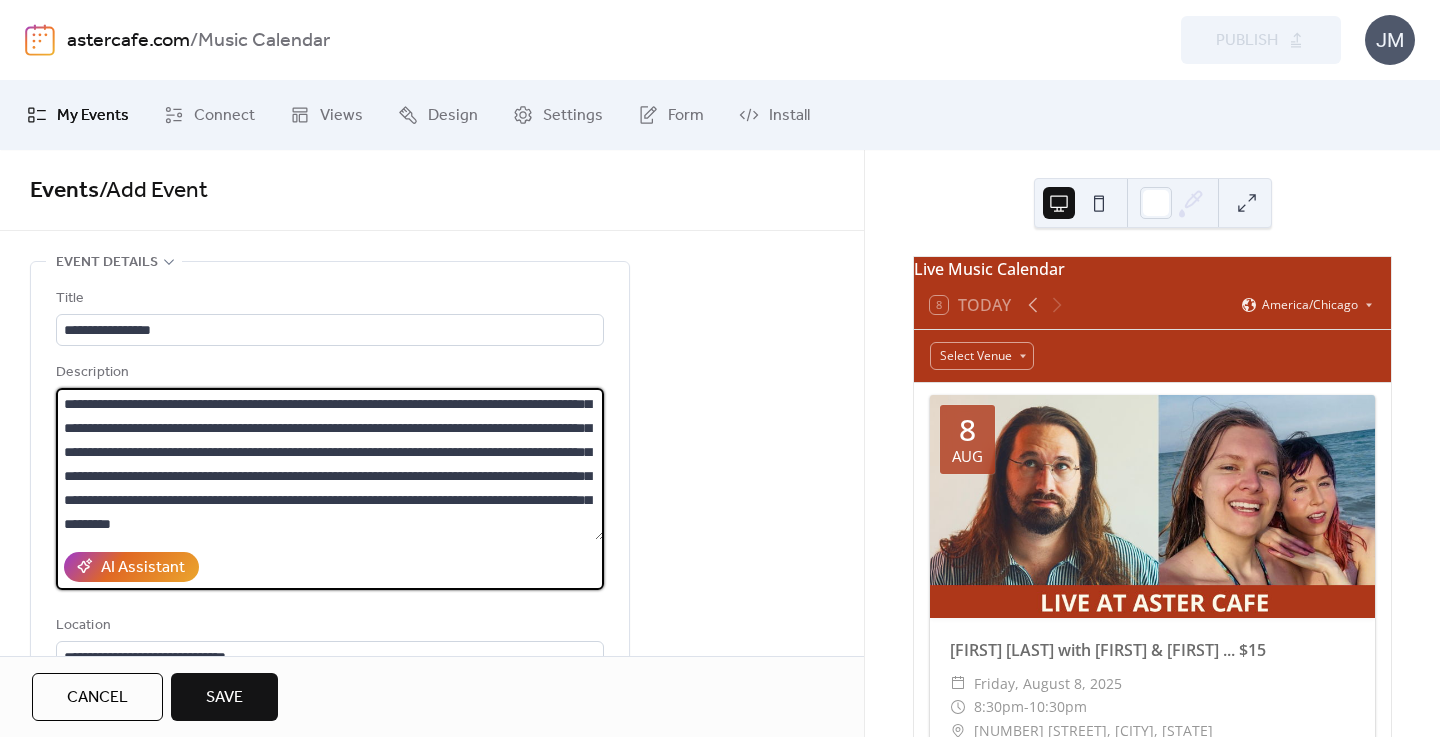 click on "**********" at bounding box center [330, 464] 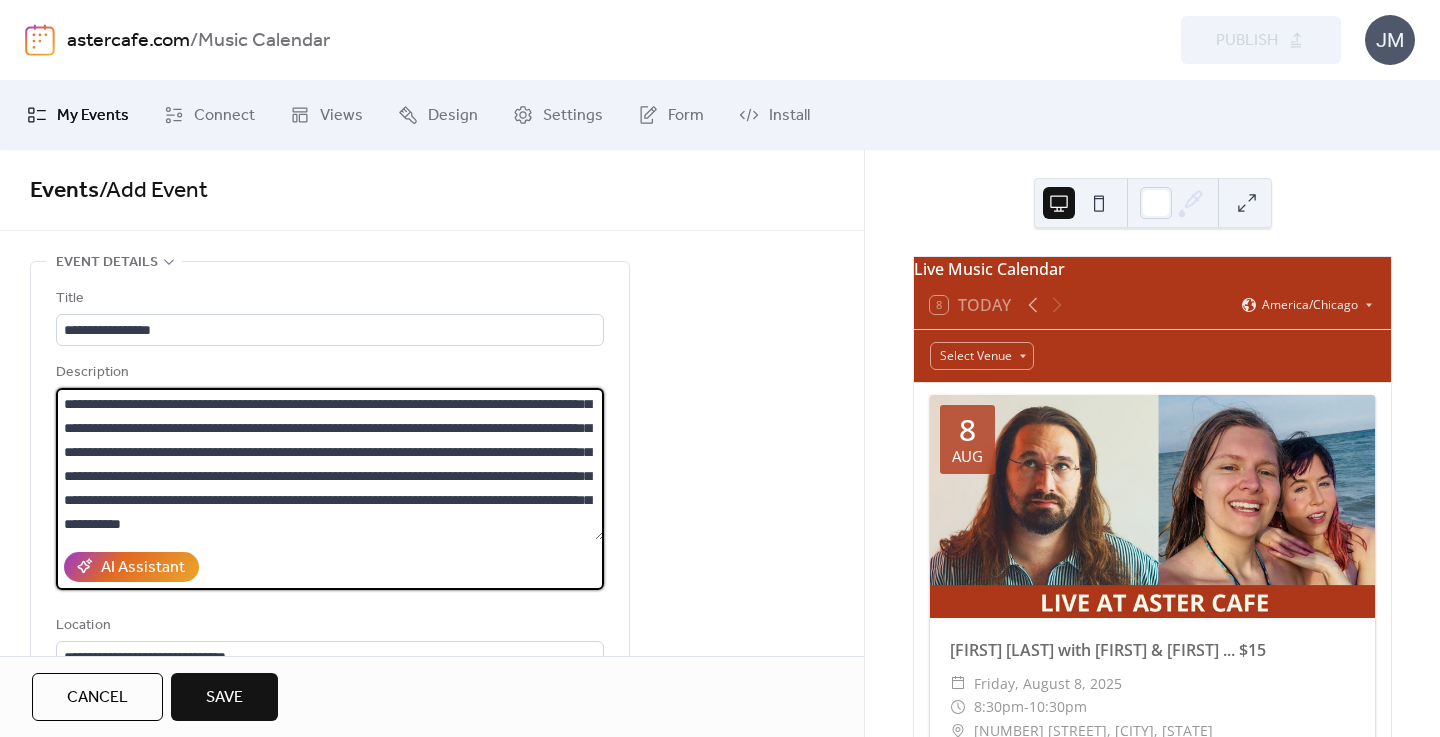 scroll, scrollTop: 213, scrollLeft: 0, axis: vertical 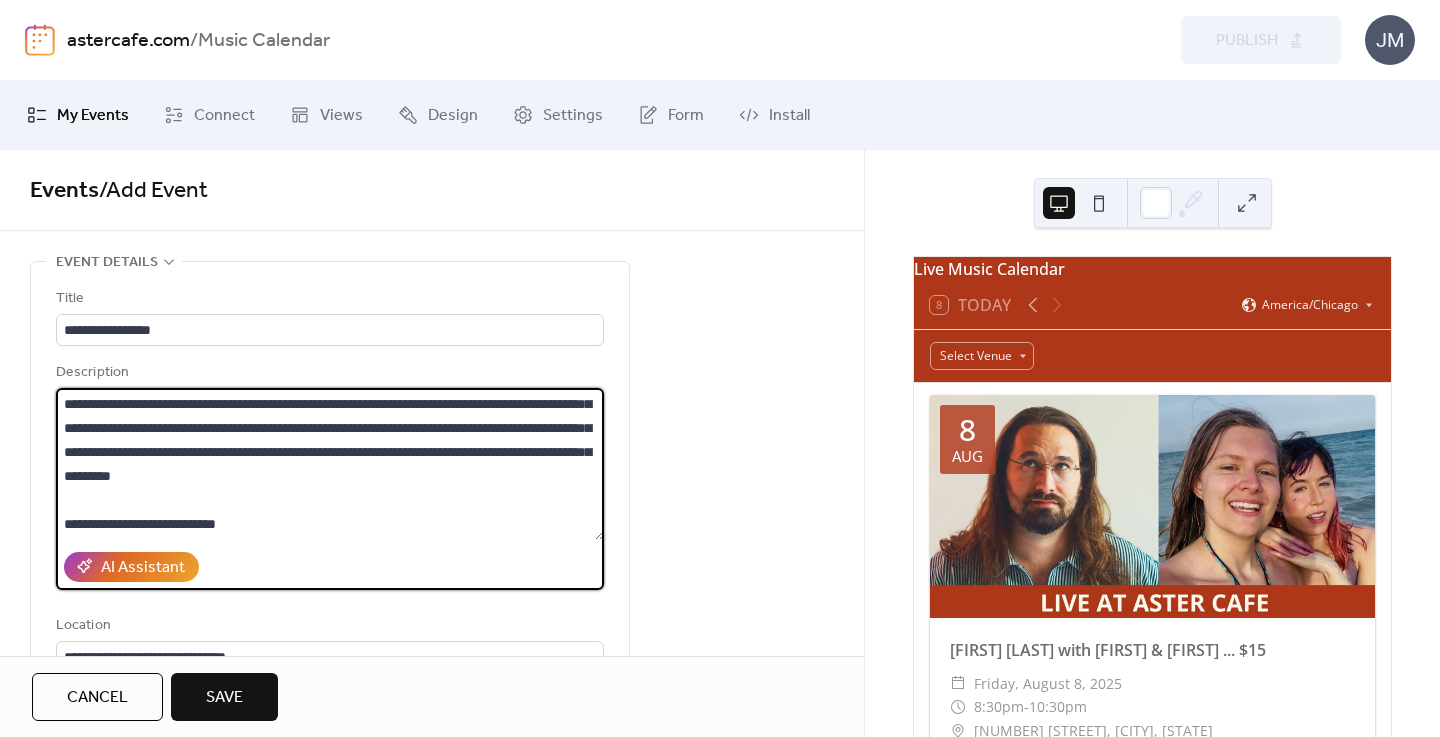 drag, startPoint x: 139, startPoint y: 530, endPoint x: 37, endPoint y: 525, distance: 102.122475 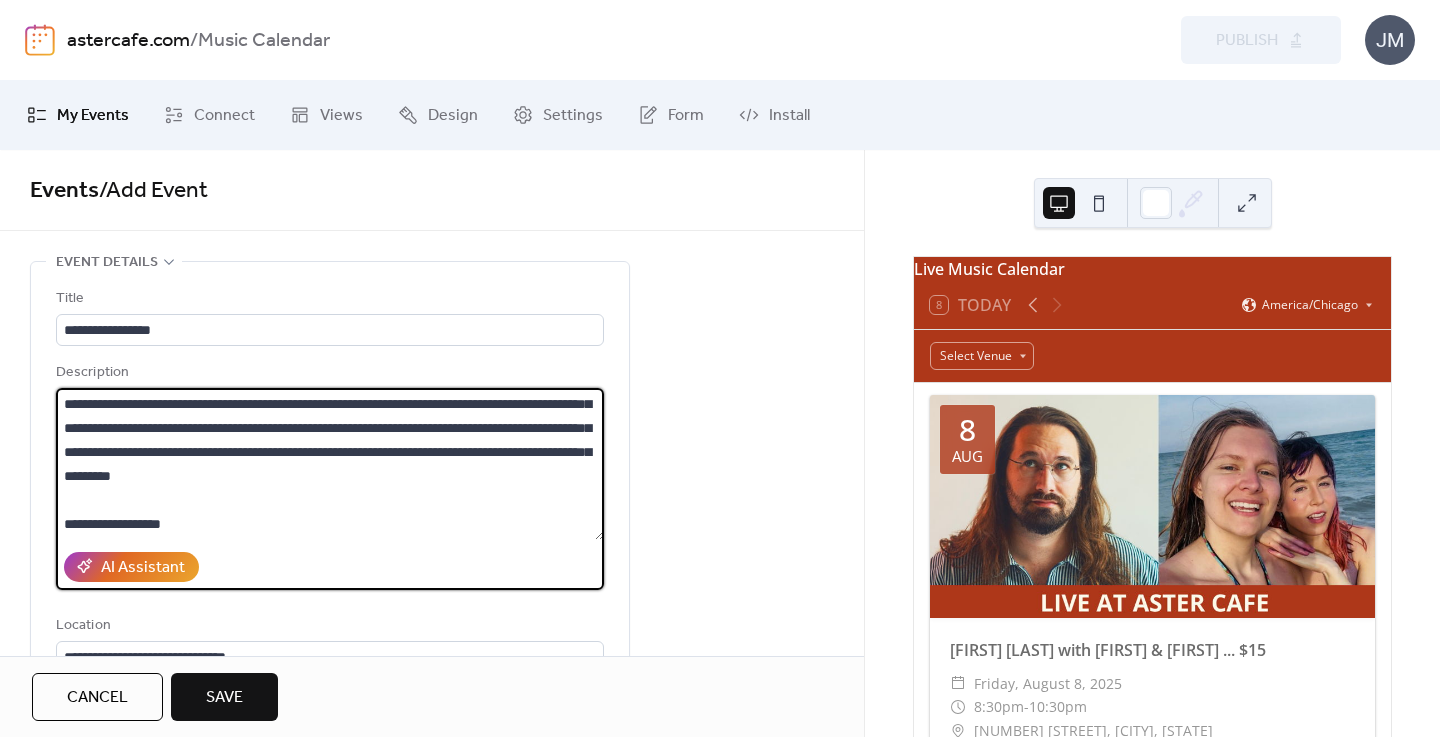 click on "**********" at bounding box center [330, 464] 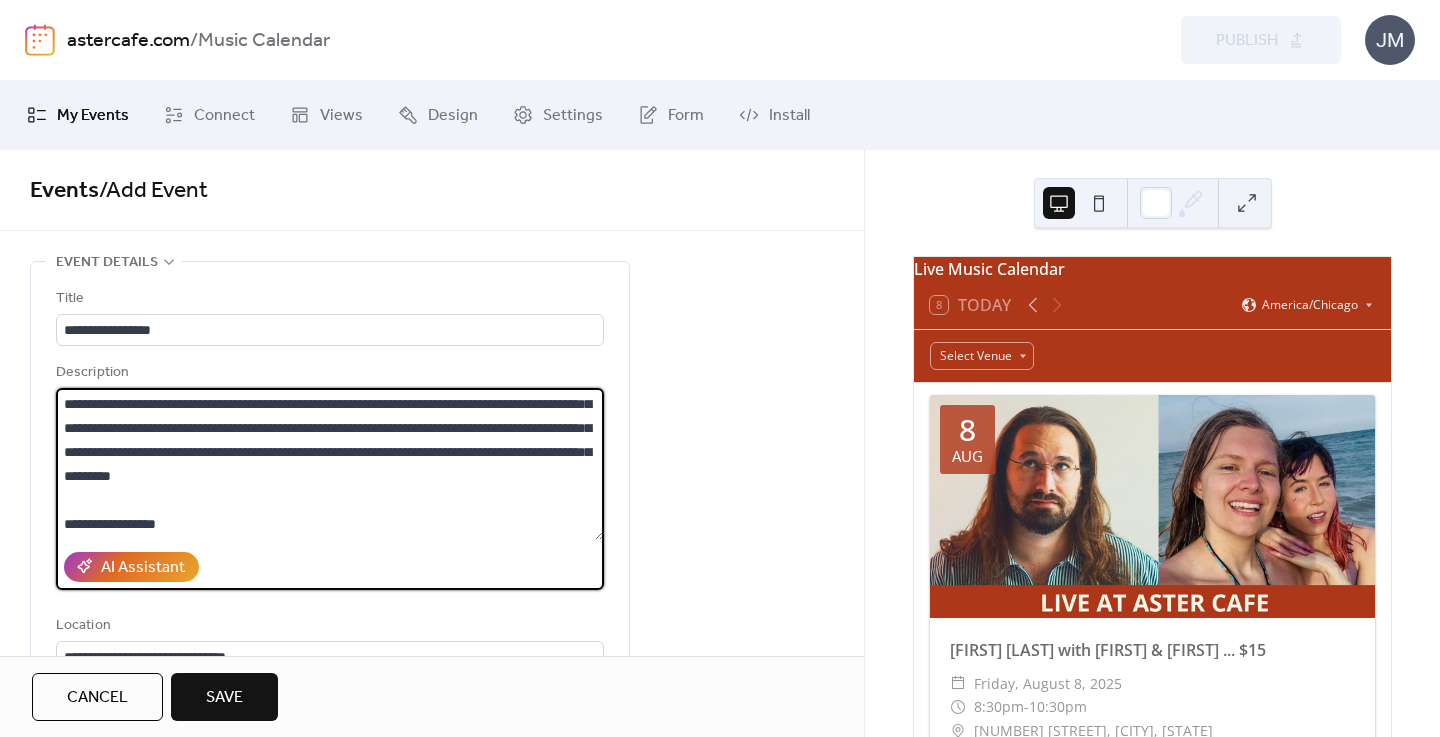 click on "**********" at bounding box center (330, 464) 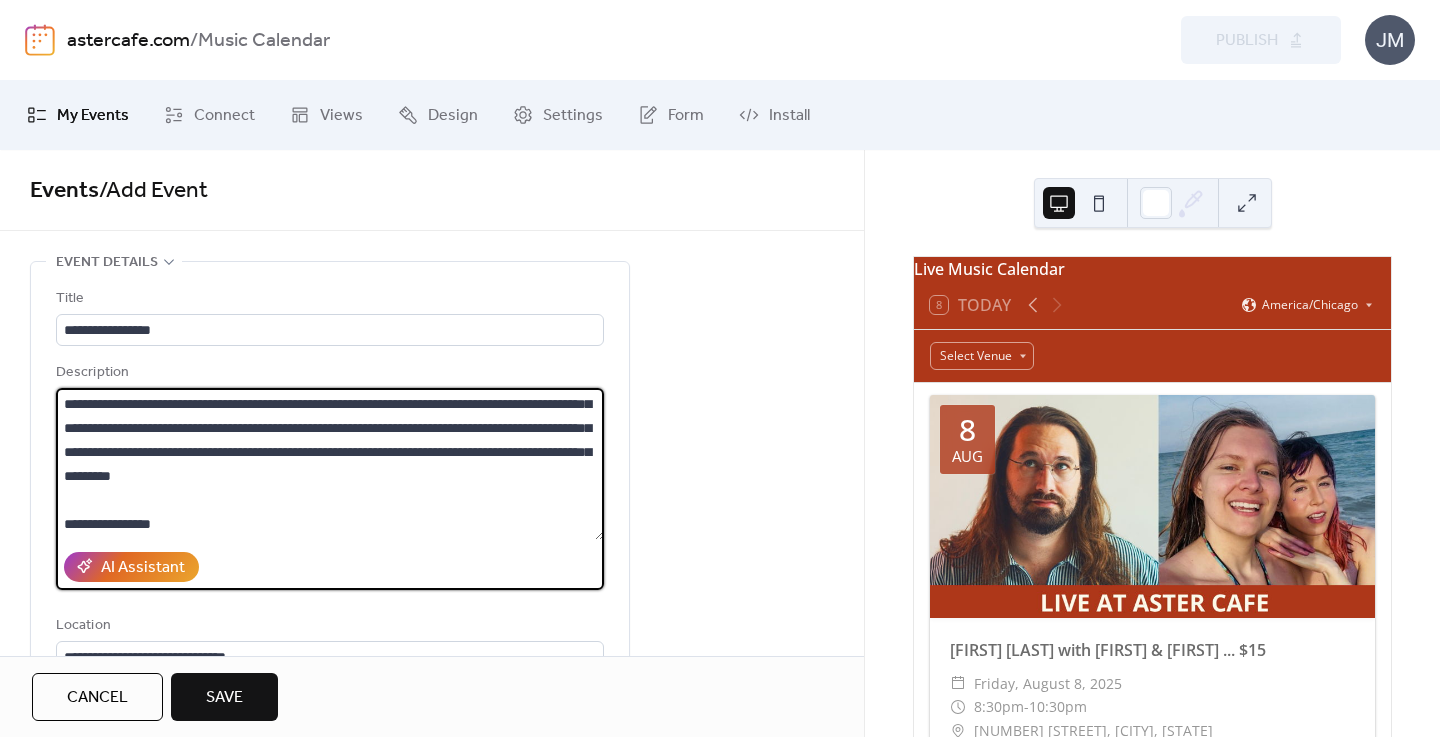 click on "**********" at bounding box center [330, 464] 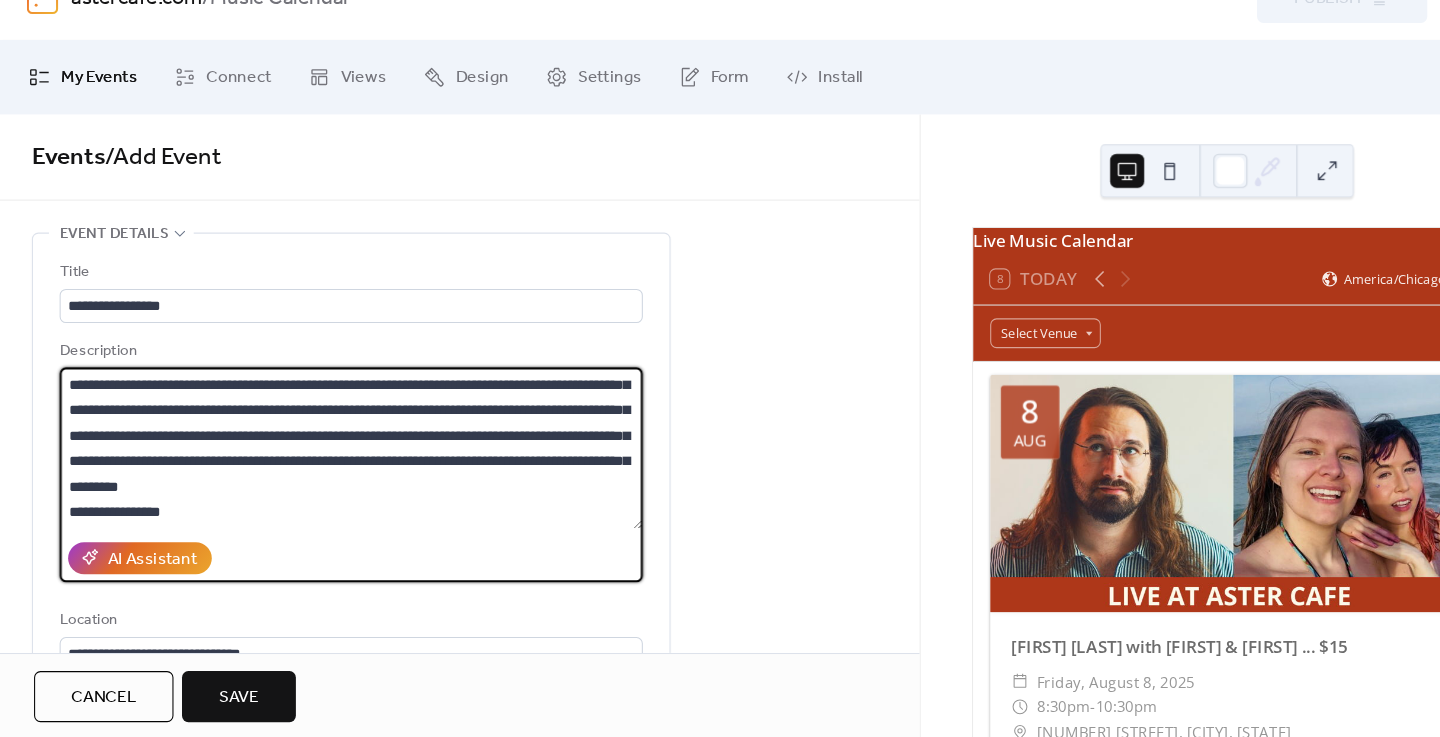 scroll, scrollTop: 184, scrollLeft: 0, axis: vertical 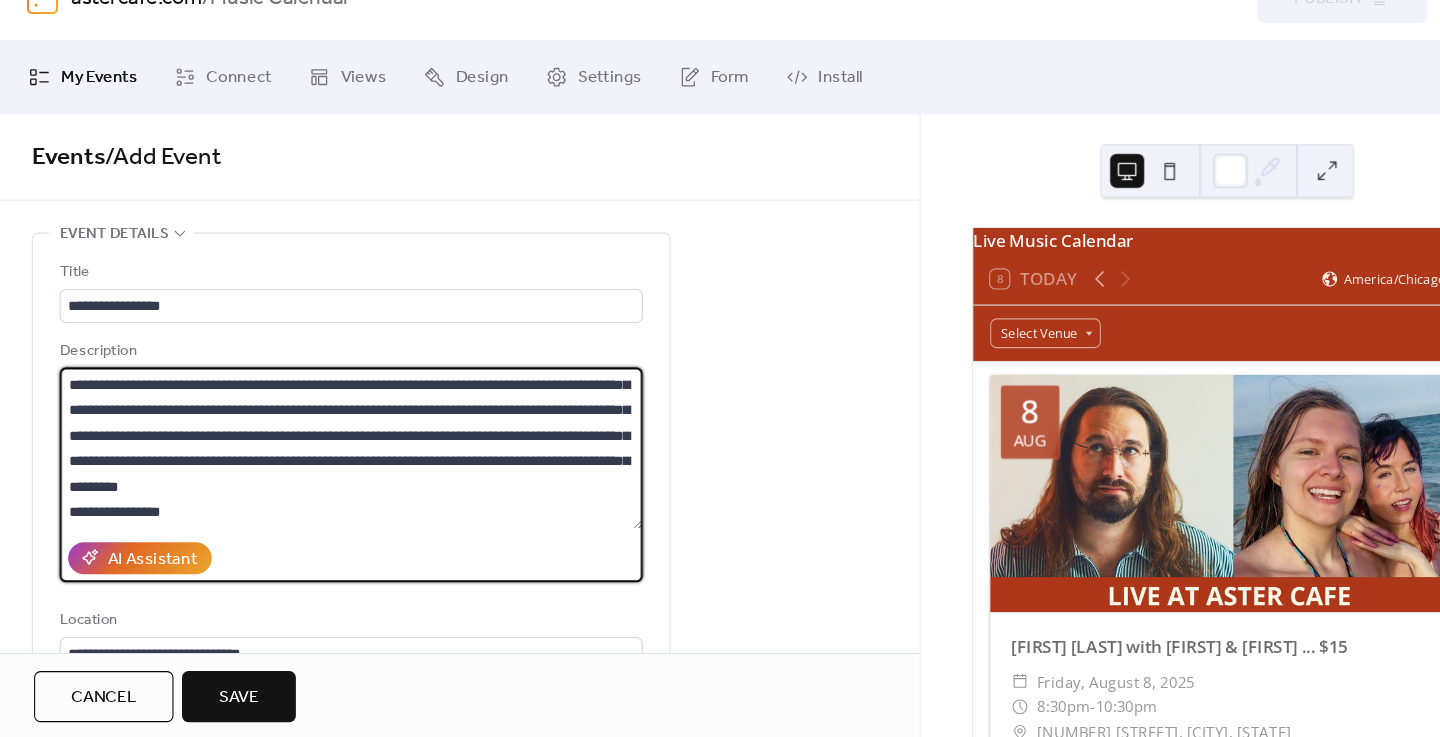 click on "**********" at bounding box center (330, 464) 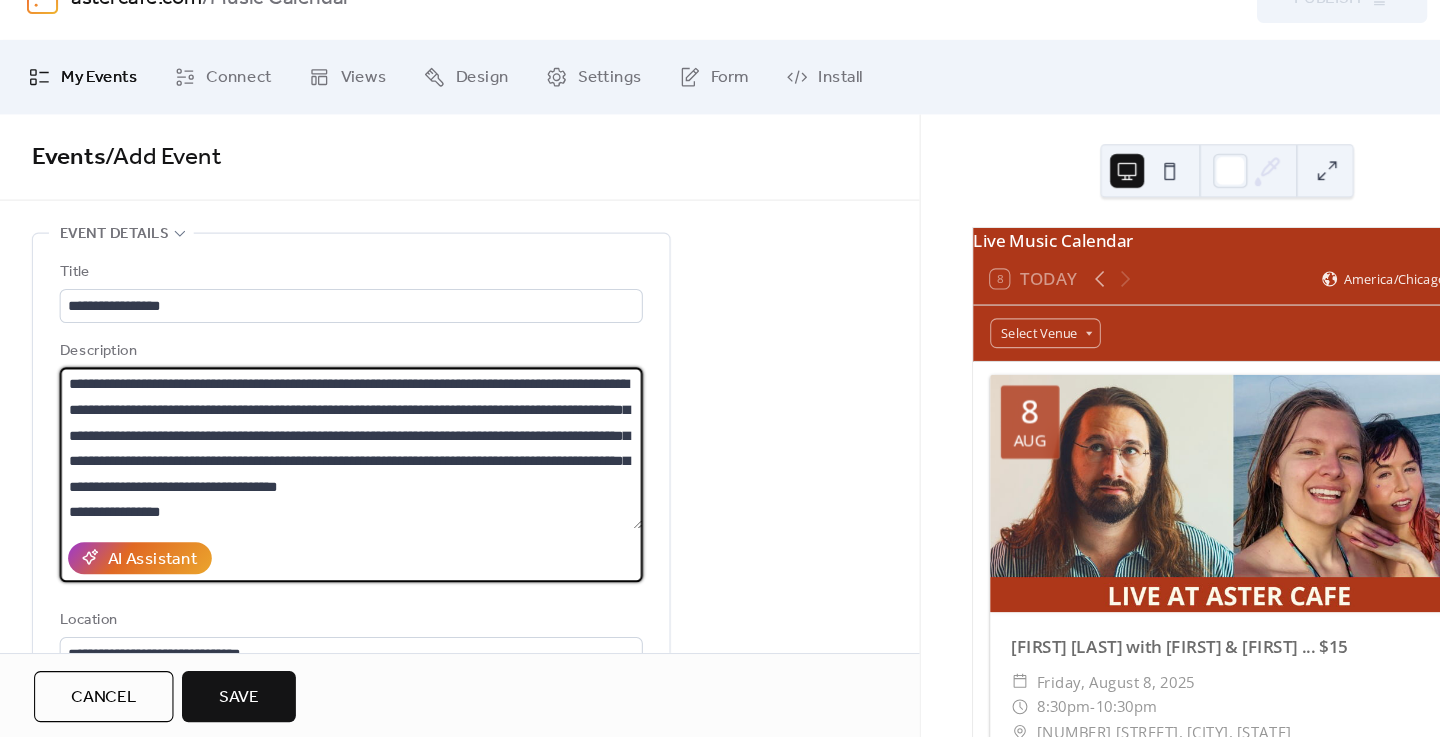 scroll, scrollTop: 144, scrollLeft: 0, axis: vertical 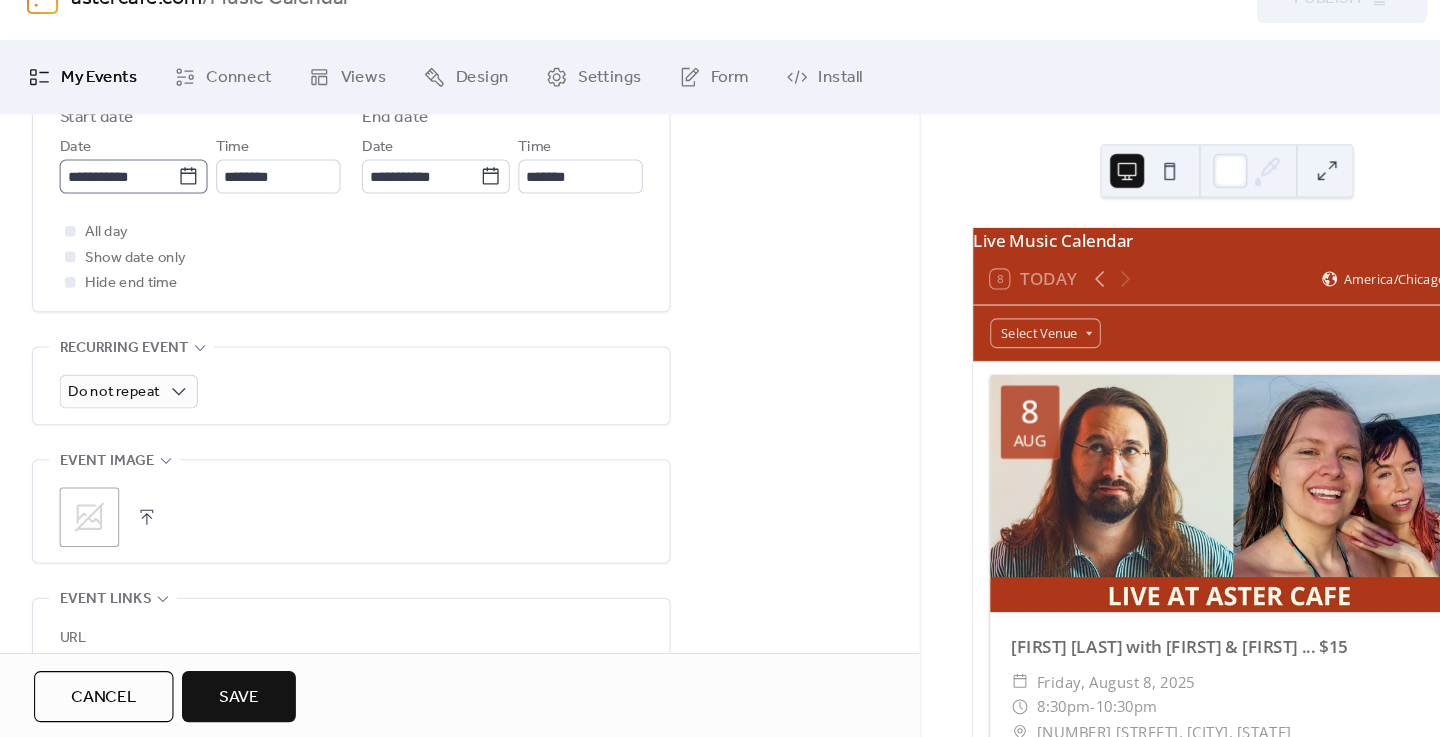type on "**********" 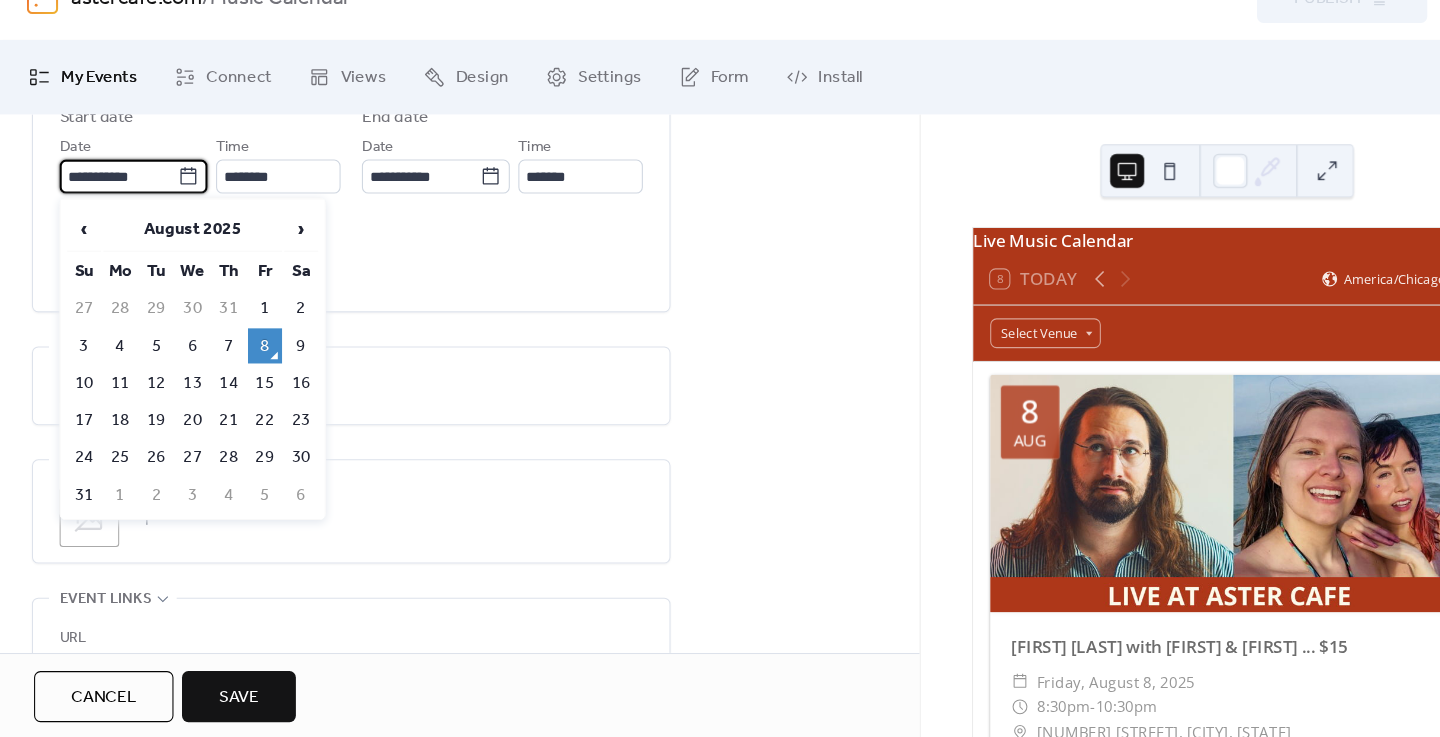 click on "**********" at bounding box center (111, 208) 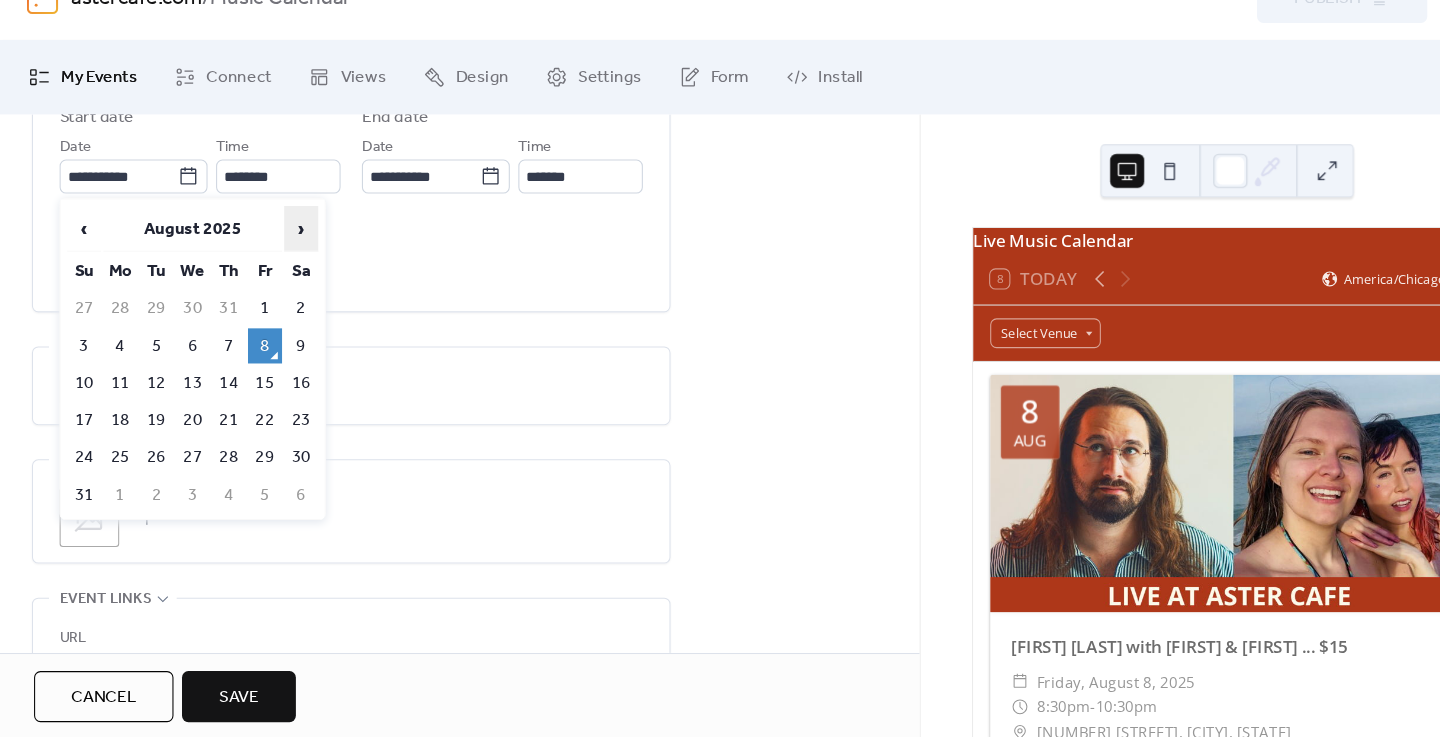 click on "›" at bounding box center [283, 257] 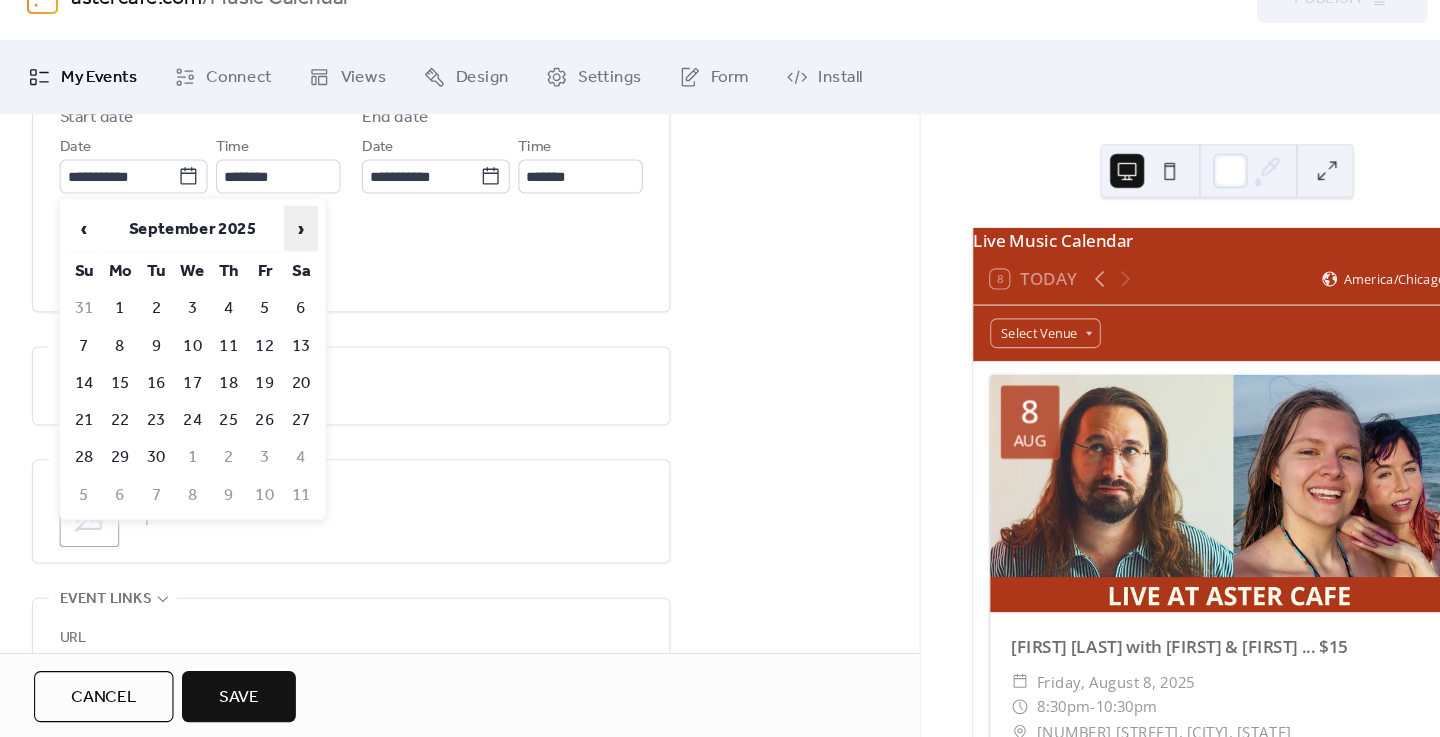 click on "›" at bounding box center (283, 257) 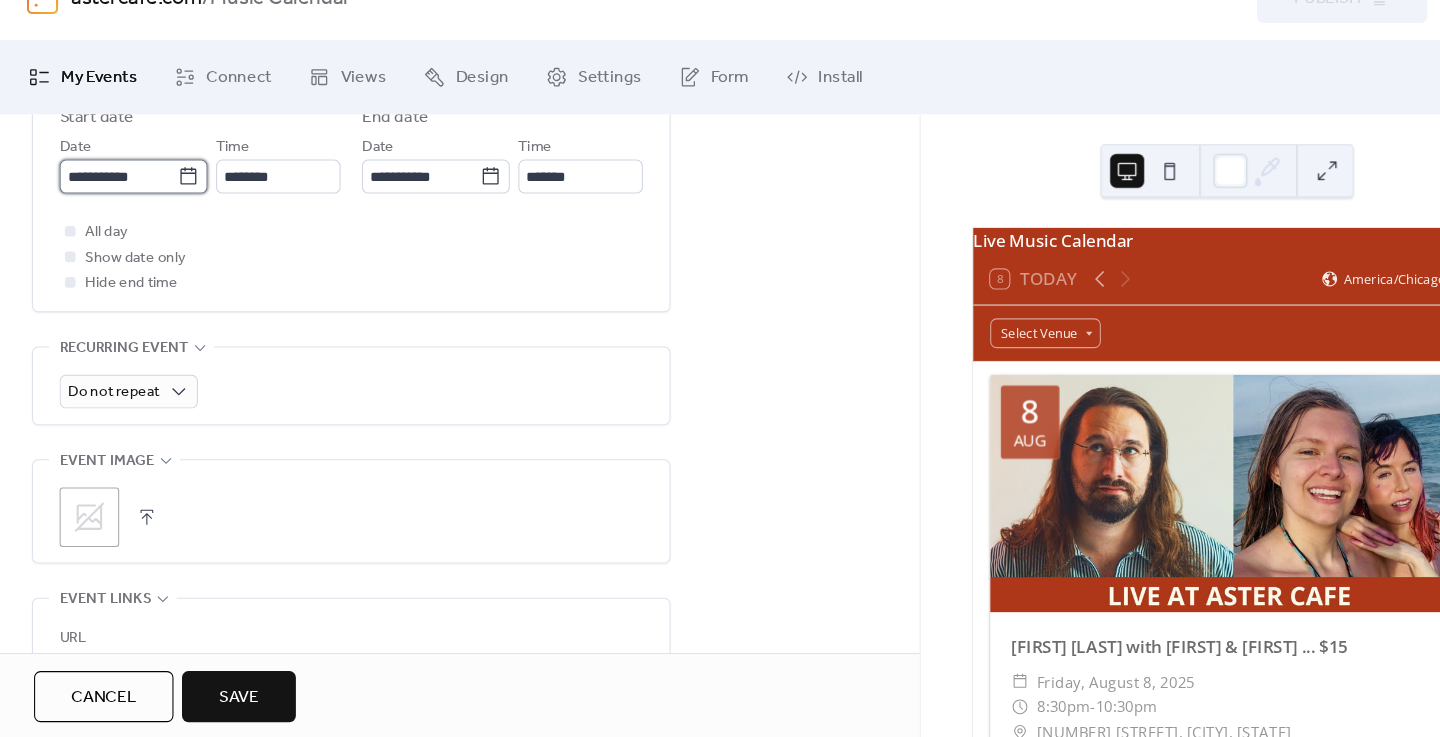 click on "**********" at bounding box center (111, 208) 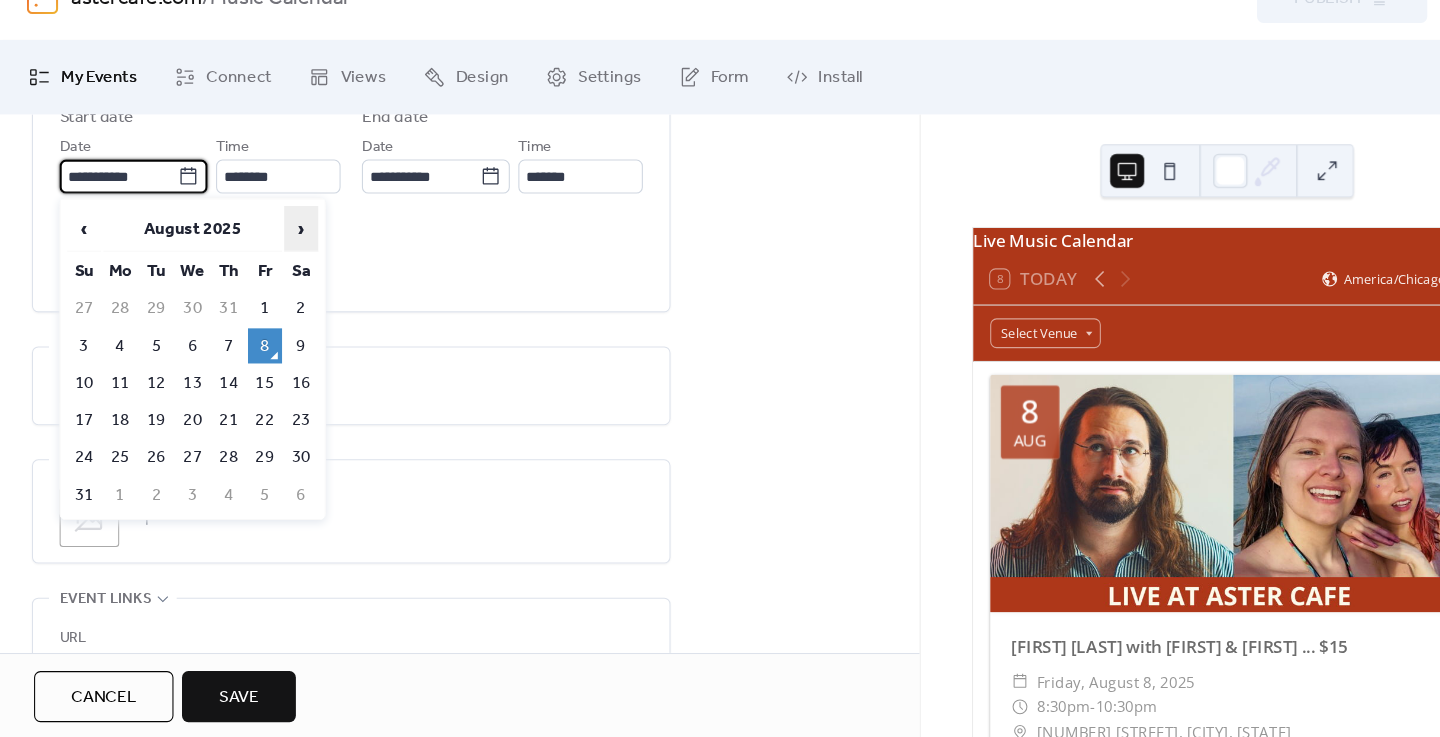 click on "›" at bounding box center [283, 257] 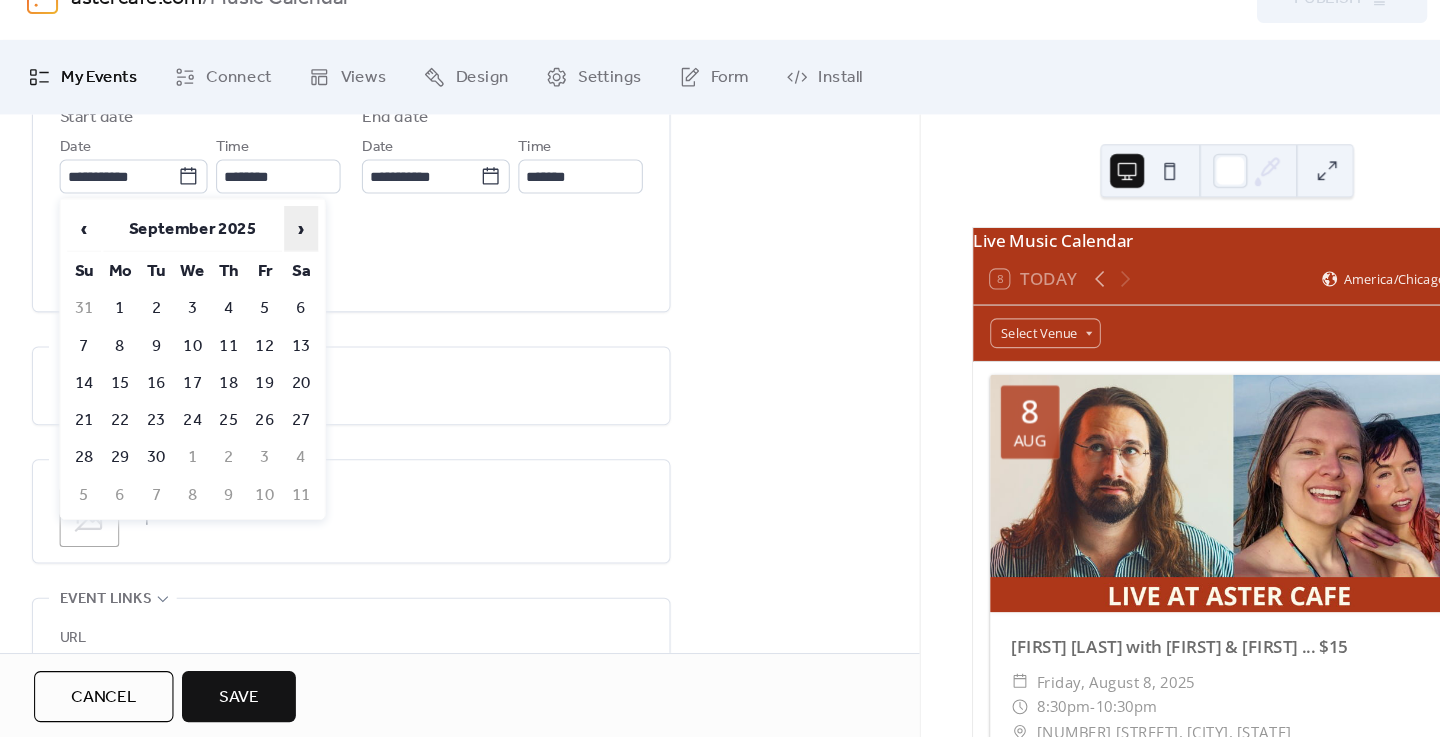 click on "›" at bounding box center (283, 257) 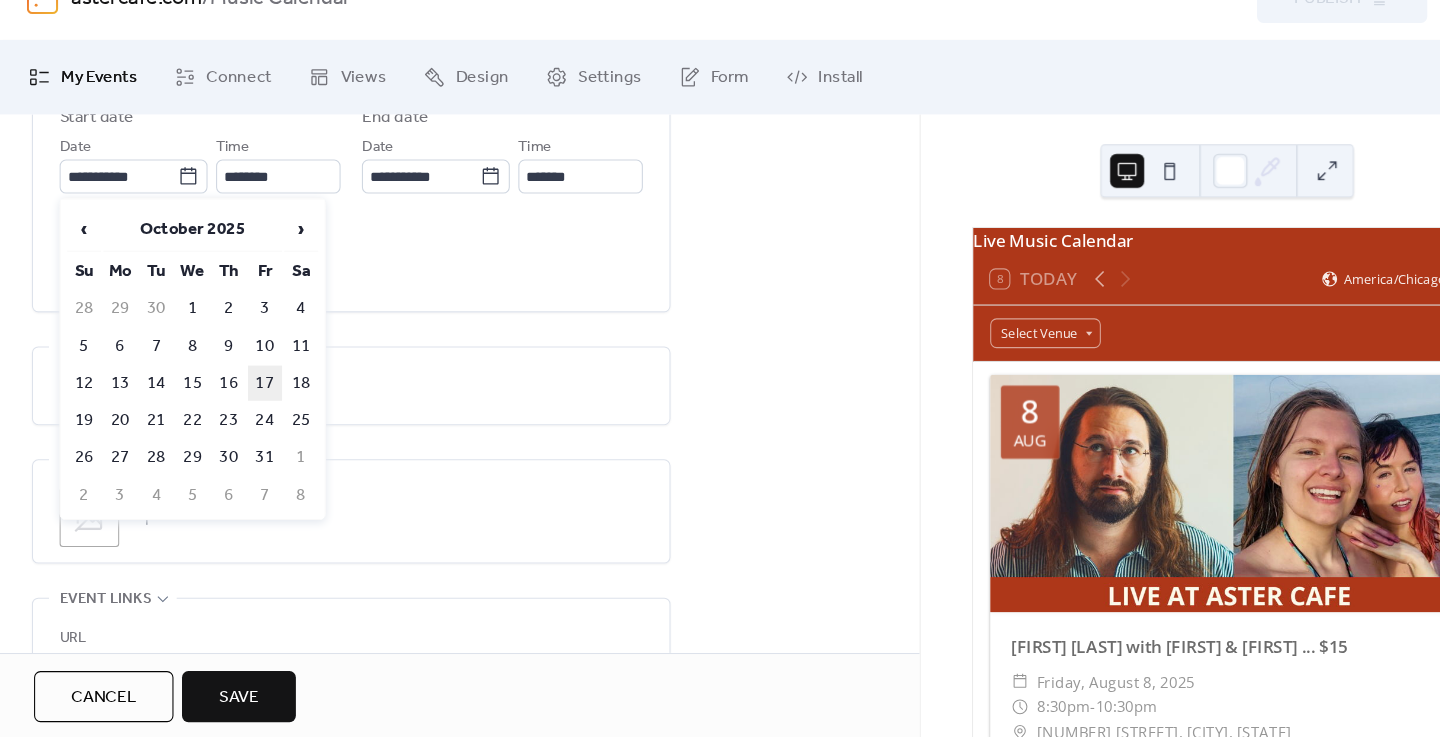 click on "17" at bounding box center [249, 402] 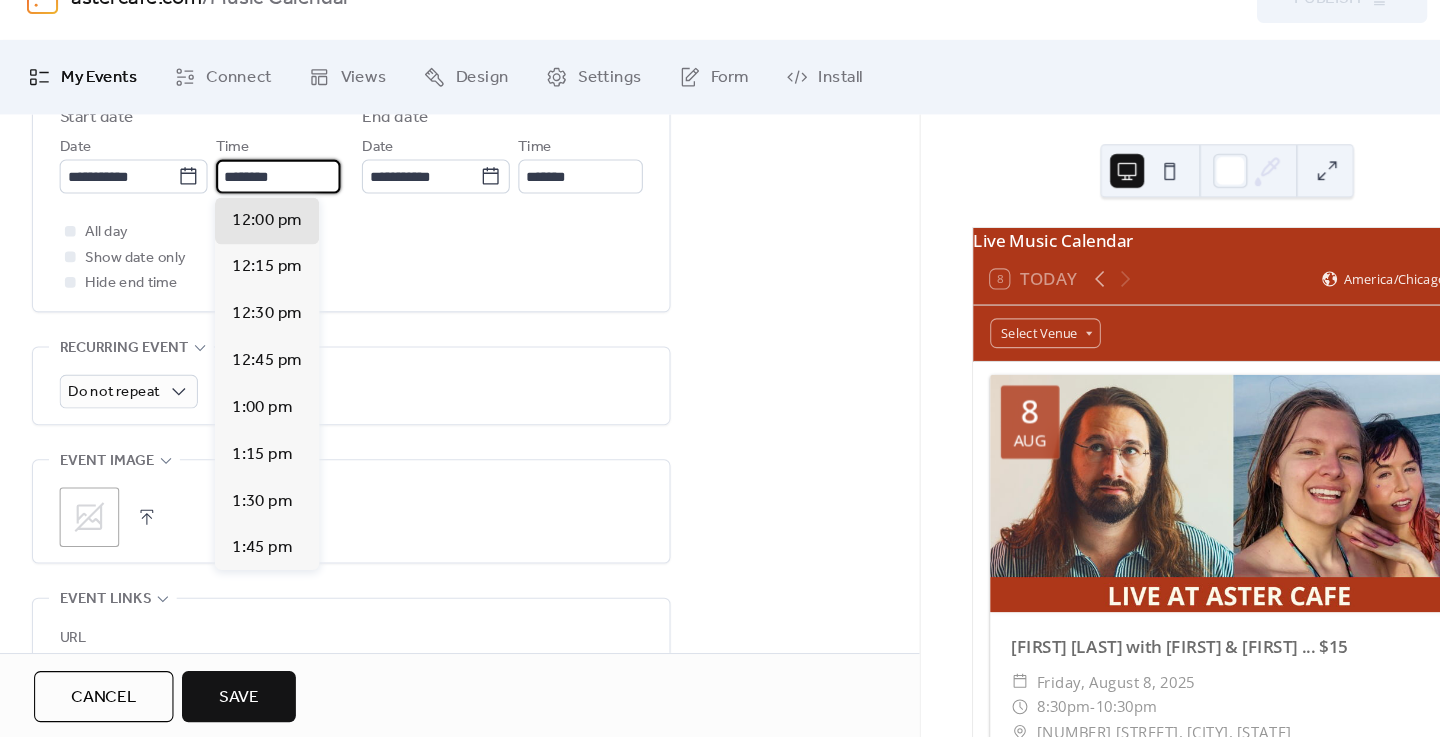 drag, startPoint x: 221, startPoint y: 205, endPoint x: 198, endPoint y: 202, distance: 23.194826 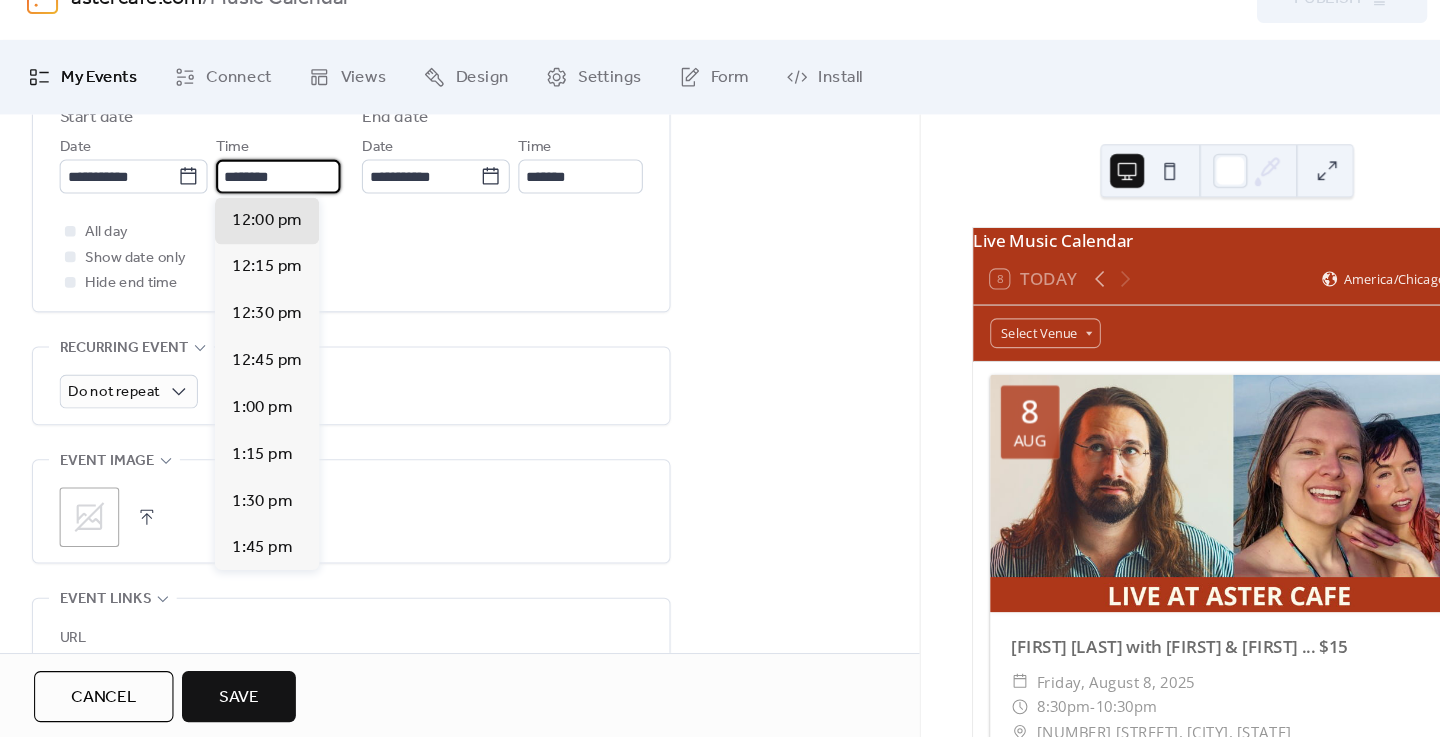 click on "**********" at bounding box center (188, 196) 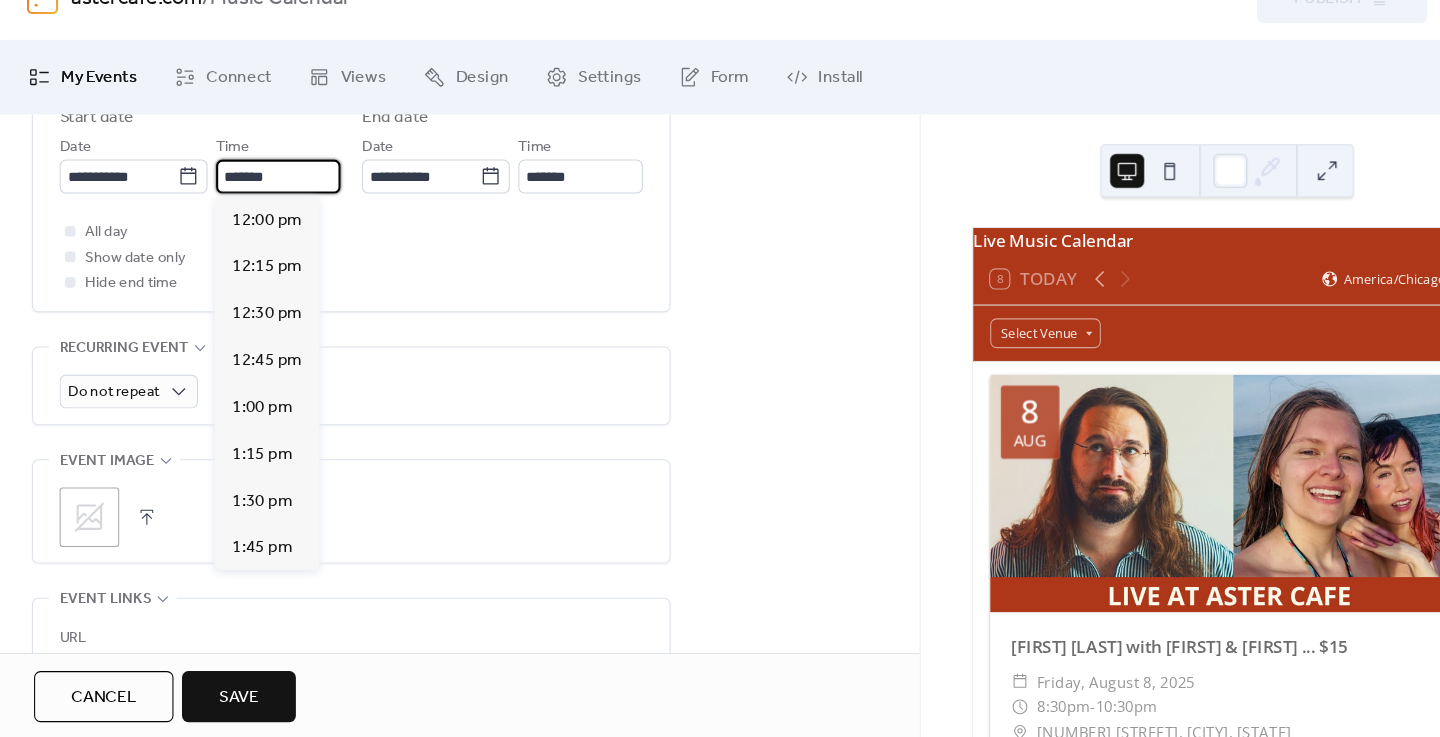 scroll, scrollTop: 3520, scrollLeft: 0, axis: vertical 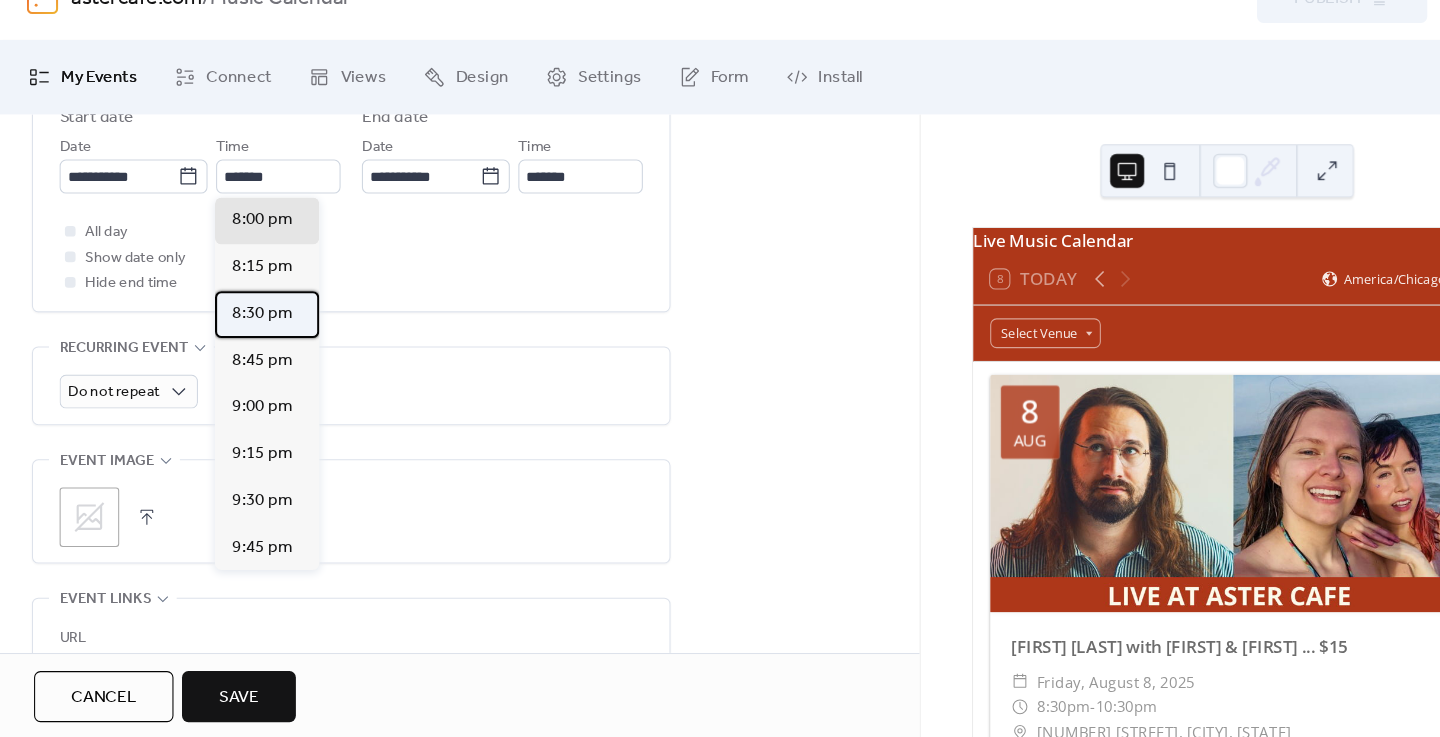 click on "8:30 pm" at bounding box center (246, 337) 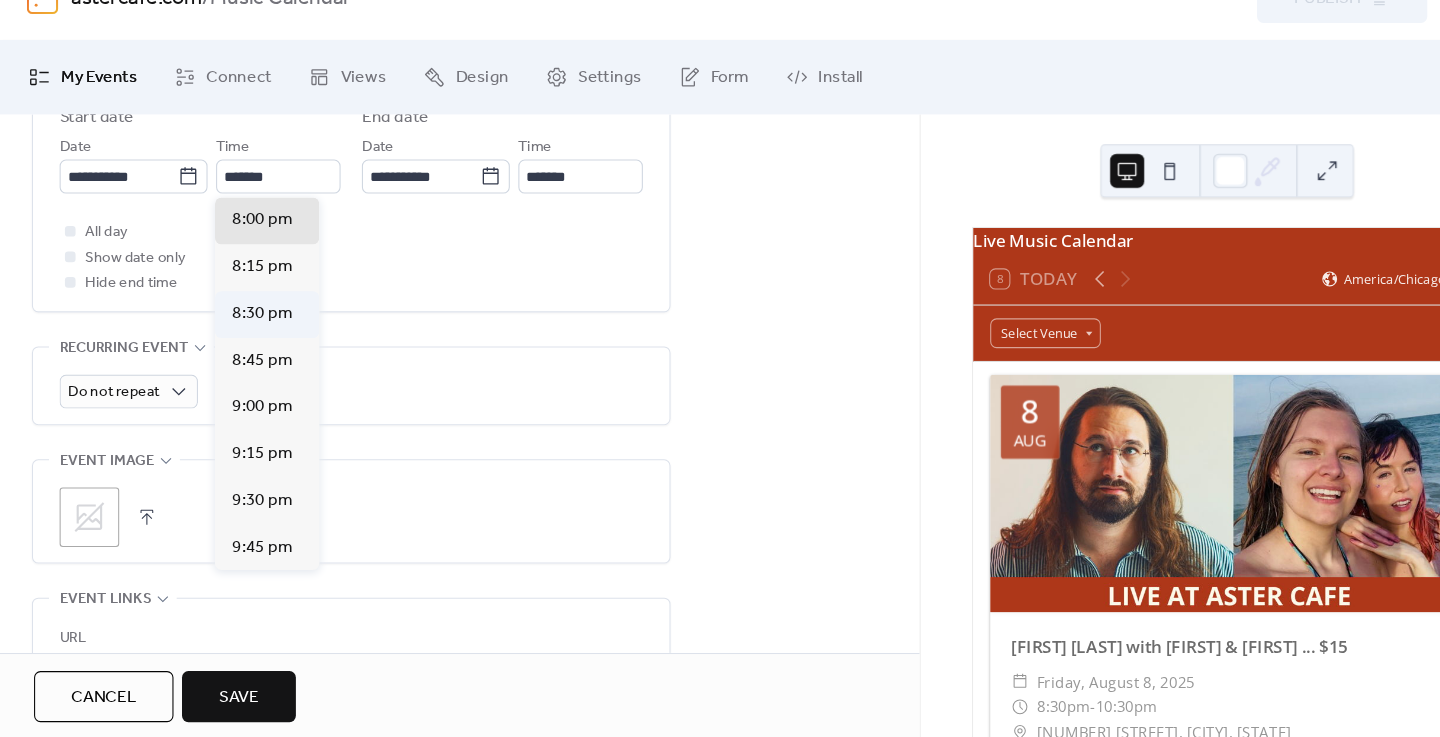 type on "*******" 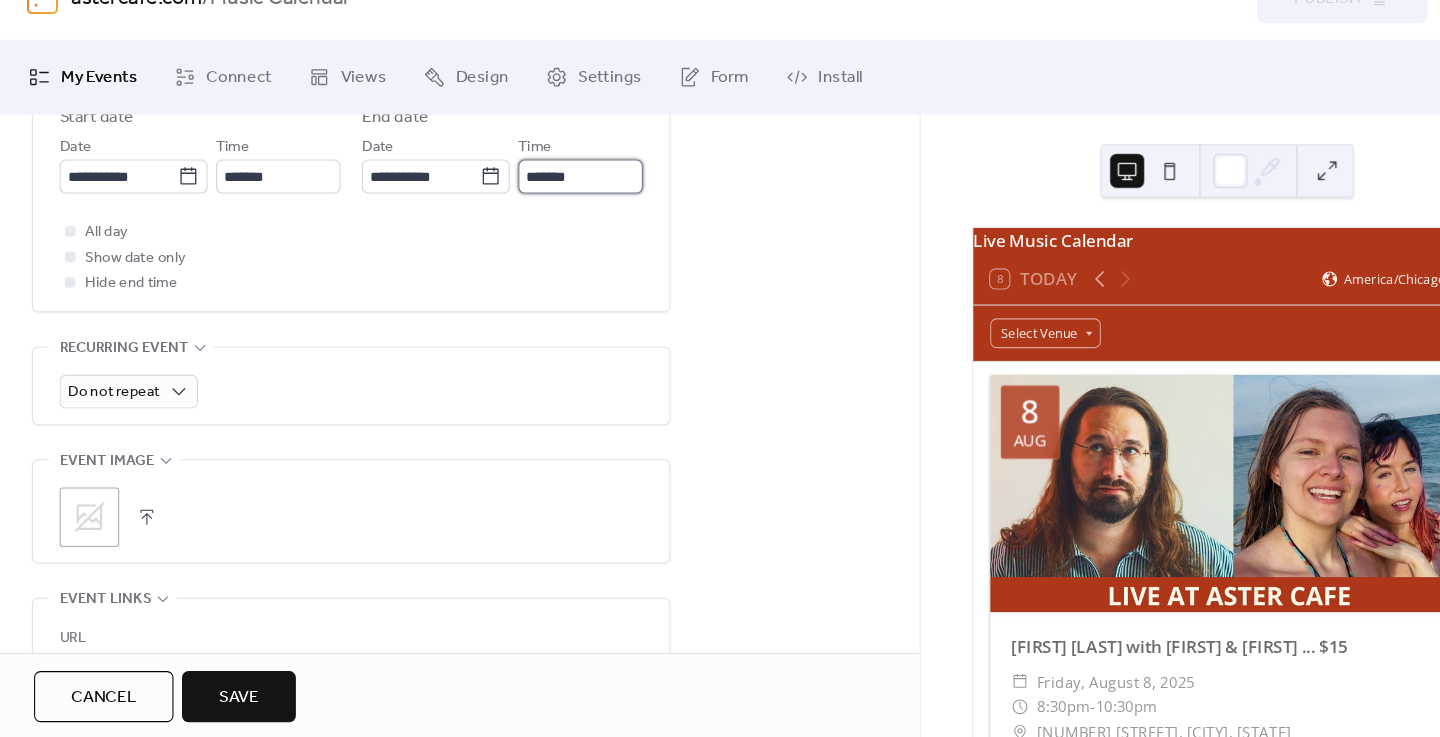 click on "*******" at bounding box center [545, 208] 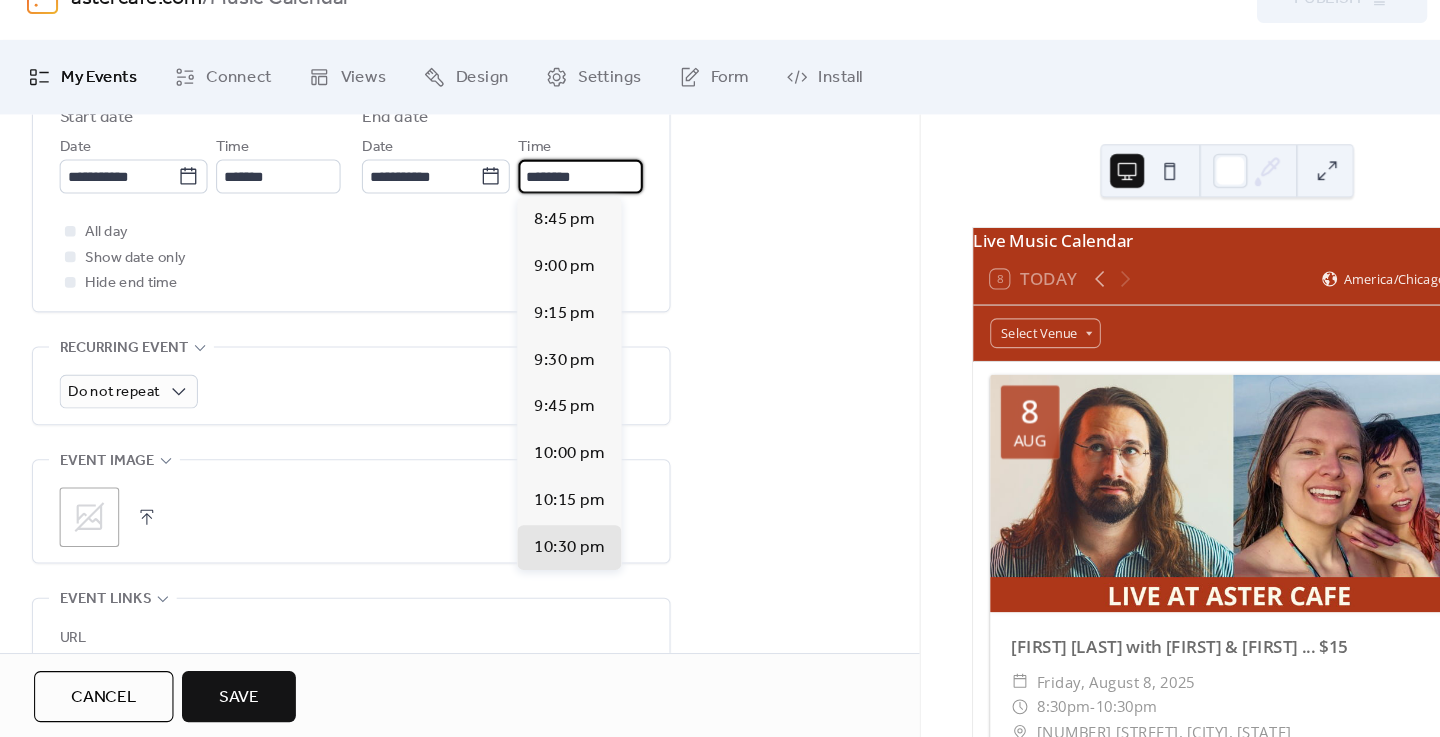 scroll, scrollTop: 222, scrollLeft: 0, axis: vertical 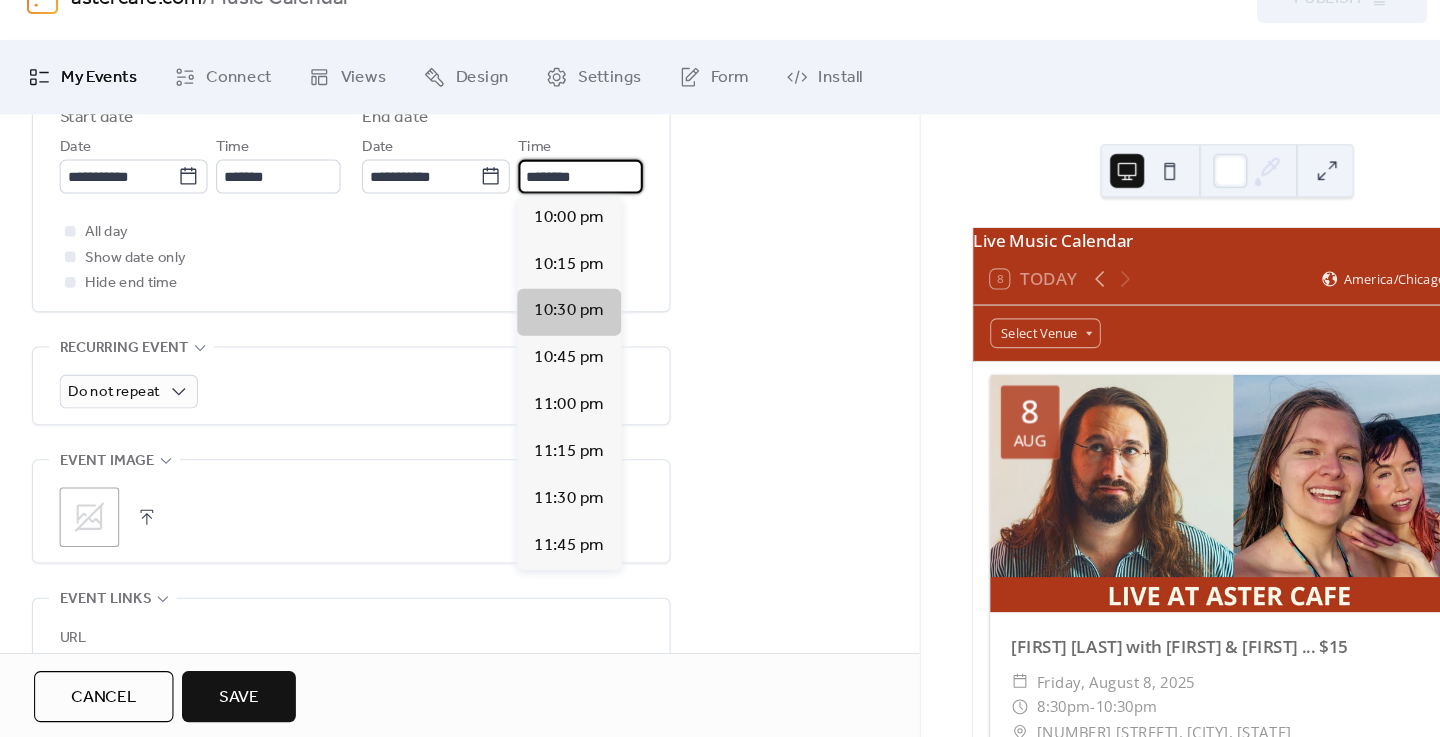 type on "********" 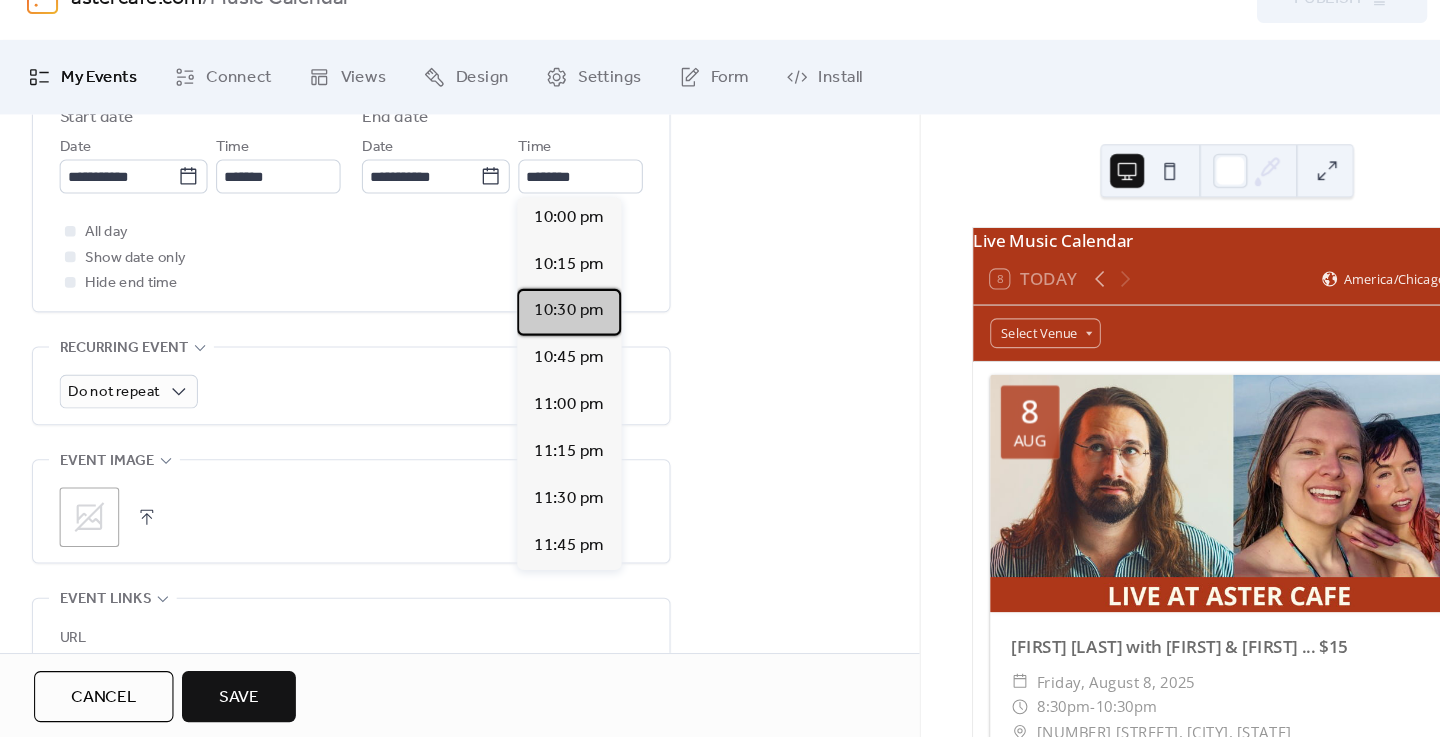click on "10:30 pm" at bounding box center [535, 335] 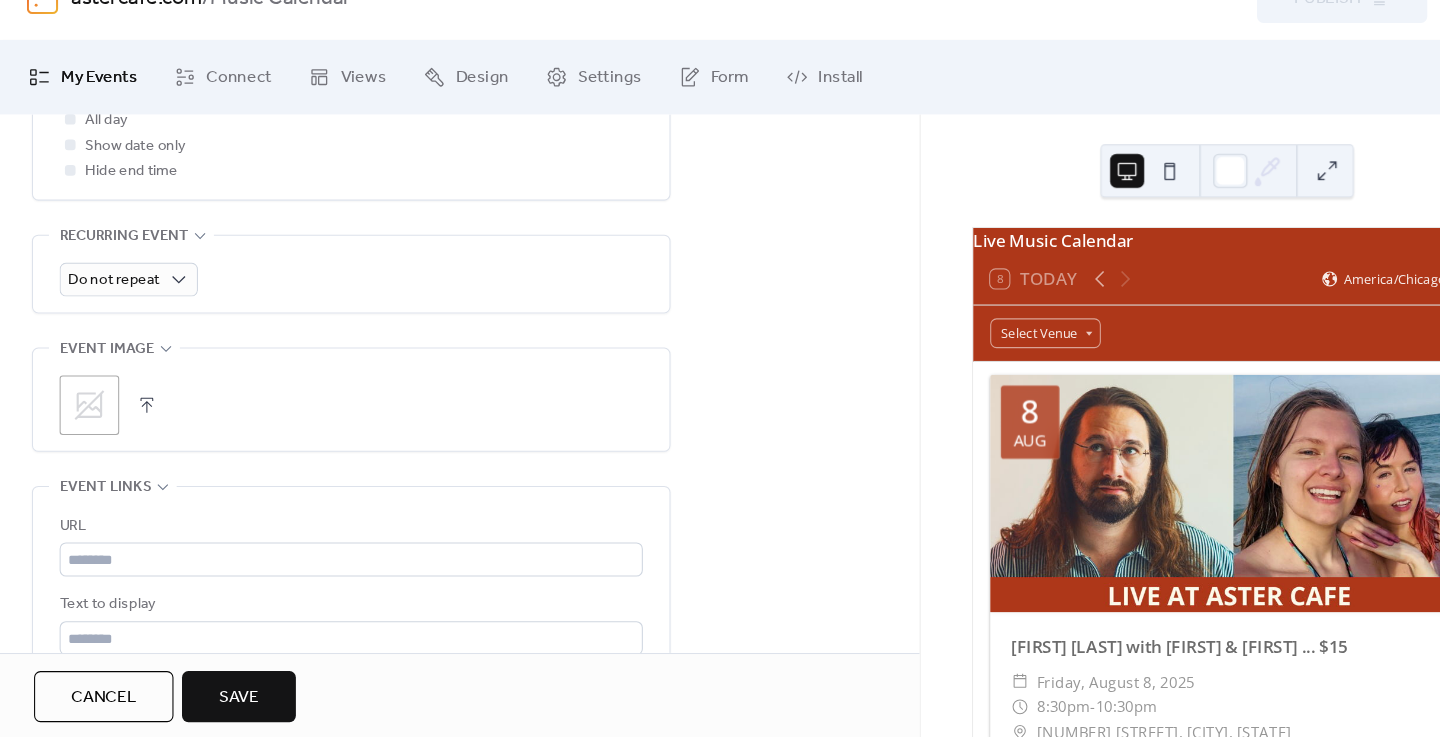 scroll, scrollTop: 914, scrollLeft: 0, axis: vertical 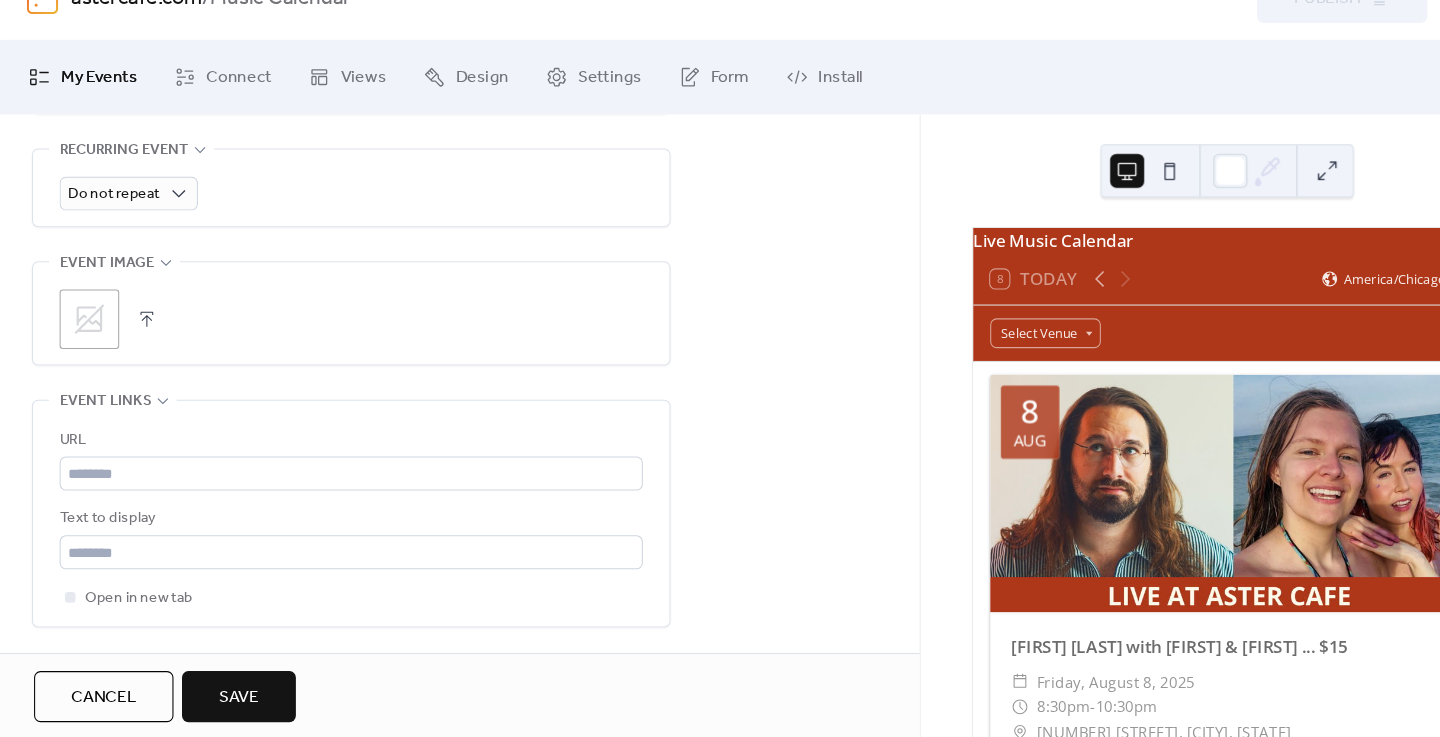 click 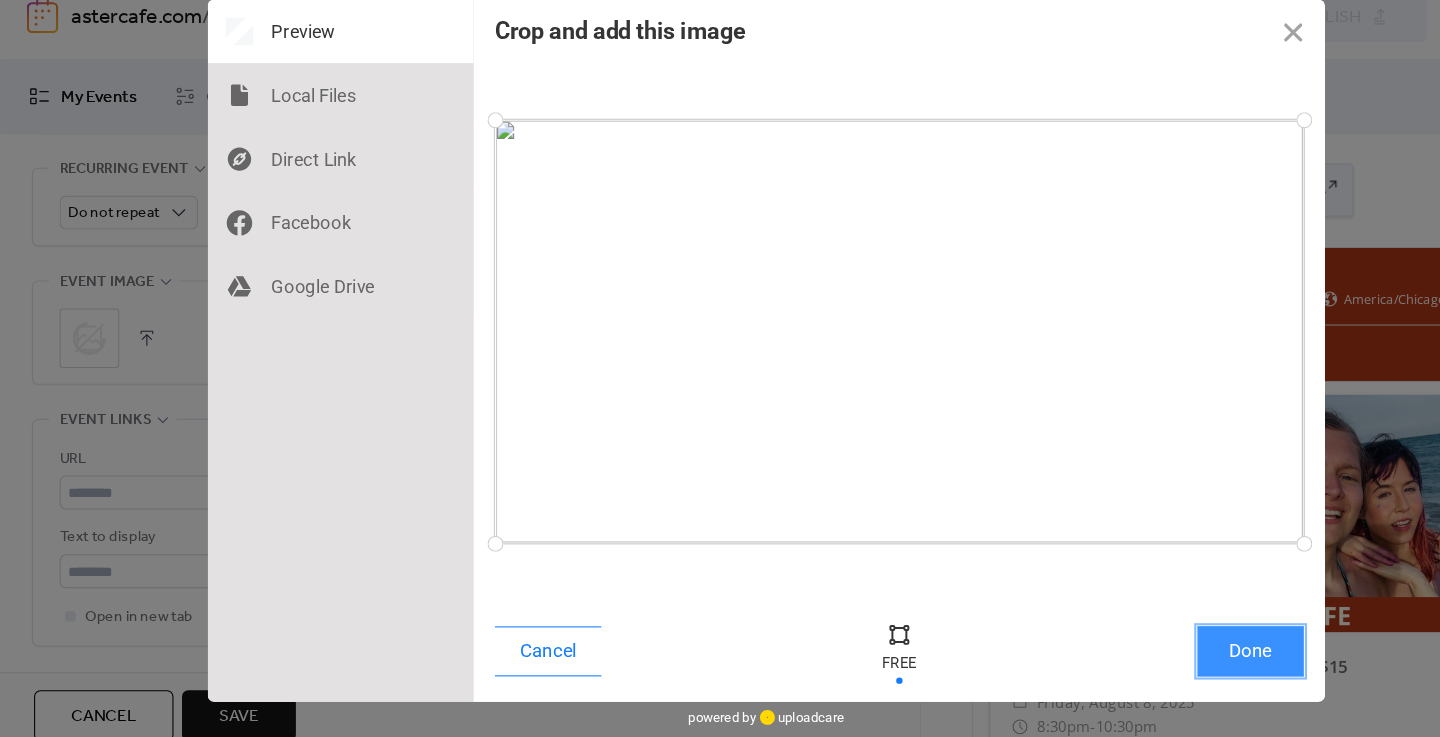 click on "Done" at bounding box center [1175, 636] 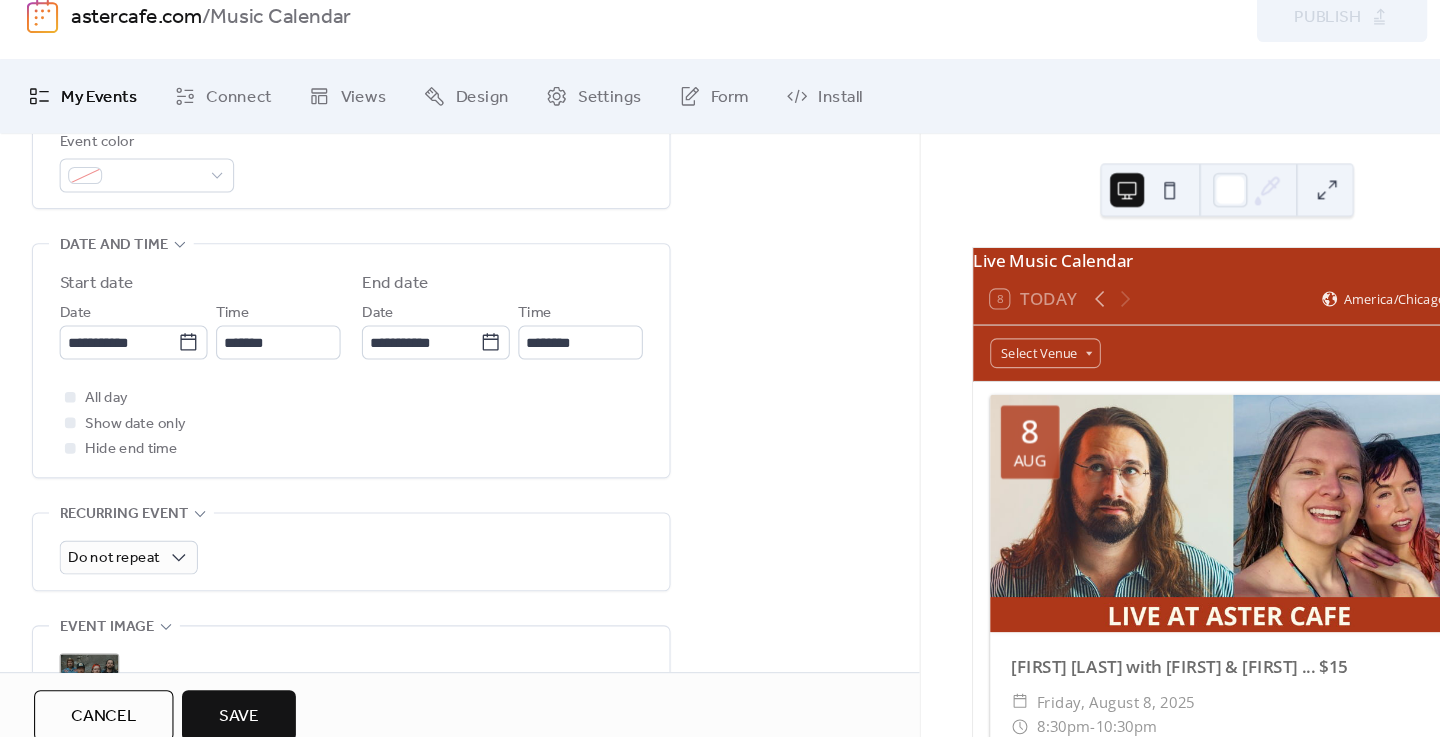 scroll, scrollTop: 0, scrollLeft: 0, axis: both 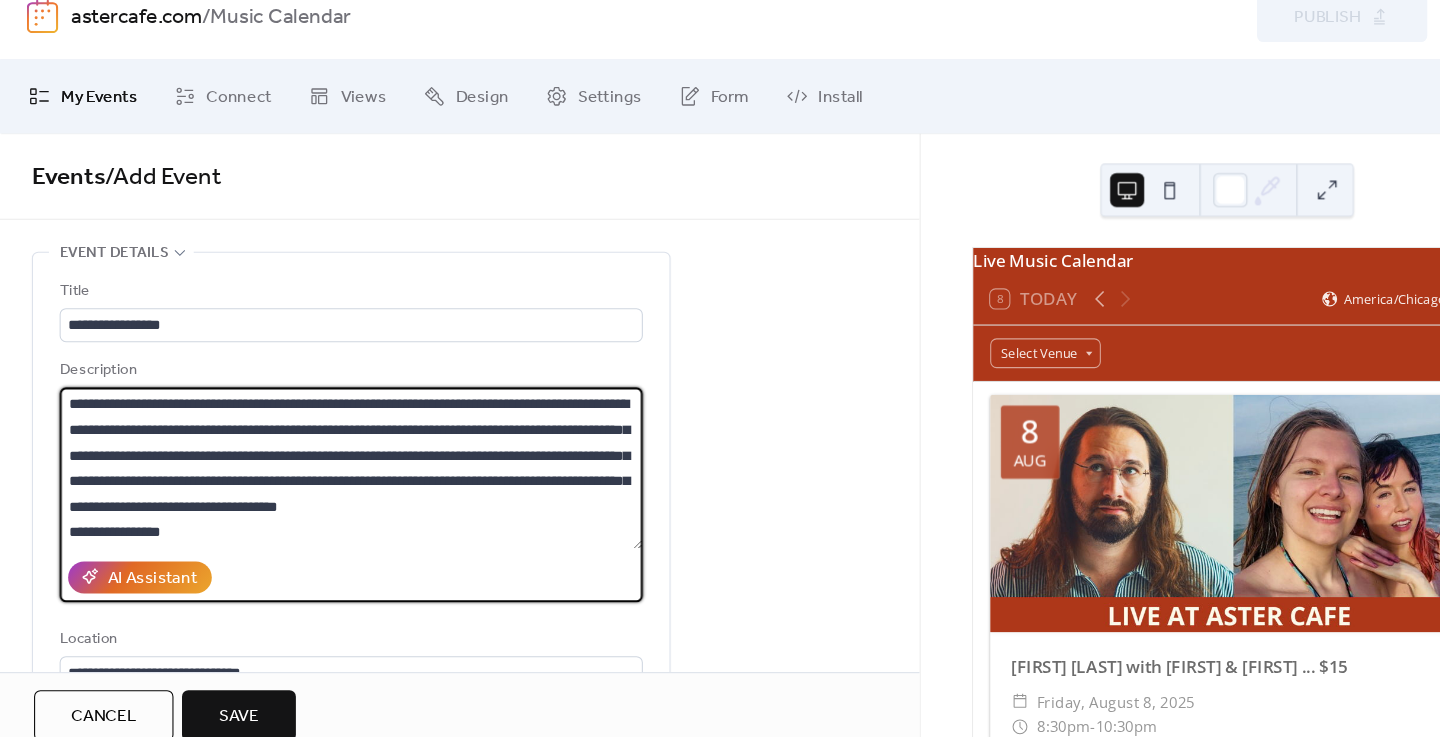 click on "**********" at bounding box center [330, 464] 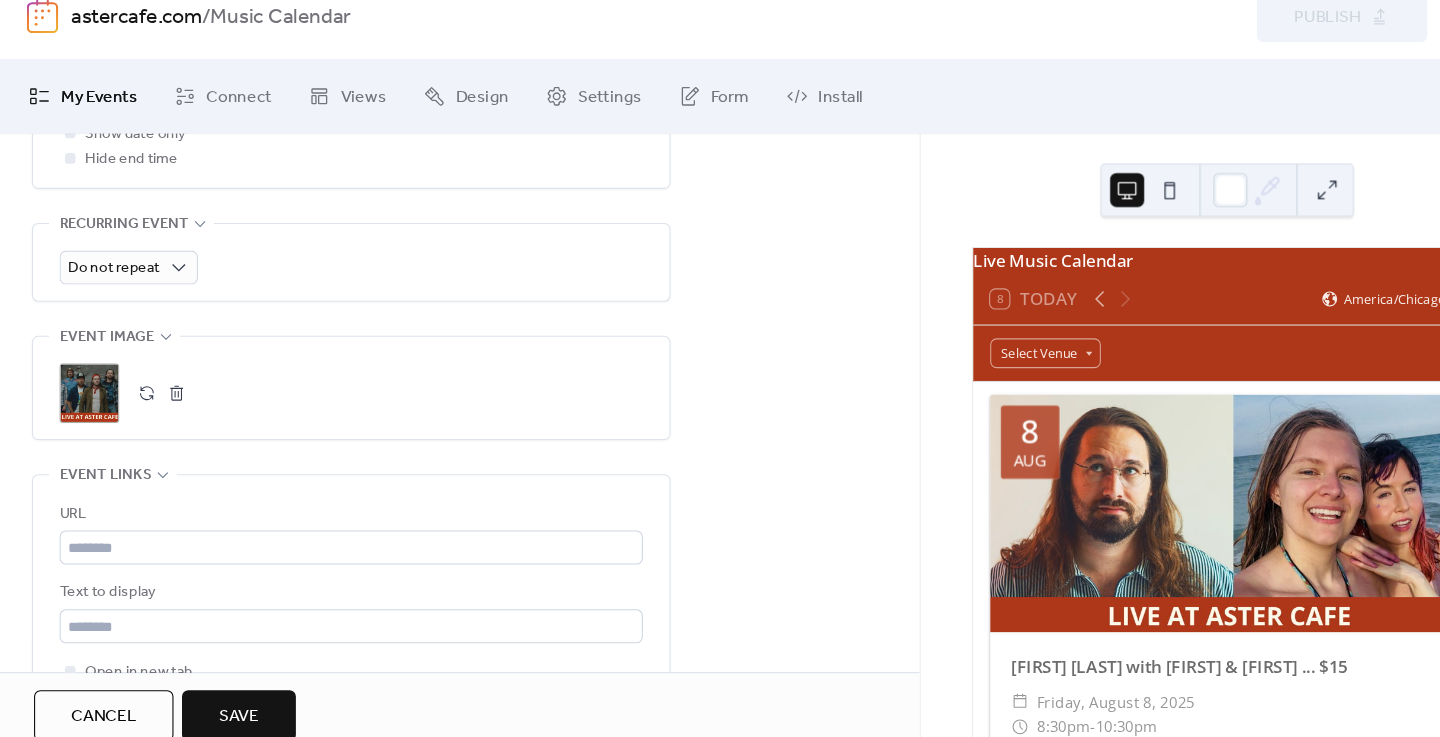 scroll, scrollTop: 1014, scrollLeft: 0, axis: vertical 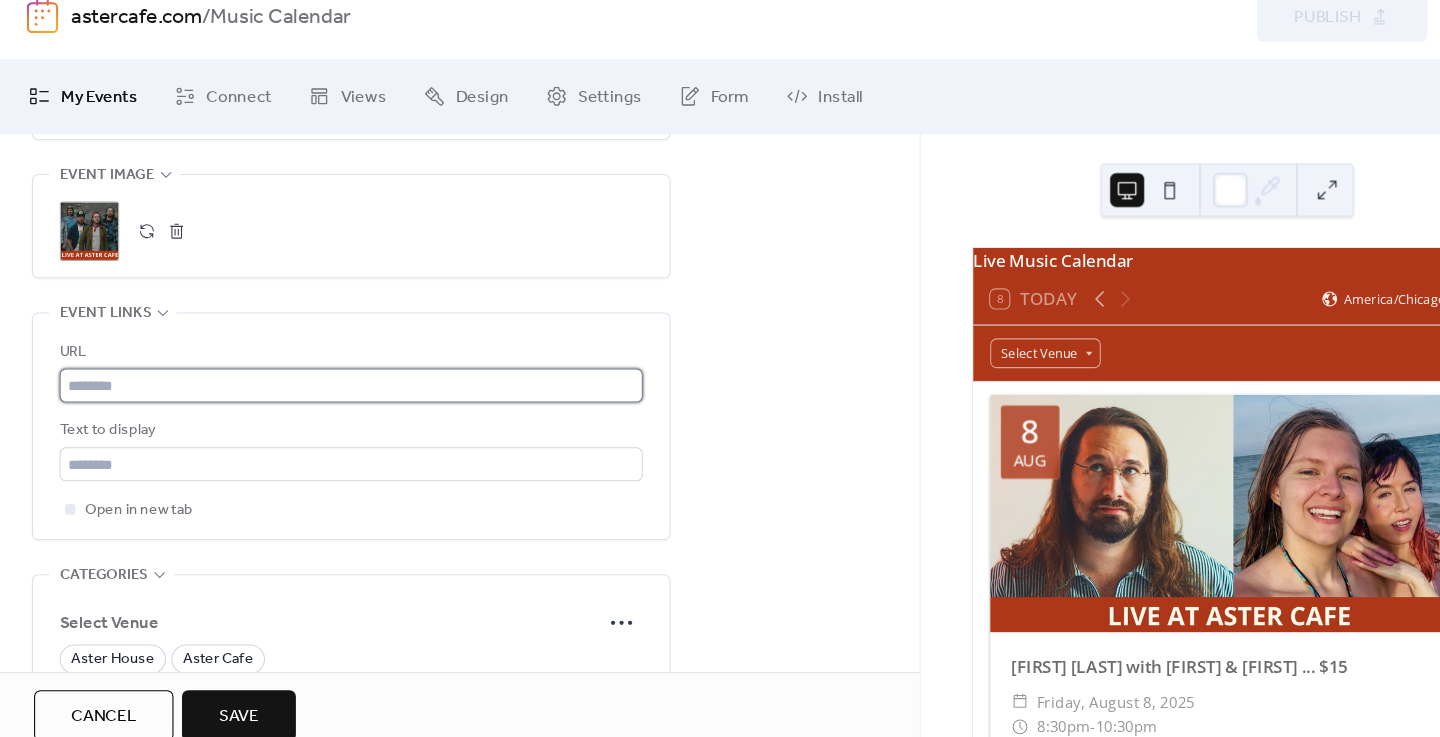 click at bounding box center (330, 387) 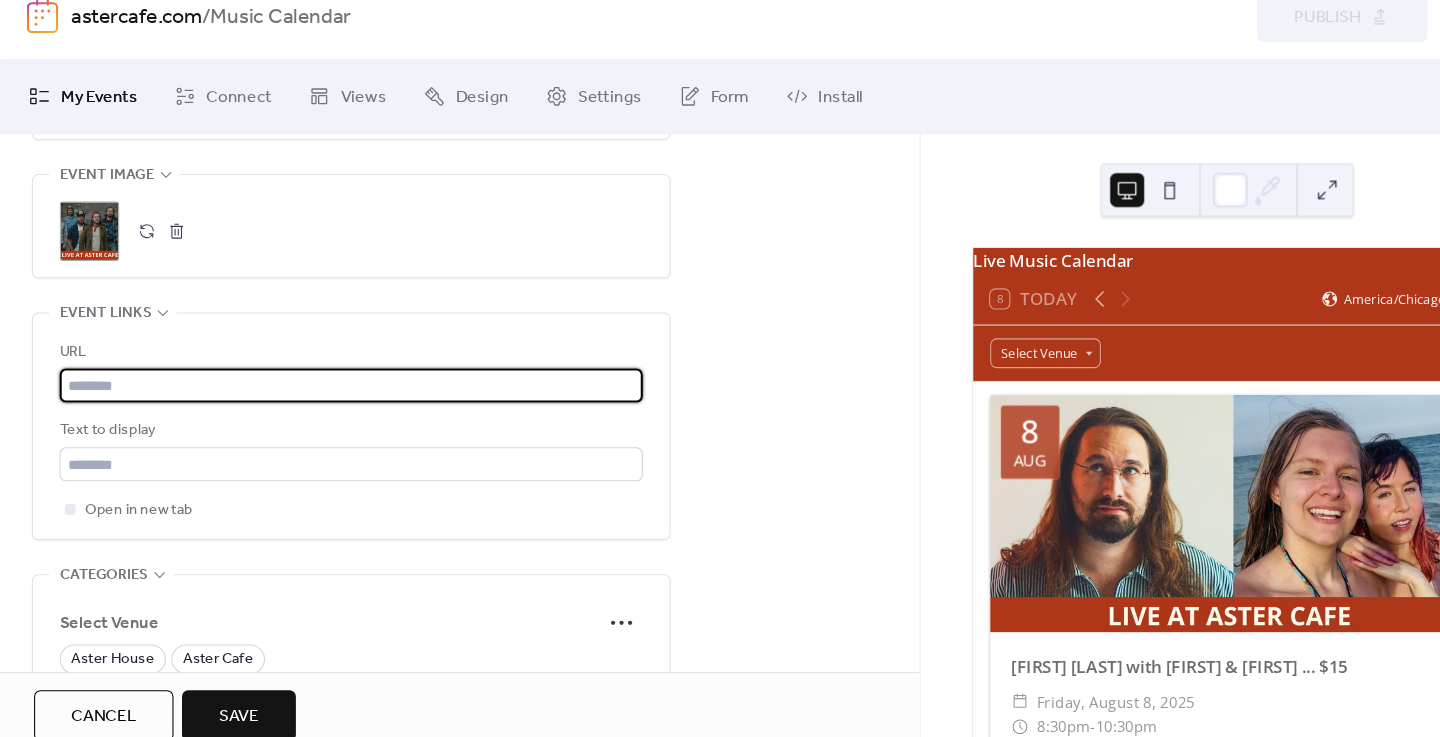 paste on "**********" 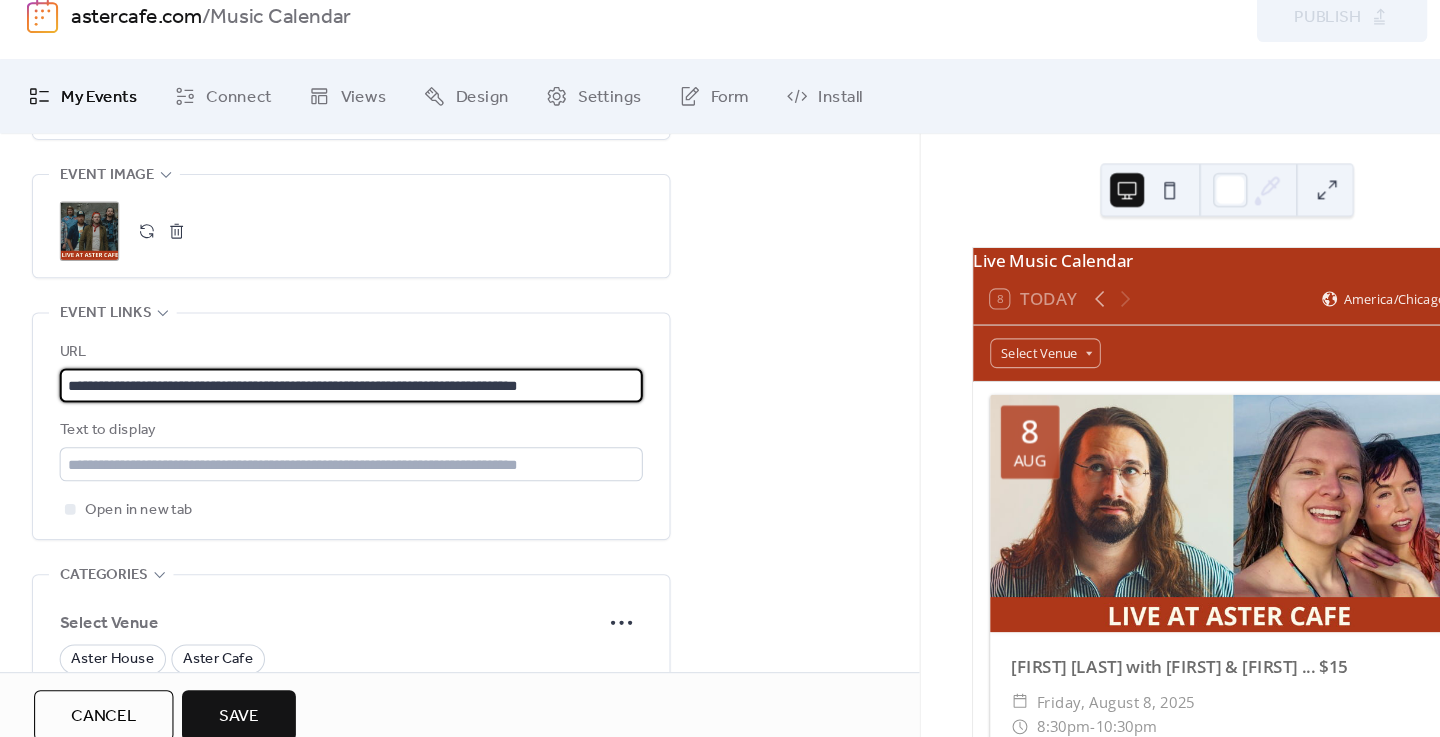 scroll, scrollTop: 0, scrollLeft: 11, axis: horizontal 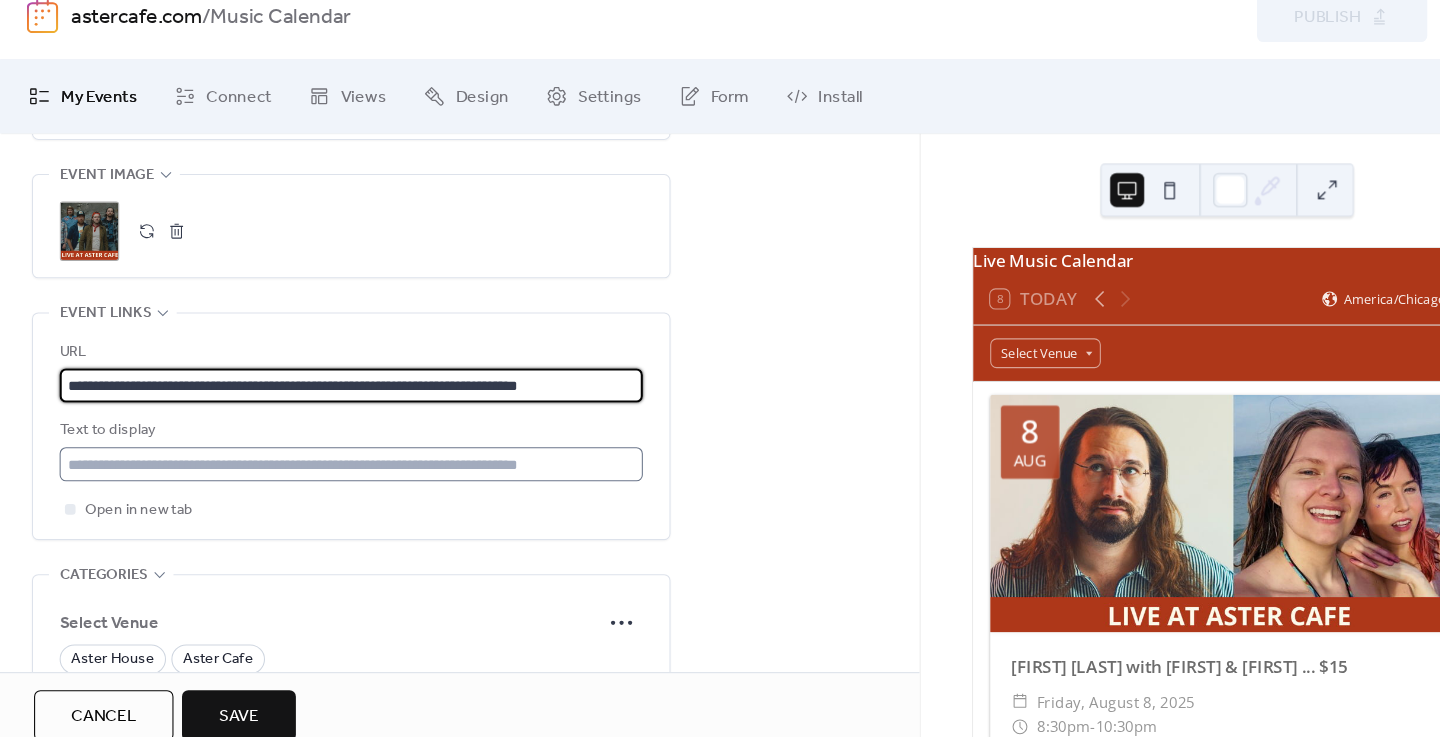 type on "**********" 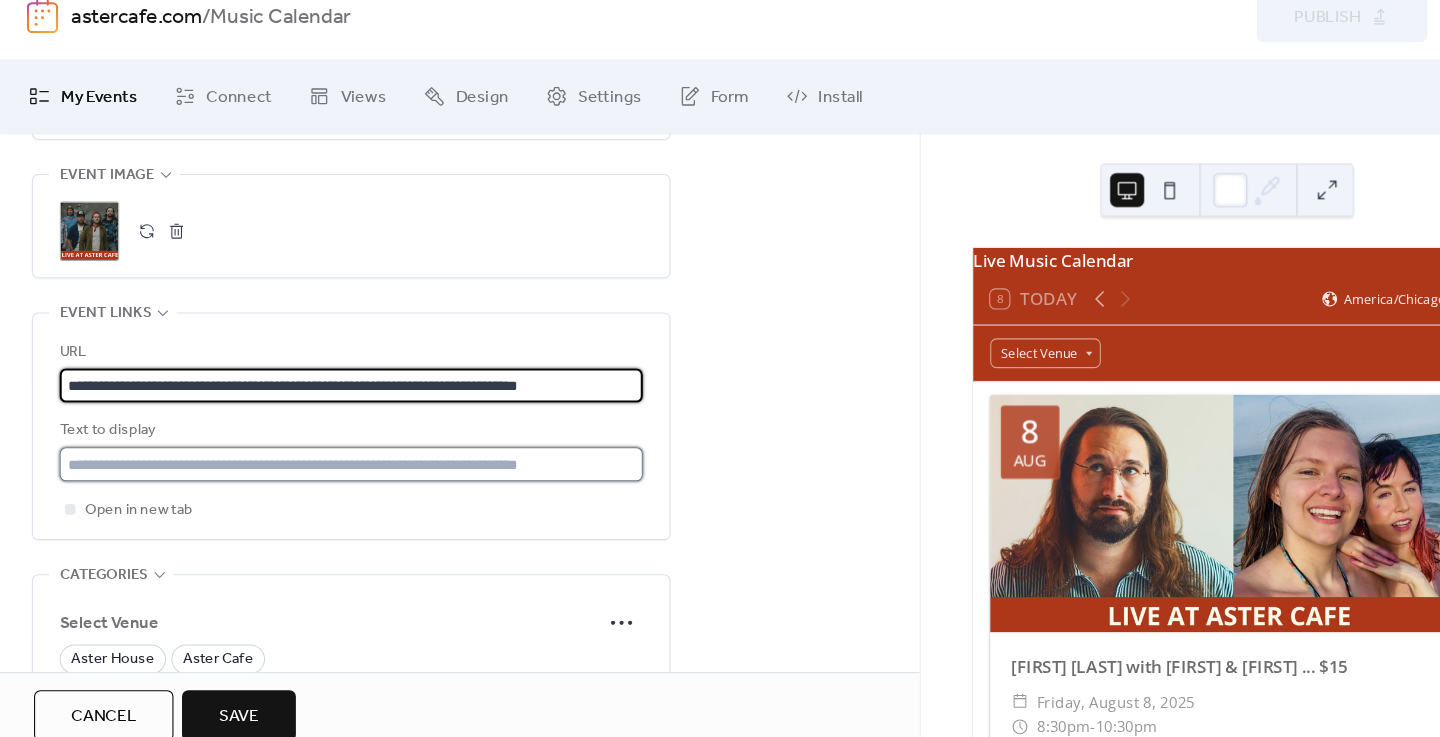 click at bounding box center (330, 461) 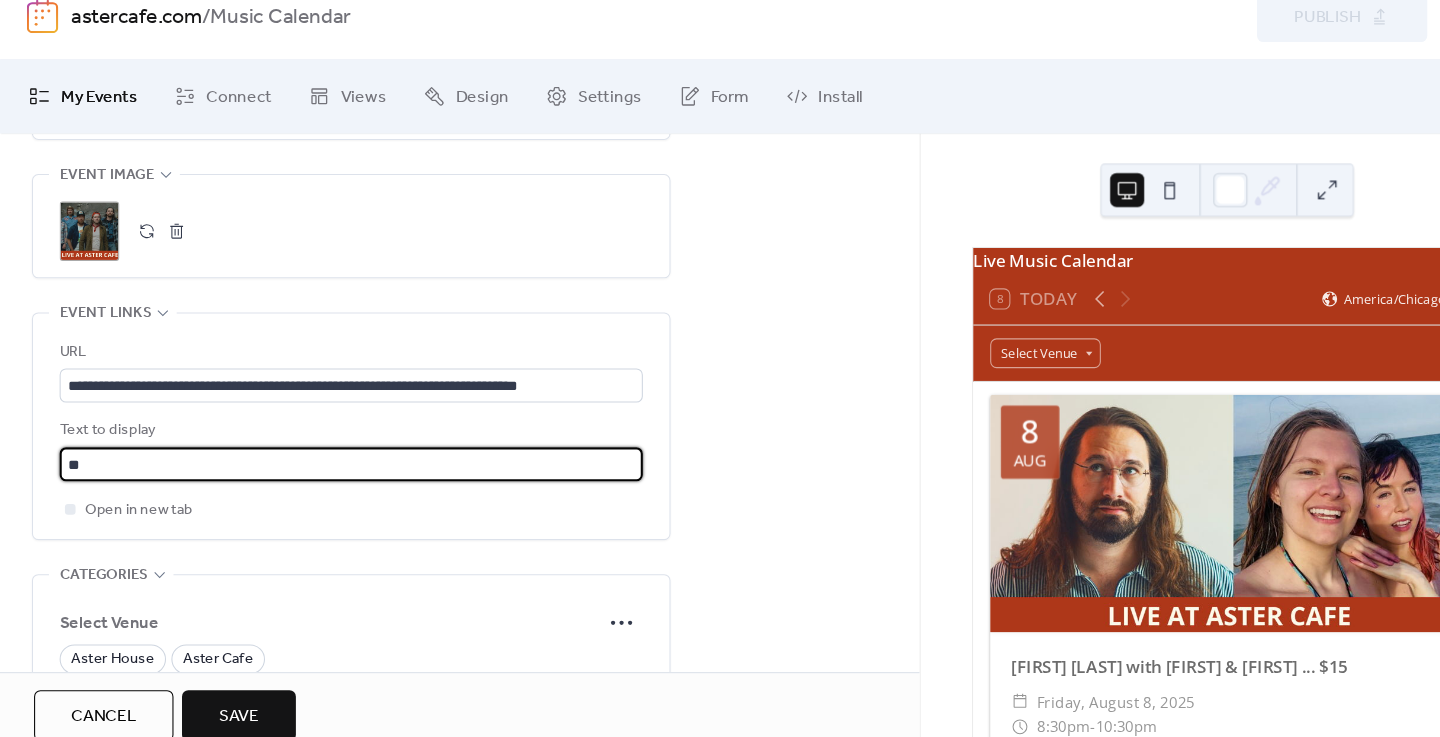 type on "*" 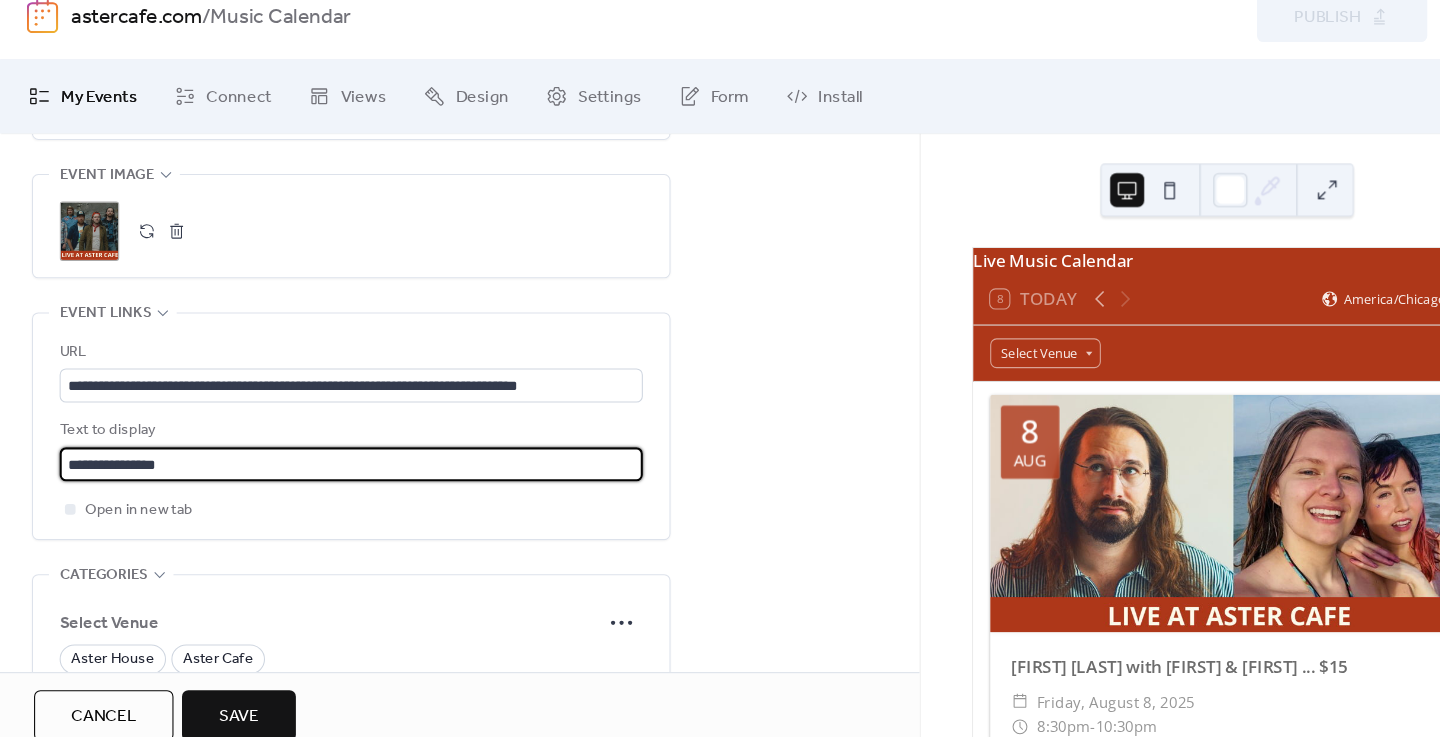 scroll, scrollTop: 1016, scrollLeft: 0, axis: vertical 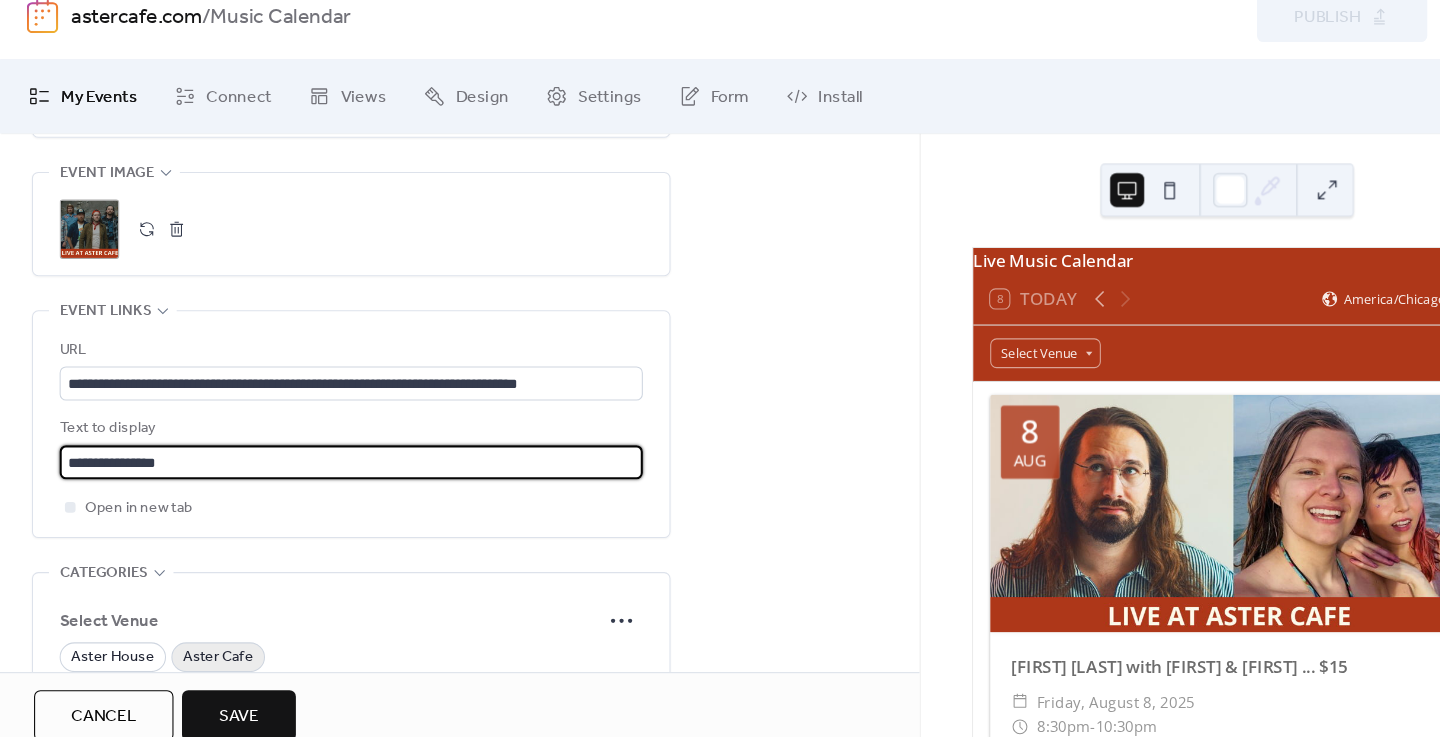 type on "**********" 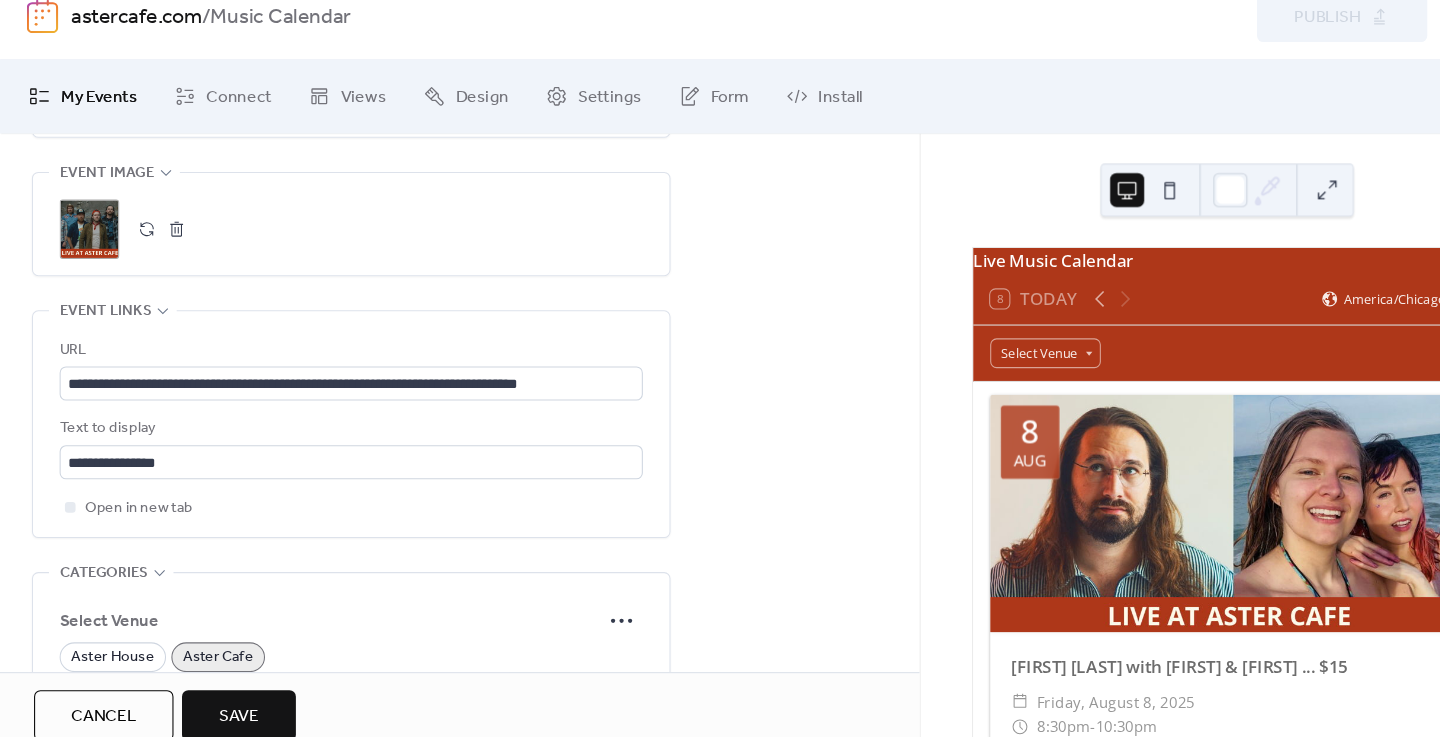 scroll, scrollTop: 1182, scrollLeft: 0, axis: vertical 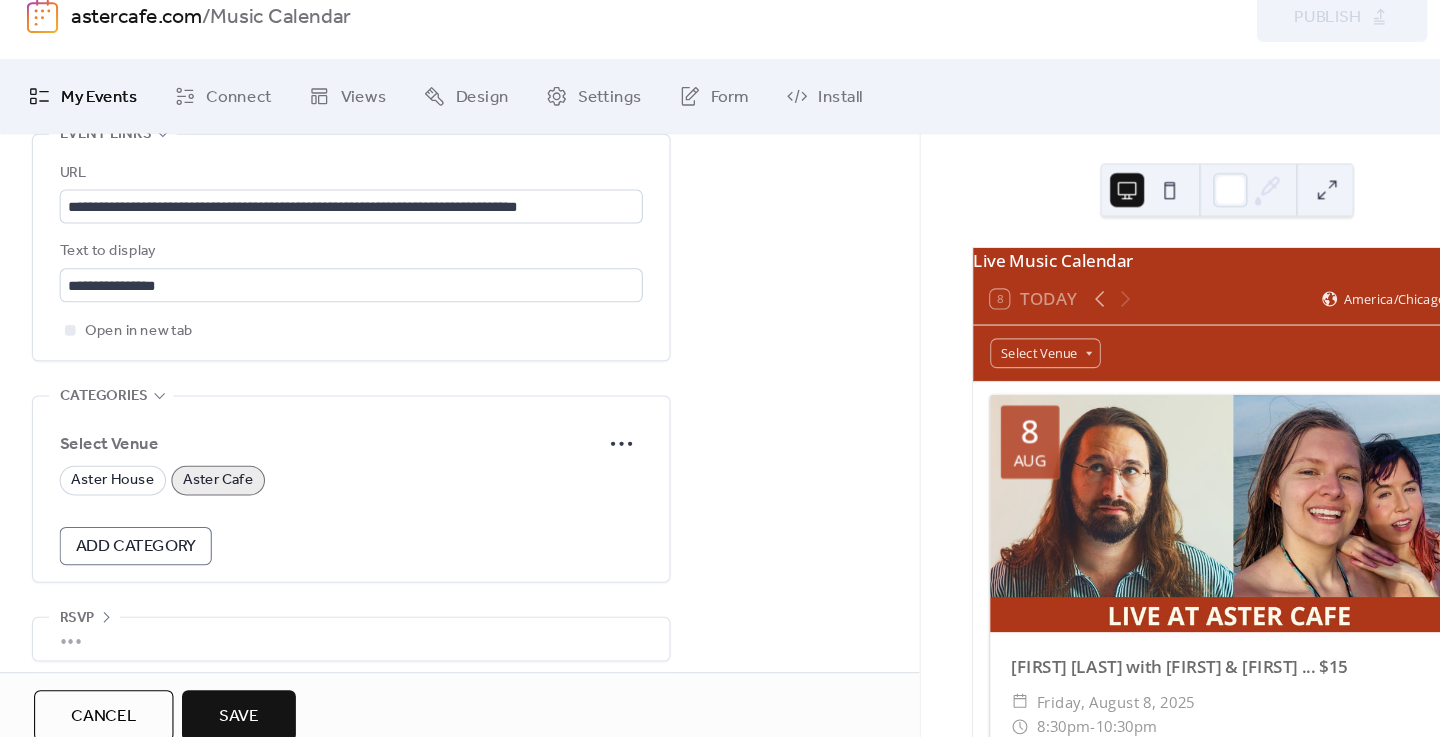 click on "Save" at bounding box center [224, 698] 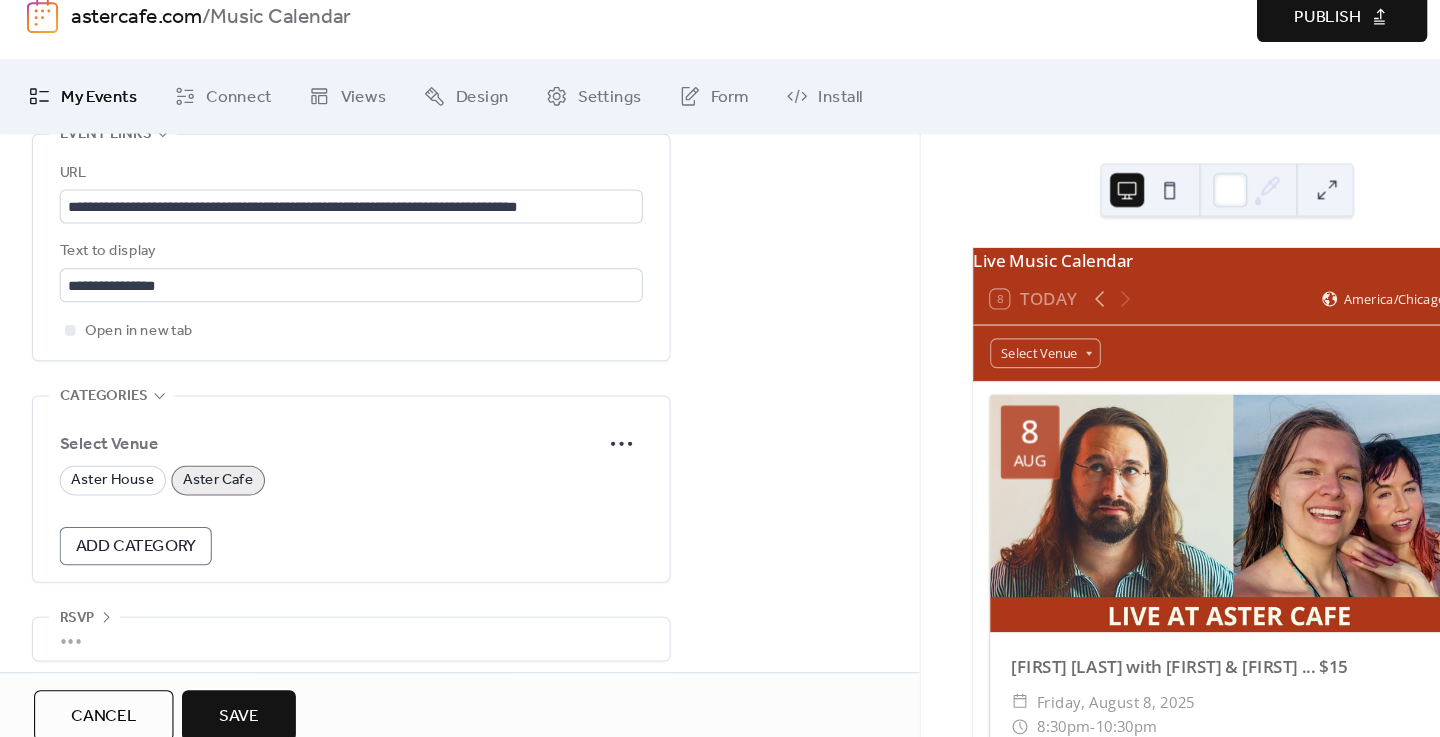 scroll, scrollTop: 113, scrollLeft: 0, axis: vertical 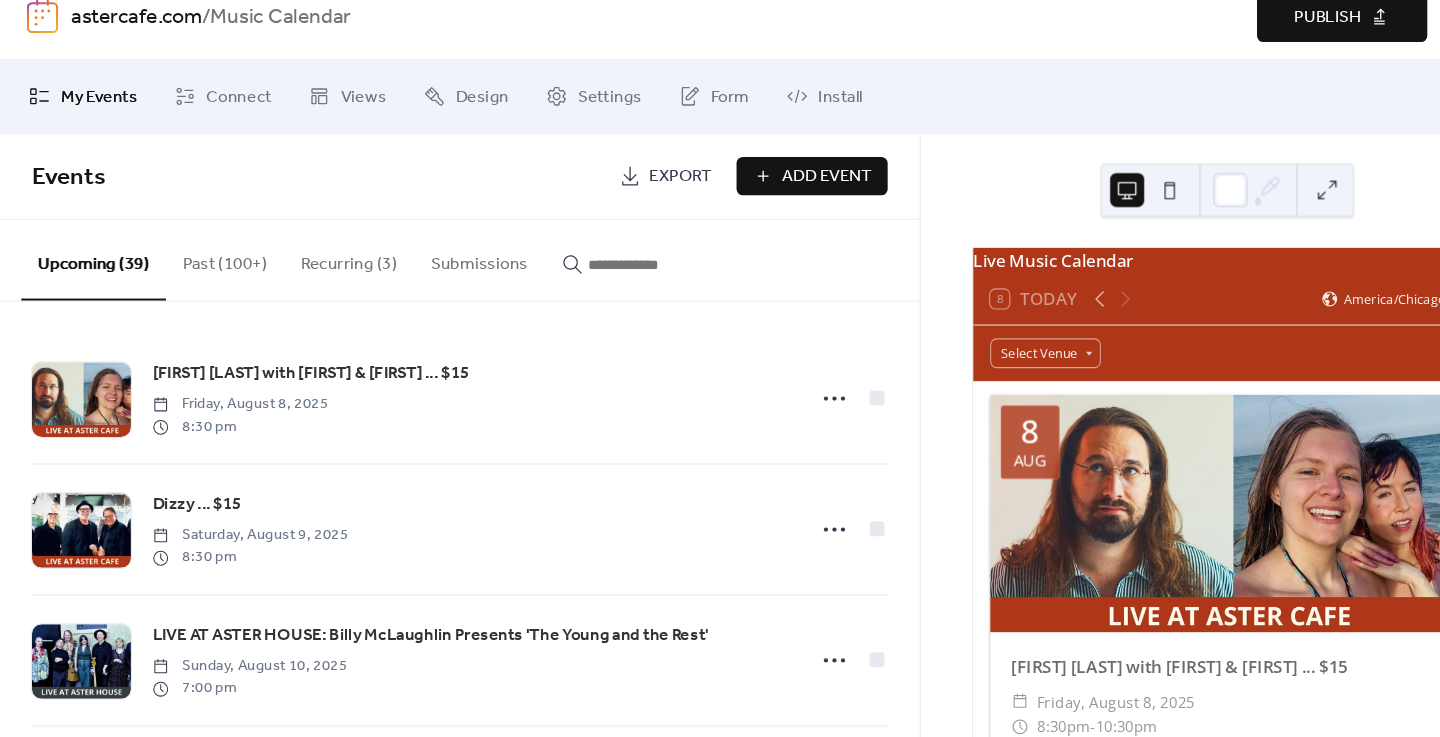 click on "Publish" at bounding box center (1247, 41) 